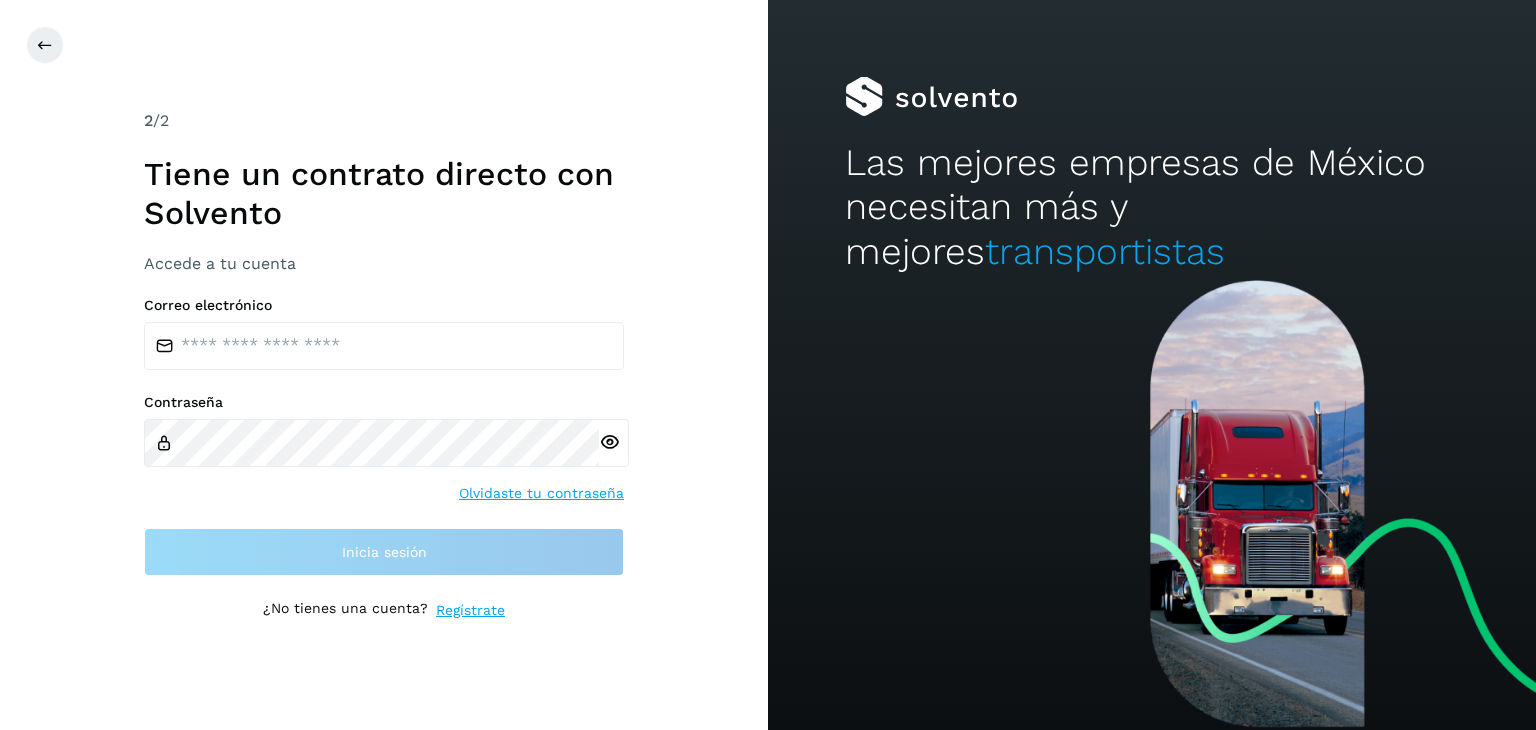 scroll, scrollTop: 0, scrollLeft: 0, axis: both 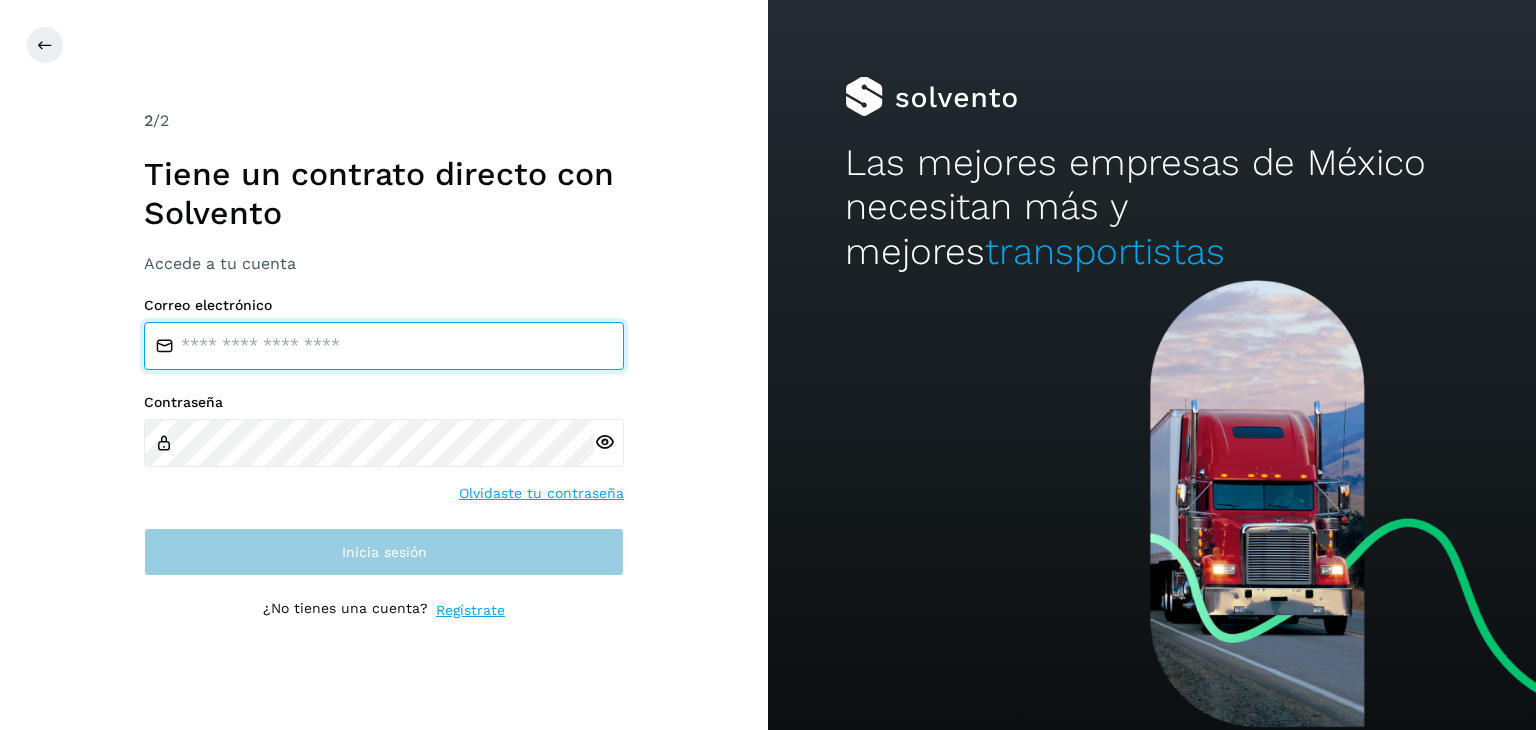 type on "**********" 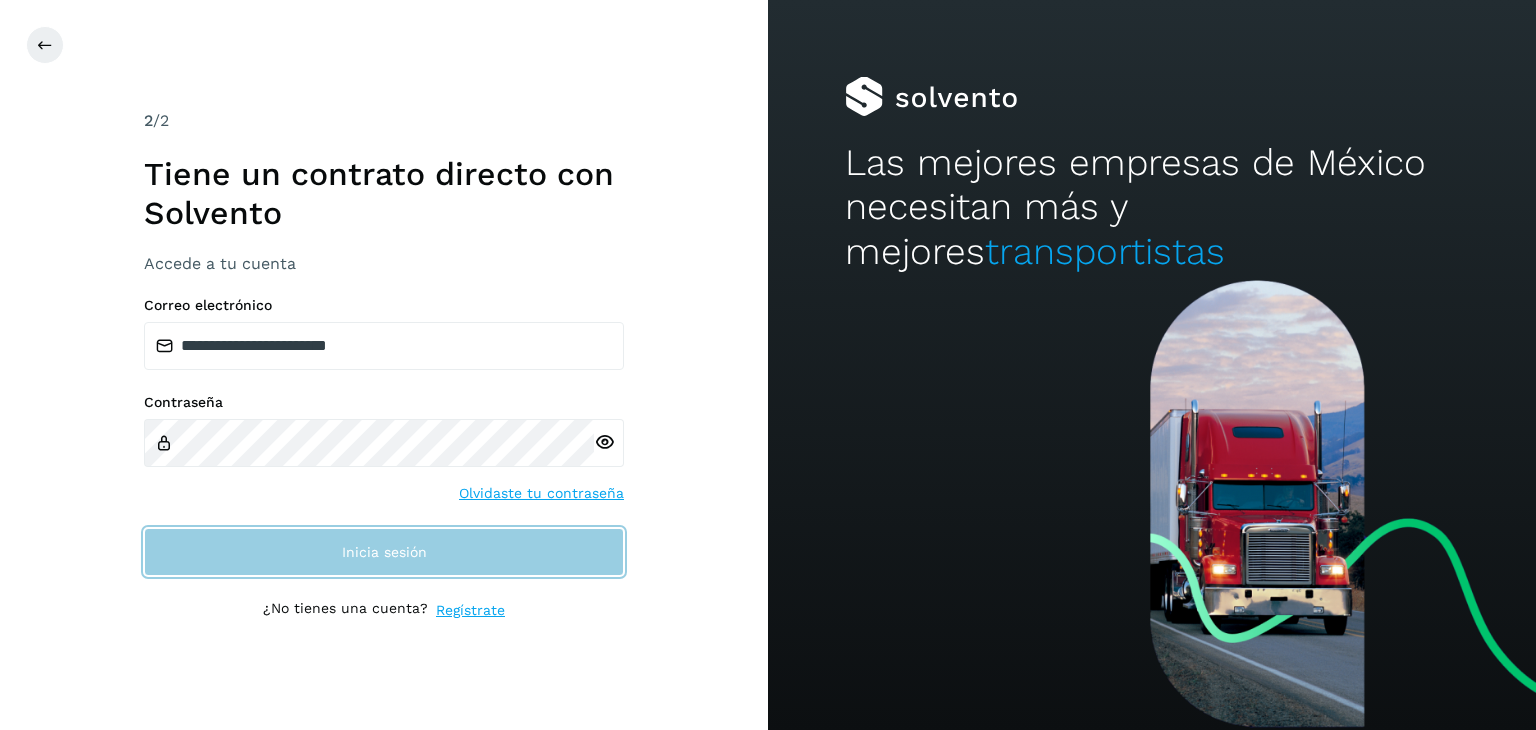 click on "Inicia sesión" 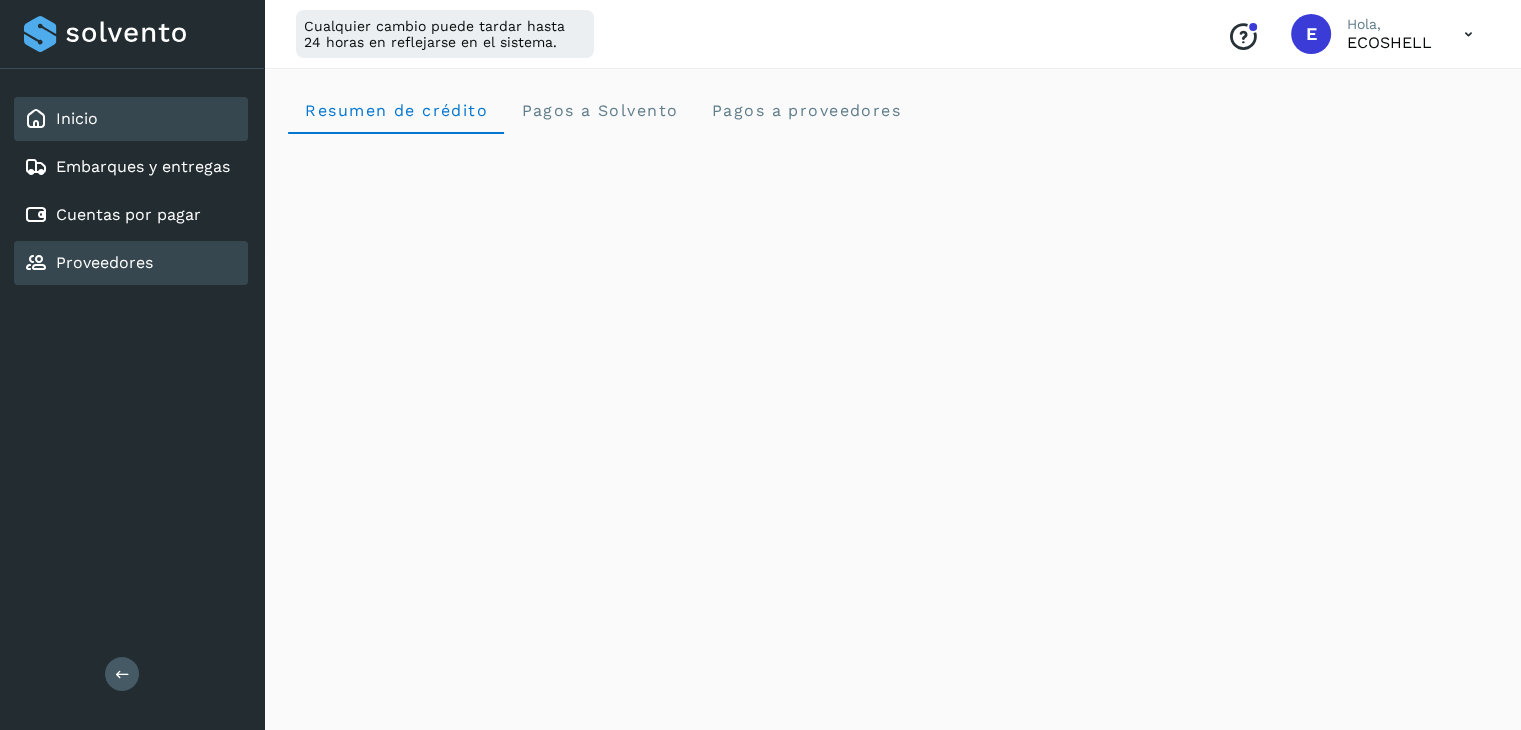 click on "Proveedores" at bounding box center [104, 262] 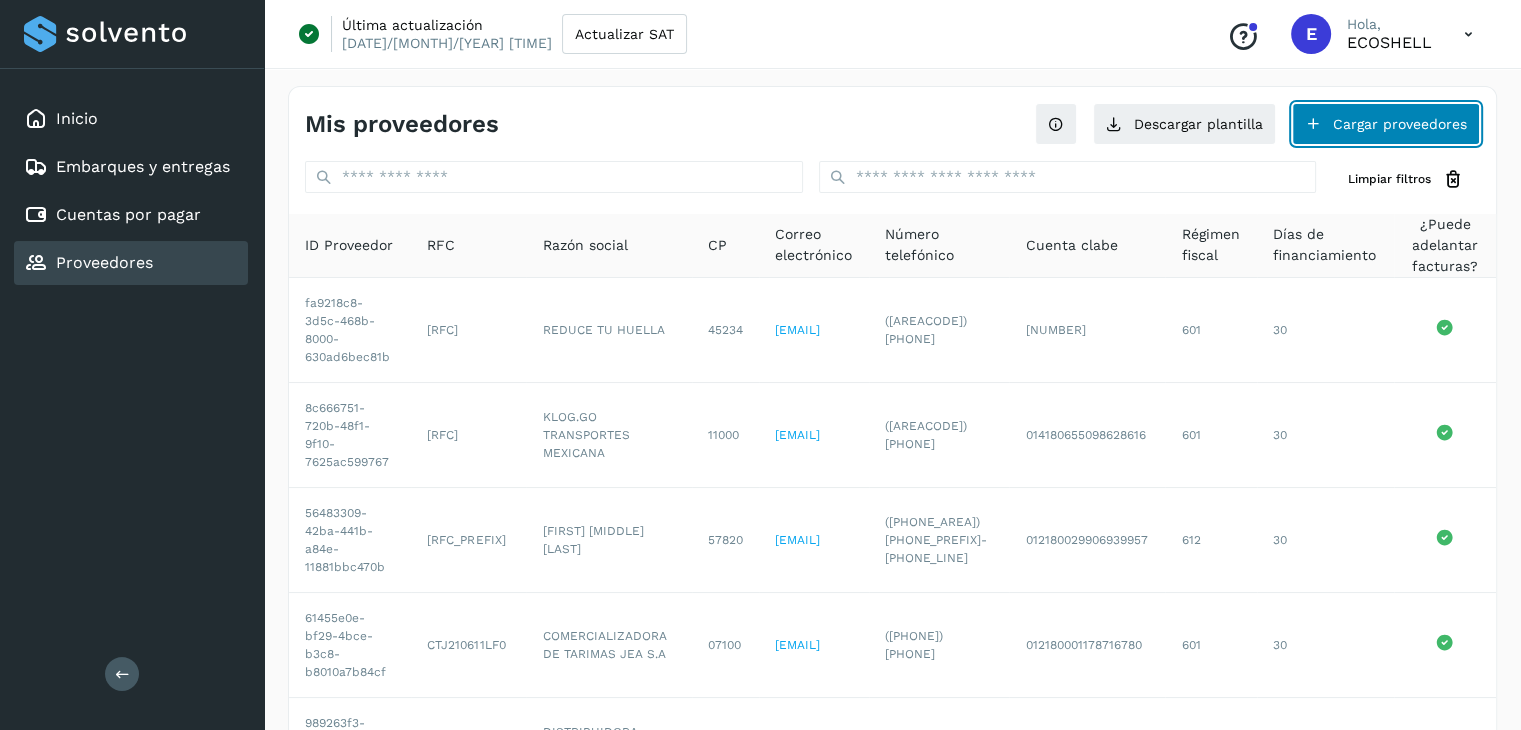click on "Cargar proveedores" at bounding box center (1386, 124) 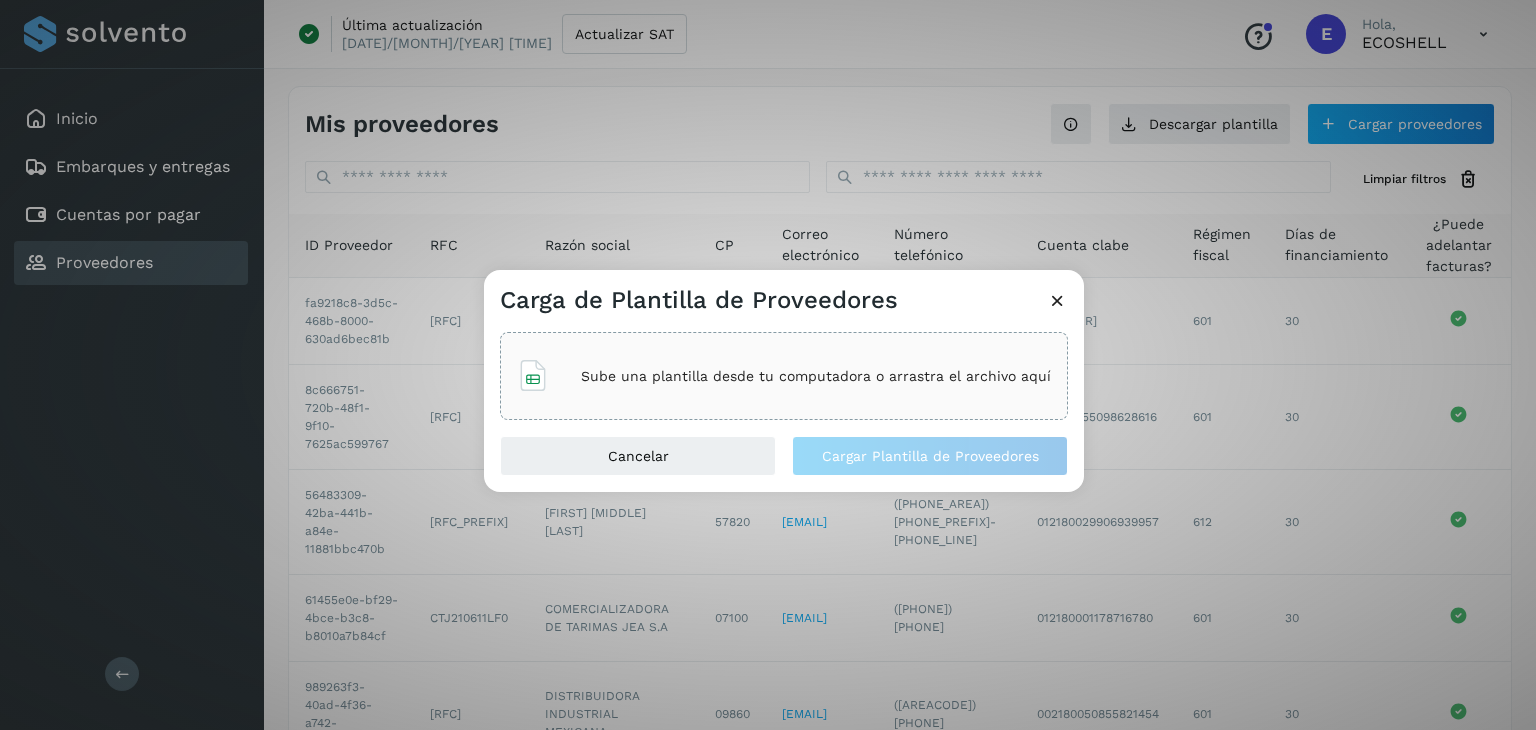 click on "Sube una plantilla desde tu computadora o arrastra el archivo aquí" at bounding box center (816, 376) 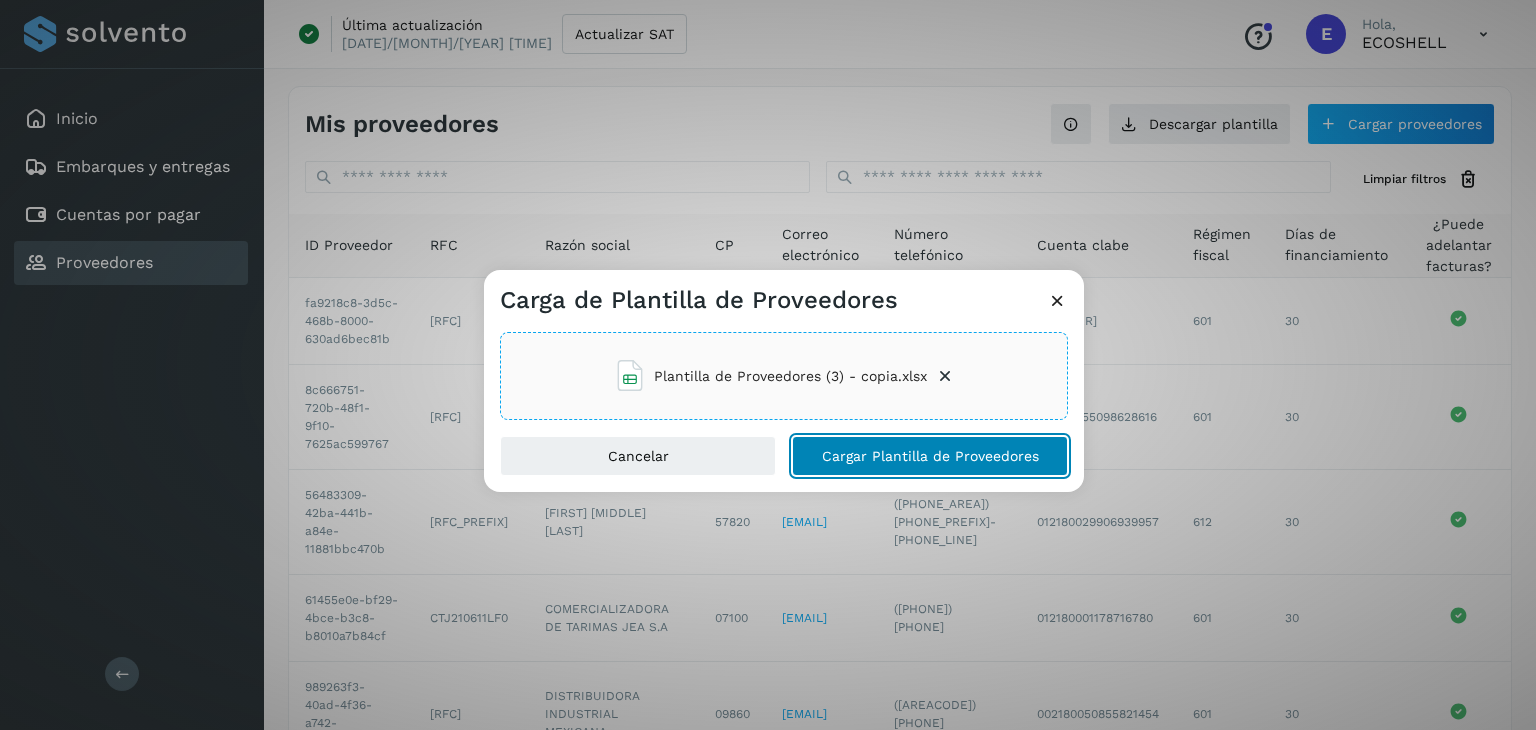 click on "Cargar Plantilla de Proveedores" 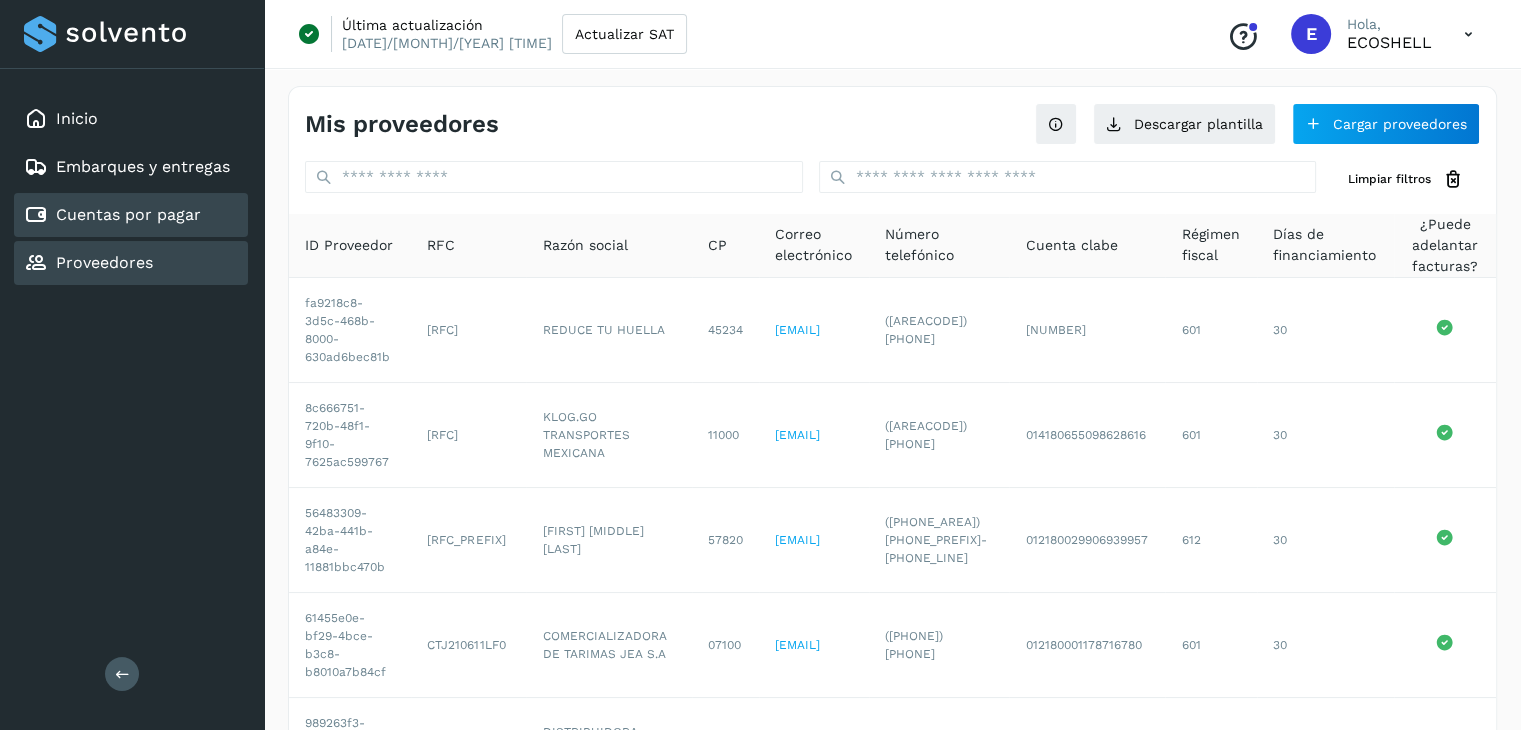 click on "Cuentas por pagar" at bounding box center (128, 214) 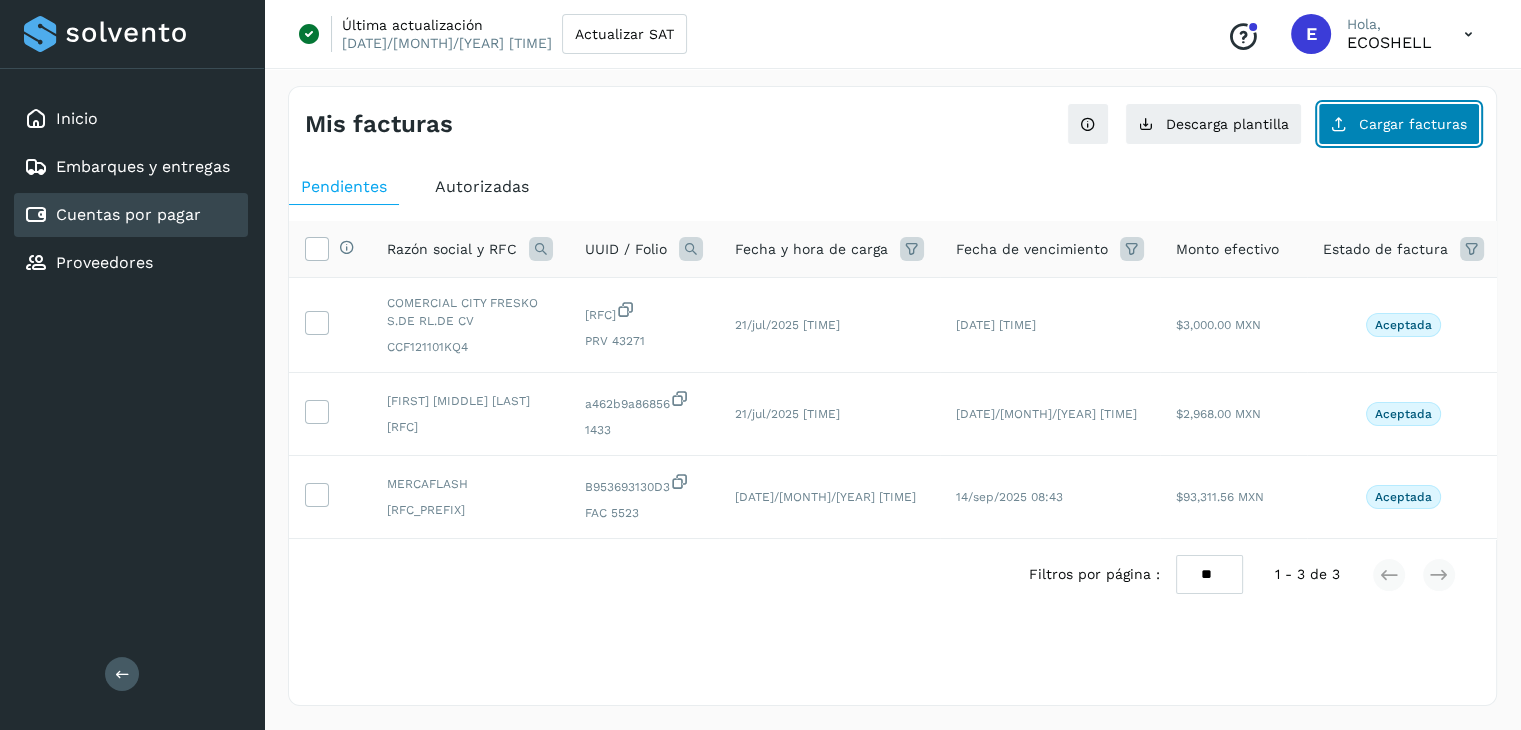 click on "Cargar facturas" 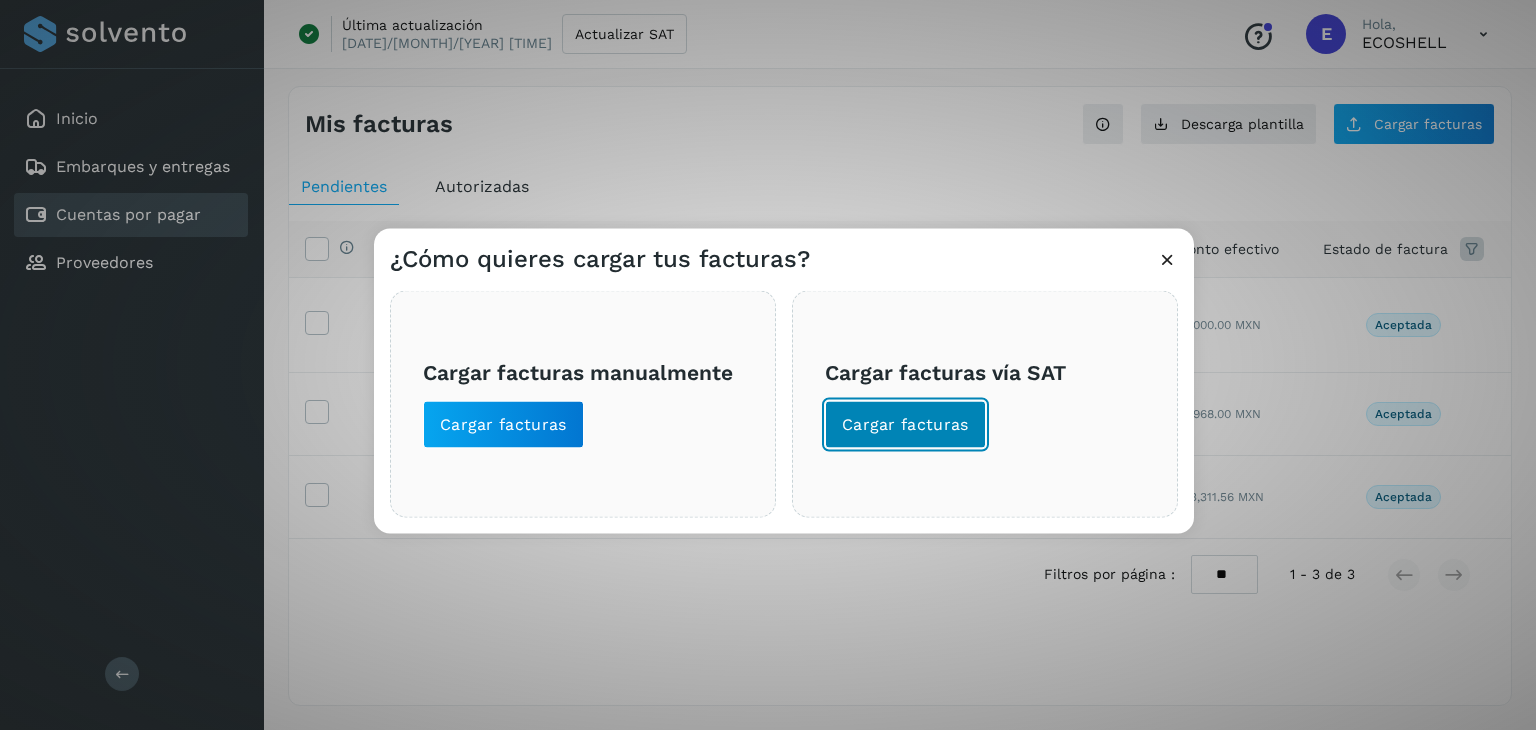 click on "Cargar facturas" 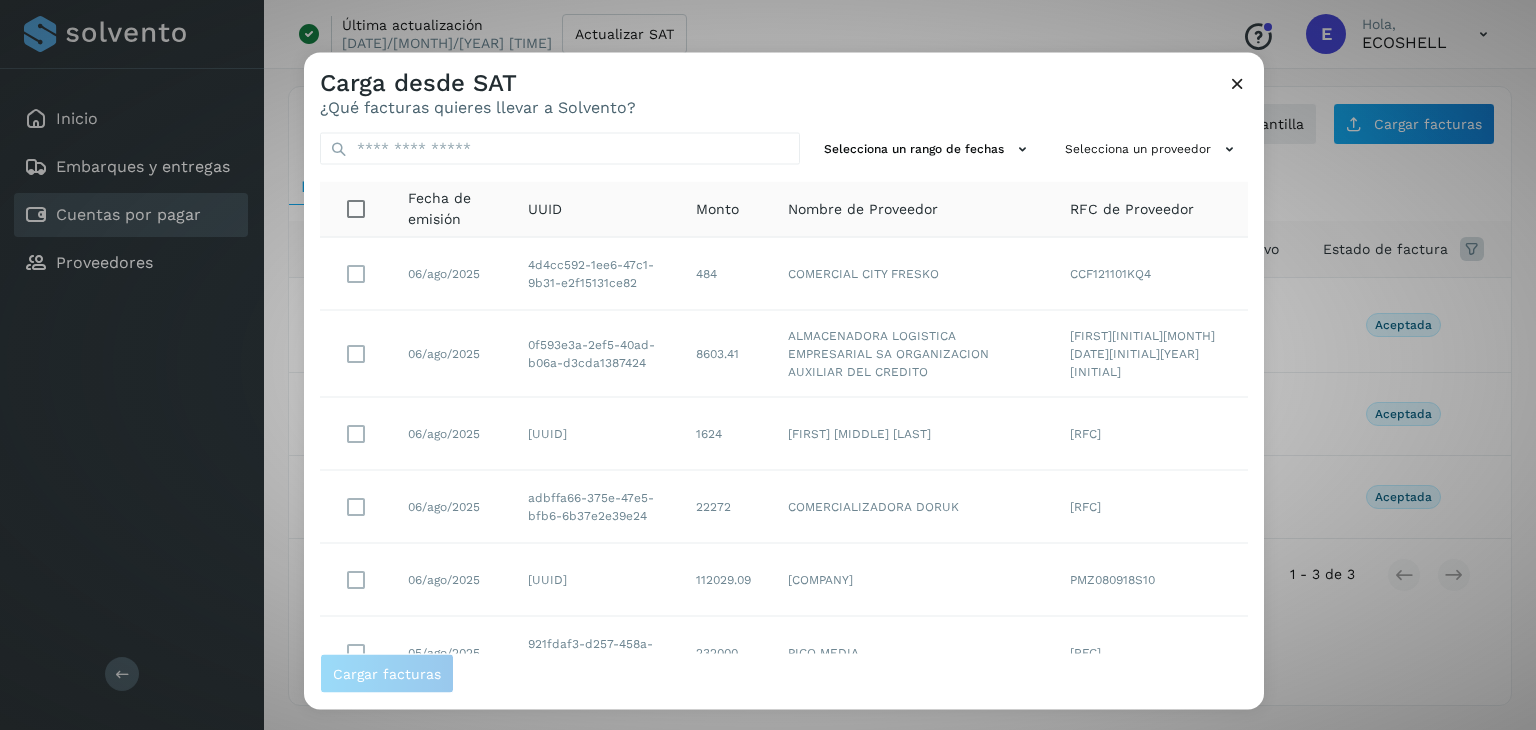 click on "Nombre de Proveedor" at bounding box center [863, 208] 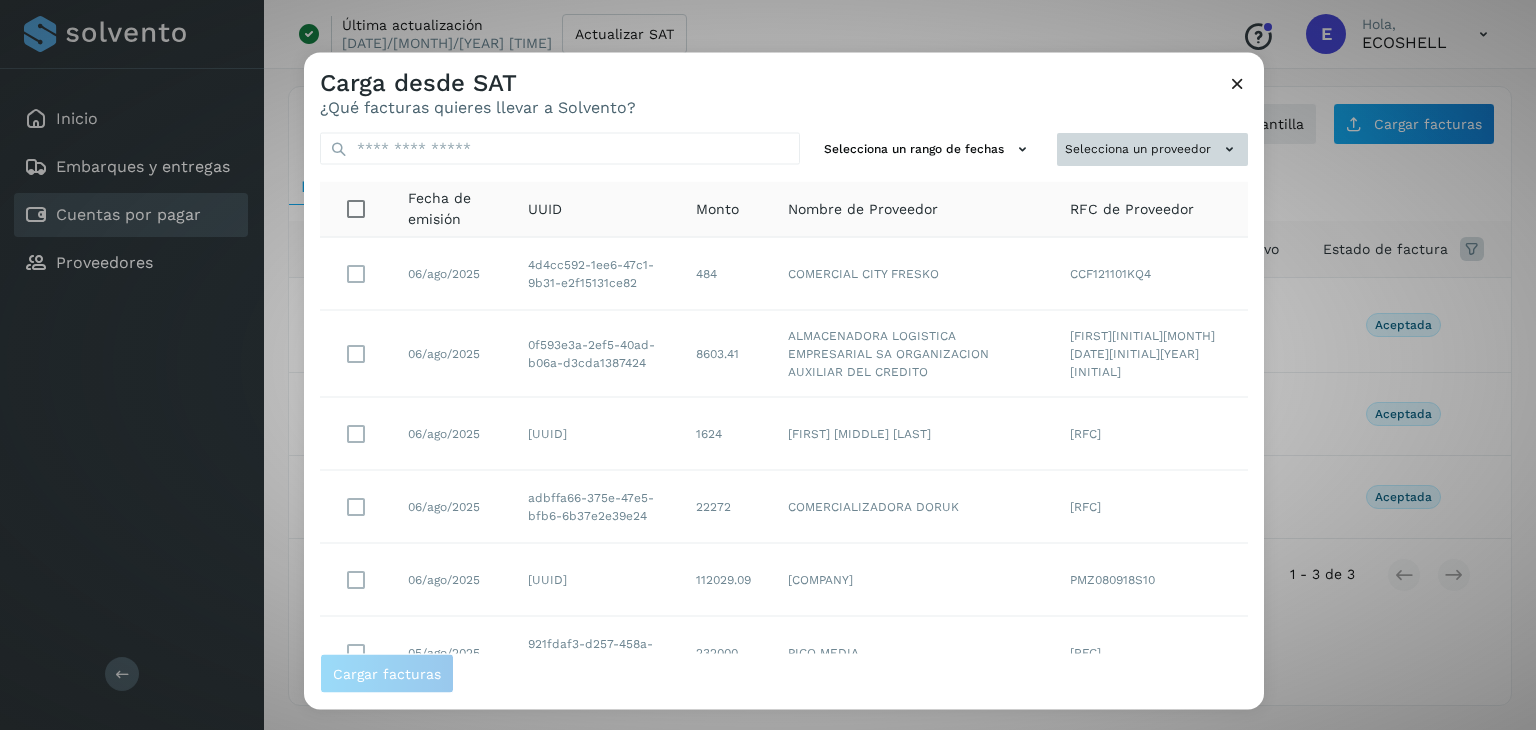 click on "Selecciona un proveedor" at bounding box center (1152, 149) 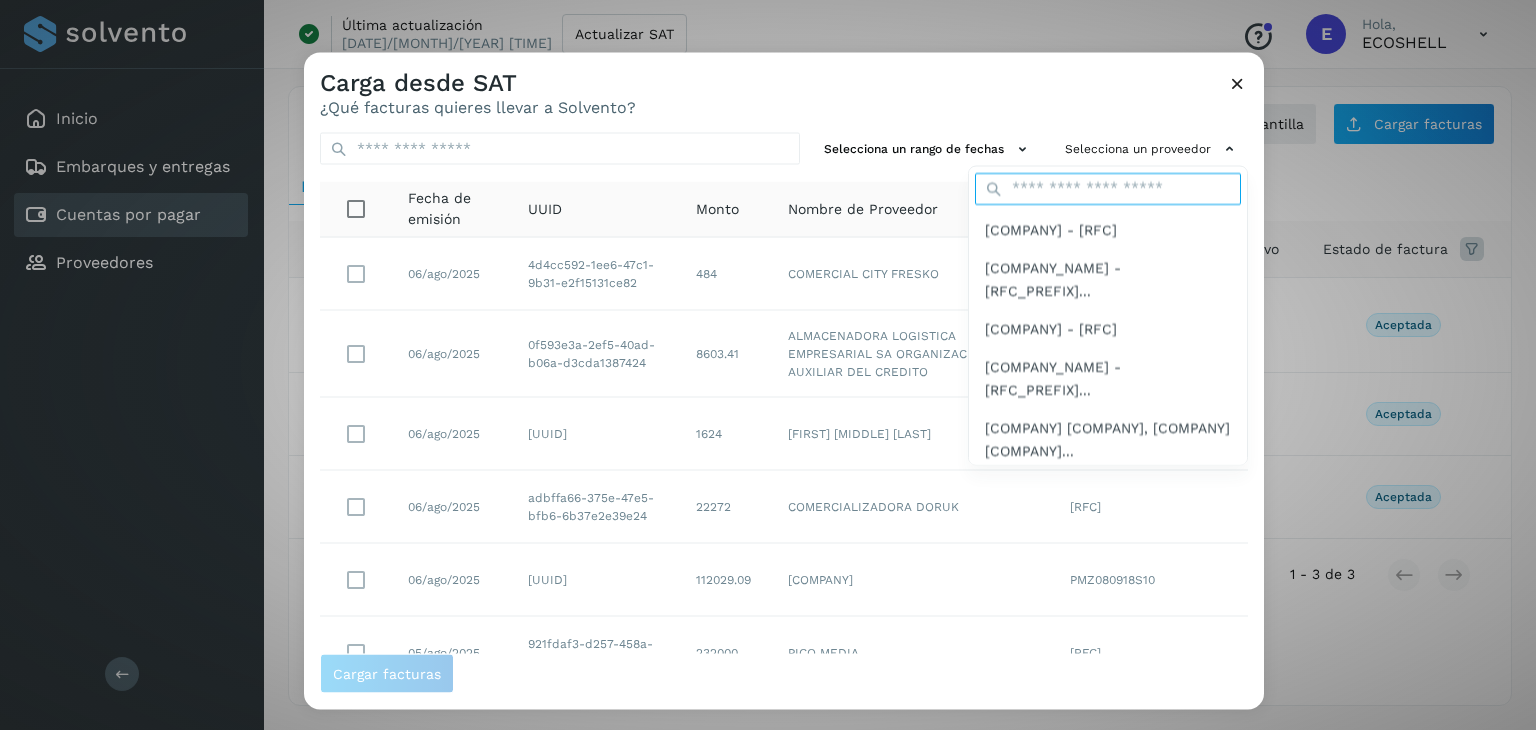 click at bounding box center [1108, 188] 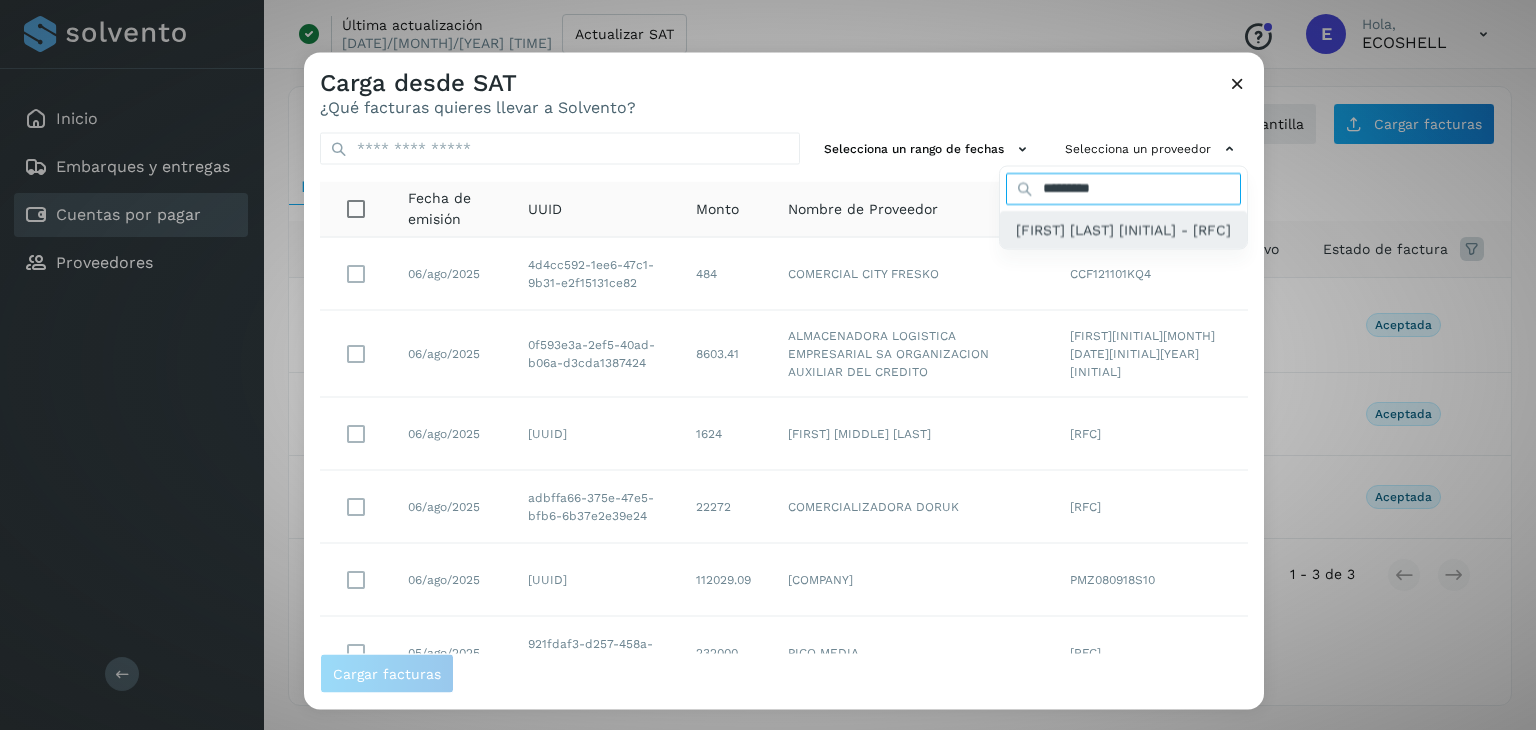 type on "*********" 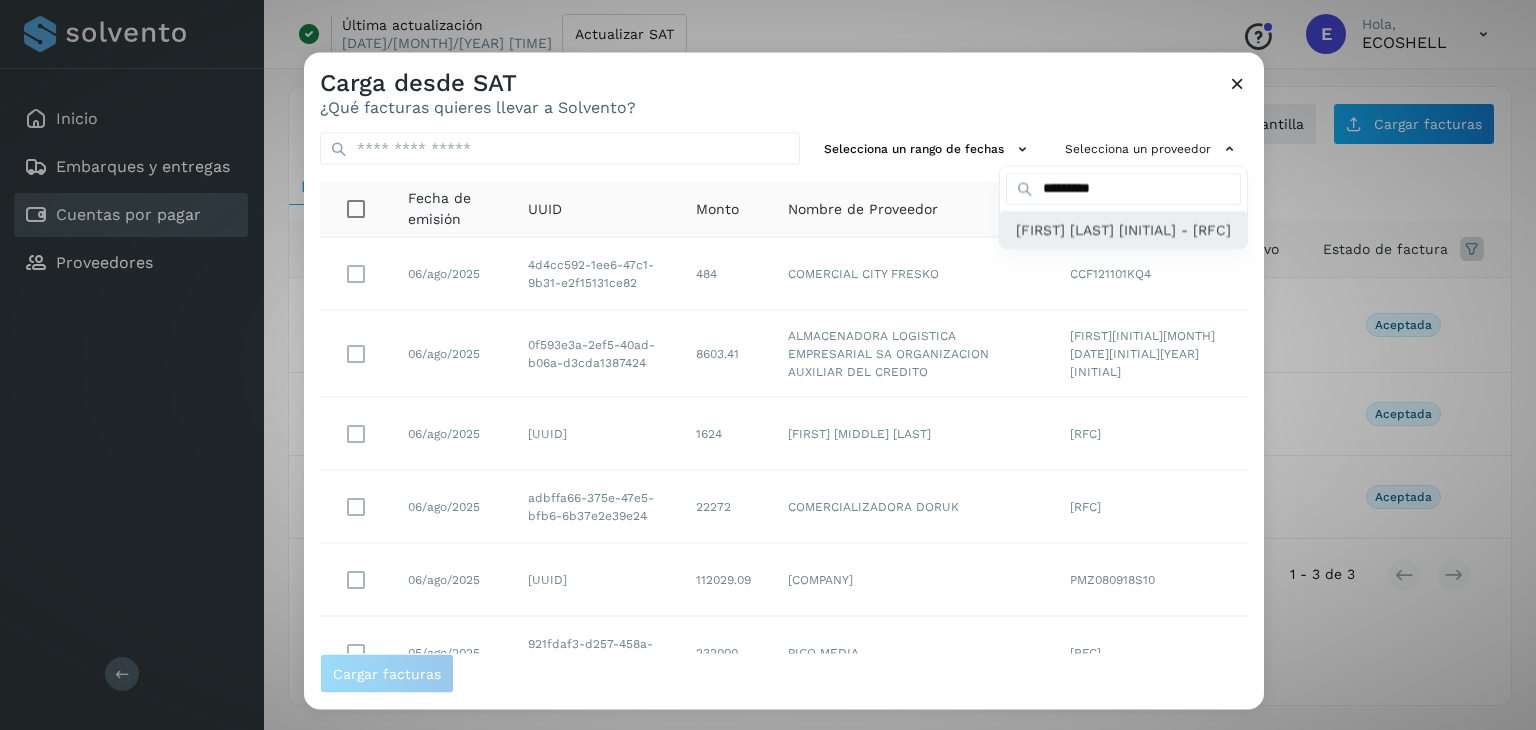 click on "[FIRST] [LAST] [INITIAL] - [RFC]" at bounding box center (1123, 229) 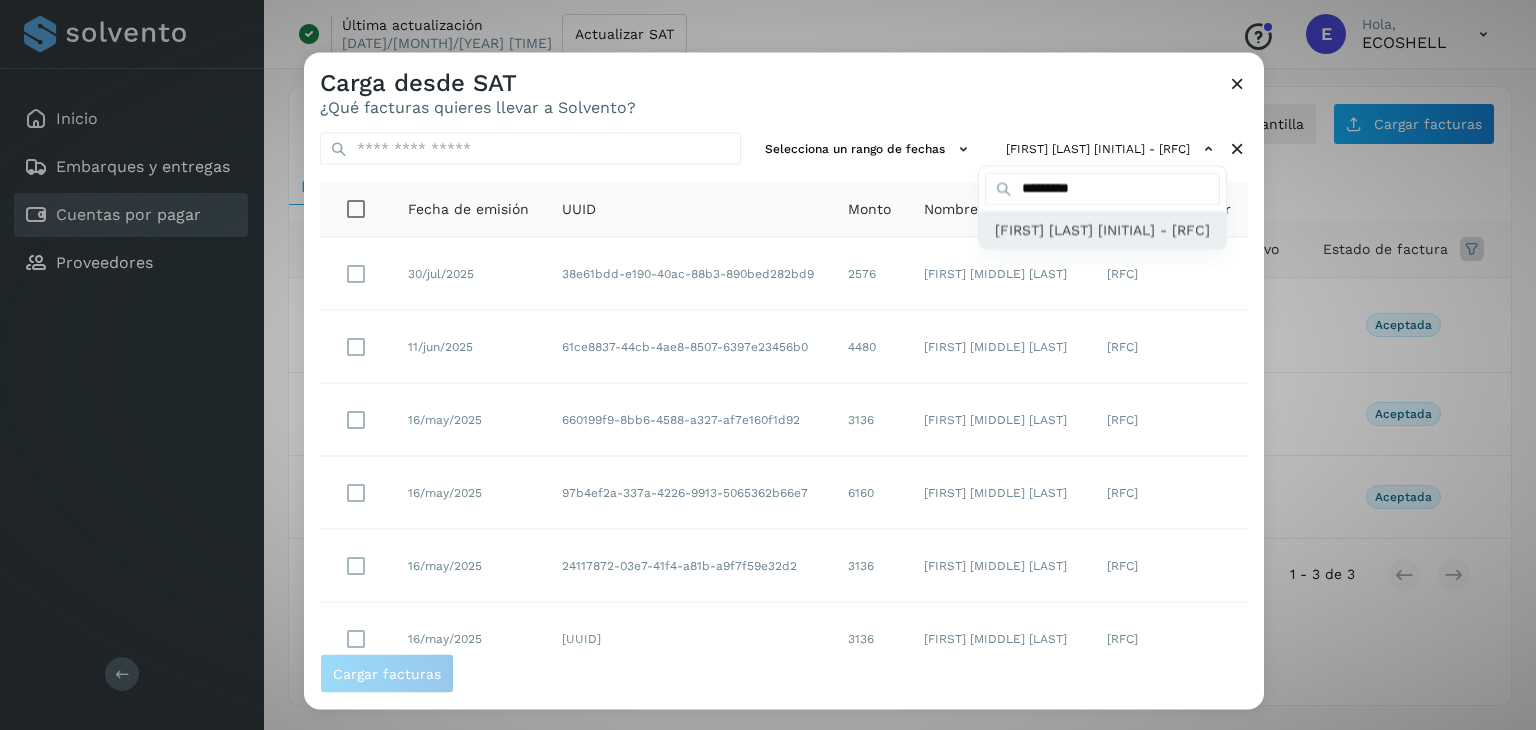 click on "[FIRST] [LAST] [INITIAL] - [RFC]" at bounding box center (1102, 229) 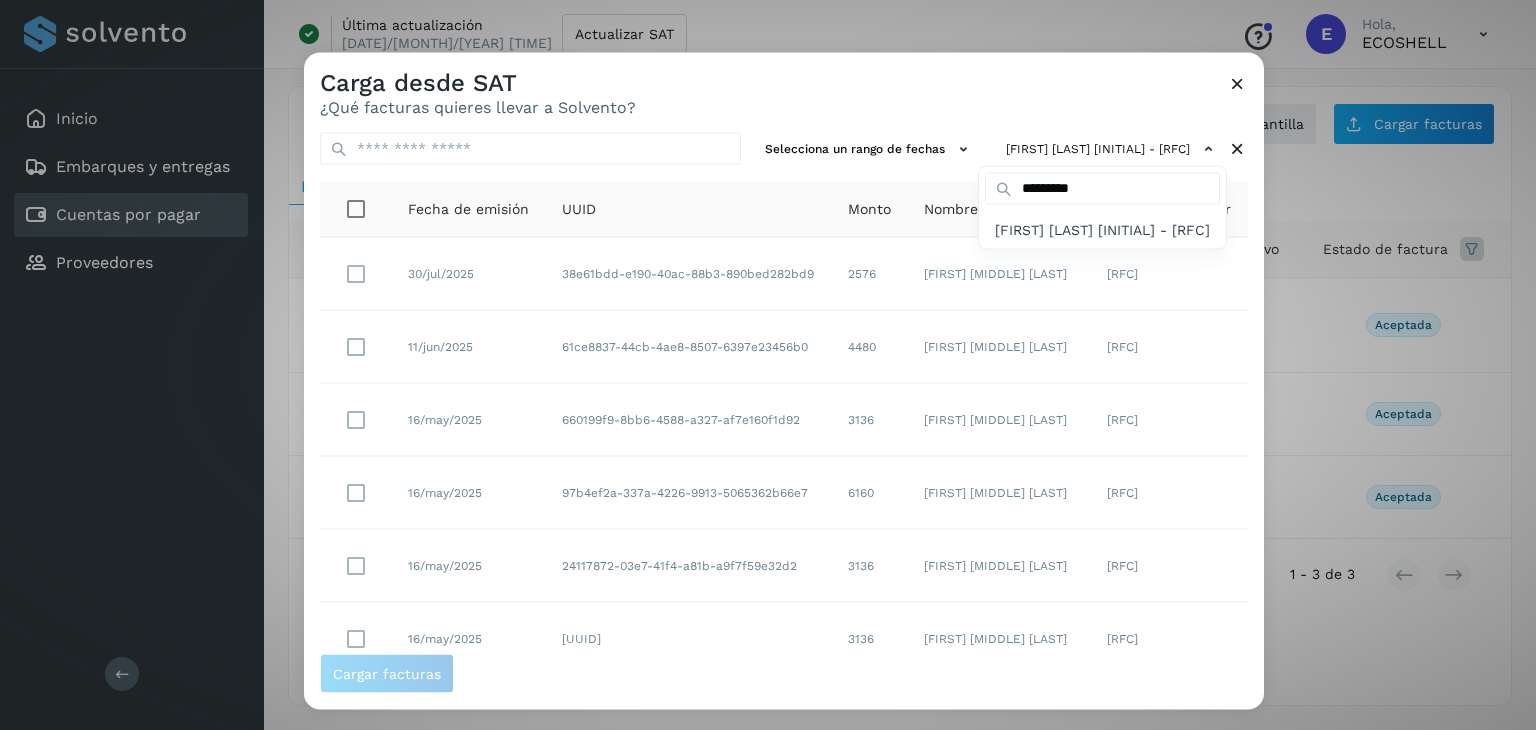 drag, startPoint x: 1251, startPoint y: 408, endPoint x: 1258, endPoint y: 509, distance: 101.24229 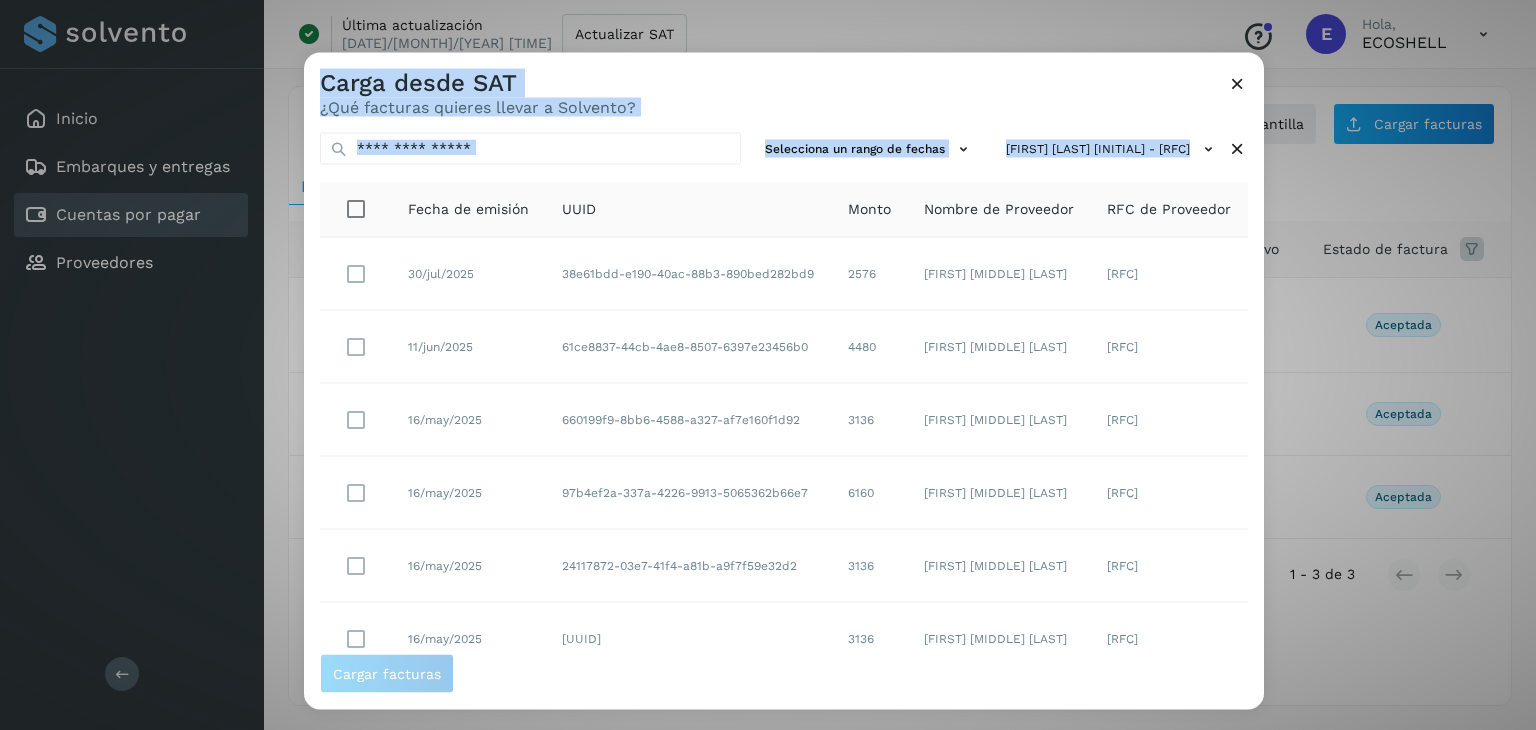 drag, startPoint x: 1258, startPoint y: 509, endPoint x: 1288, endPoint y: 629, distance: 123.69317 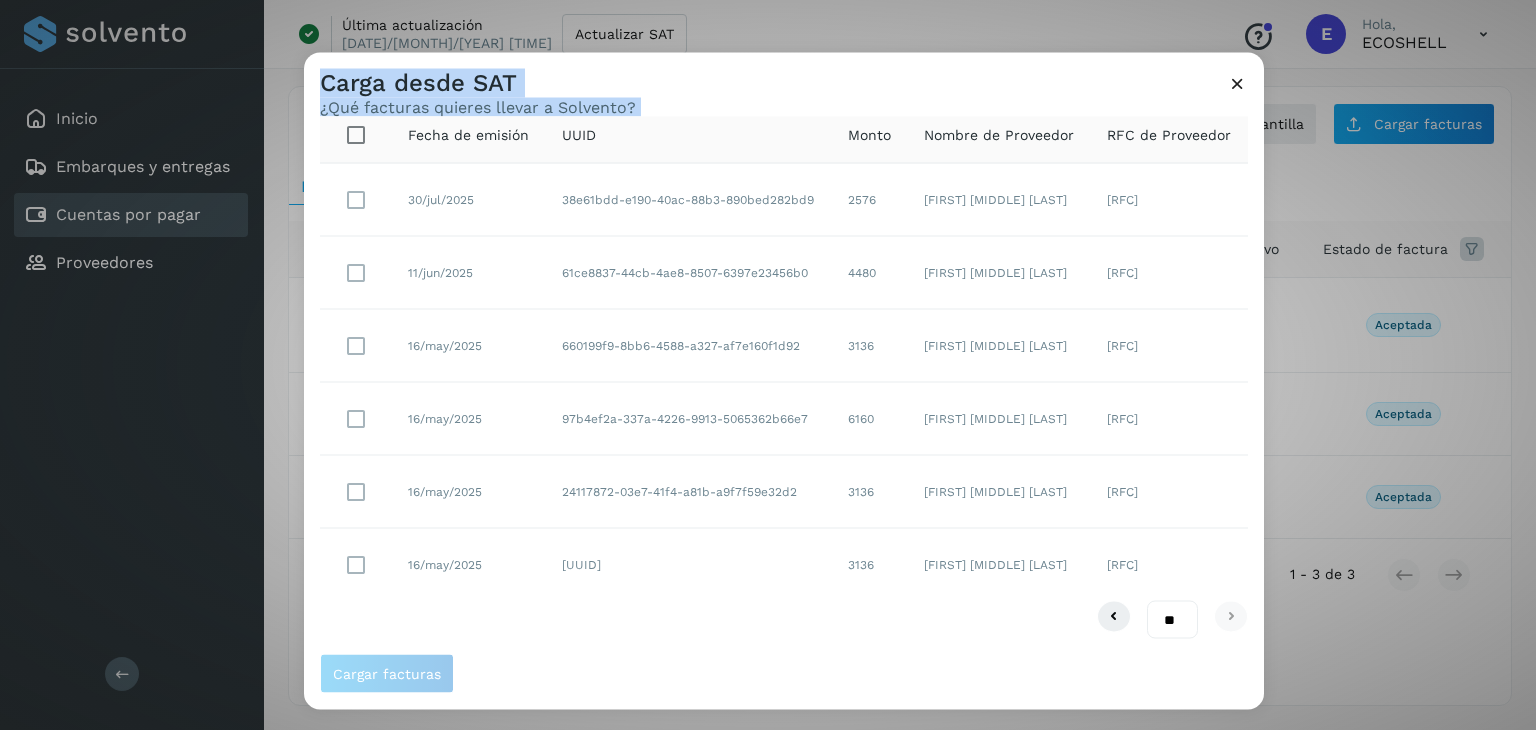 scroll, scrollTop: 0, scrollLeft: 0, axis: both 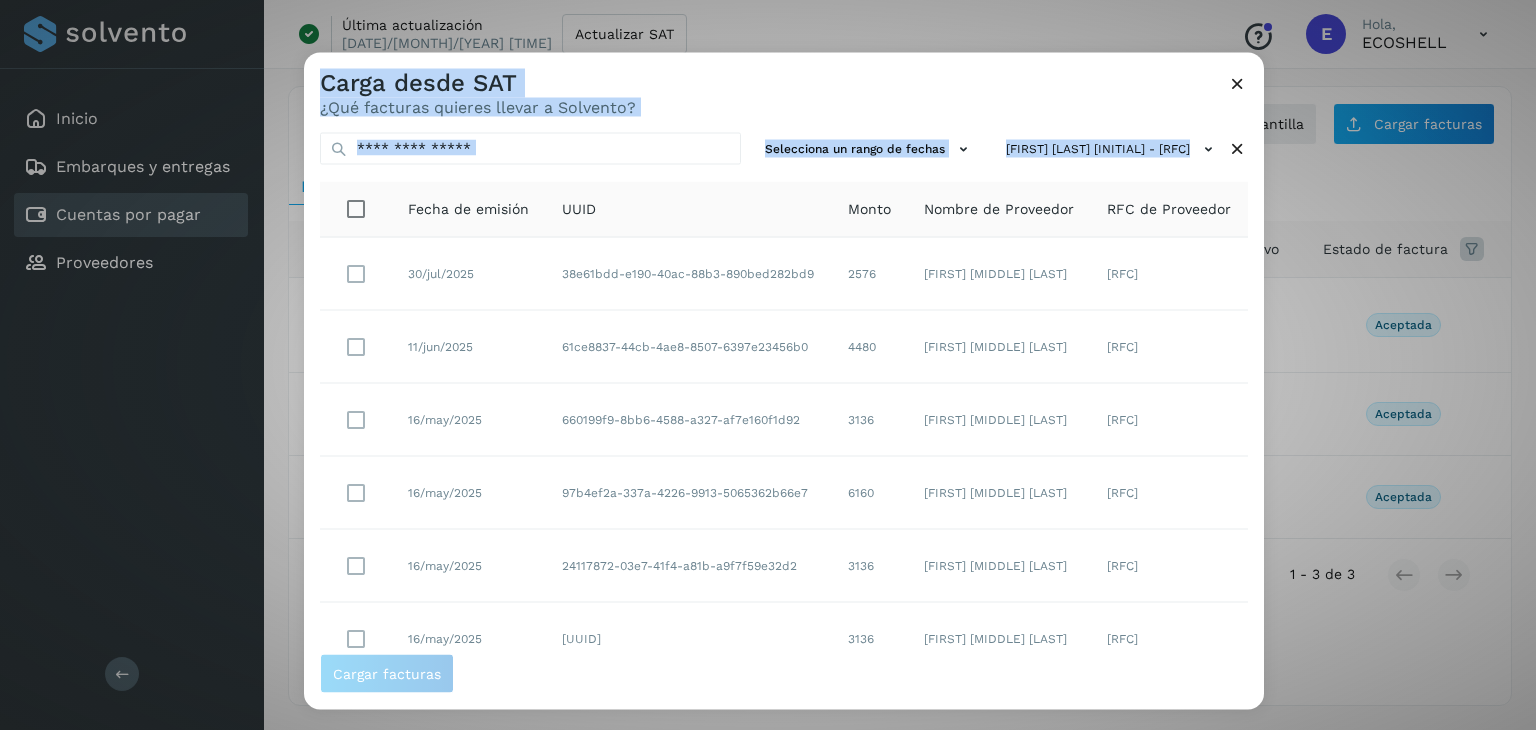 click on "Carga desde SAT ¿Qué facturas quieres llevar a Solvento?" at bounding box center [784, 85] 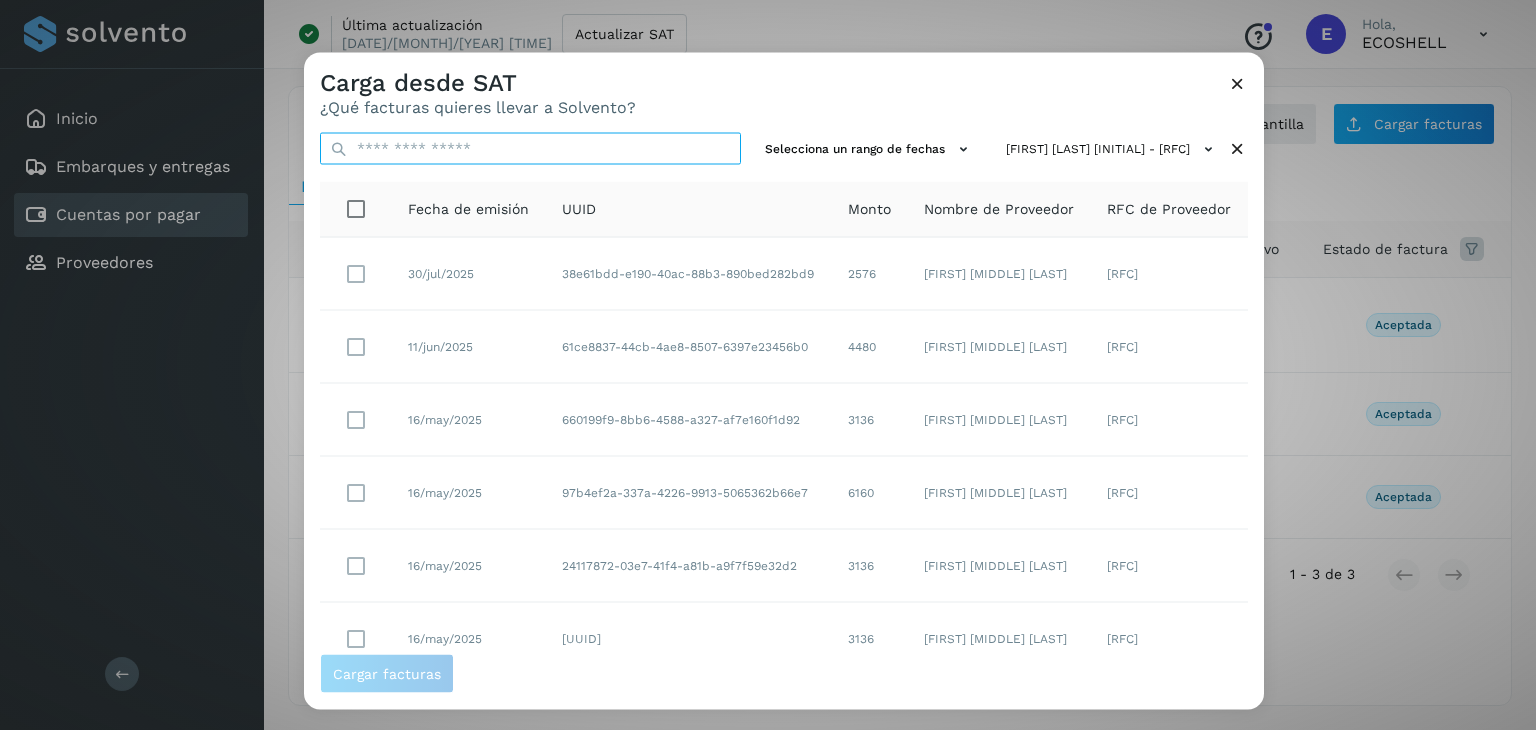 click at bounding box center [530, 149] 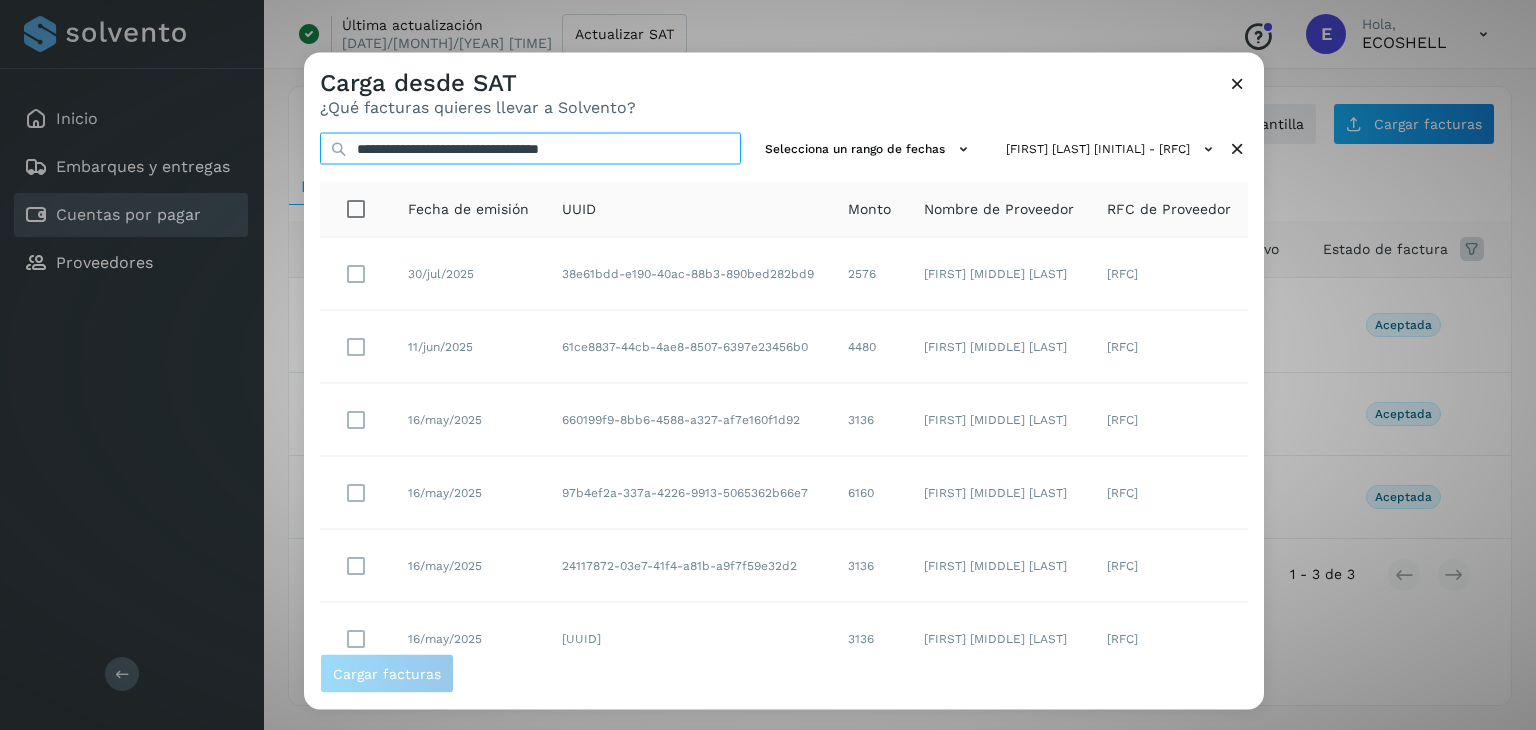 scroll, scrollTop: 0, scrollLeft: 28, axis: horizontal 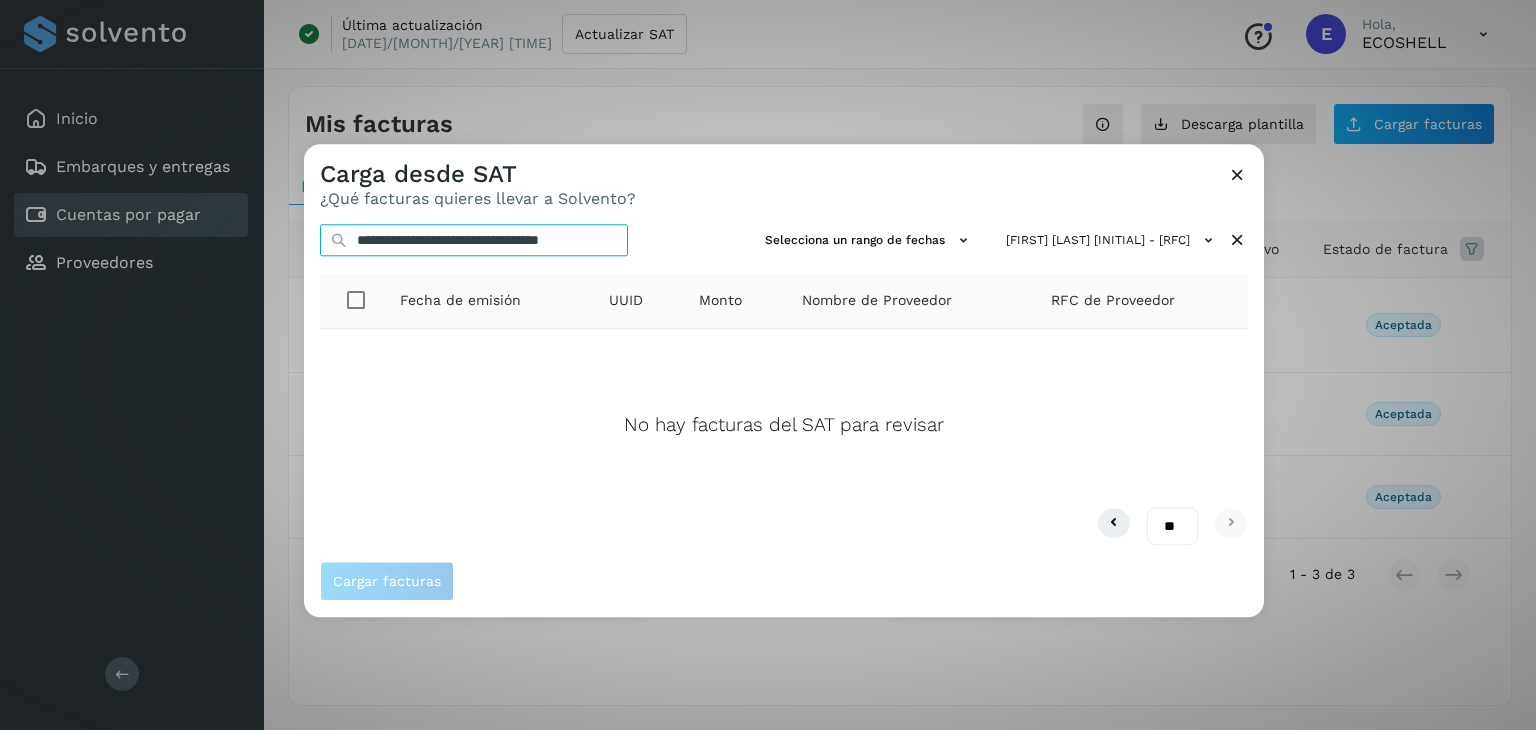 type on "**********" 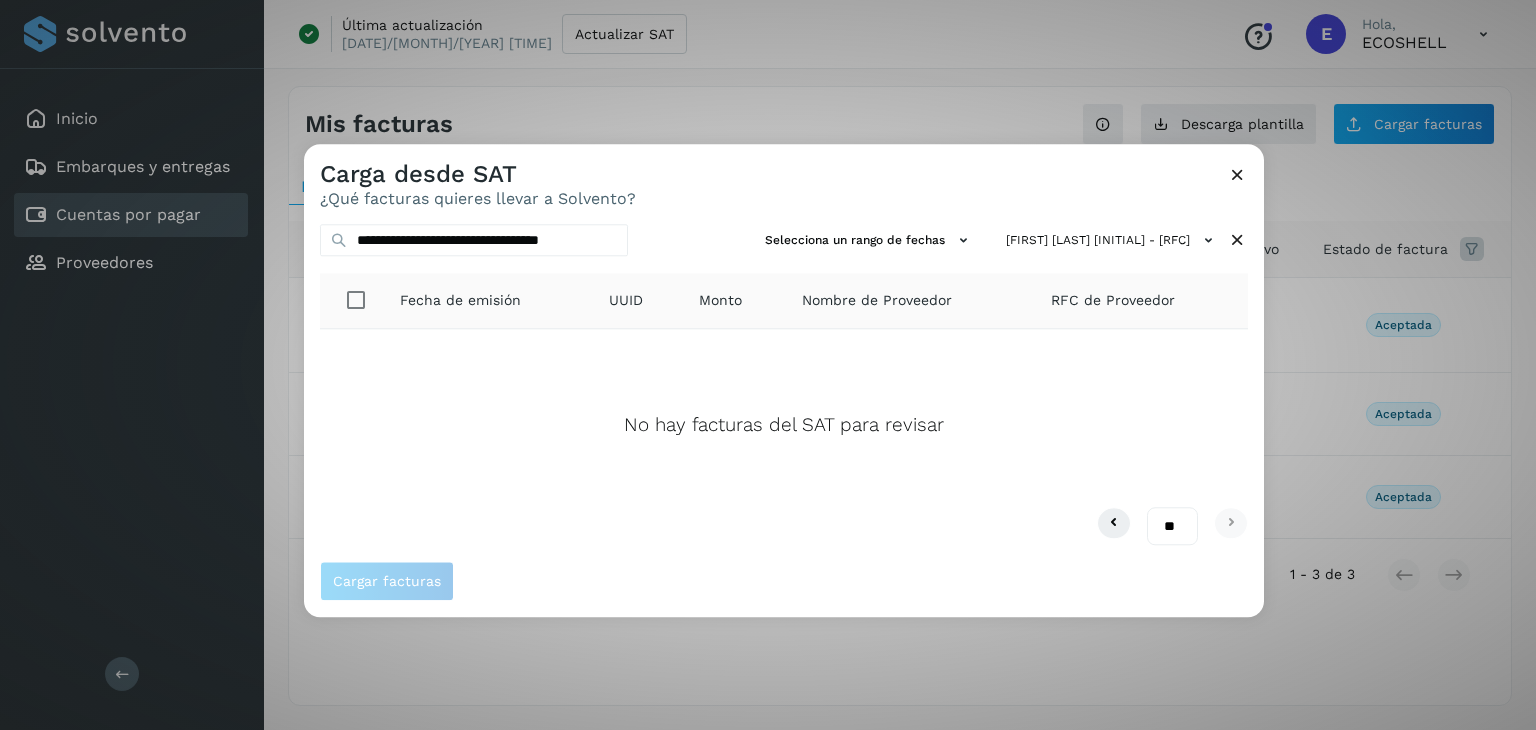 scroll, scrollTop: 0, scrollLeft: 0, axis: both 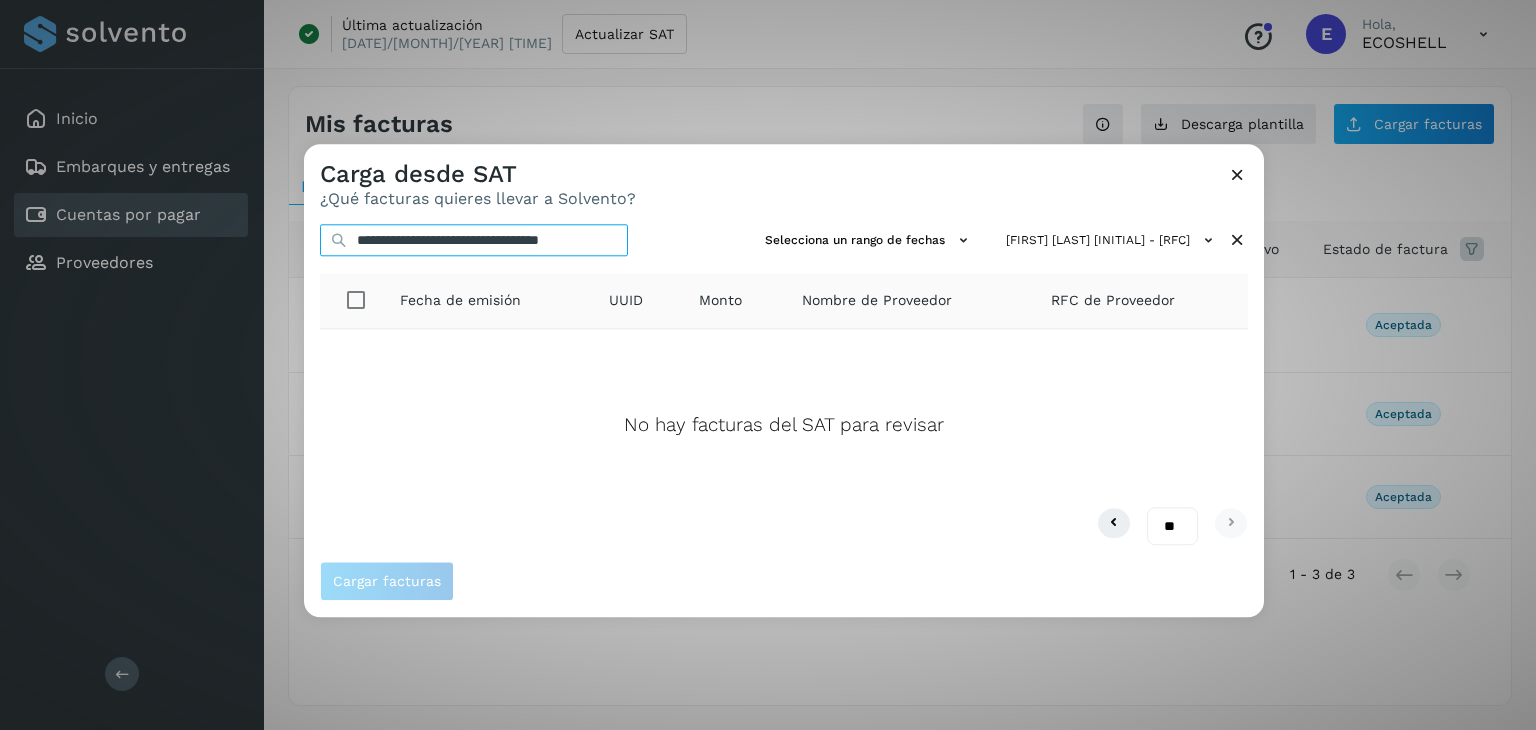 click on "**********" at bounding box center (474, 240) 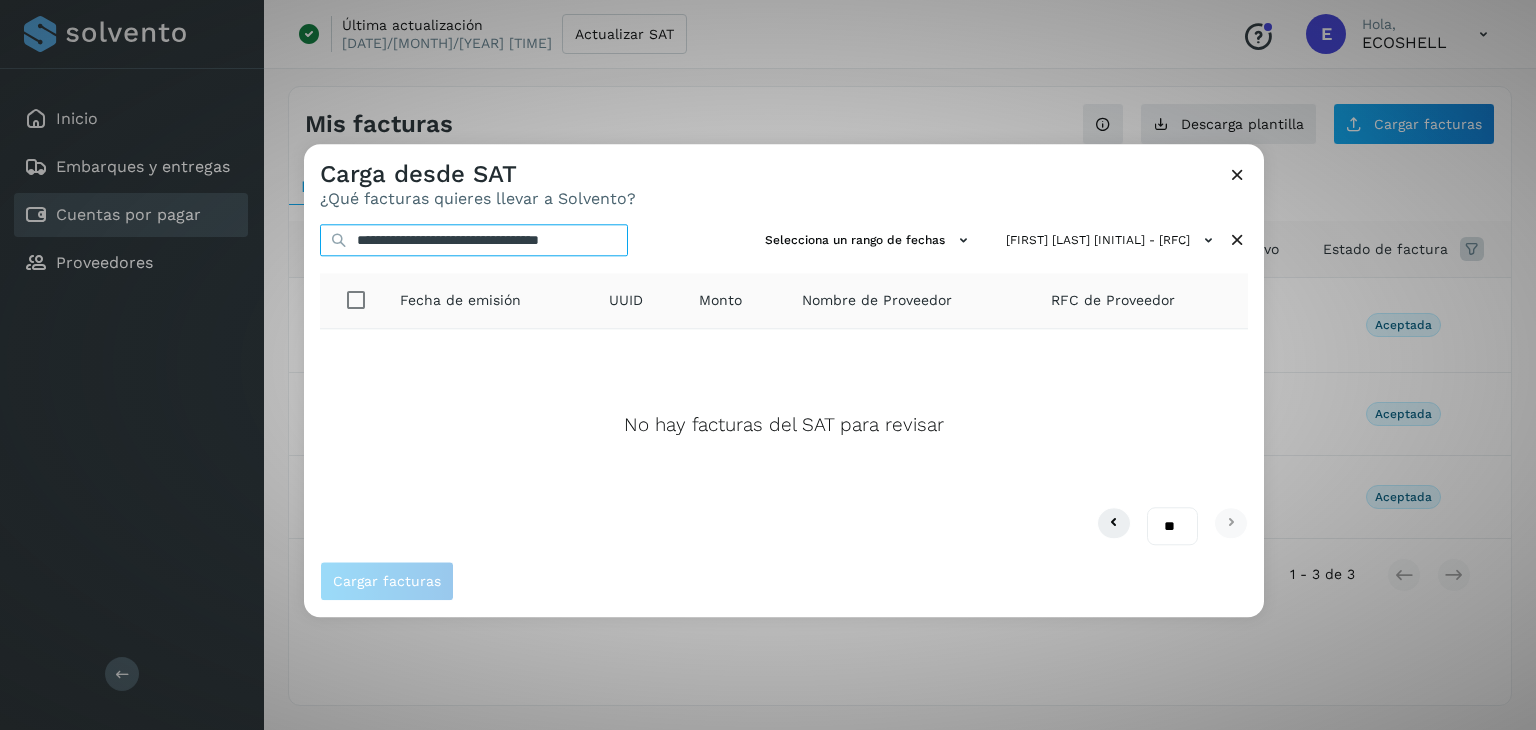 drag, startPoint x: 372, startPoint y: 241, endPoint x: 806, endPoint y: 221, distance: 434.46057 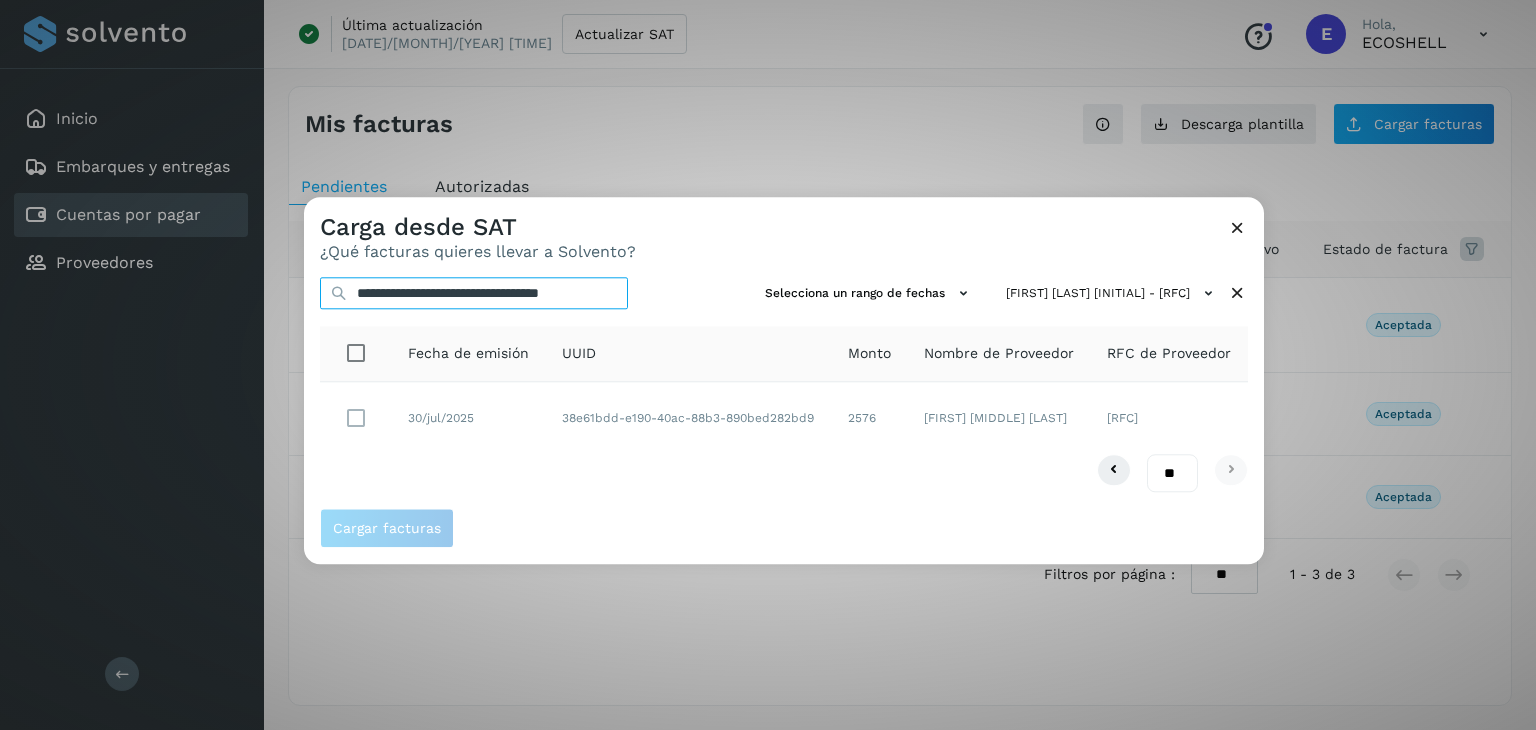 type on "**********" 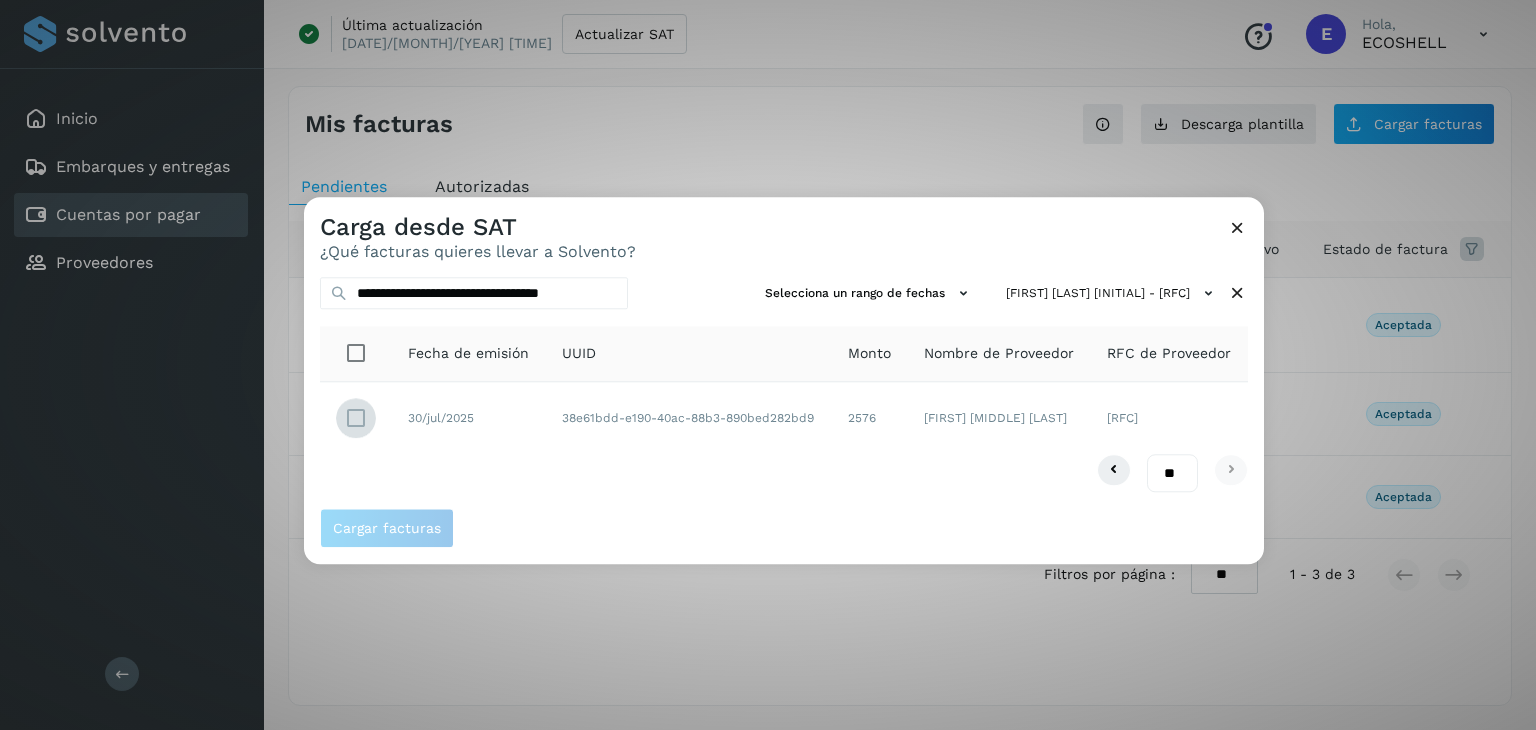 scroll, scrollTop: 0, scrollLeft: 0, axis: both 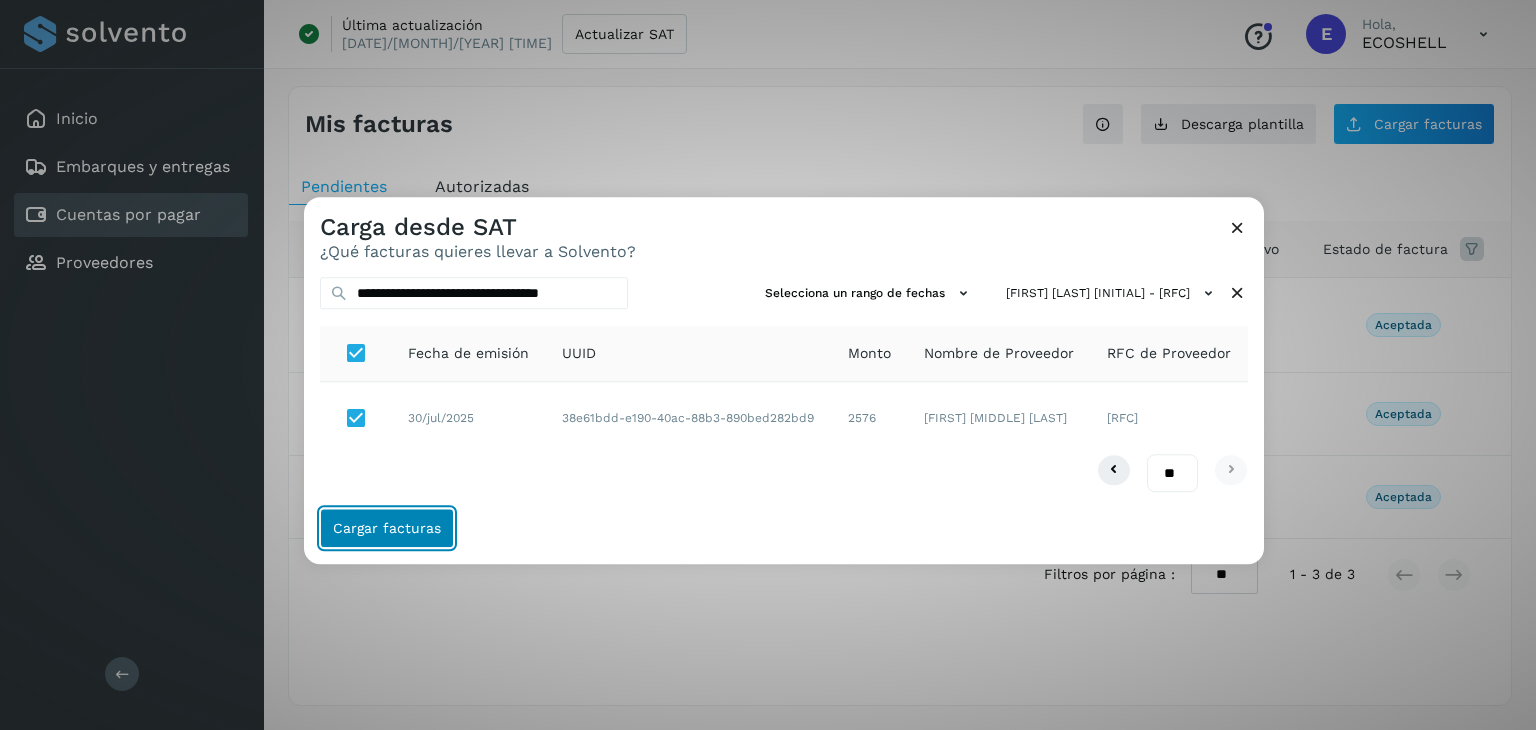 click on "Cargar facturas" 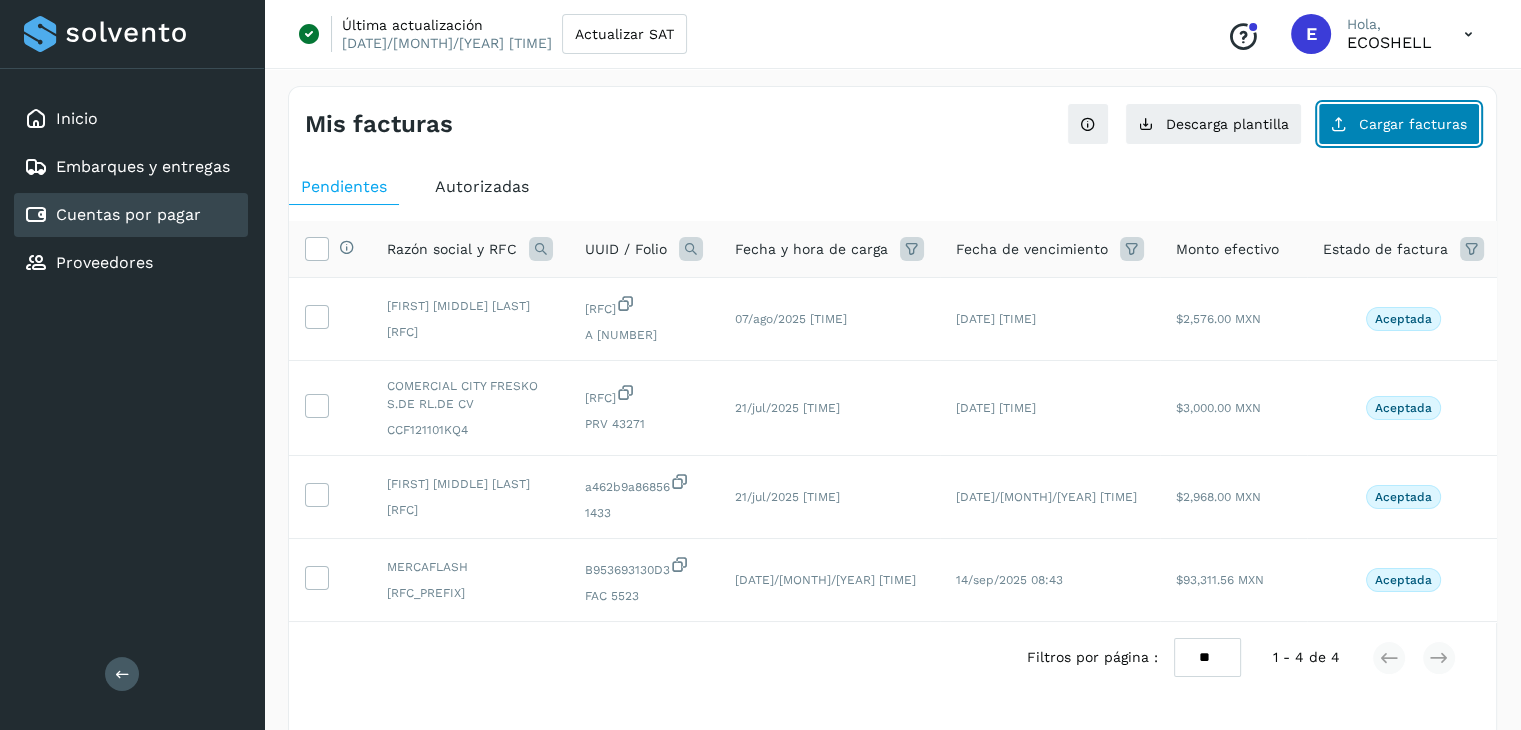 click on "Cargar facturas" 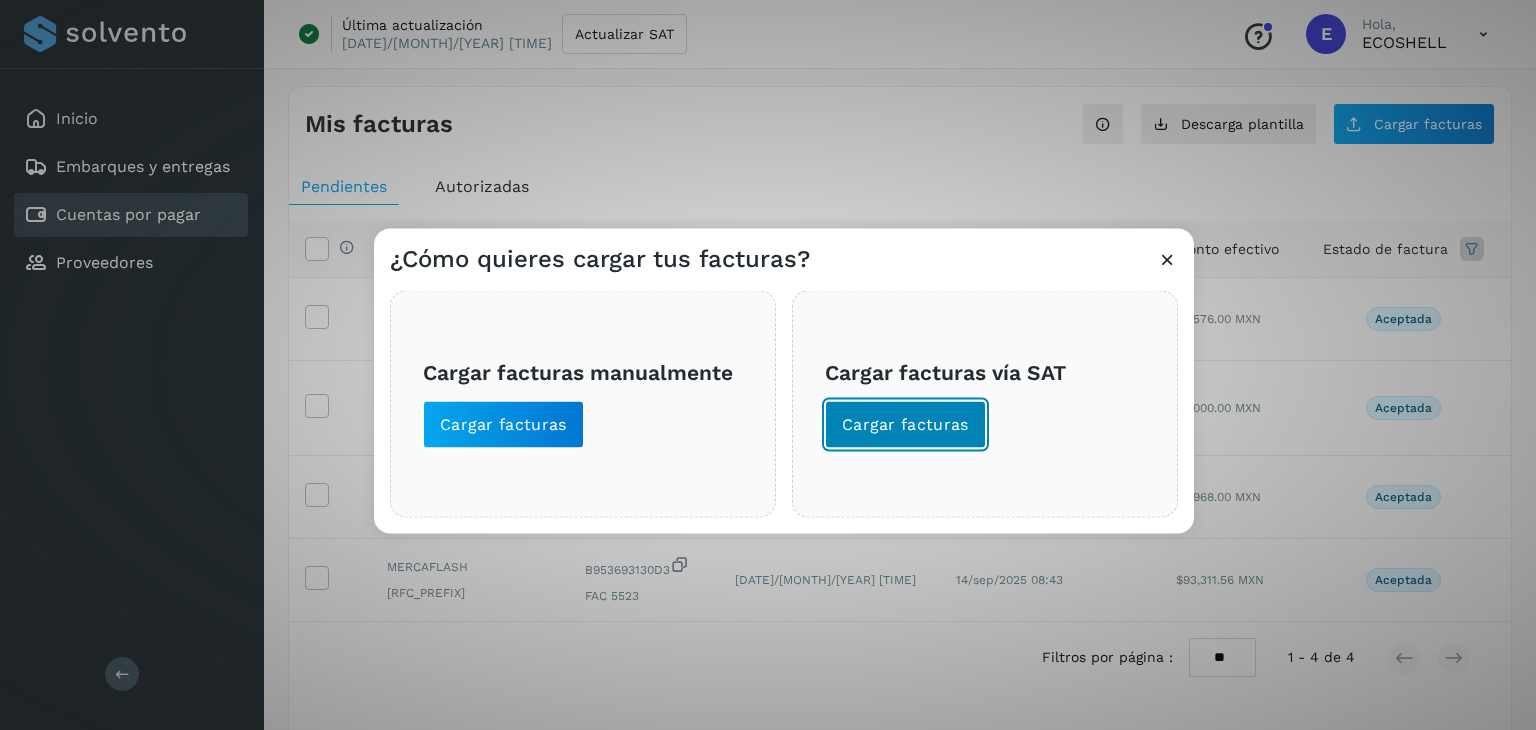 click on "Cargar facturas" 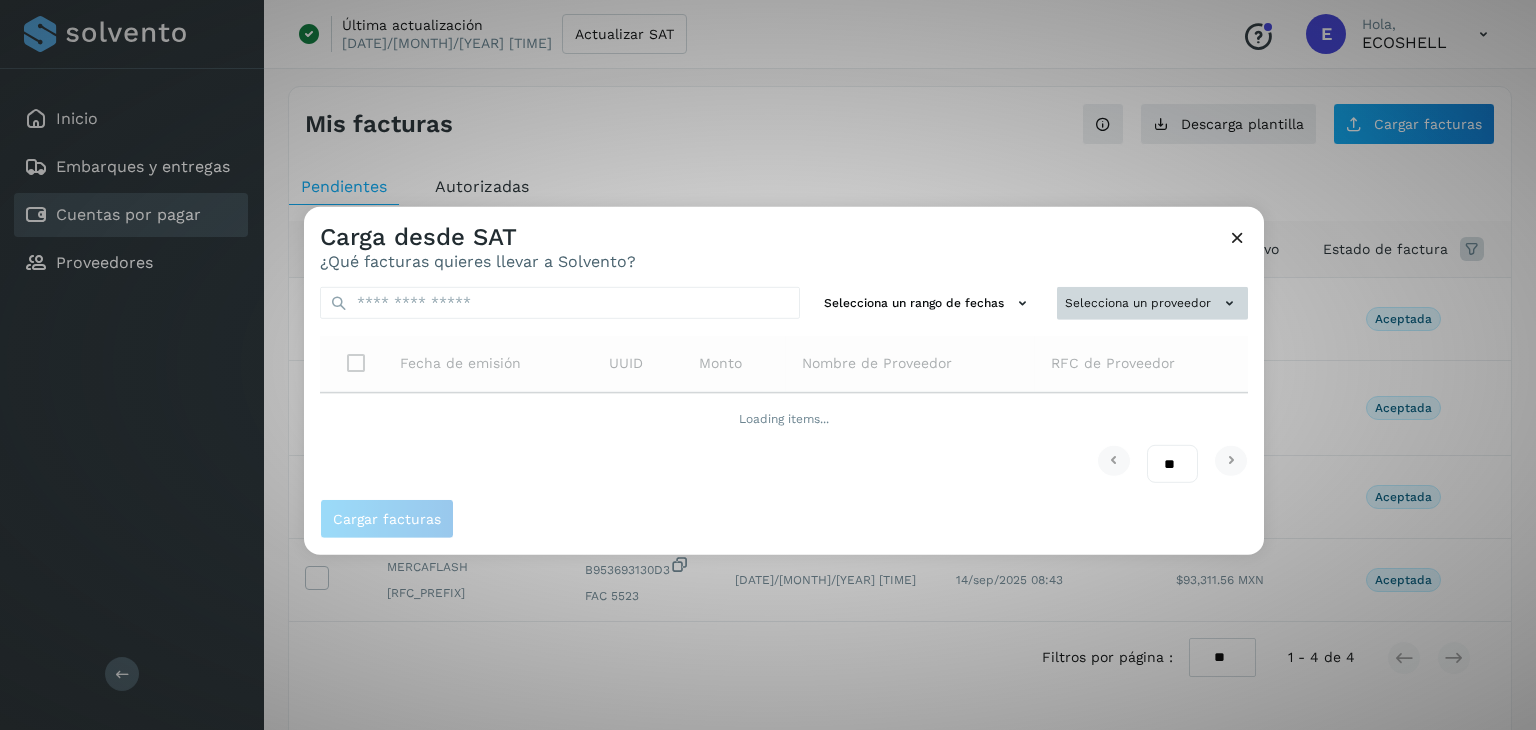 click on "Selecciona un proveedor" at bounding box center (1152, 303) 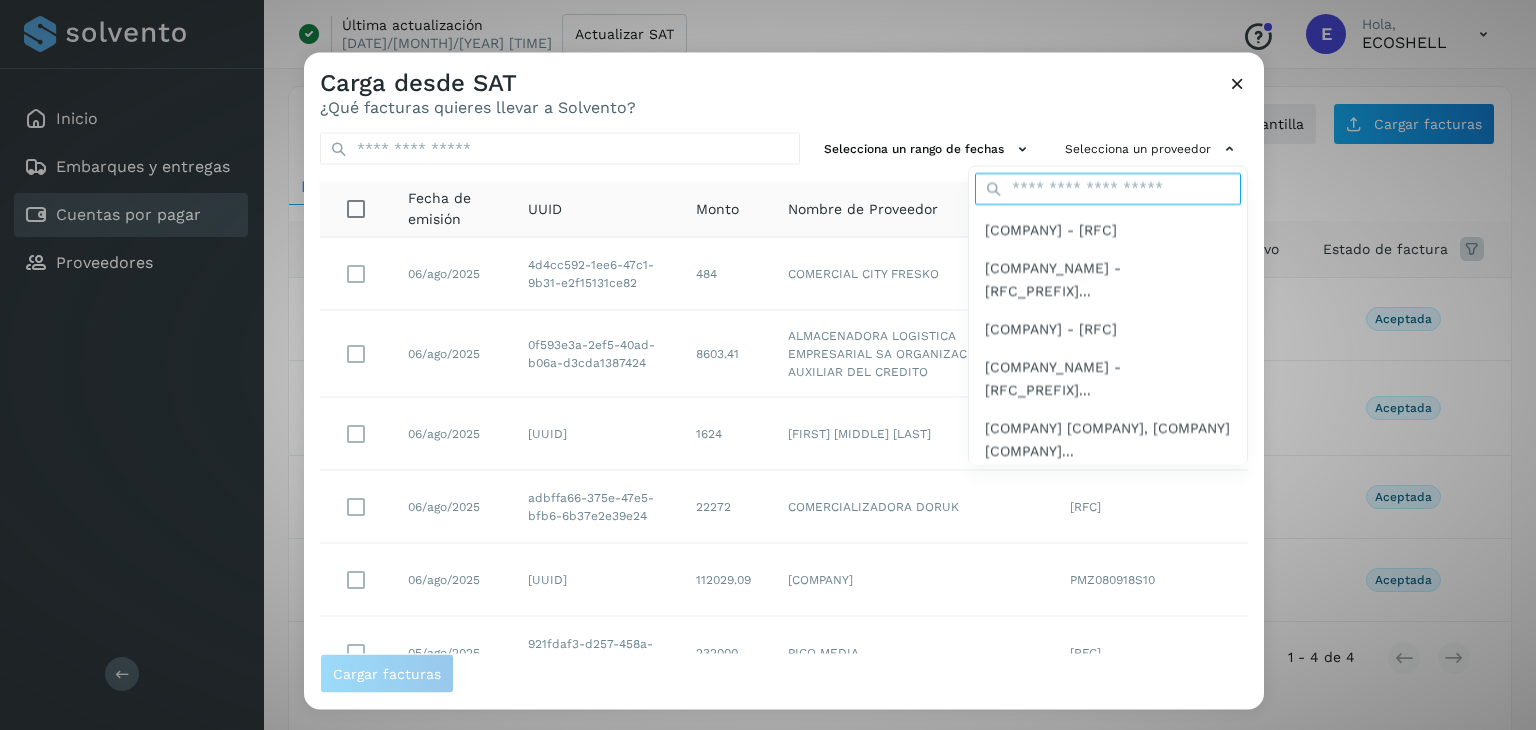 click at bounding box center (1108, 188) 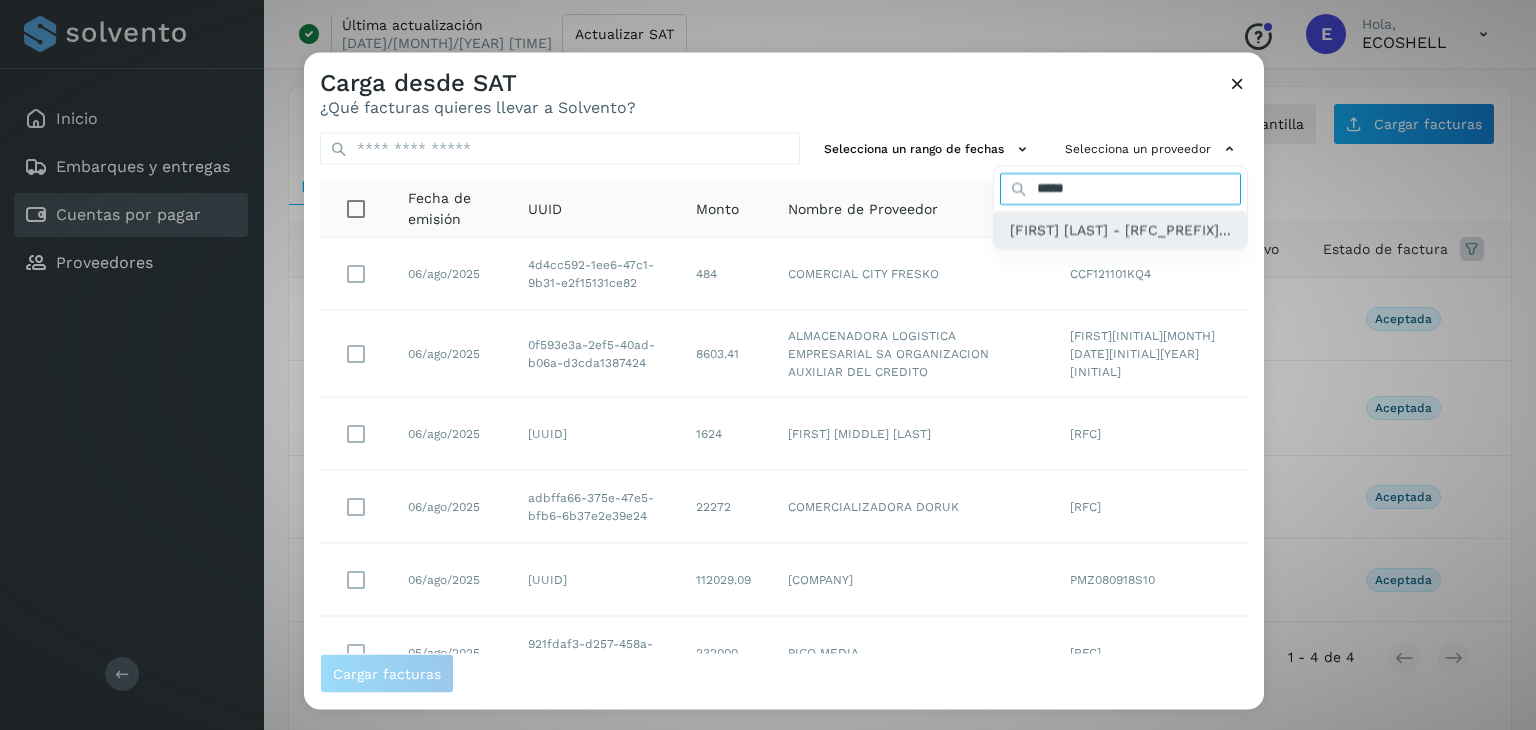 type on "*****" 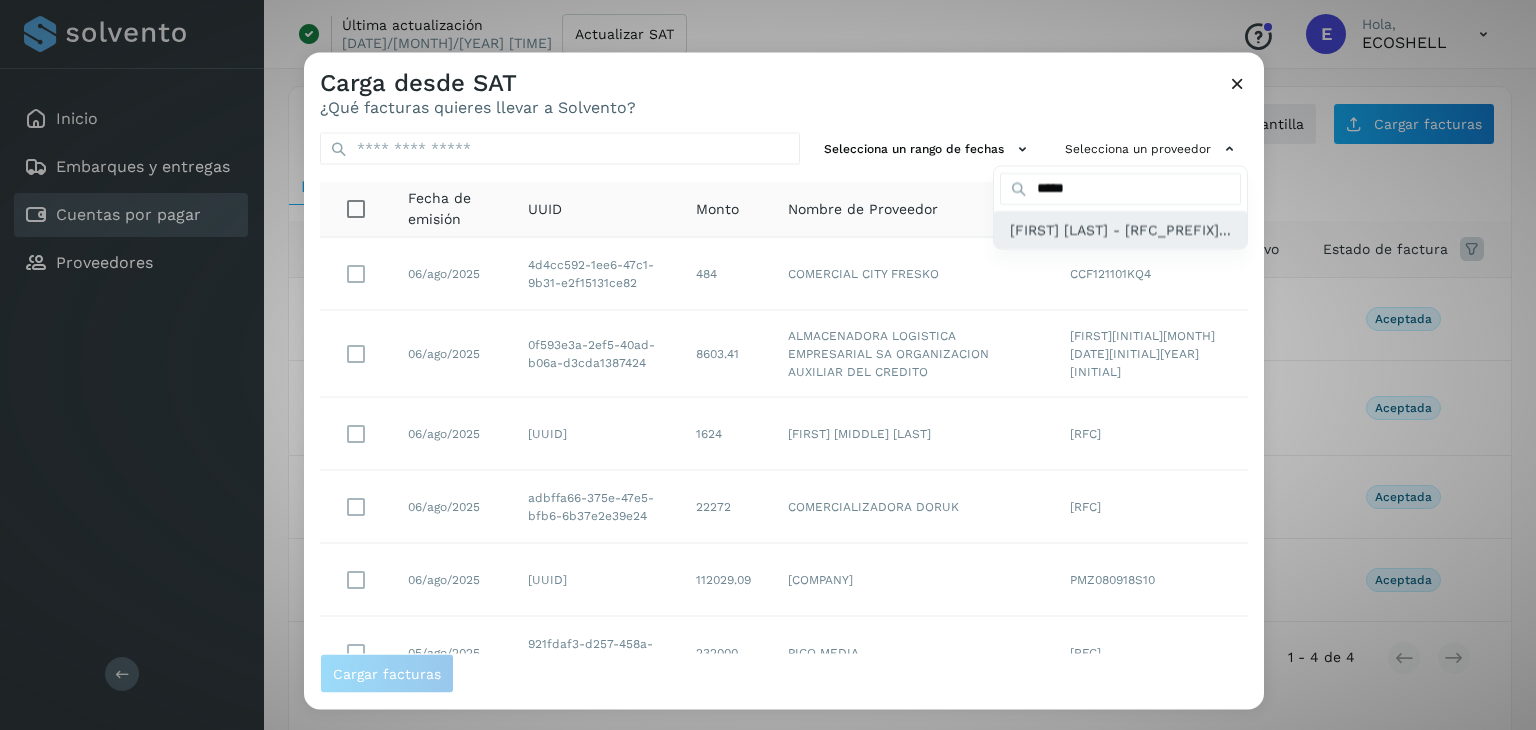click on "[FIRST] [LAST] - [RFC_PREFIX]..." 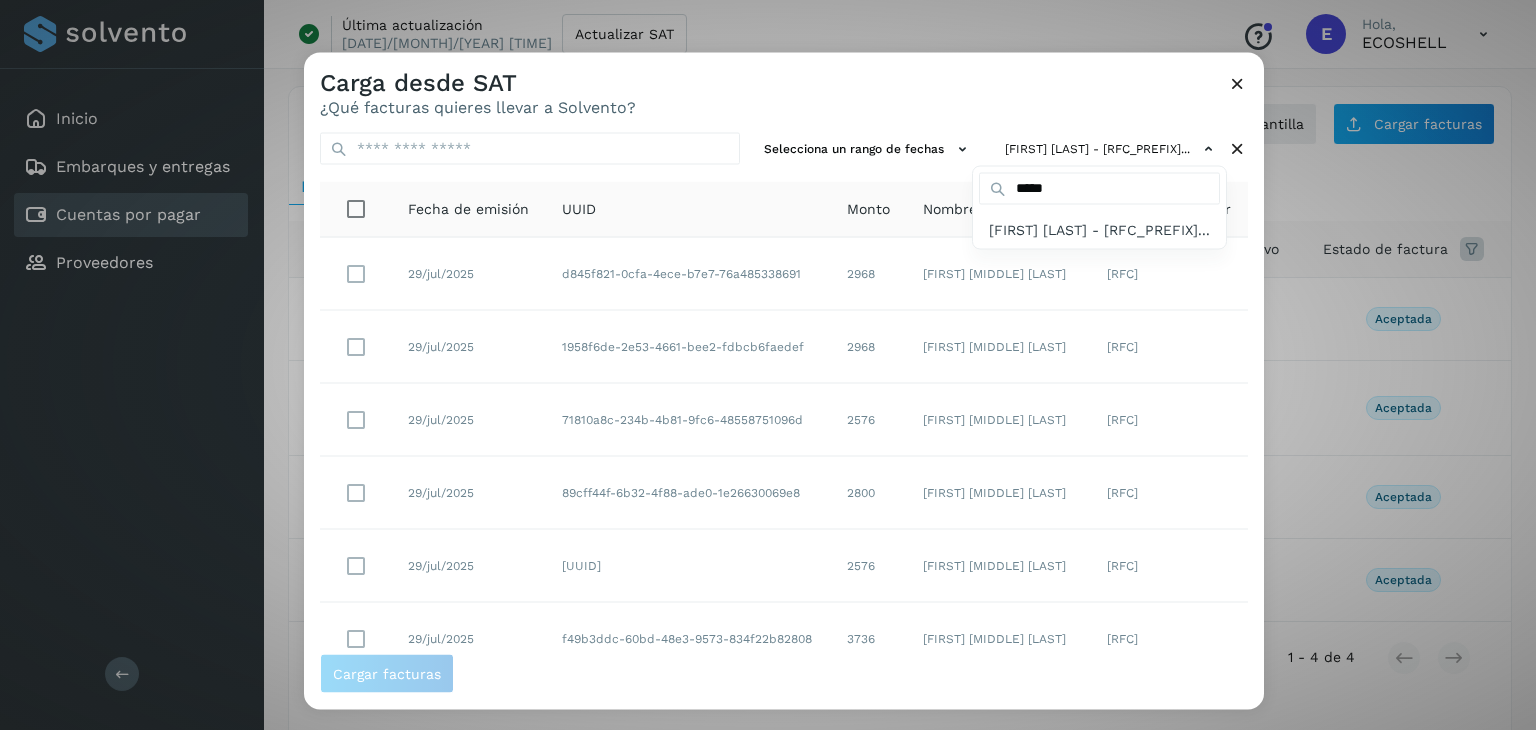 click at bounding box center (1072, 418) 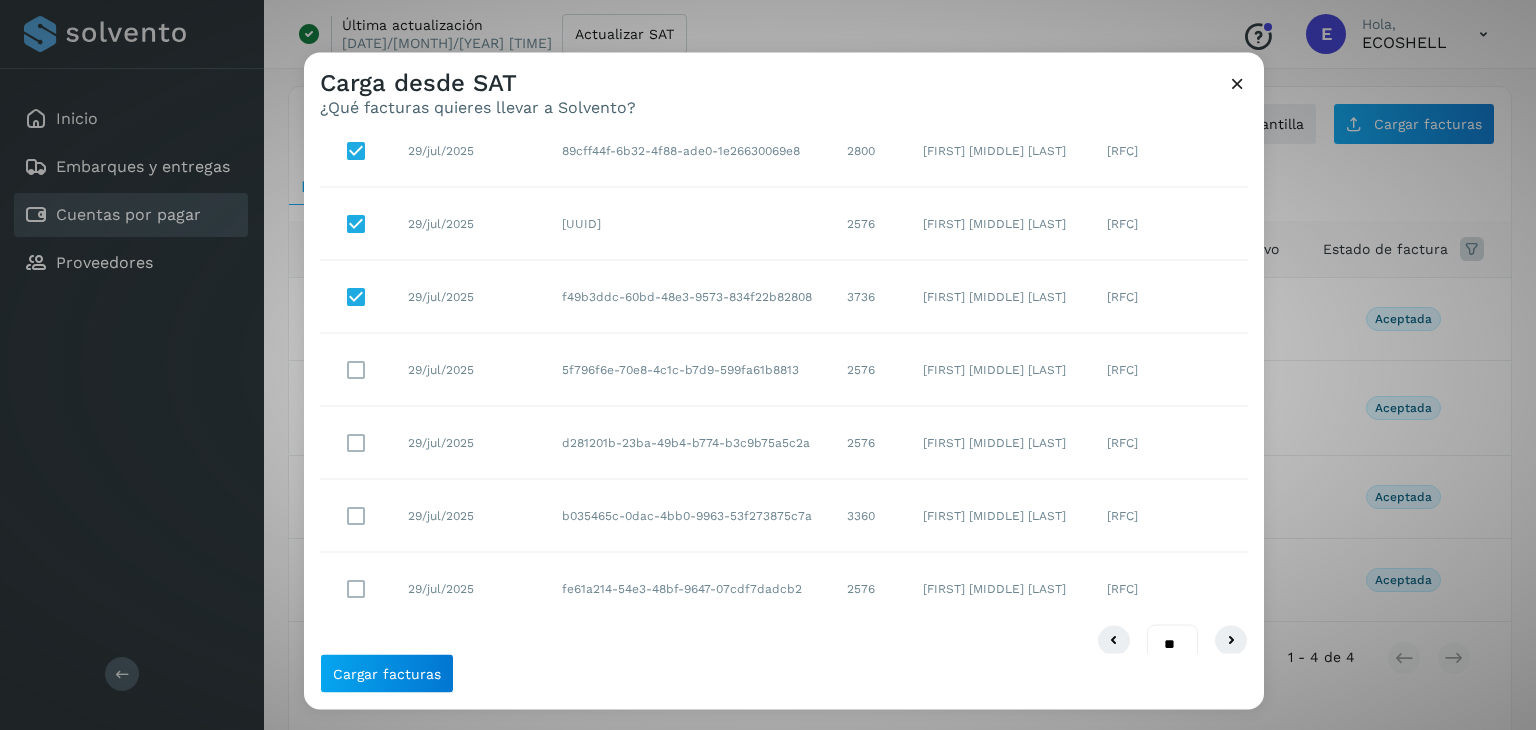 scroll, scrollTop: 365, scrollLeft: 0, axis: vertical 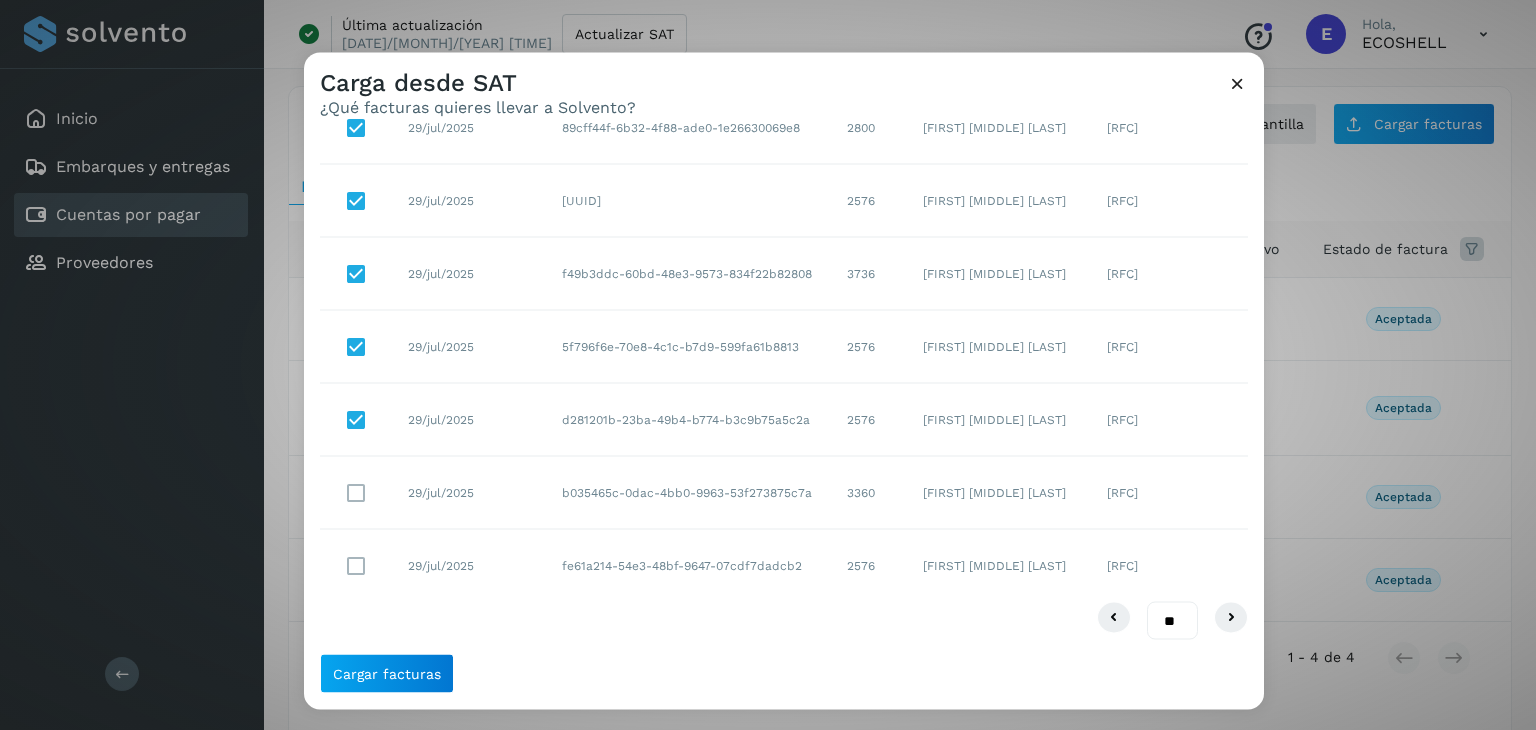 click on "** ** **" at bounding box center (1172, 620) 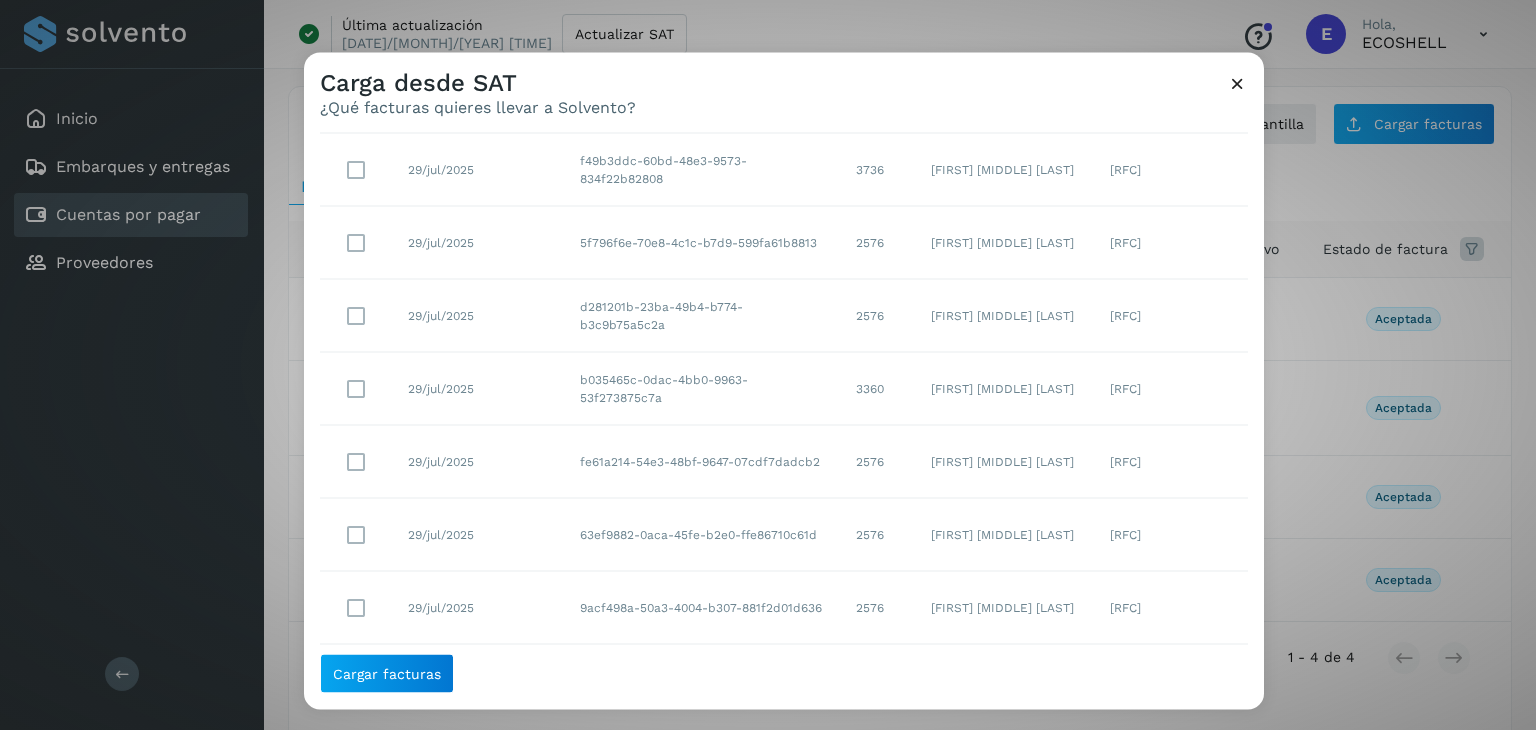 scroll, scrollTop: 0, scrollLeft: 0, axis: both 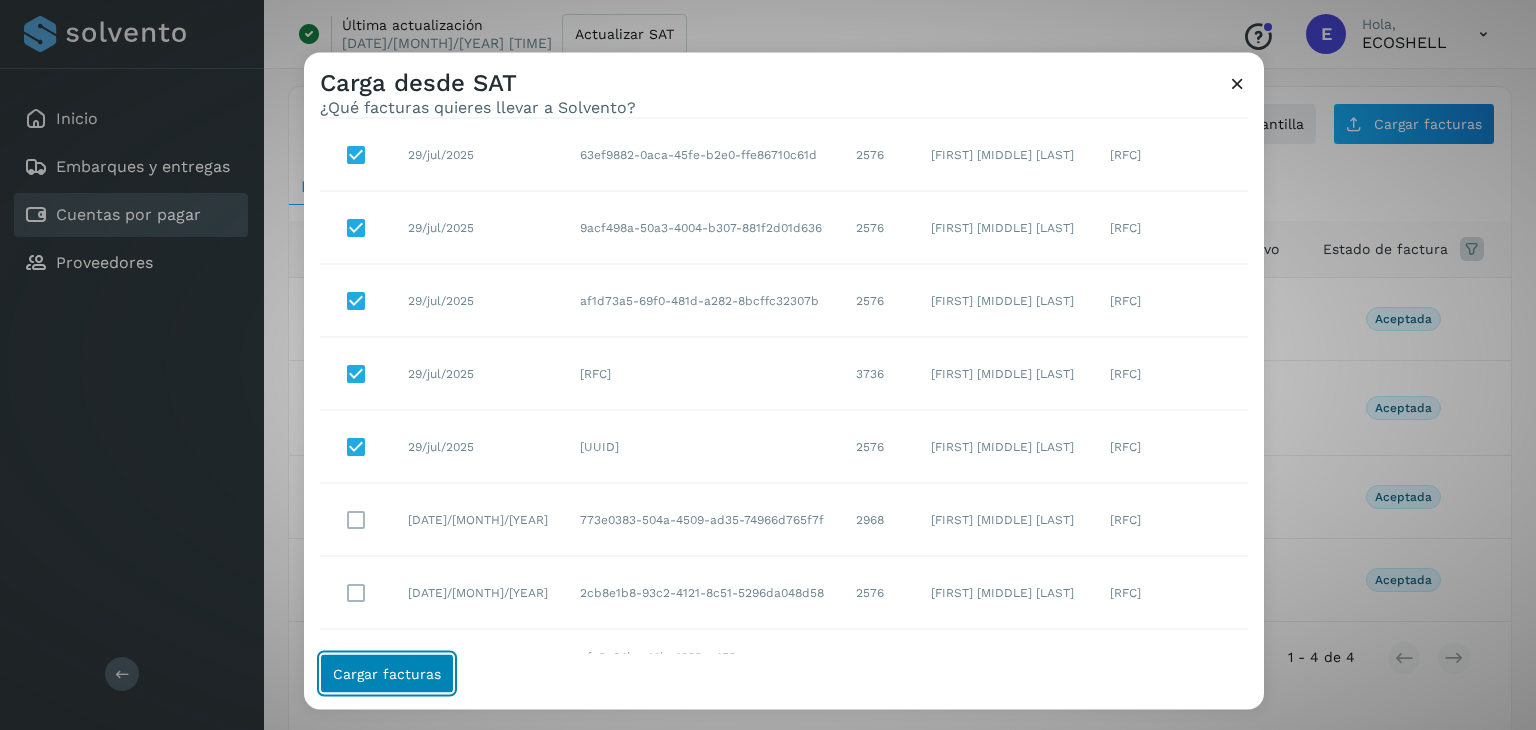 click on "Cargar facturas" at bounding box center (387, 674) 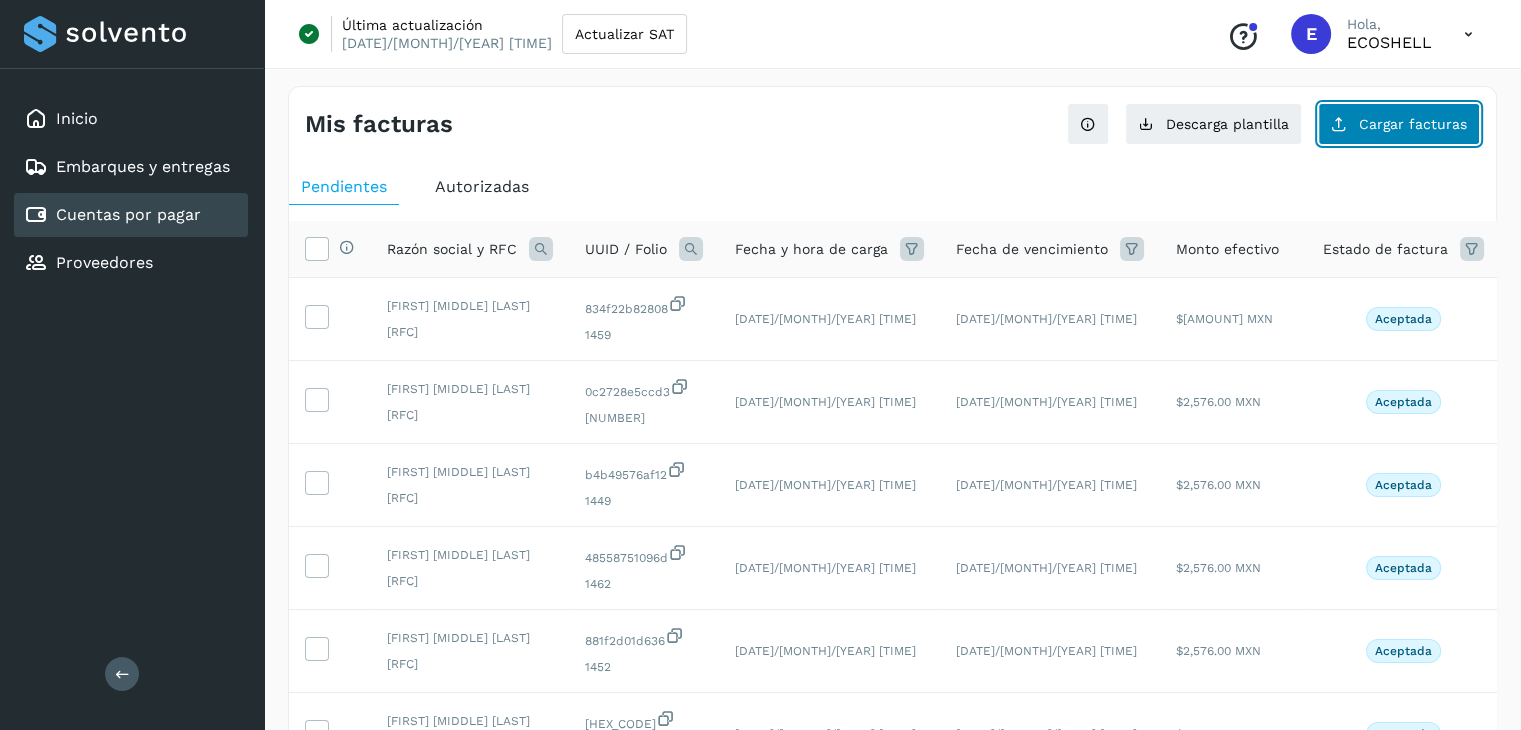 click on "Cargar facturas" 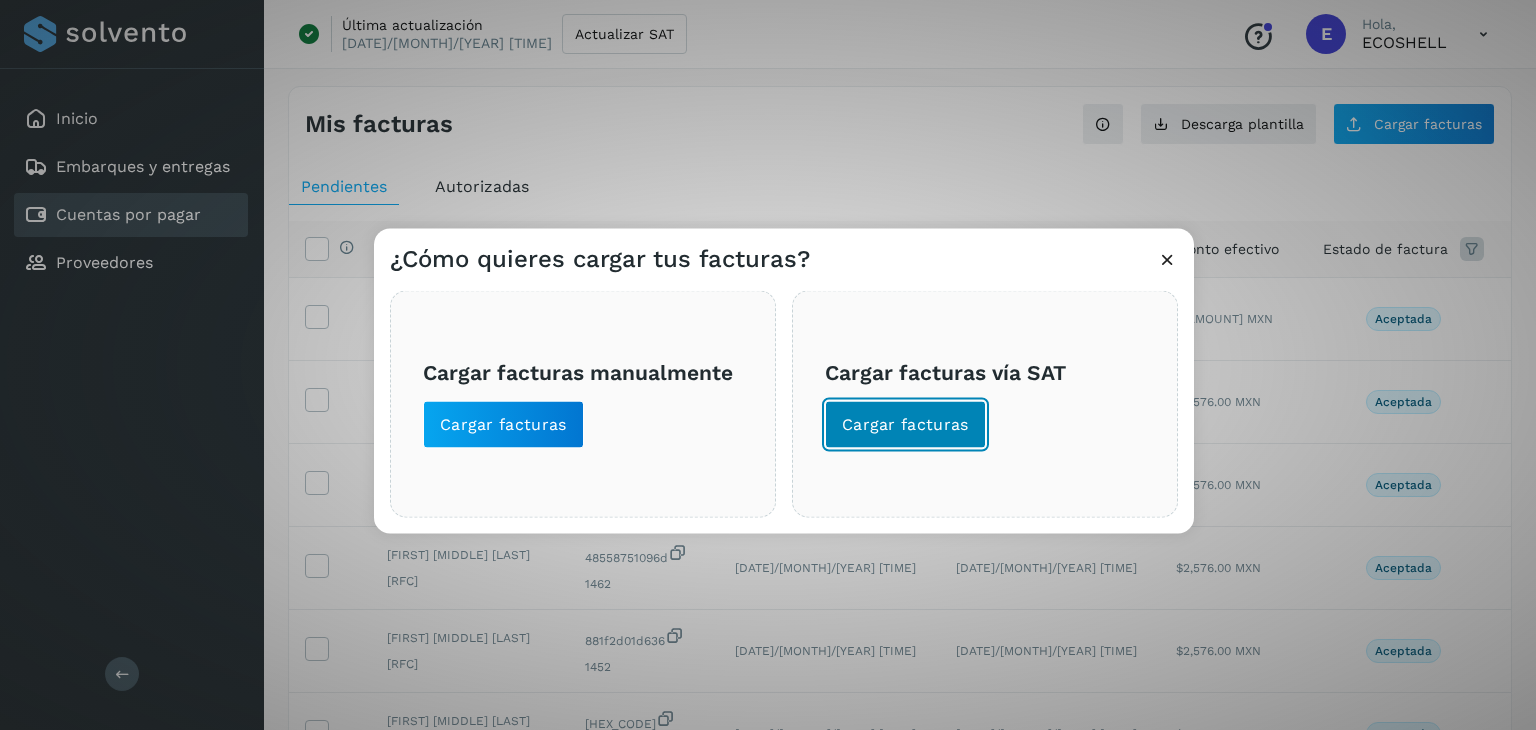 click on "Cargar facturas" 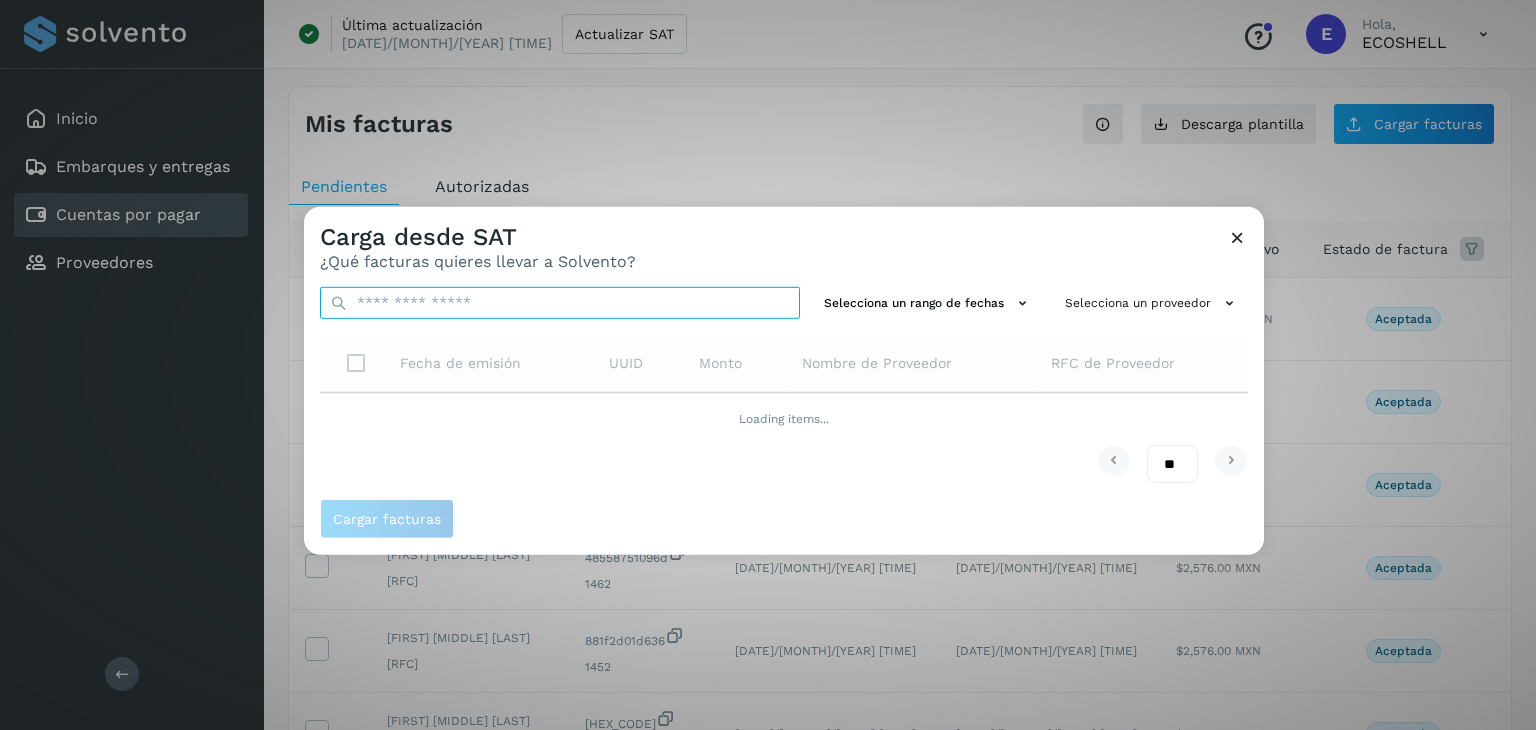 click at bounding box center (560, 303) 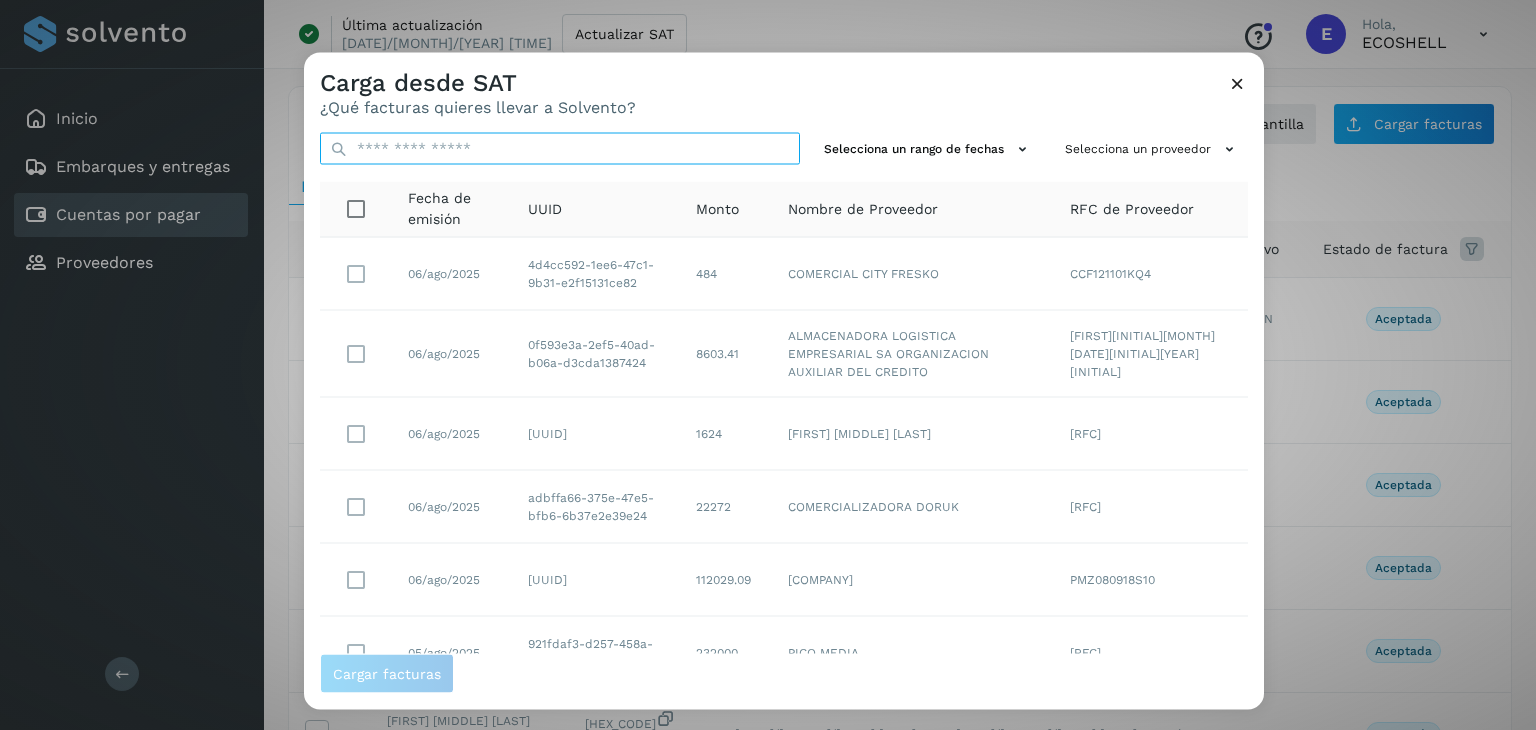 click at bounding box center [560, 149] 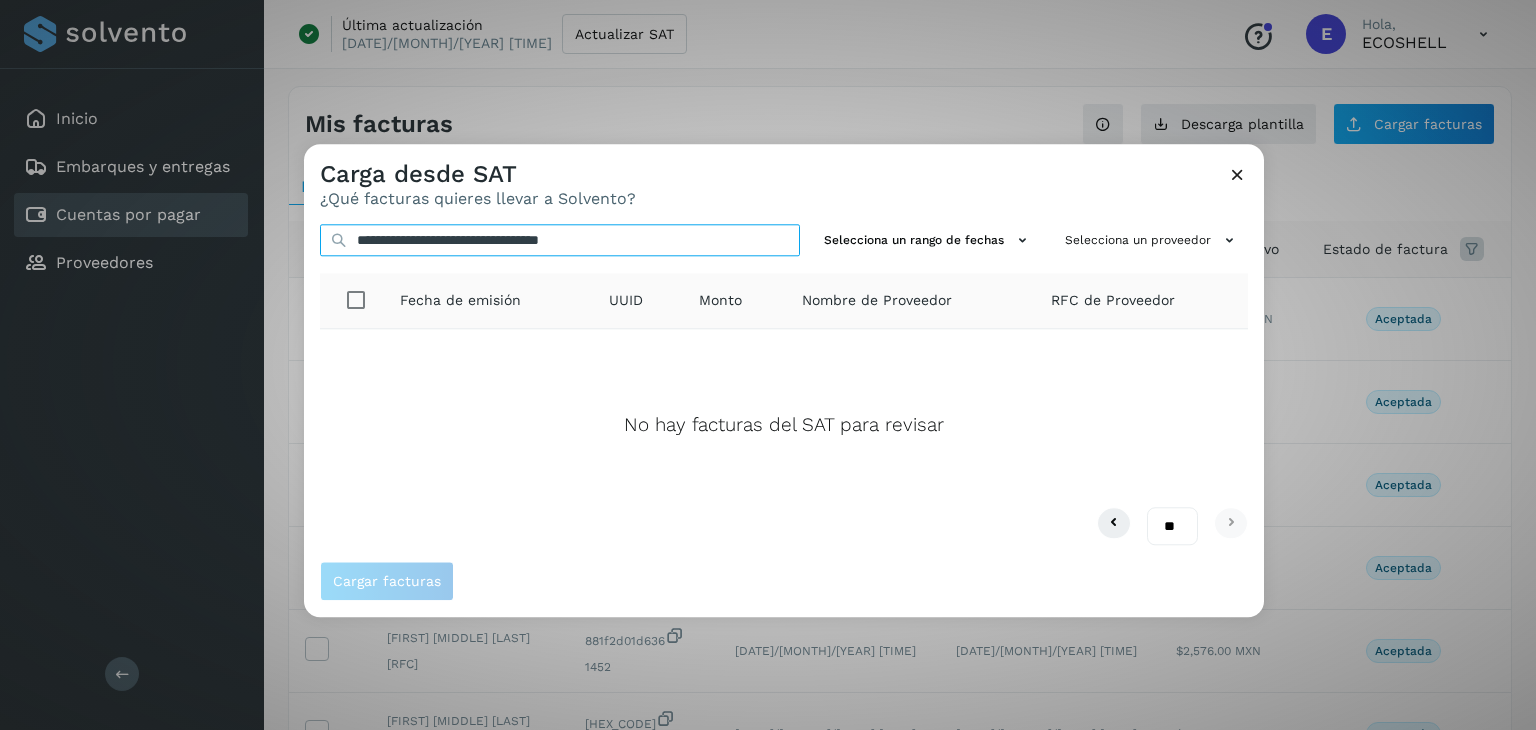 type on "**********" 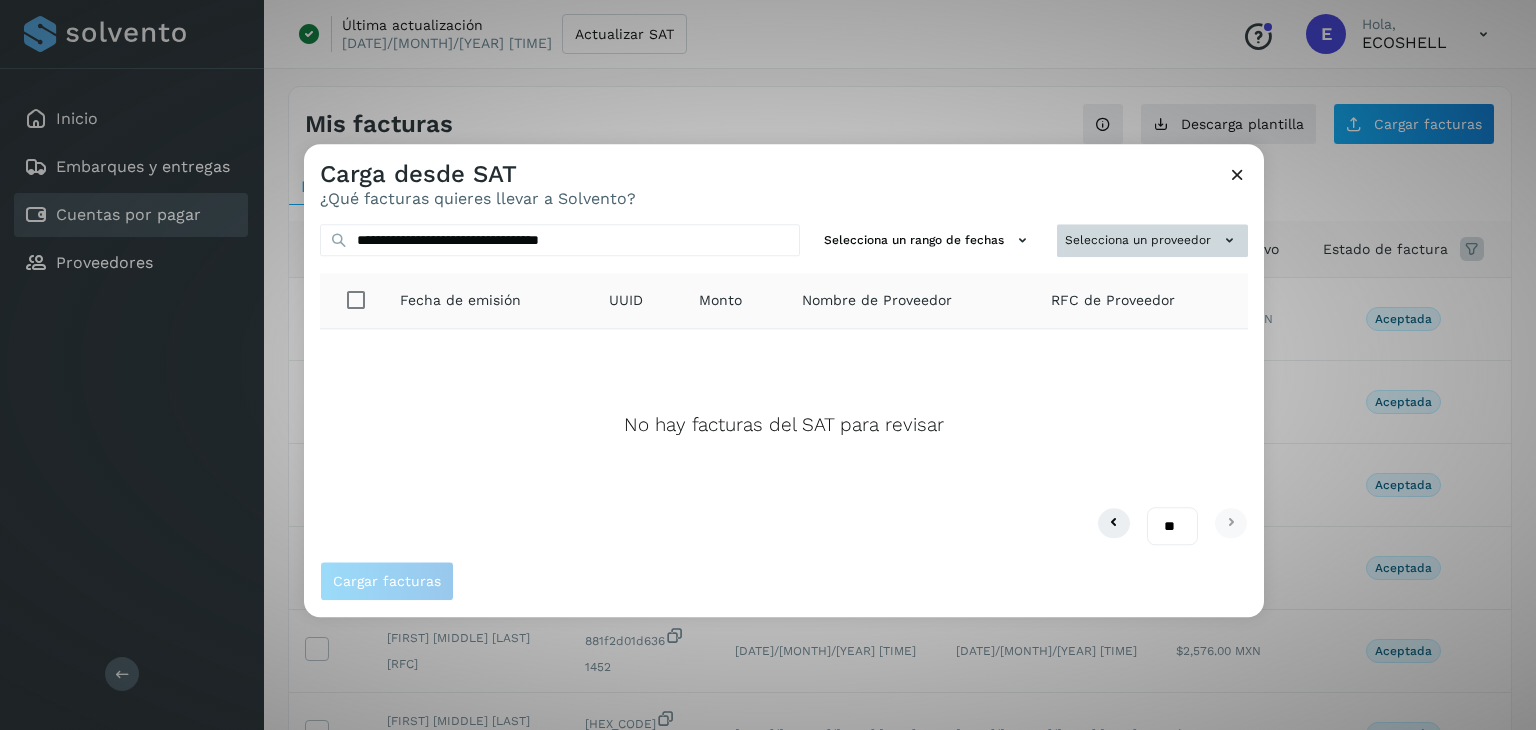click on "Selecciona un proveedor" at bounding box center [1152, 240] 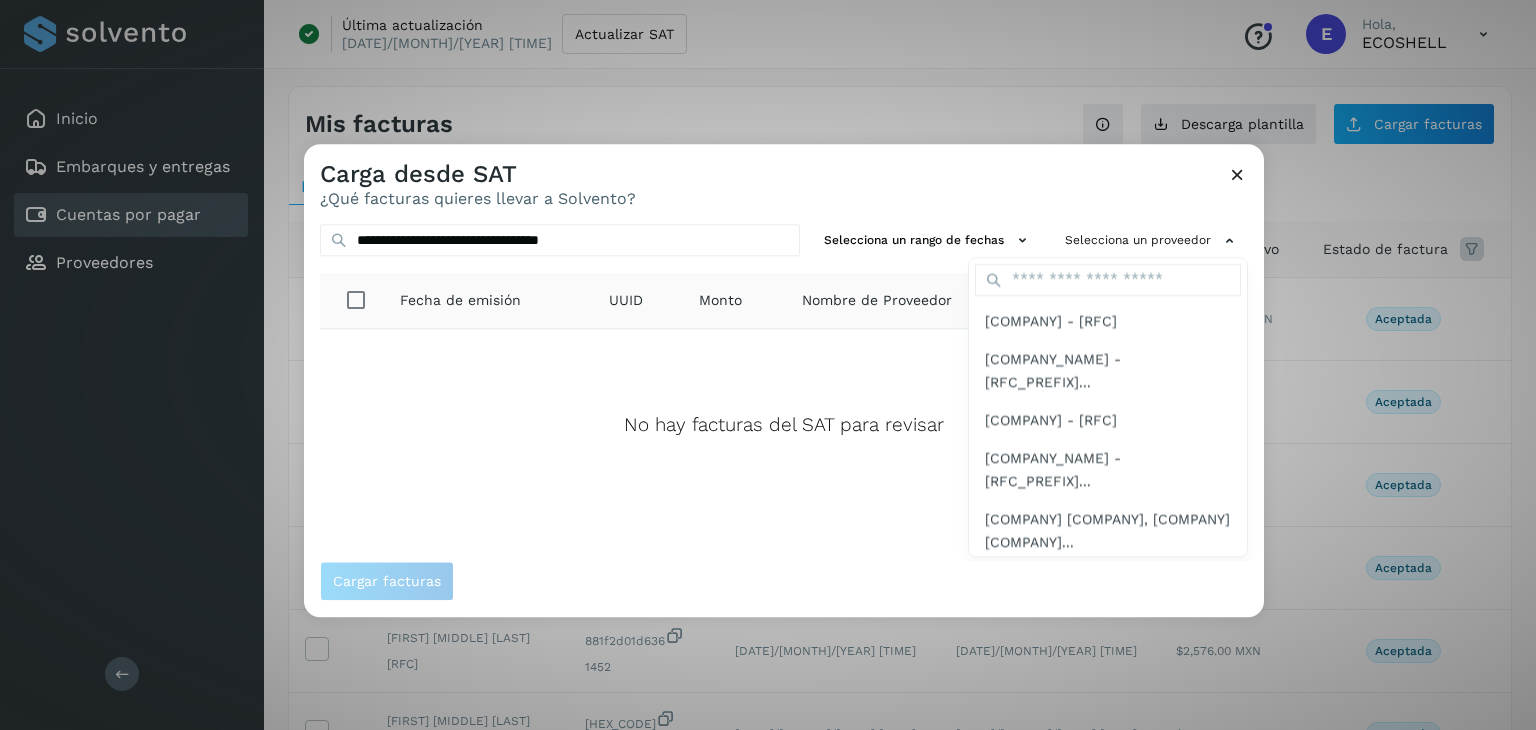 click at bounding box center (1072, 509) 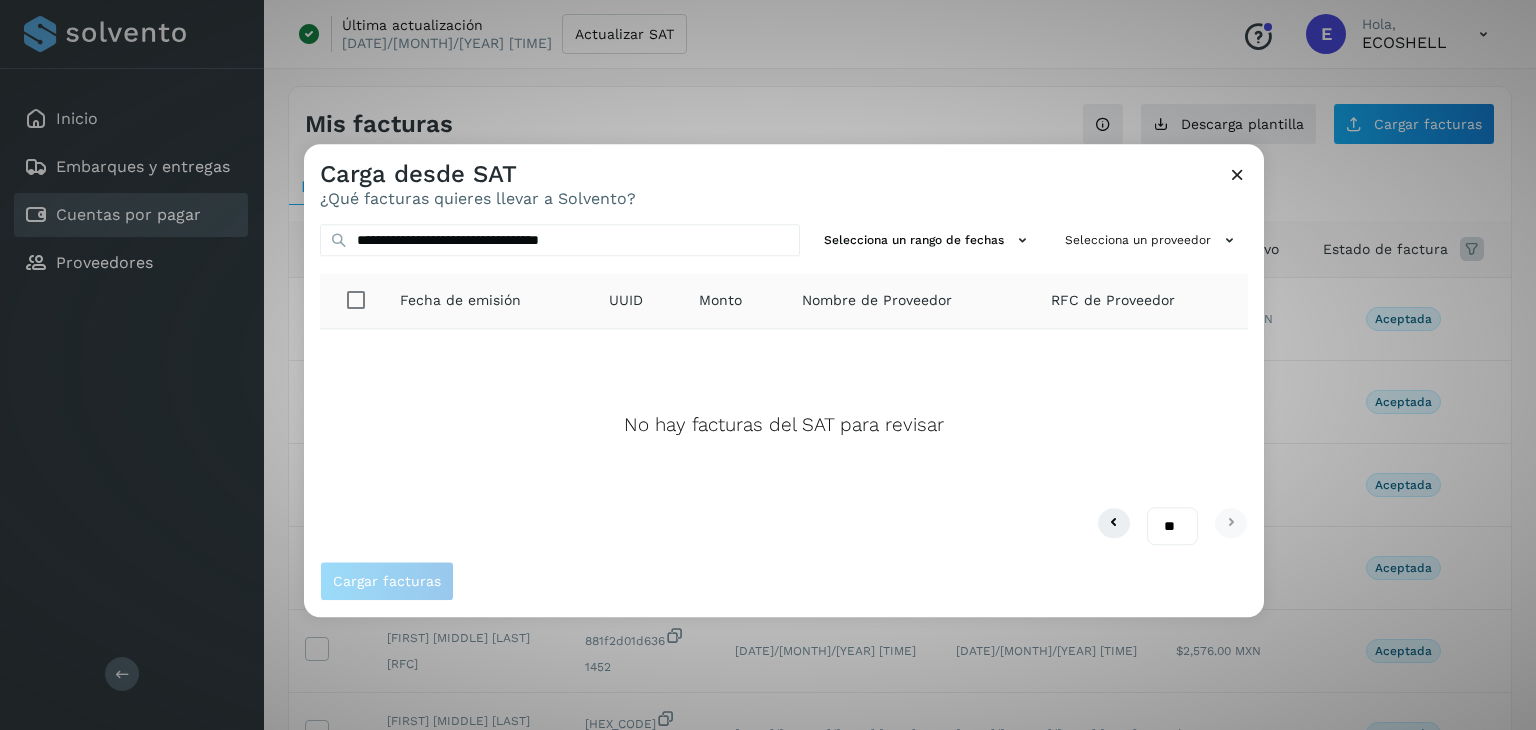 click at bounding box center (1237, 174) 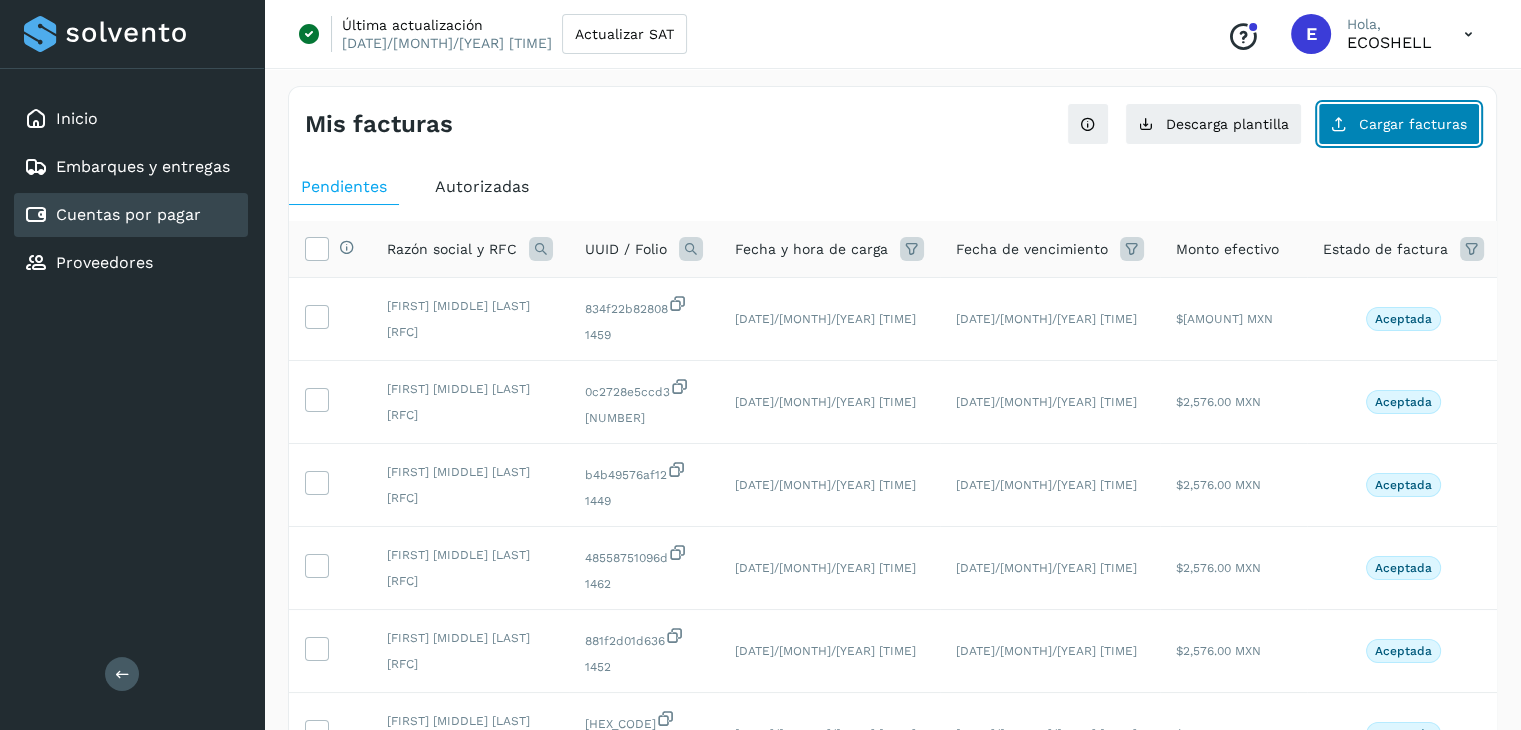 click on "Cargar facturas" 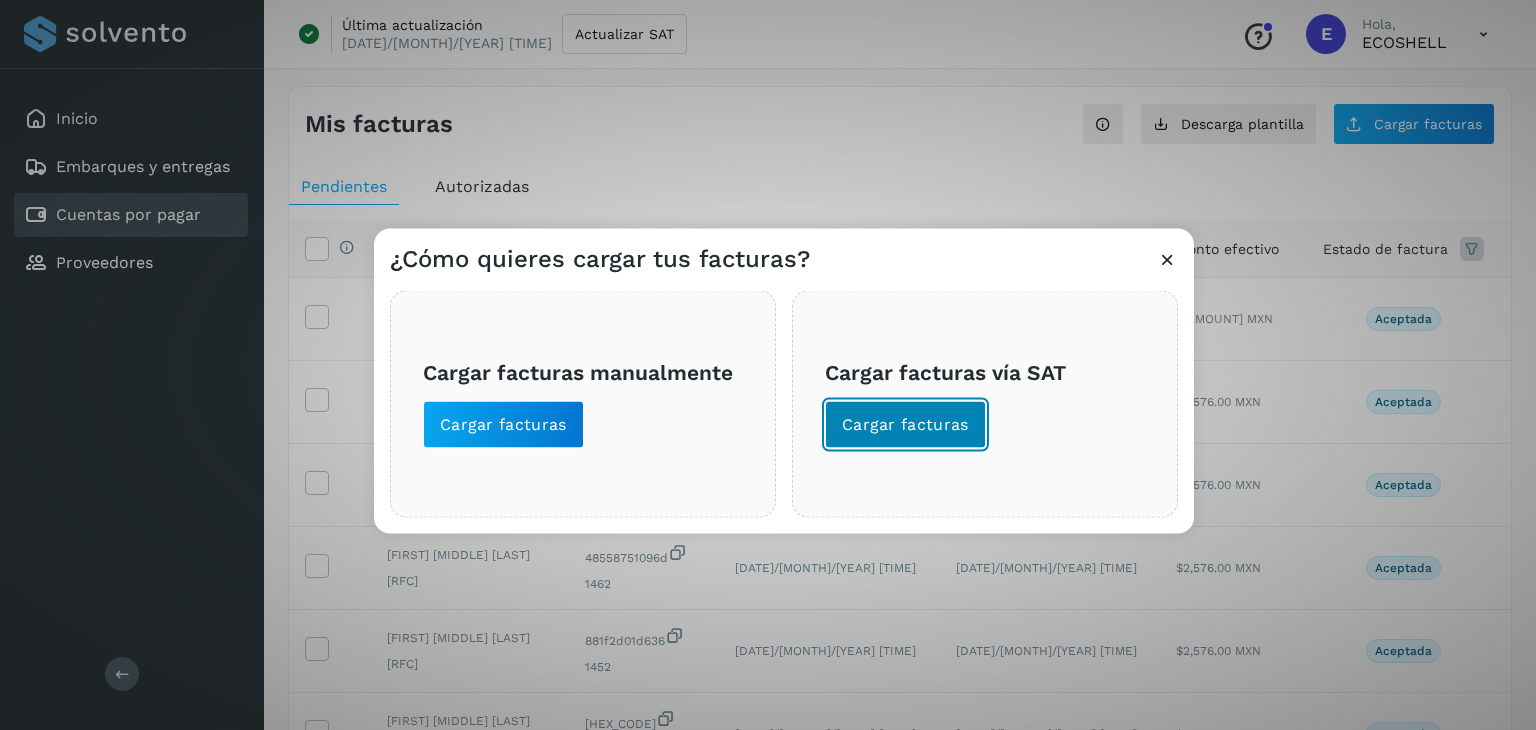 click on "Cargar facturas" 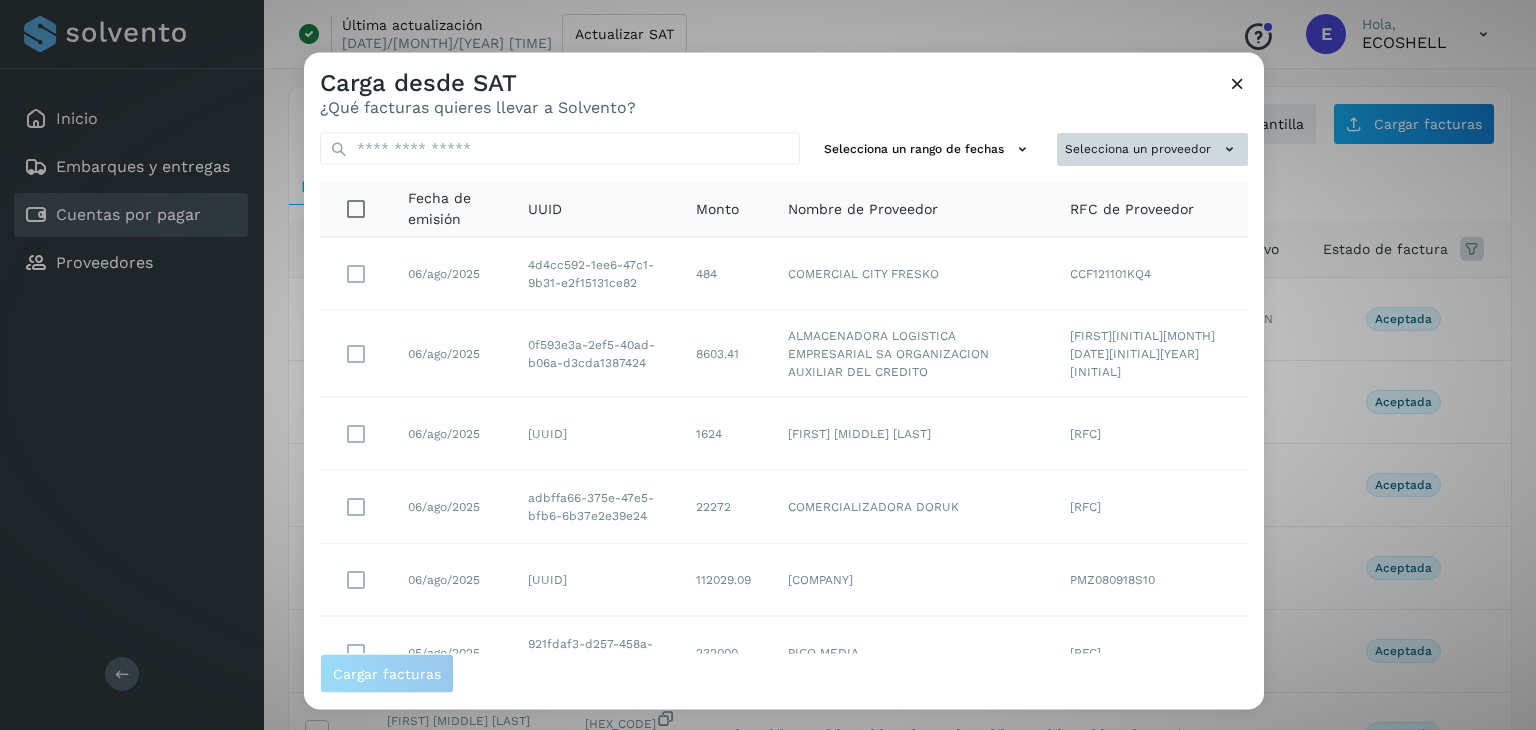 click on "Selecciona un proveedor" at bounding box center [1152, 149] 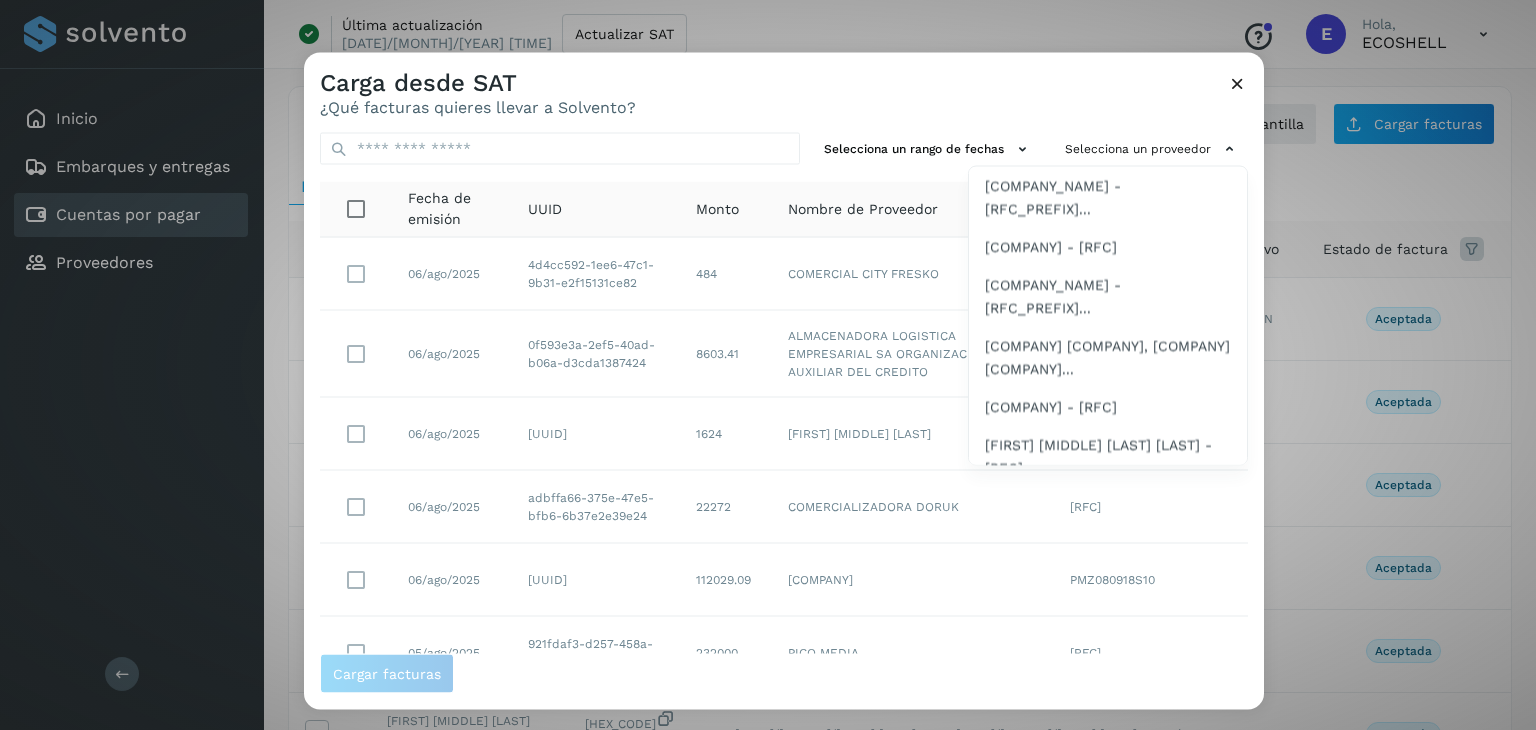 scroll, scrollTop: 0, scrollLeft: 0, axis: both 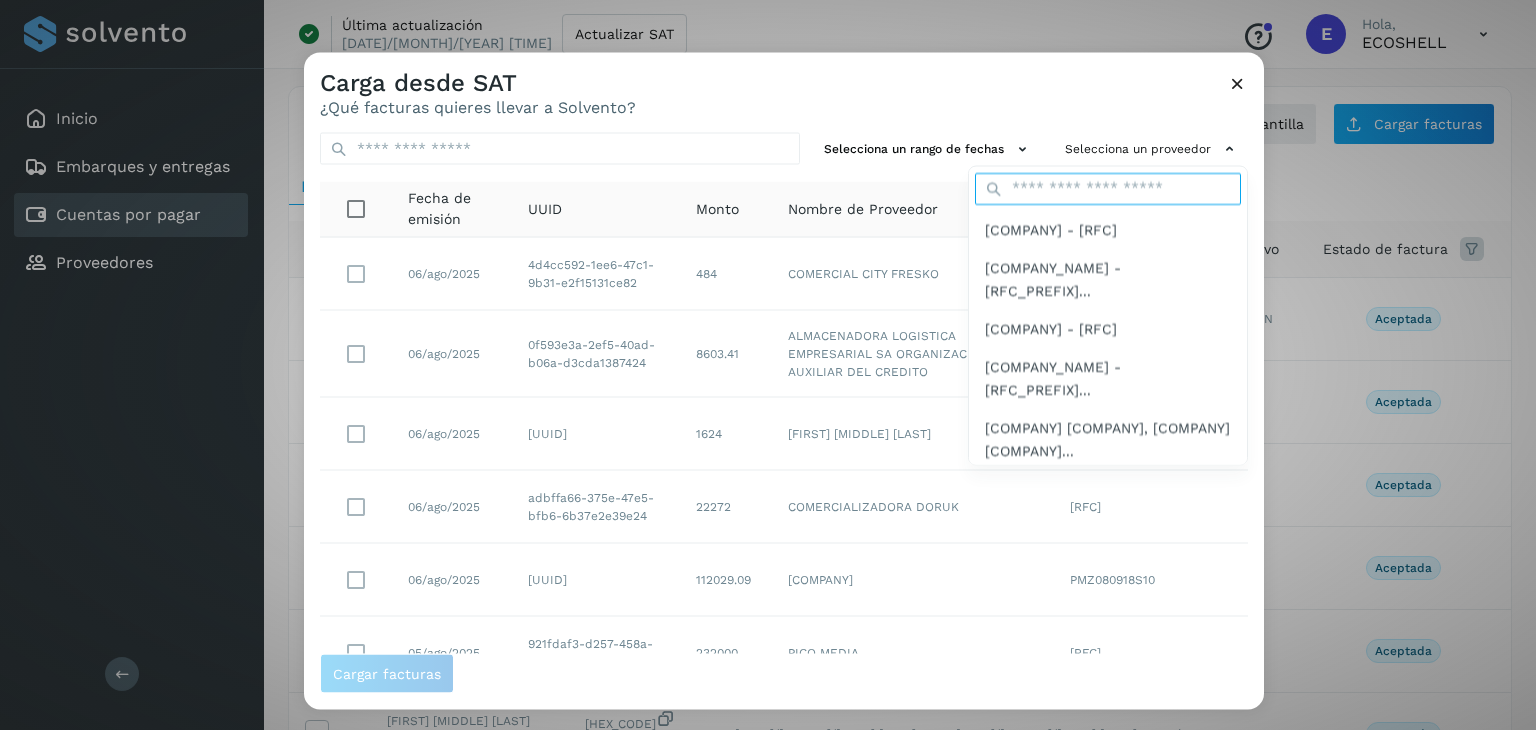 click at bounding box center (1108, 188) 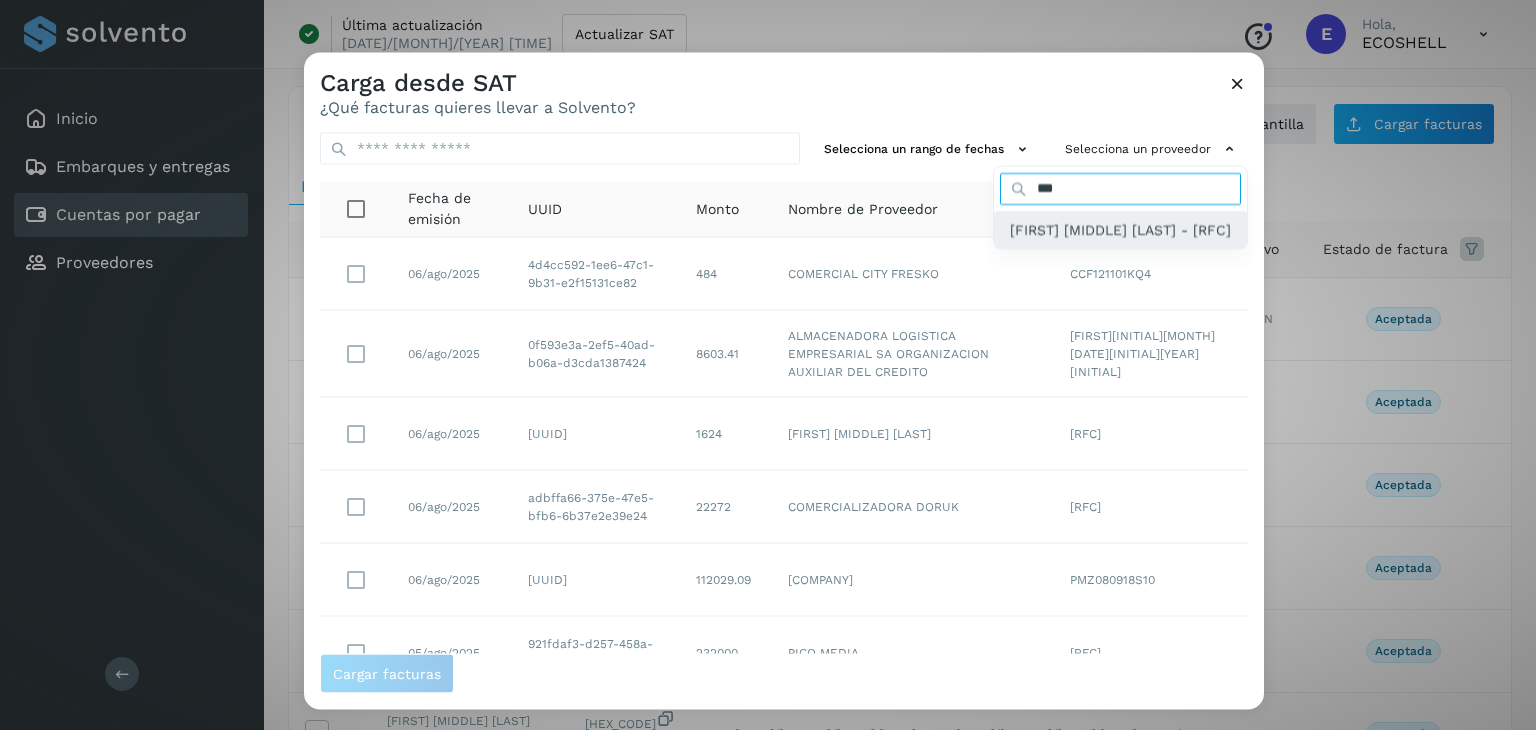 type on "***" 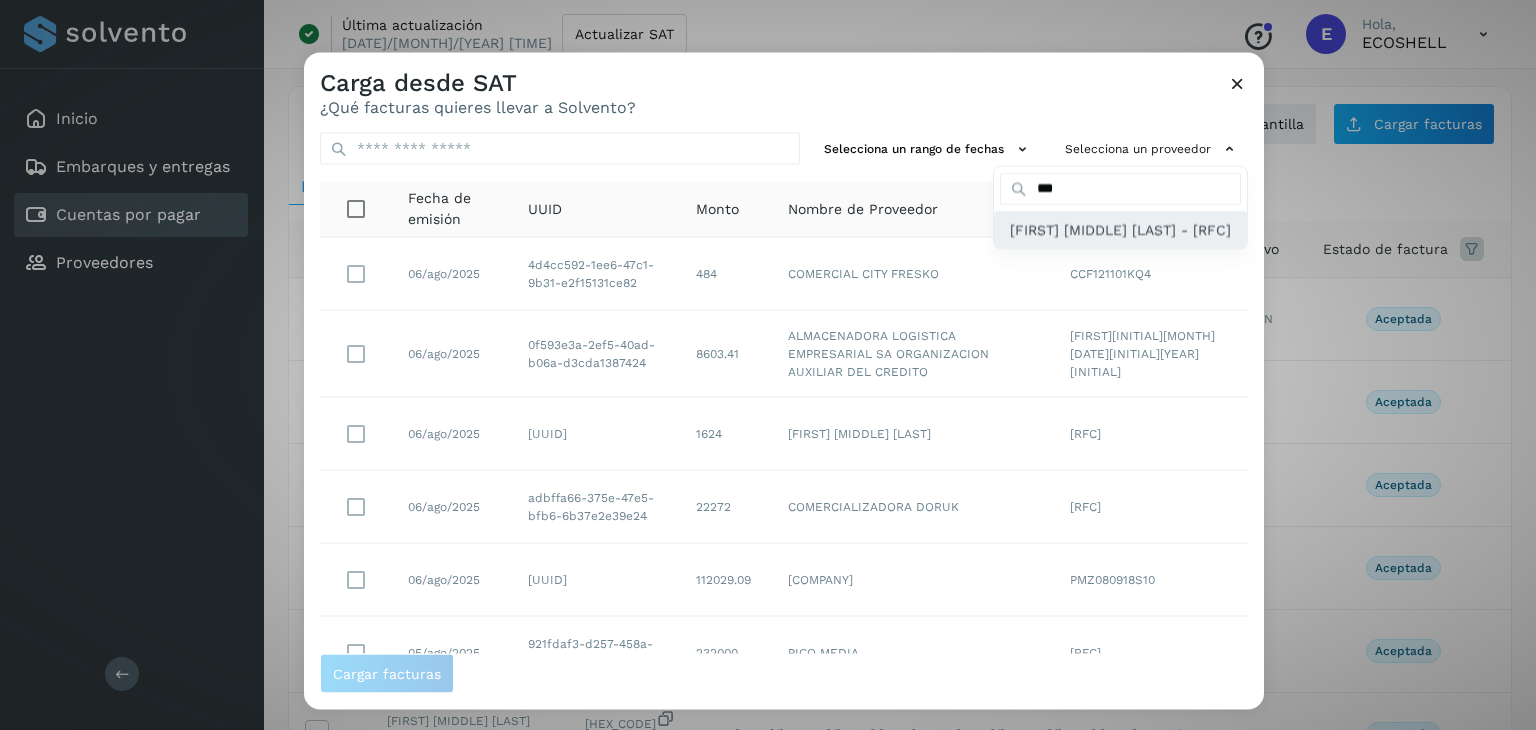 click on "[FIRST] [MIDDLE] [LAST] - [RFC]" at bounding box center (1120, 229) 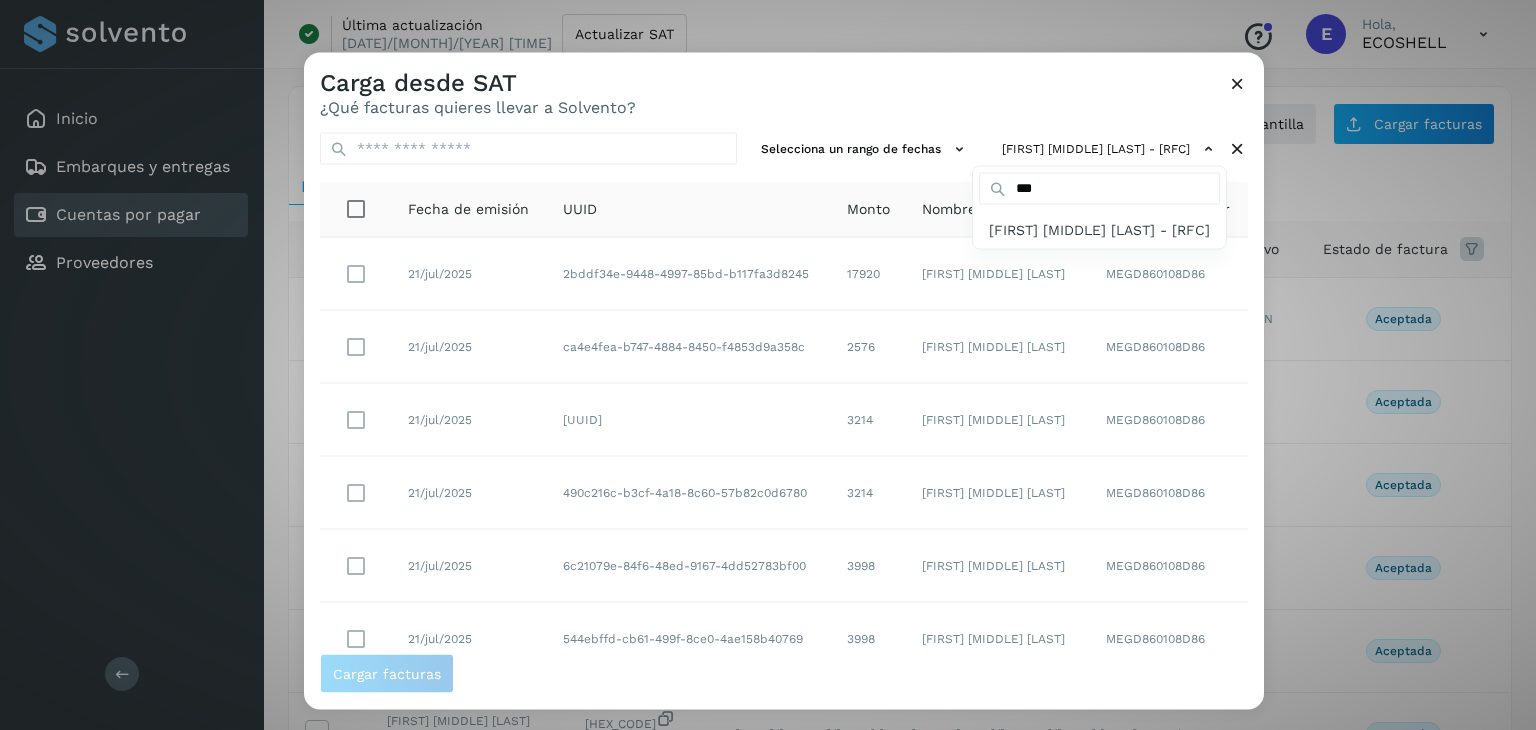 click at bounding box center (1072, 418) 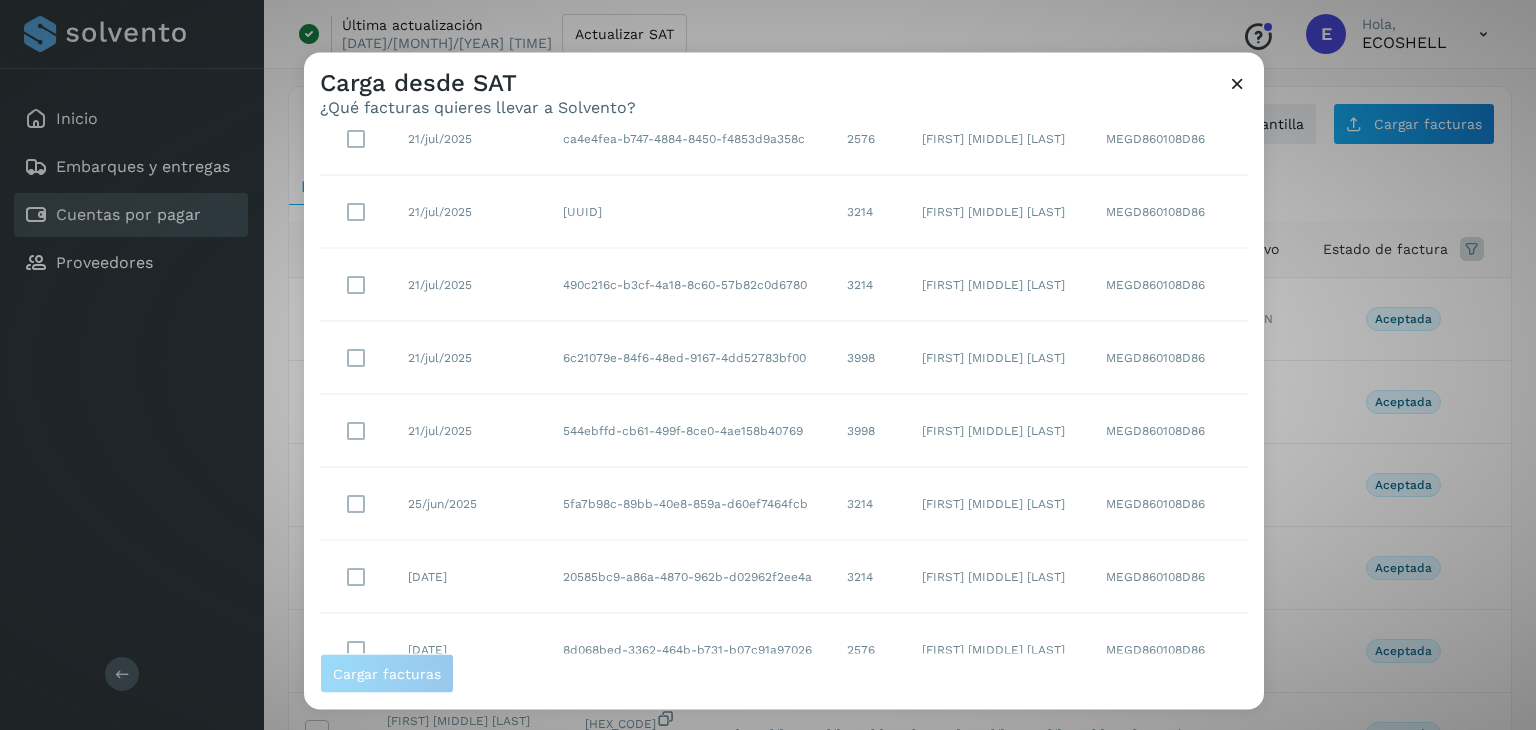 scroll, scrollTop: 220, scrollLeft: 0, axis: vertical 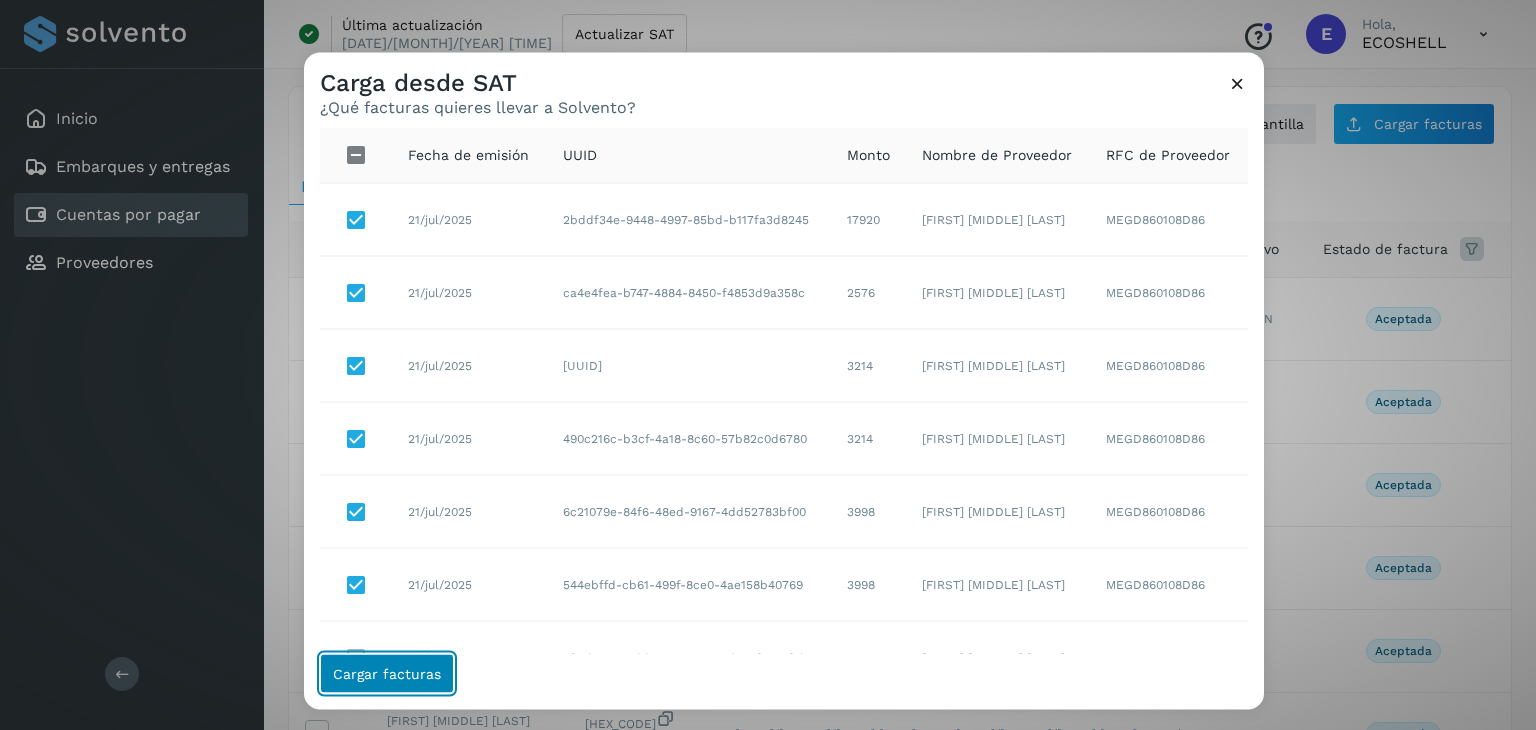 click on "Cargar facturas" 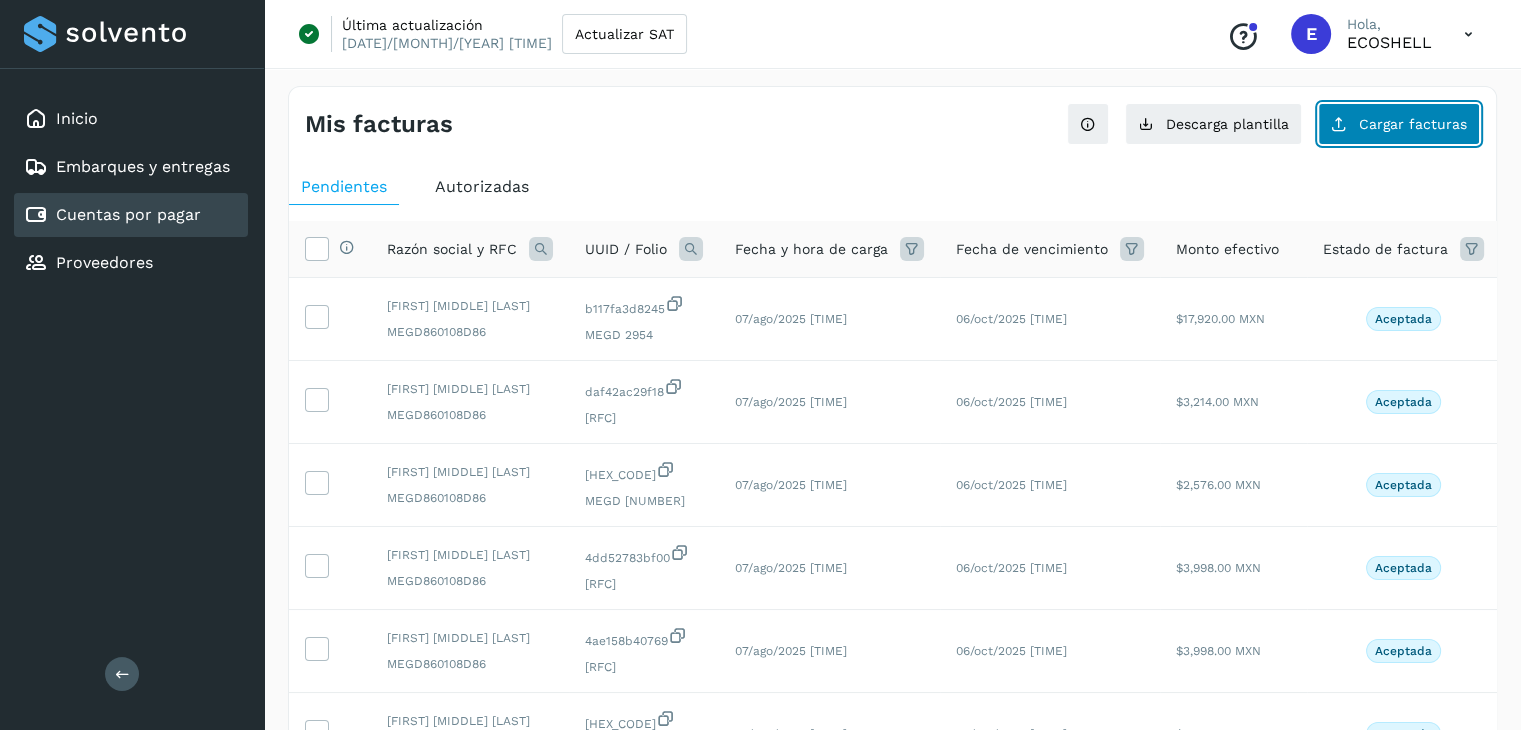 click on "Cargar facturas" 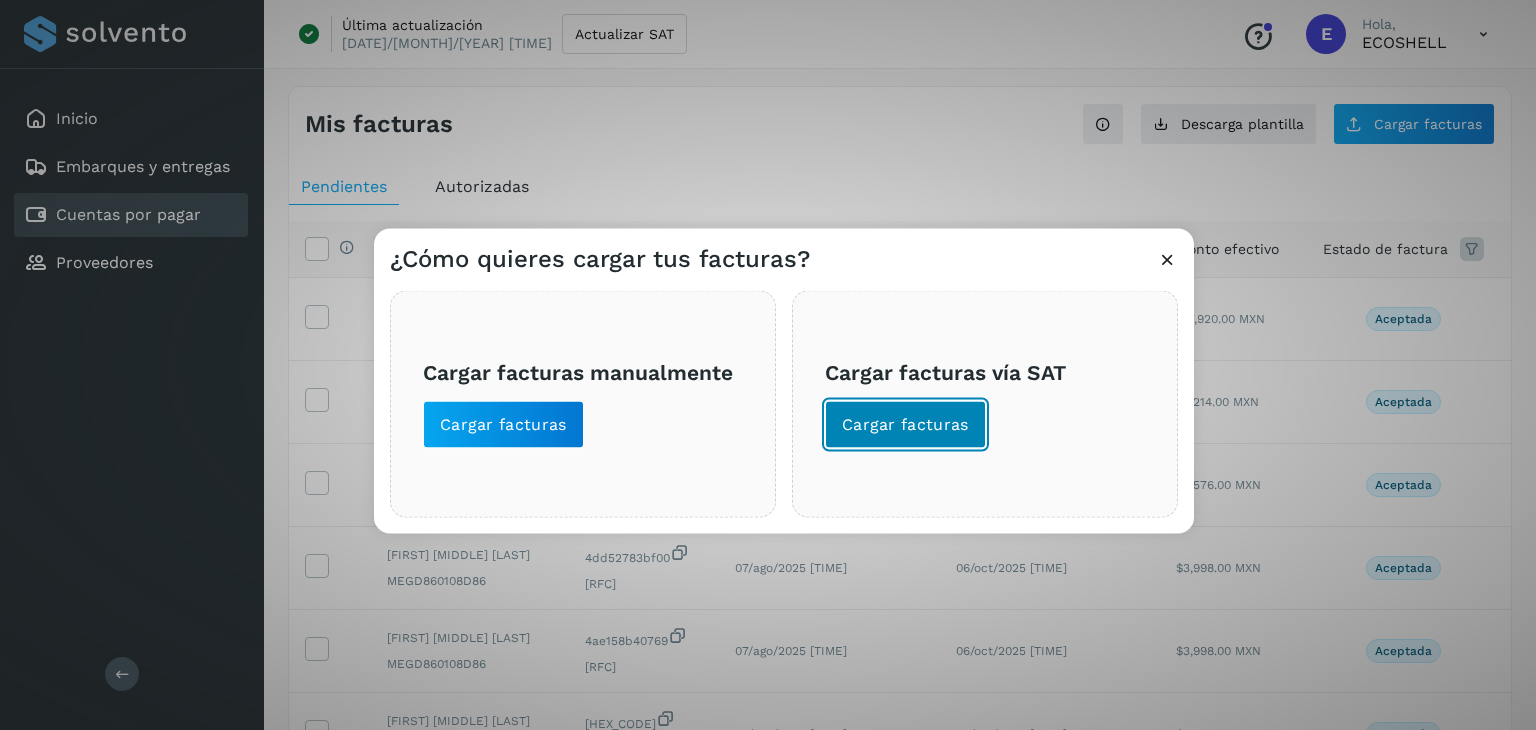 click on "Cargar facturas" 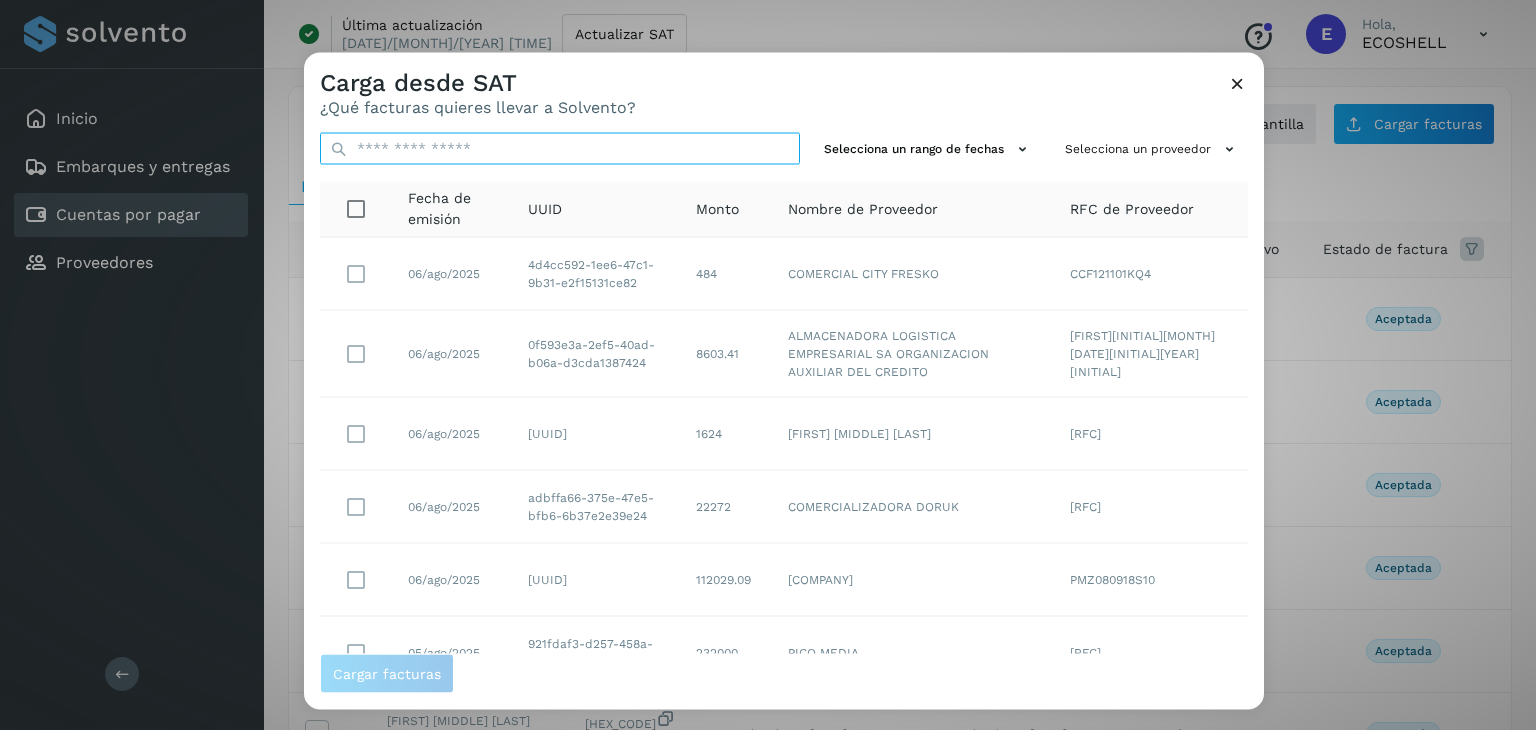 click at bounding box center [560, 149] 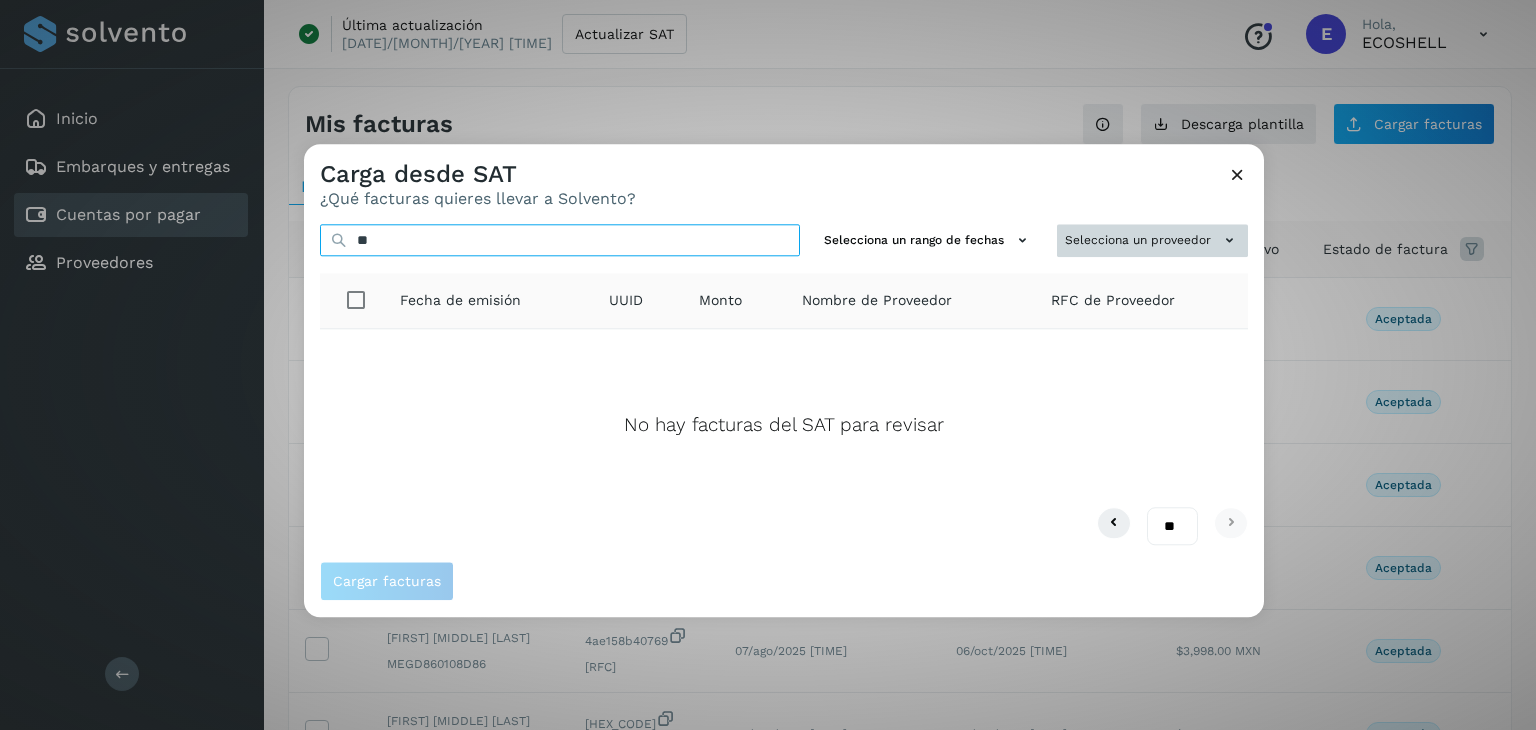 type on "*" 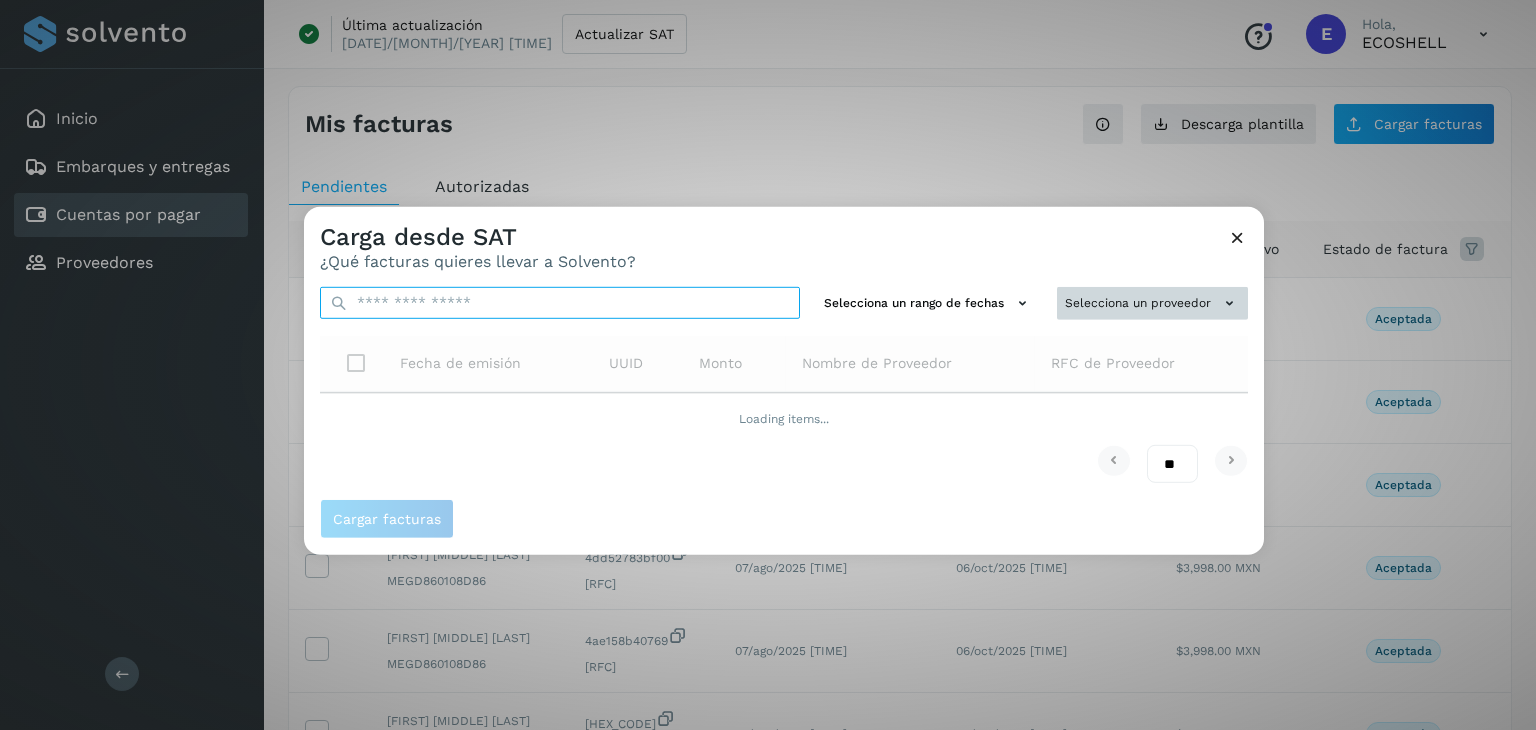 type 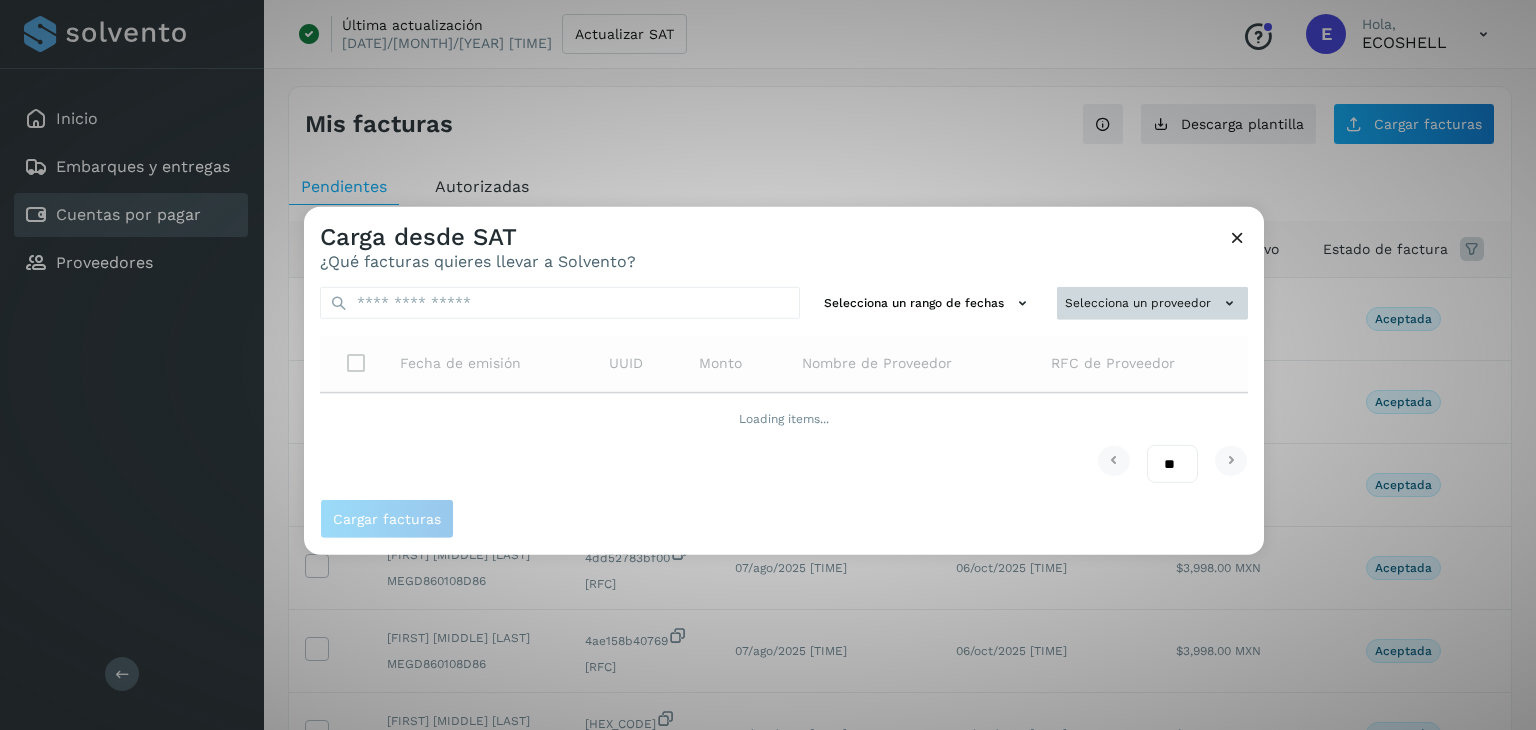 click on "Selecciona un proveedor" at bounding box center [1152, 303] 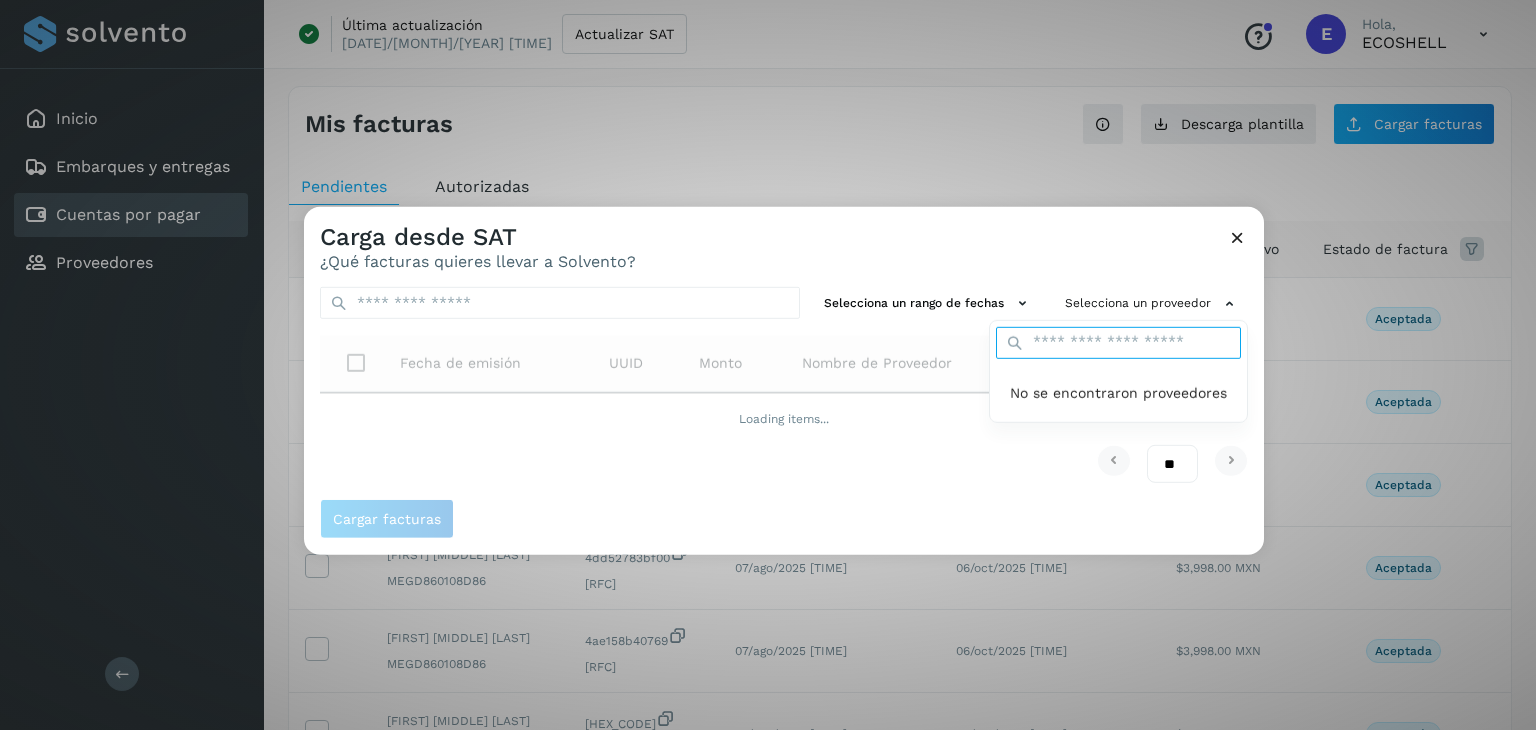 click at bounding box center (1118, 343) 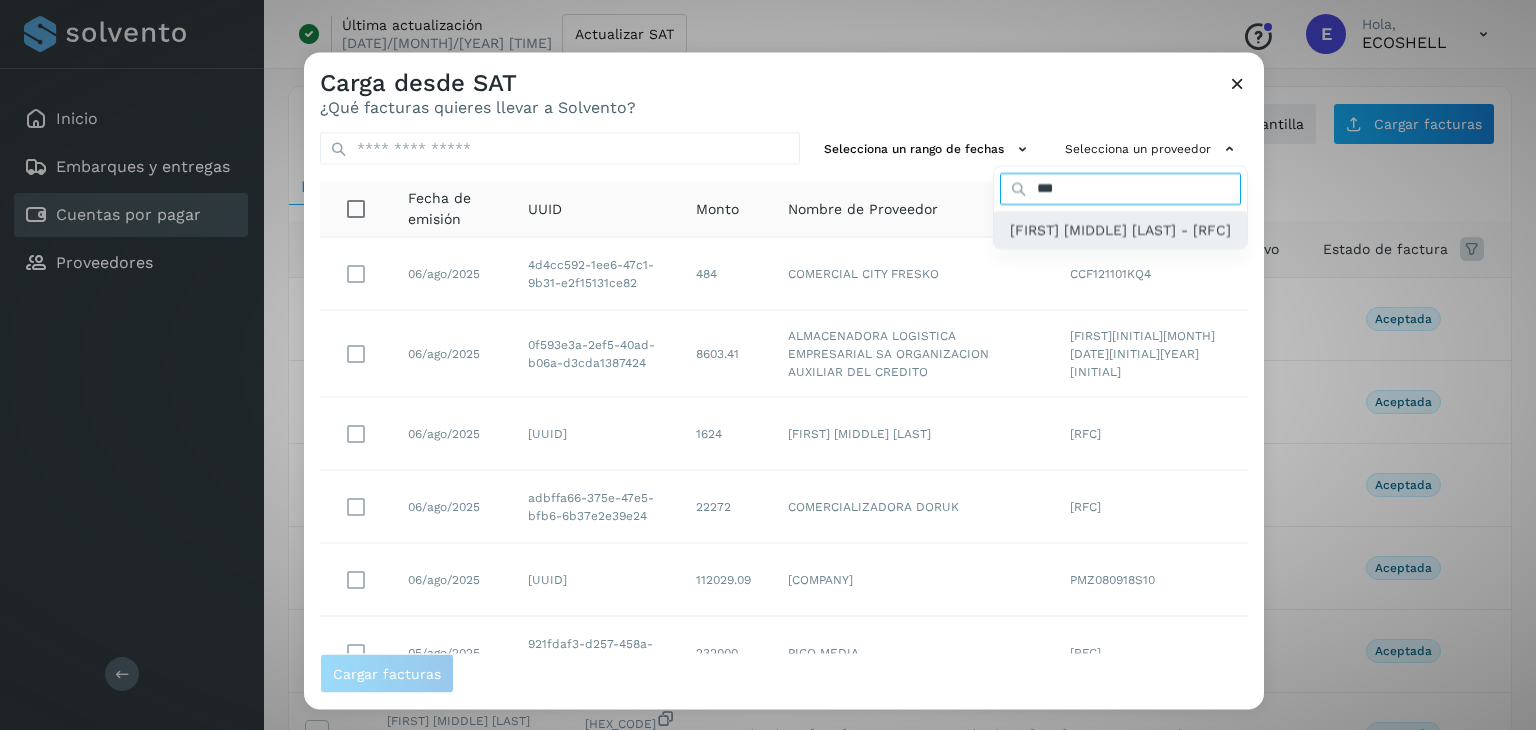 type on "***" 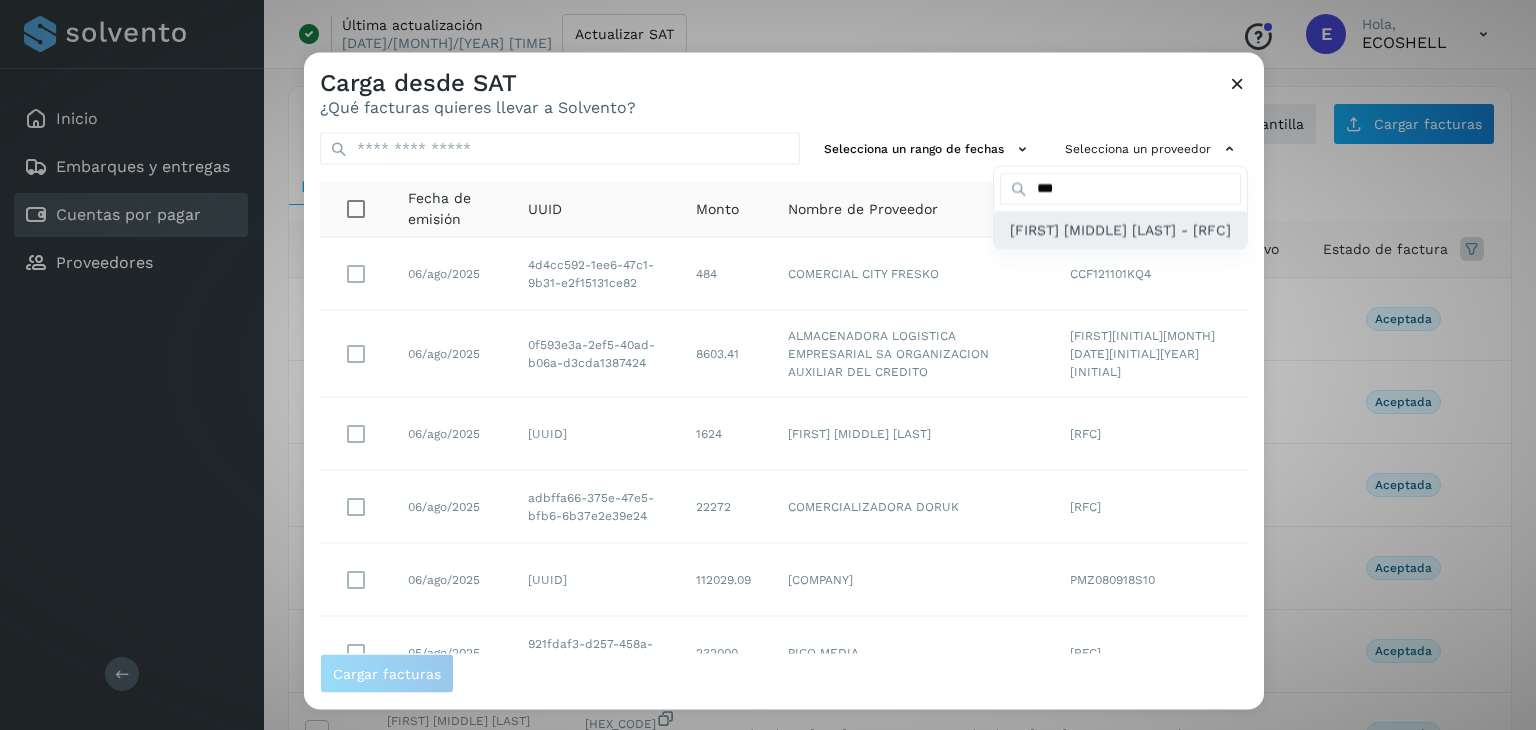 click on "[FIRST] [MIDDLE] [LAST] - [RFC]" at bounding box center [1120, 229] 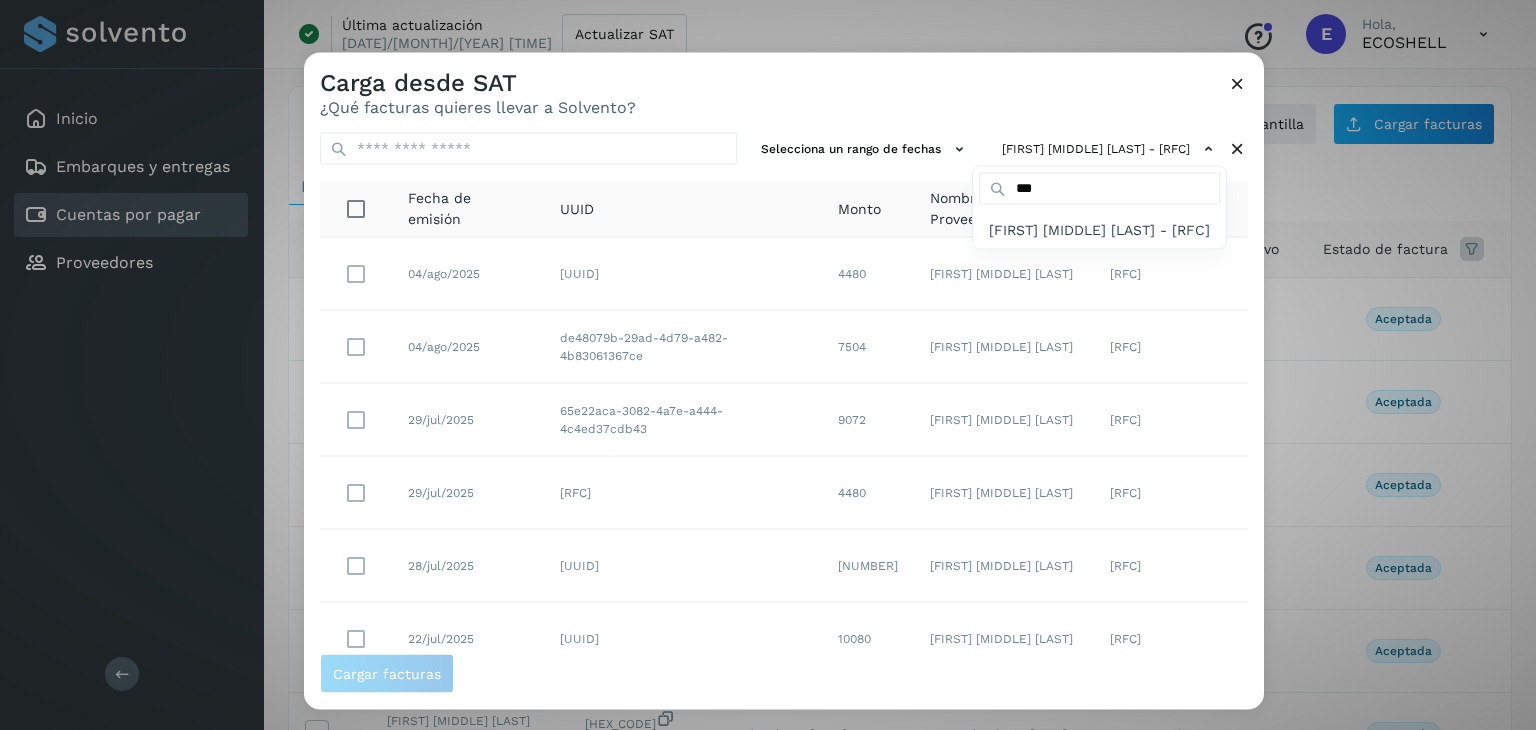 drag, startPoint x: 1254, startPoint y: 305, endPoint x: 1243, endPoint y: 433, distance: 128.47179 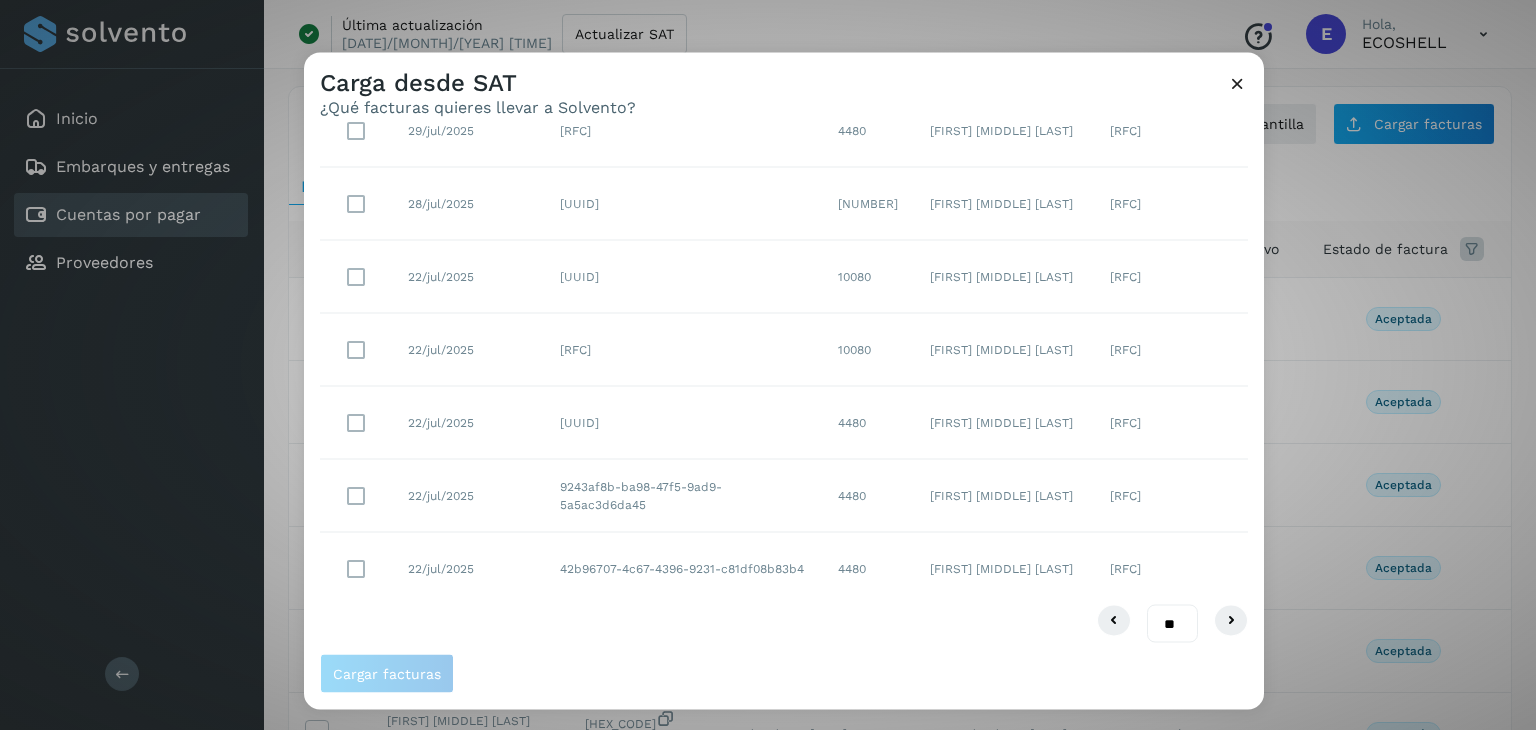 scroll, scrollTop: 365, scrollLeft: 0, axis: vertical 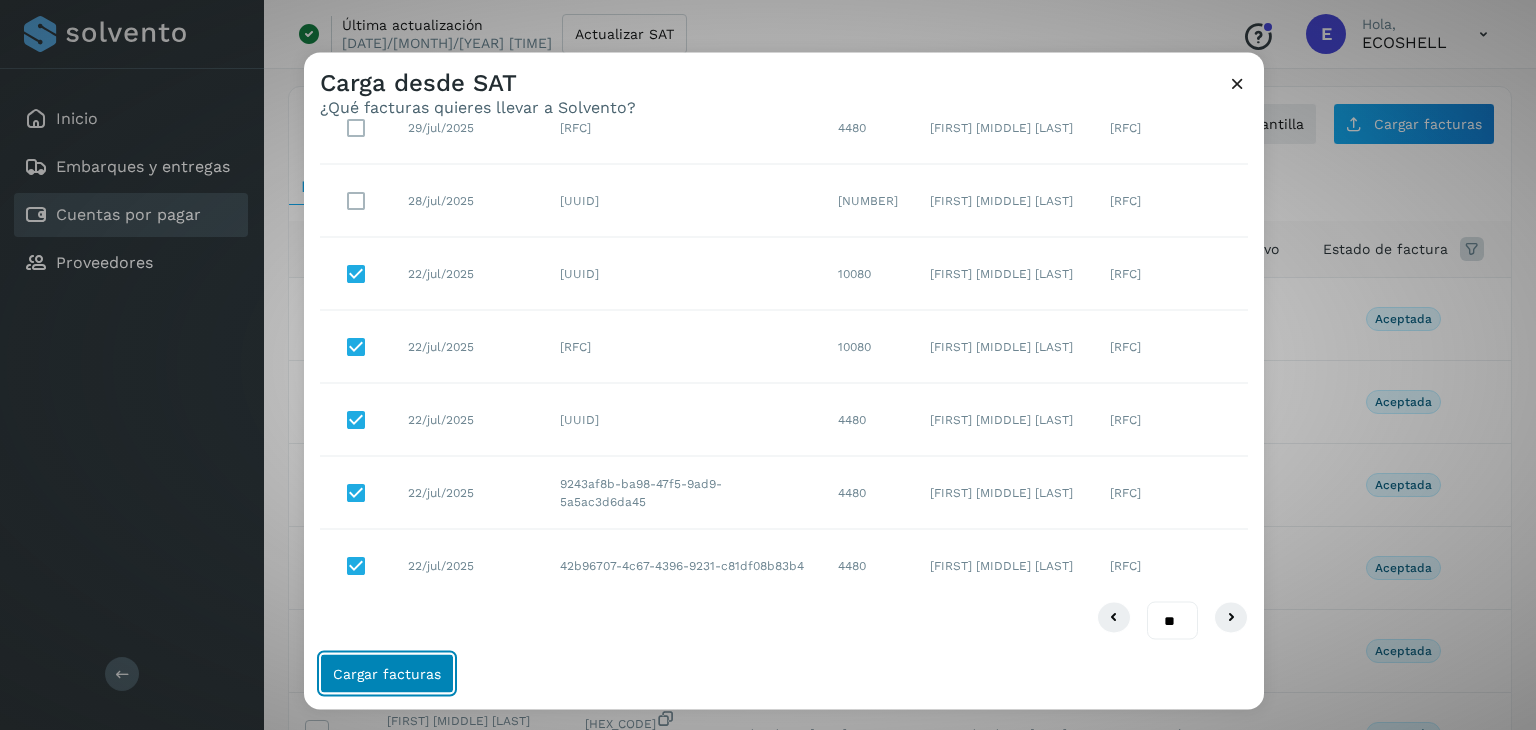 click on "Cargar facturas" 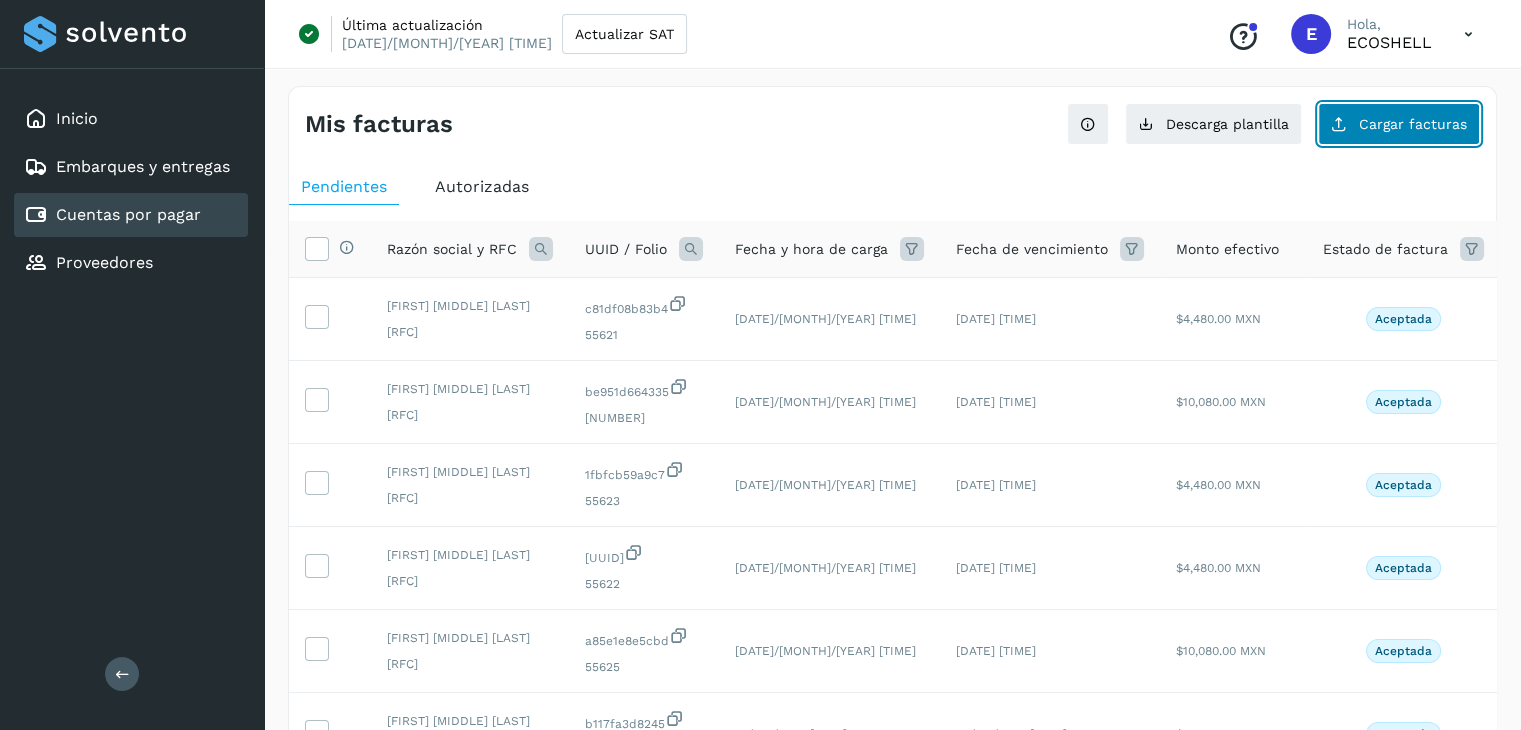 click on "Cargar facturas" 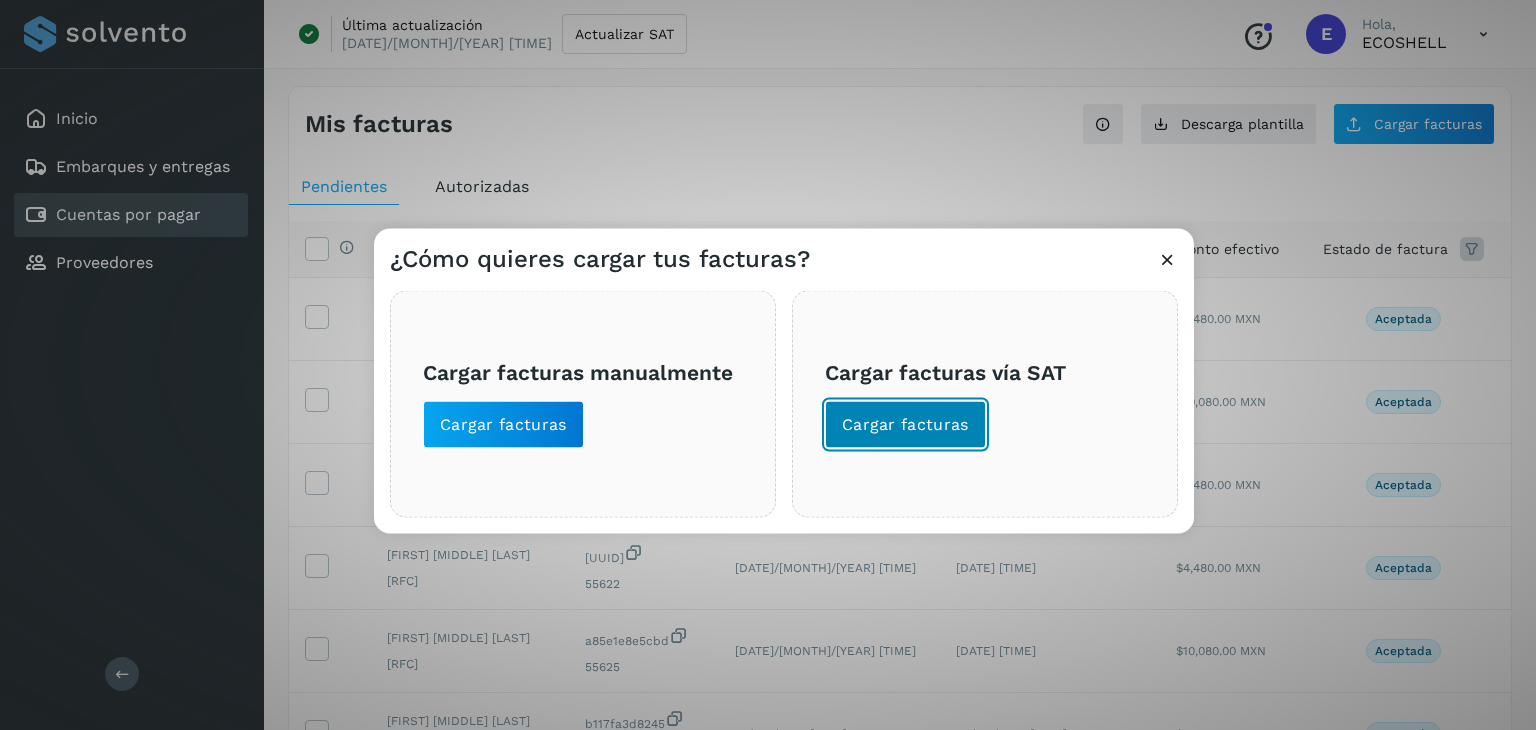 click on "Cargar facturas" at bounding box center [905, 425] 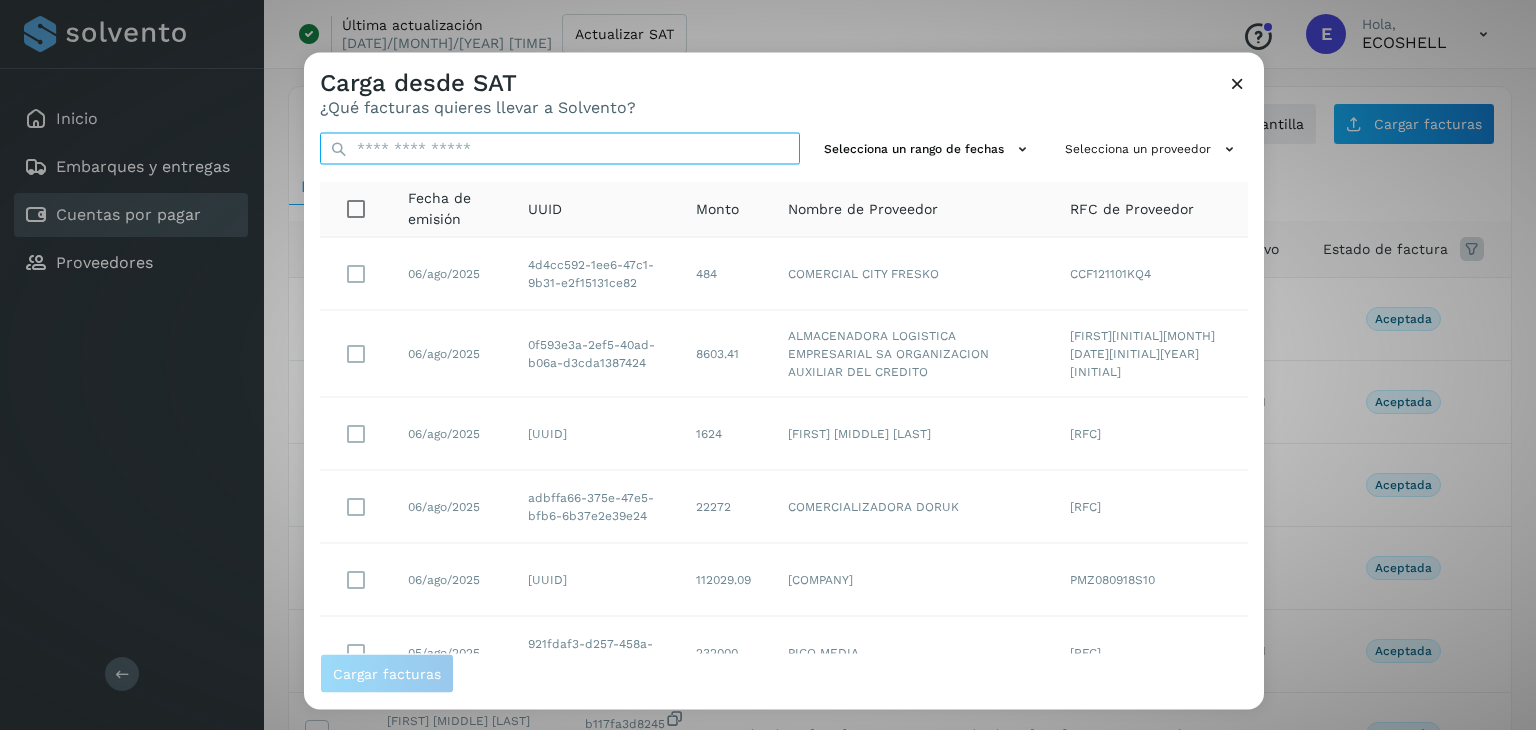 click at bounding box center [560, 149] 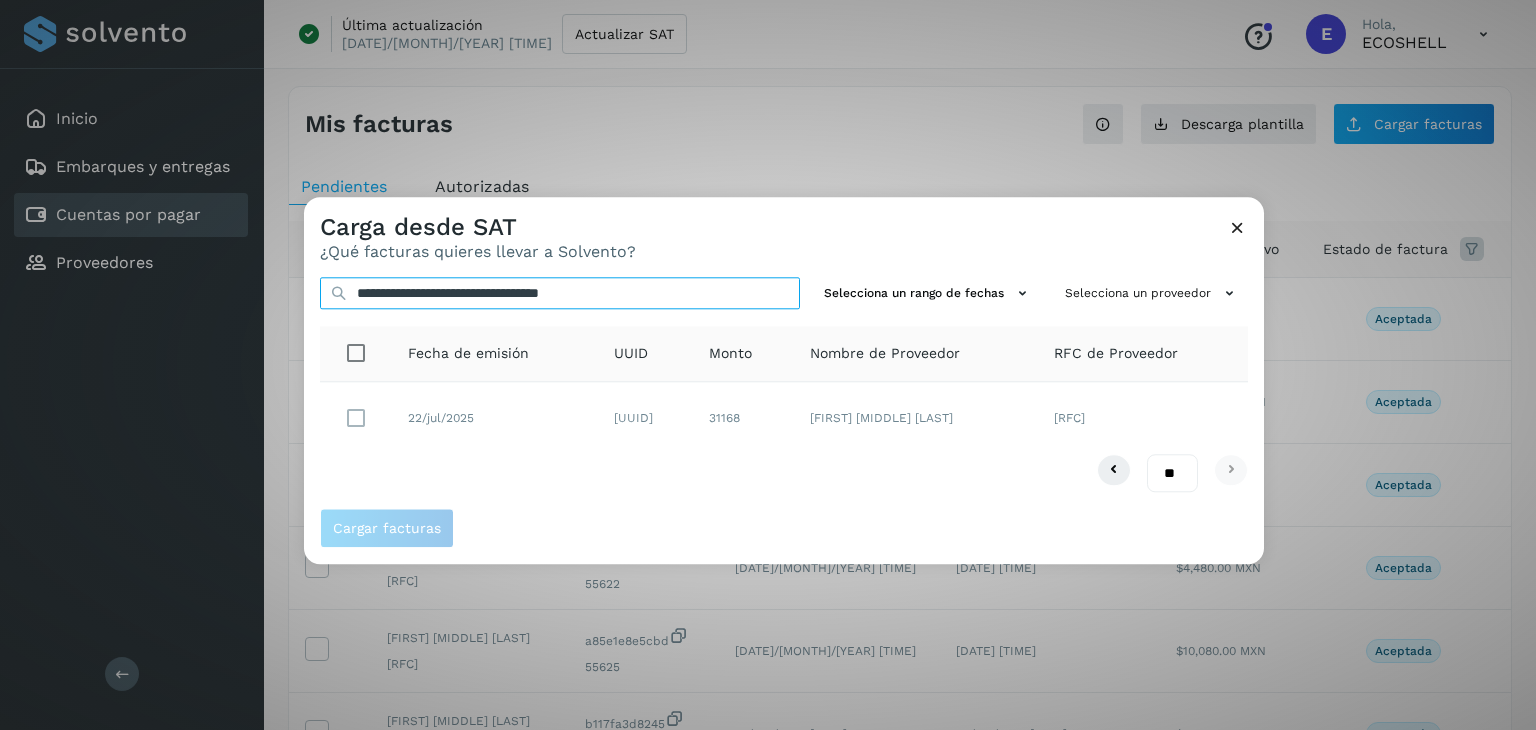 type on "**********" 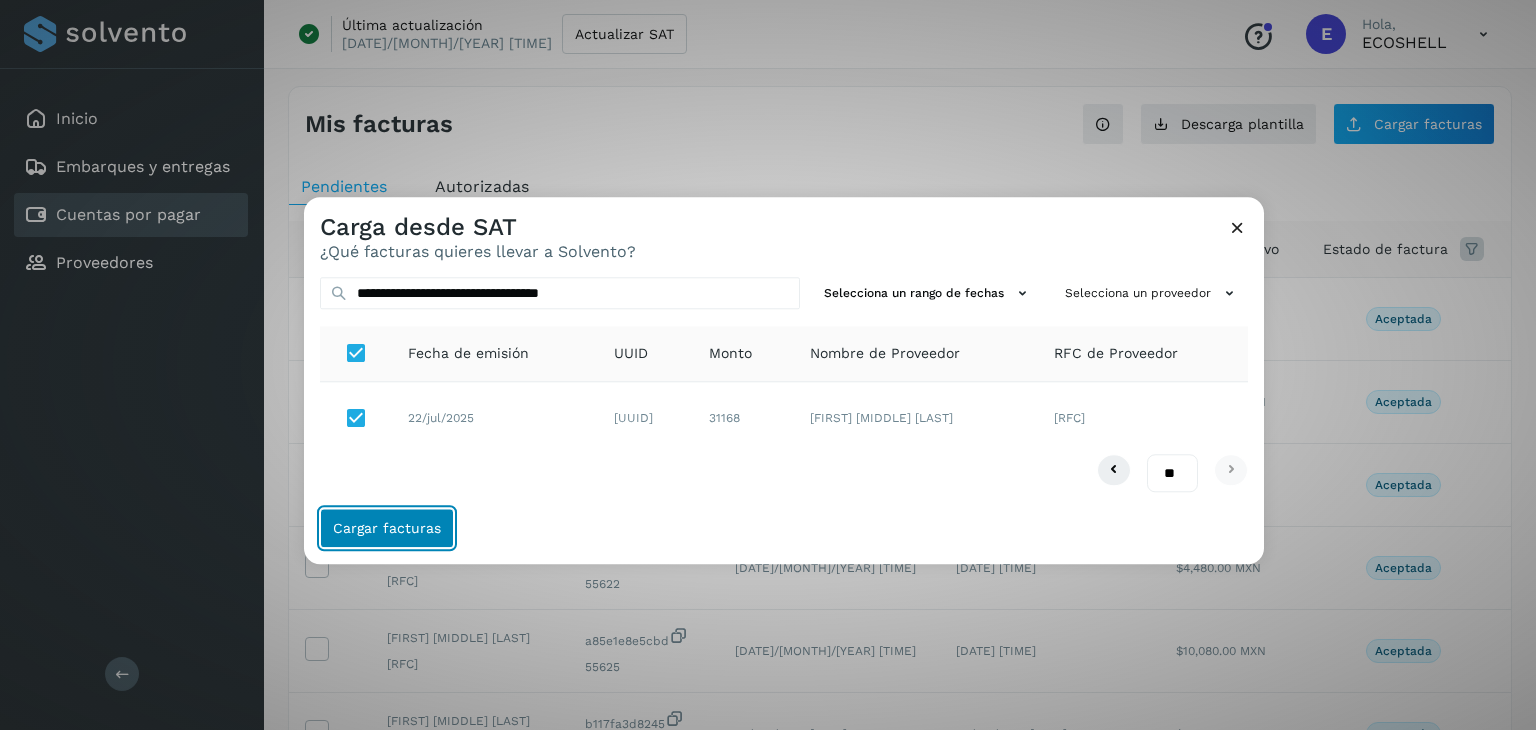 click on "Cargar facturas" at bounding box center [387, 529] 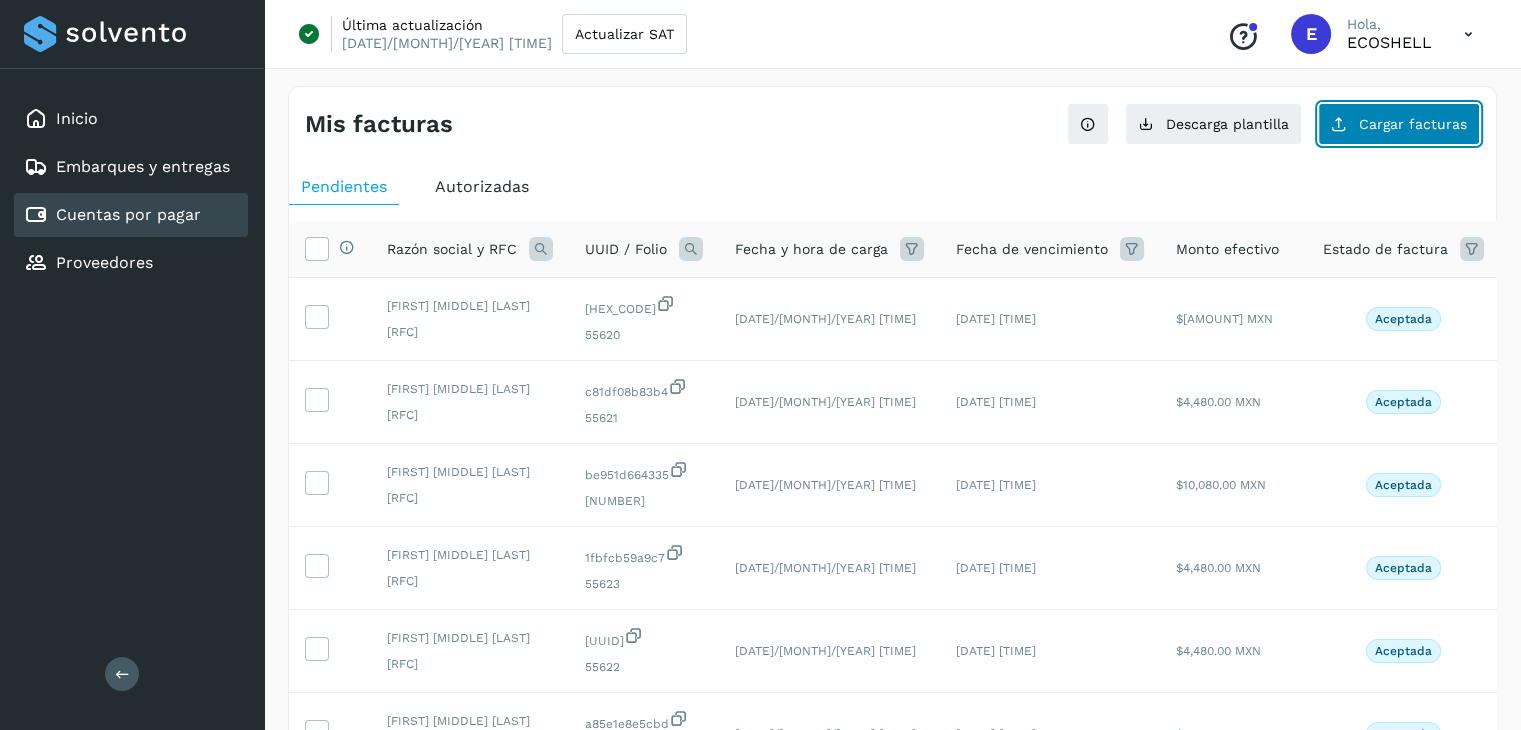 click on "Cargar facturas" 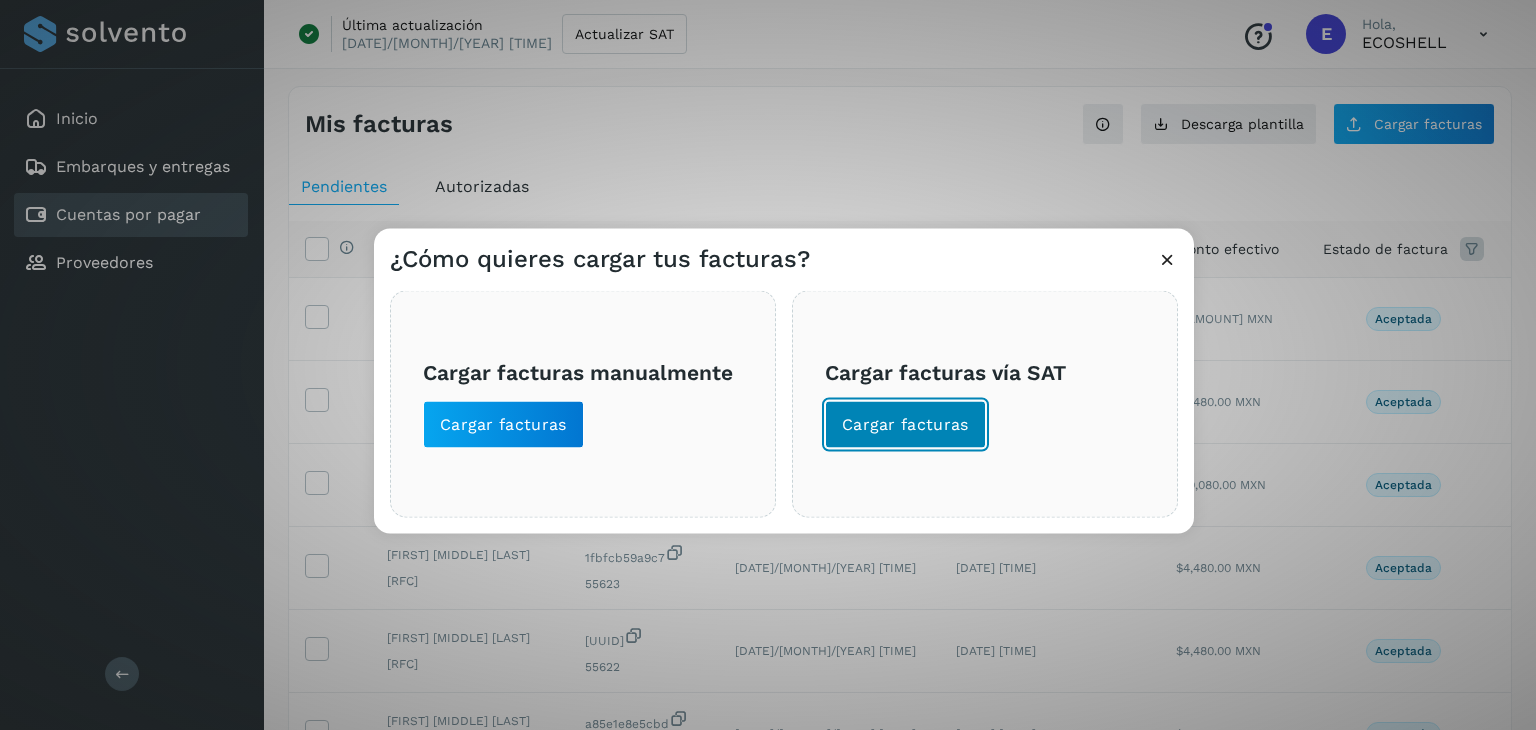 click on "Cargar facturas" at bounding box center (905, 425) 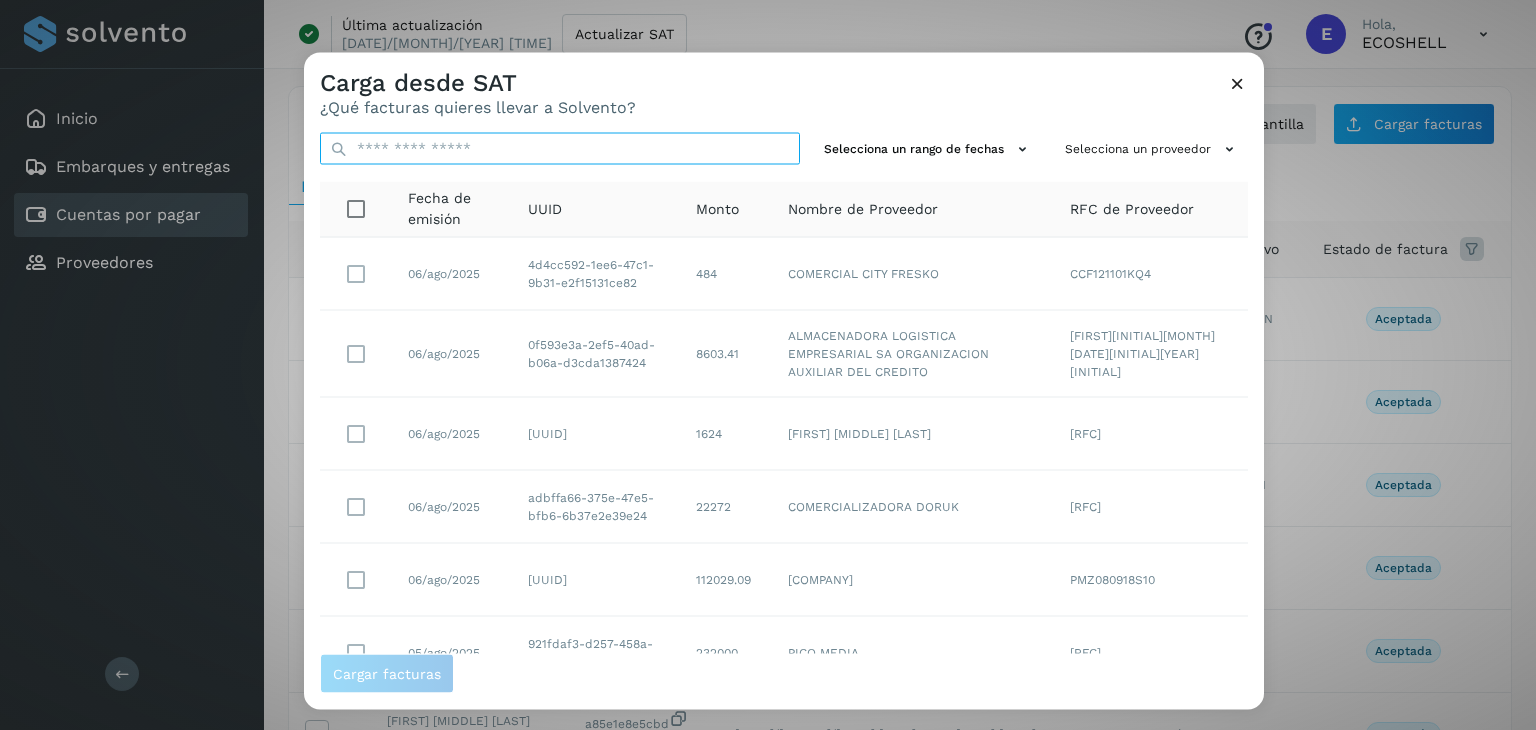 click at bounding box center [560, 149] 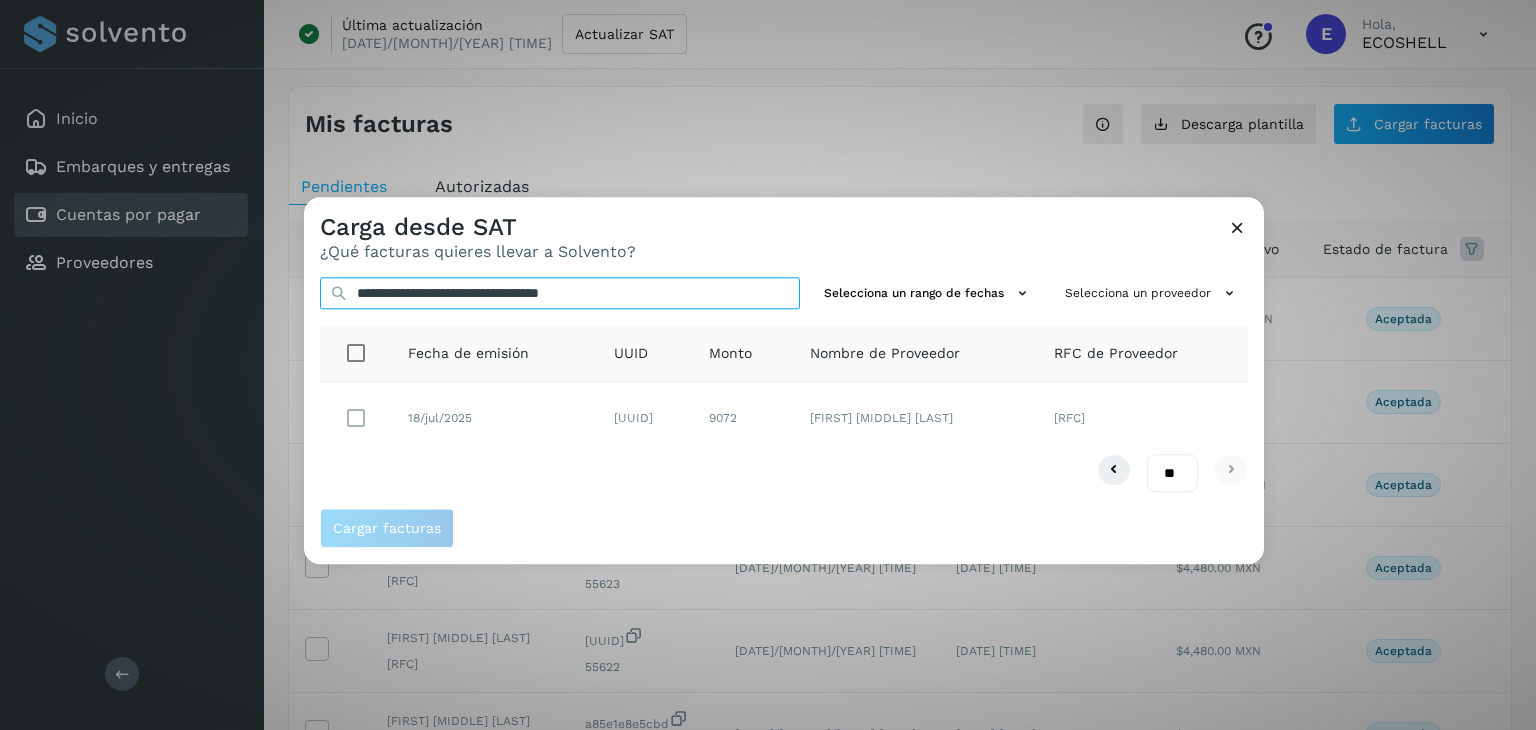 type on "**********" 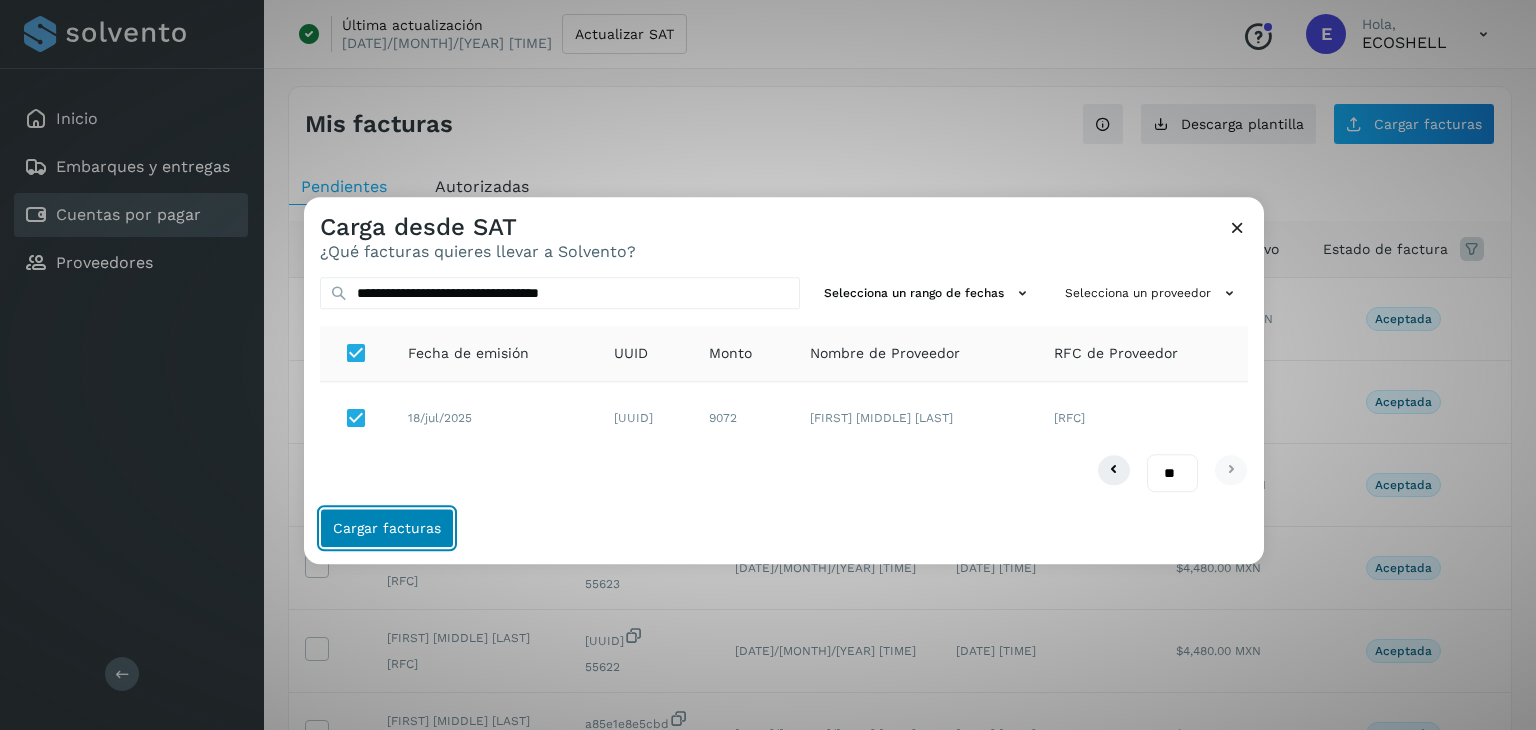 click on "Cargar facturas" at bounding box center [387, 529] 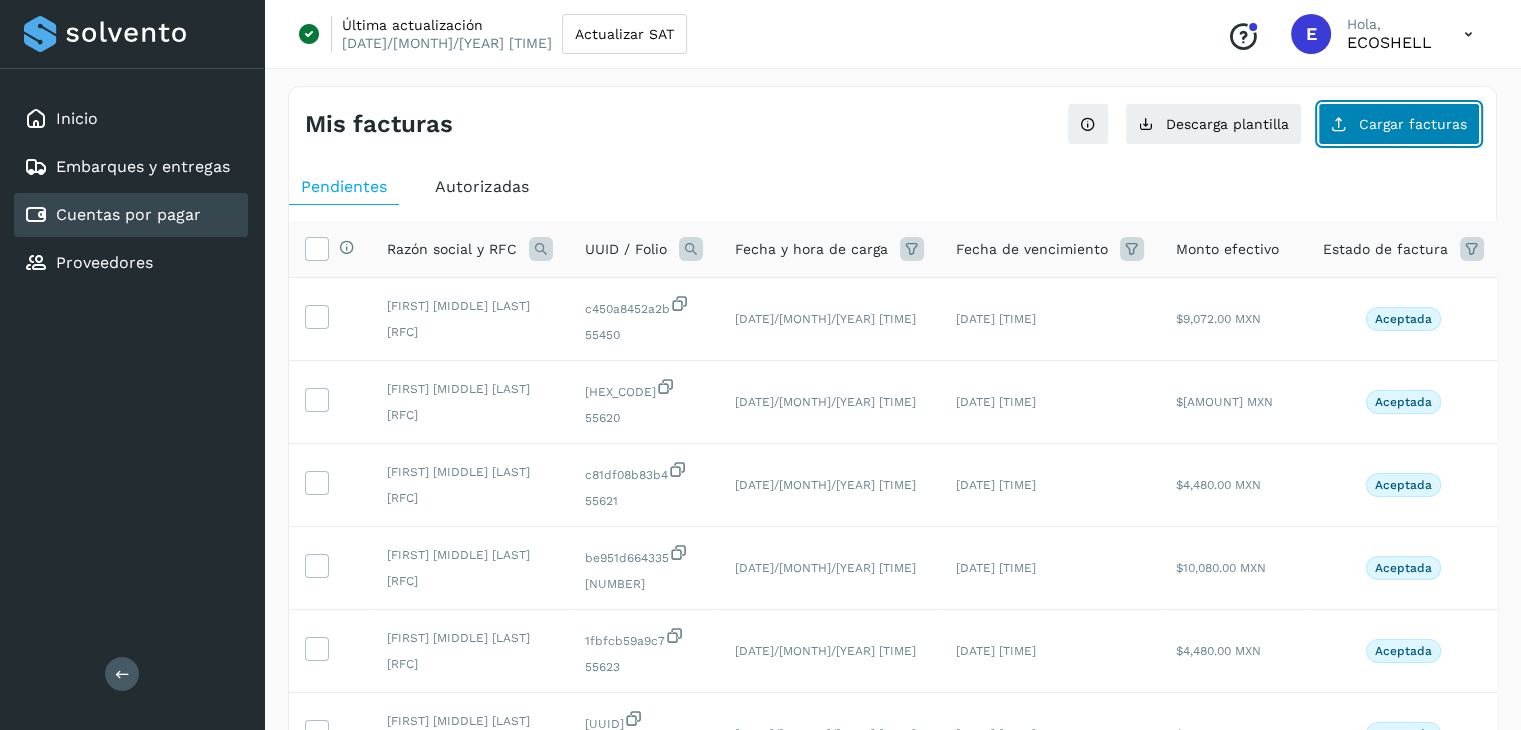 click on "Cargar facturas" 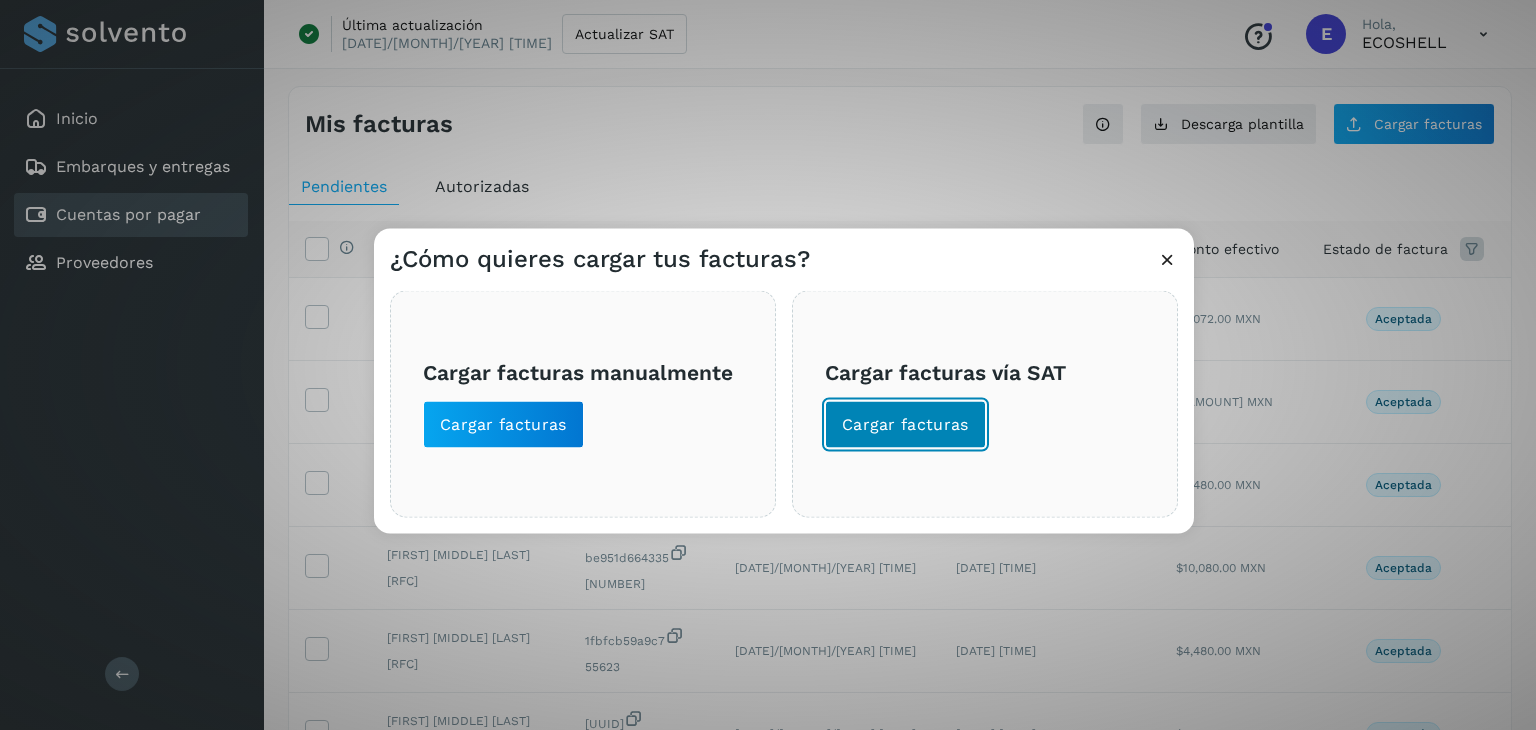 click on "Cargar facturas" 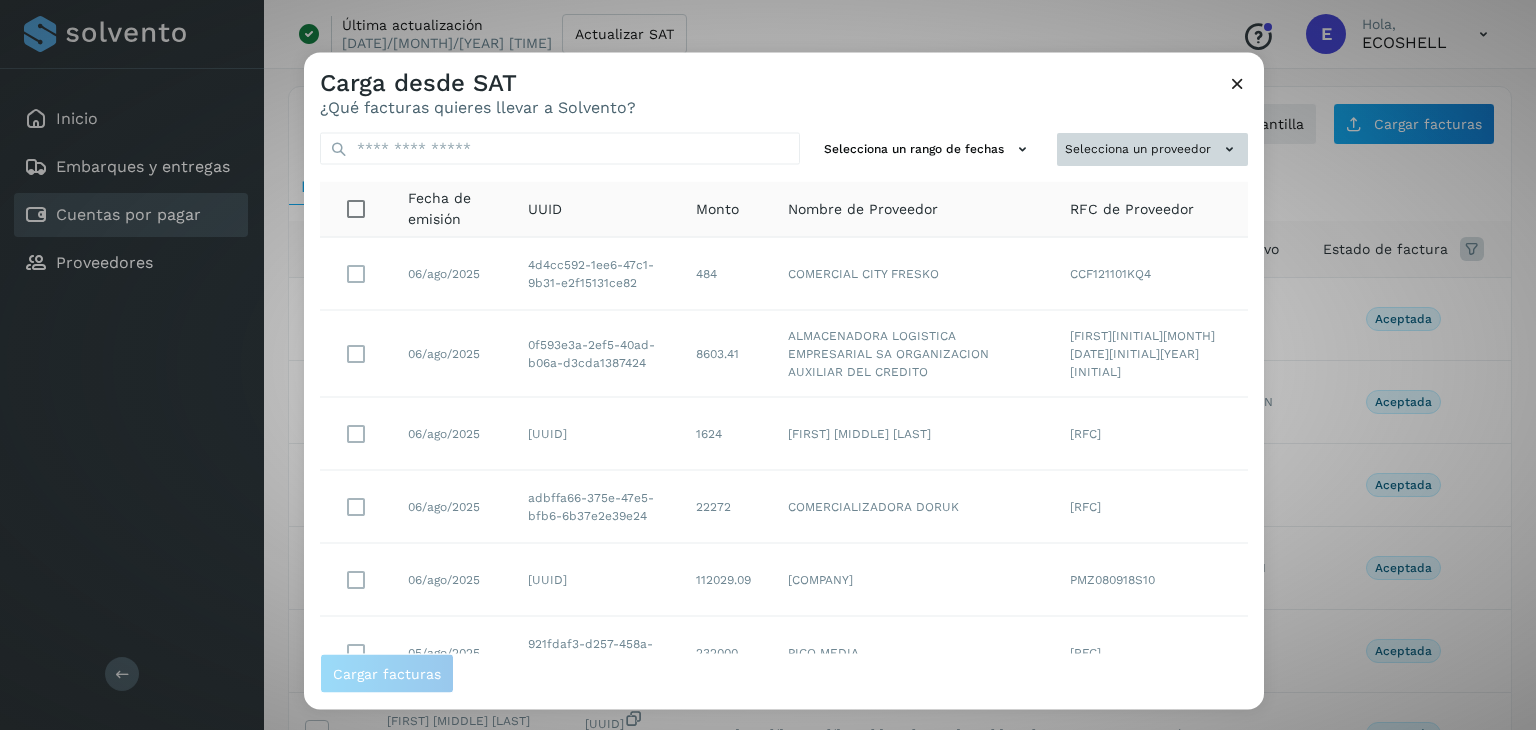 click on "Selecciona un proveedor" at bounding box center [1152, 149] 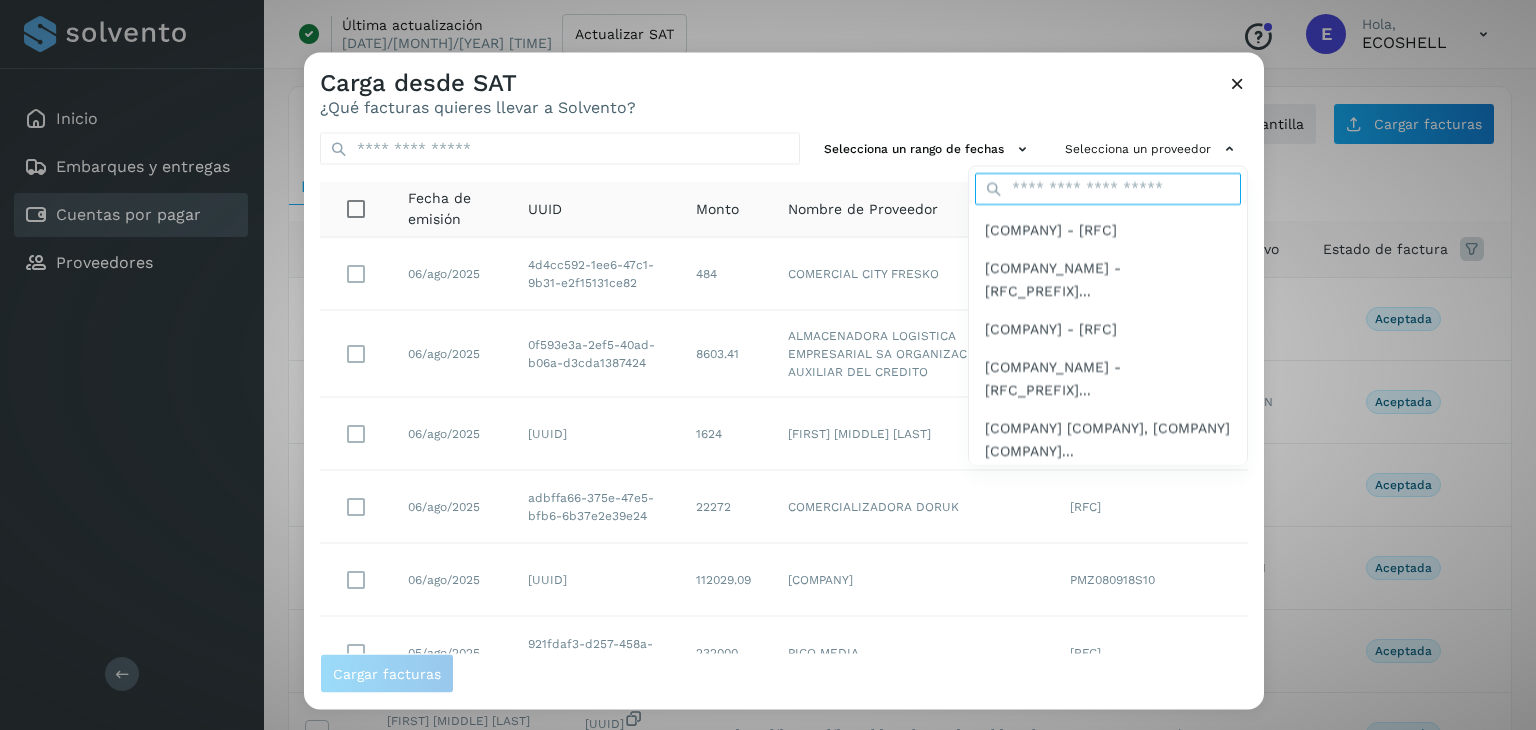 click at bounding box center [1108, 188] 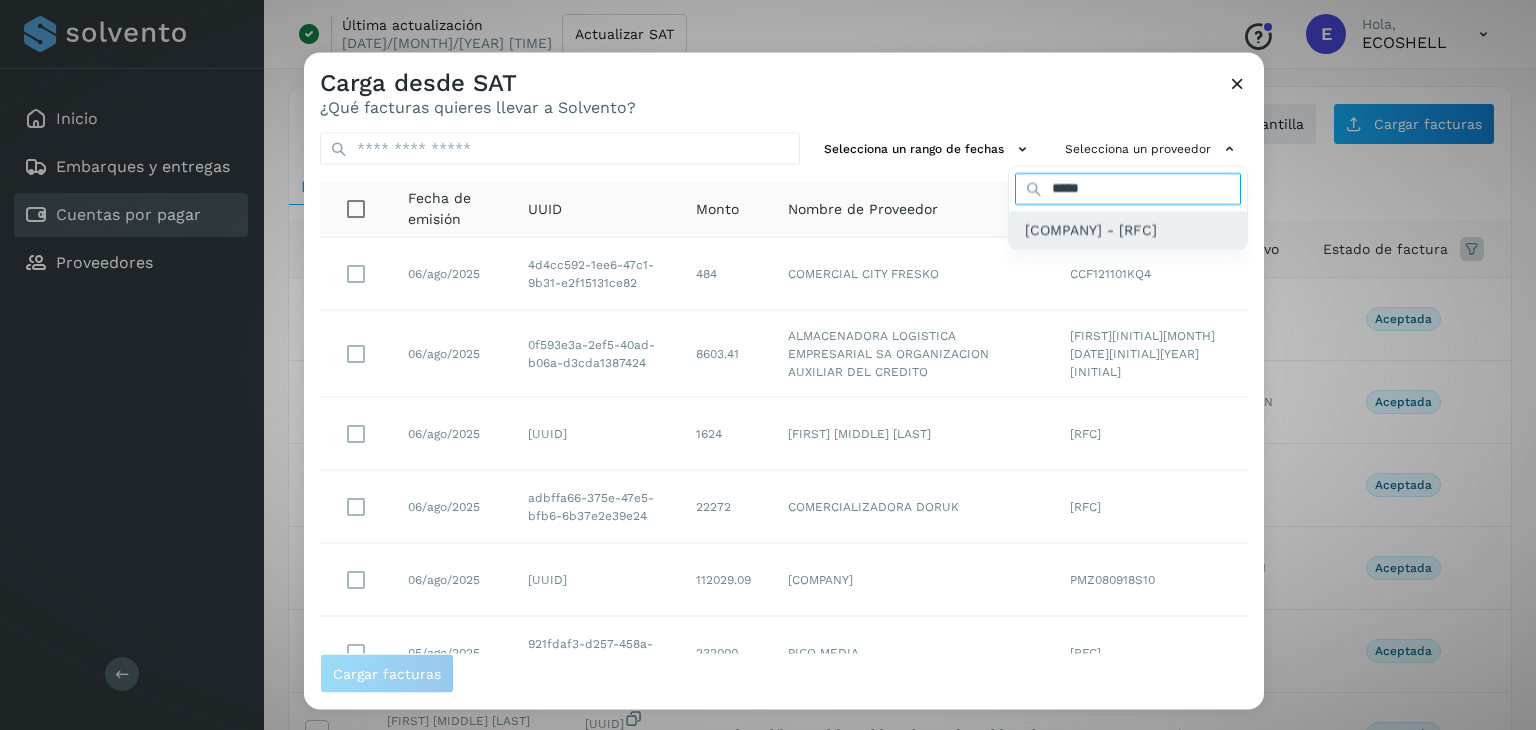 type on "*****" 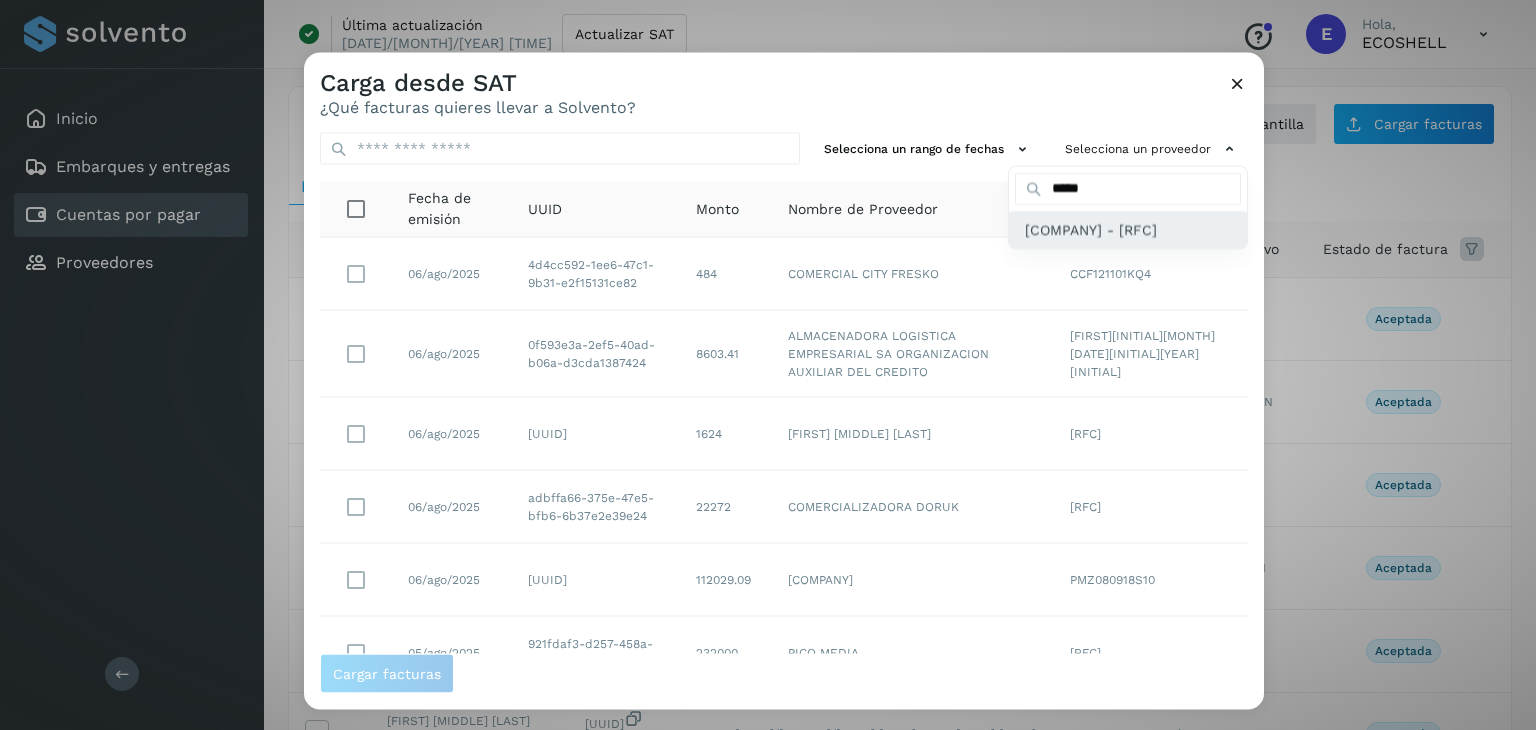 click on "[COMPANY] - [RFC]" at bounding box center [1091, 229] 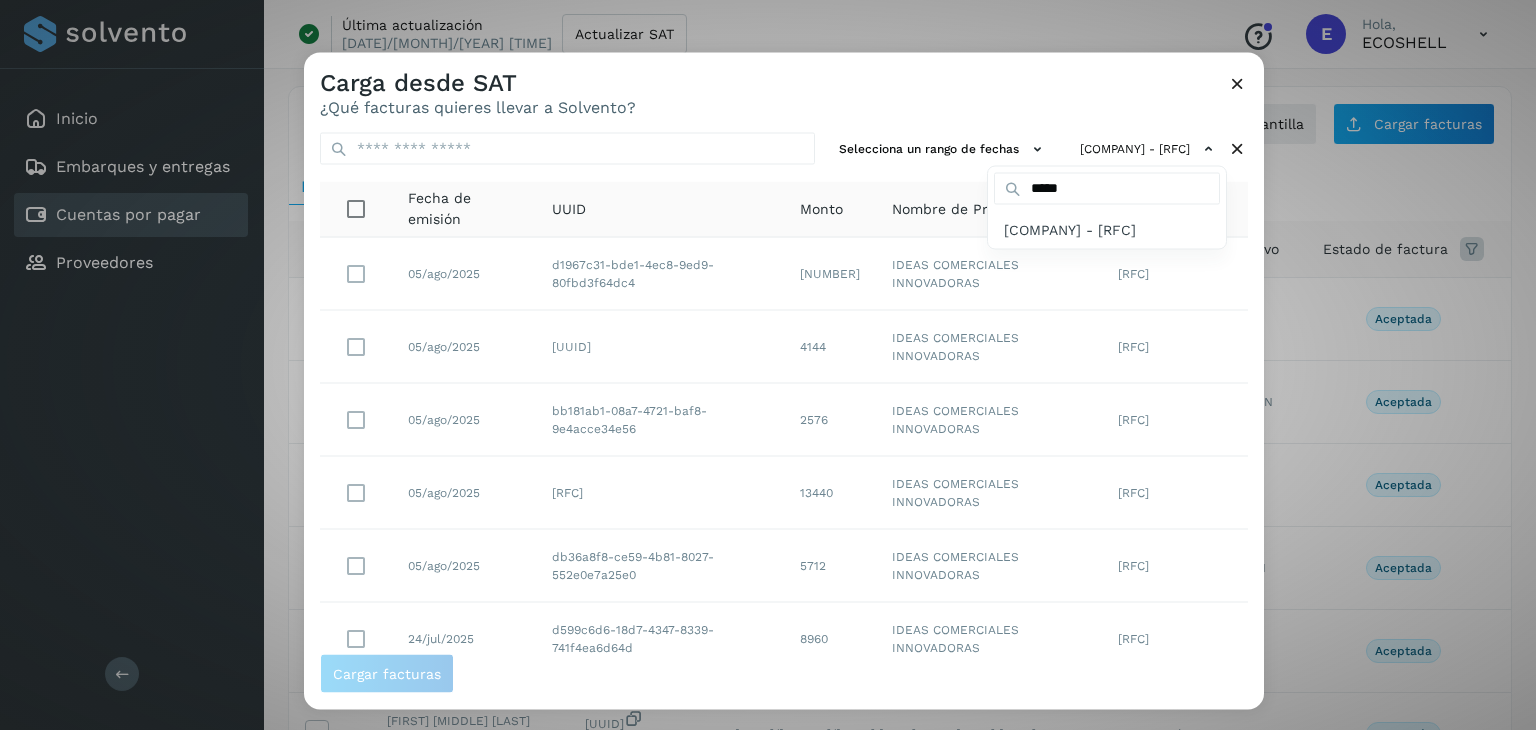 drag, startPoint x: 1258, startPoint y: 418, endPoint x: 1251, endPoint y: 583, distance: 165.14842 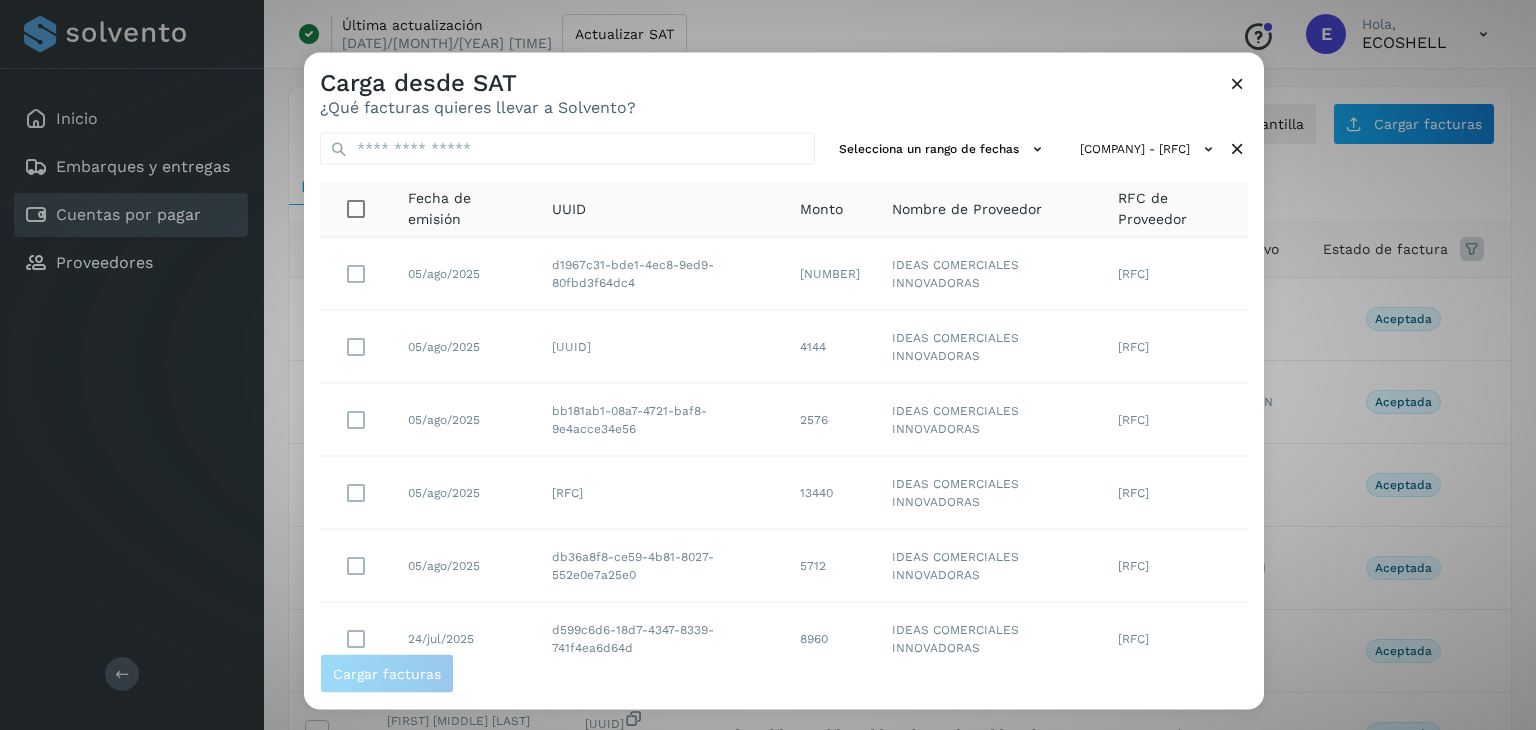 click at bounding box center [1072, 418] 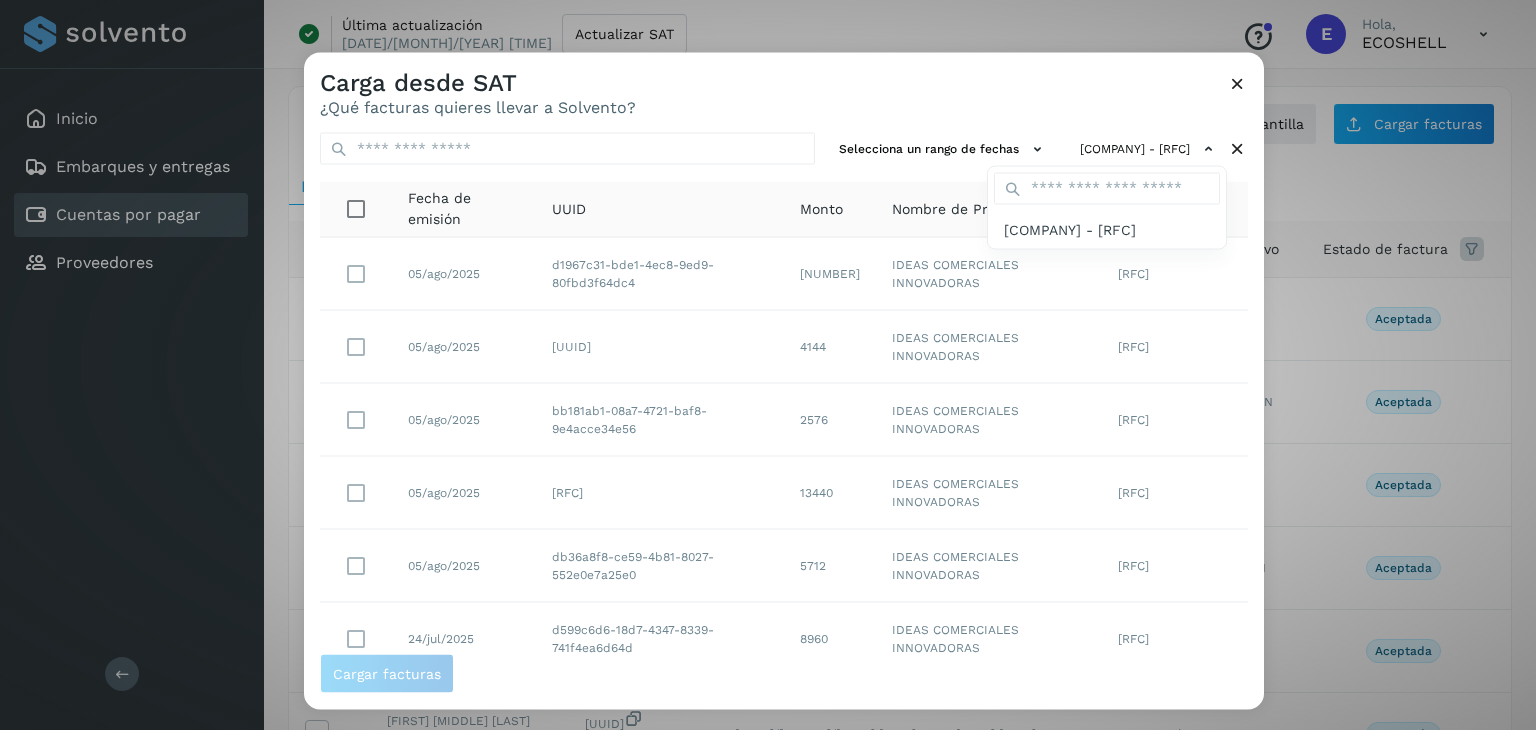 drag, startPoint x: 1257, startPoint y: 366, endPoint x: 1253, endPoint y: 485, distance: 119.06721 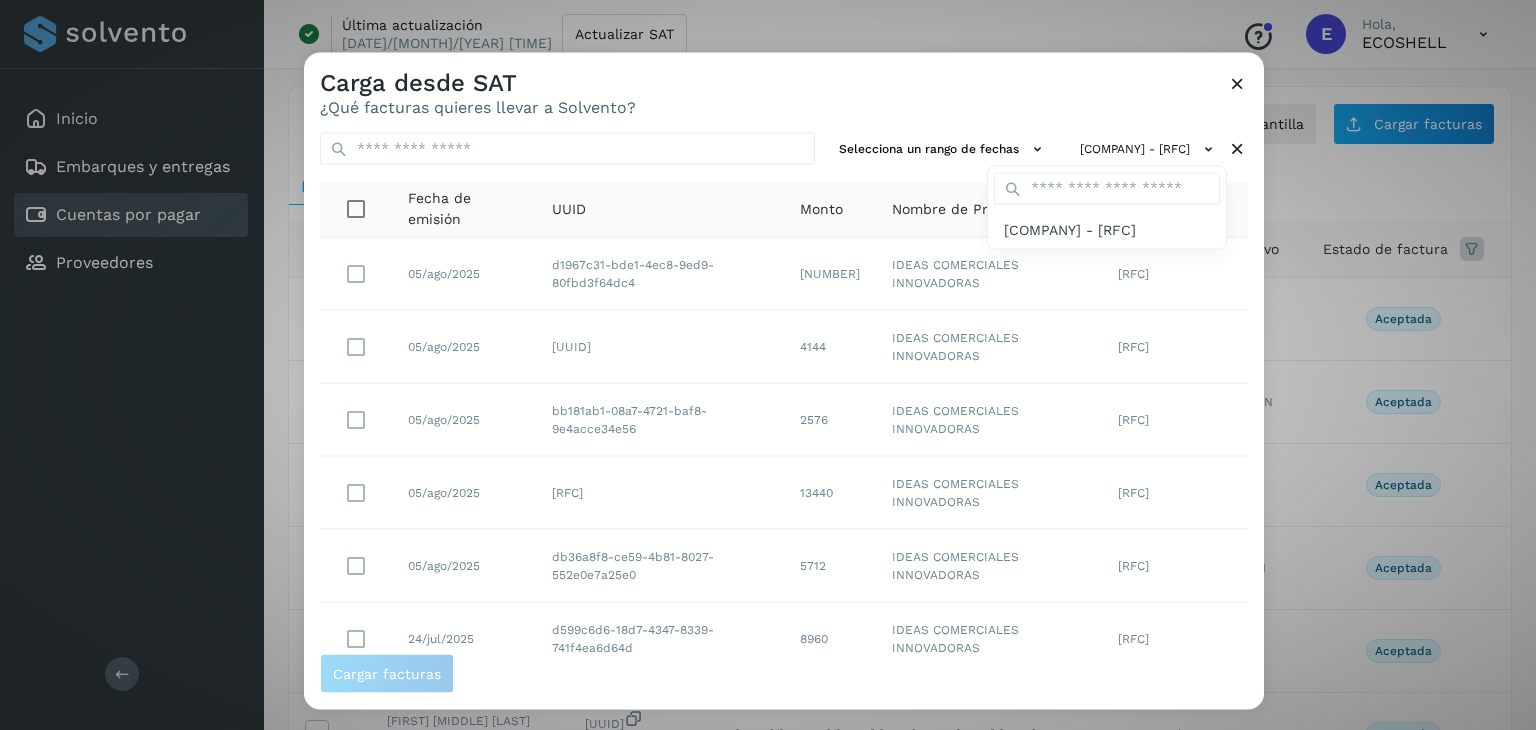 click at bounding box center [1072, 418] 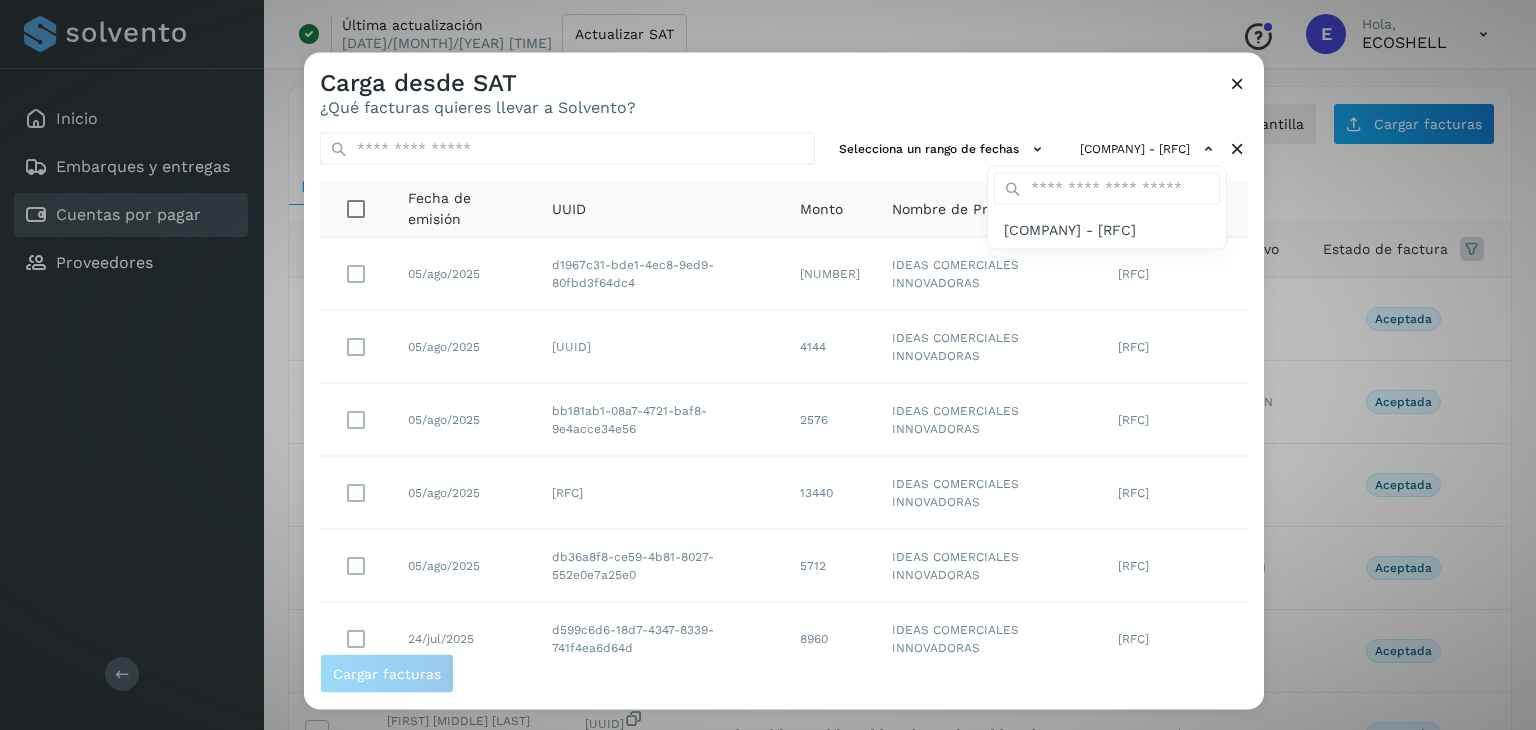 click at bounding box center (1072, 418) 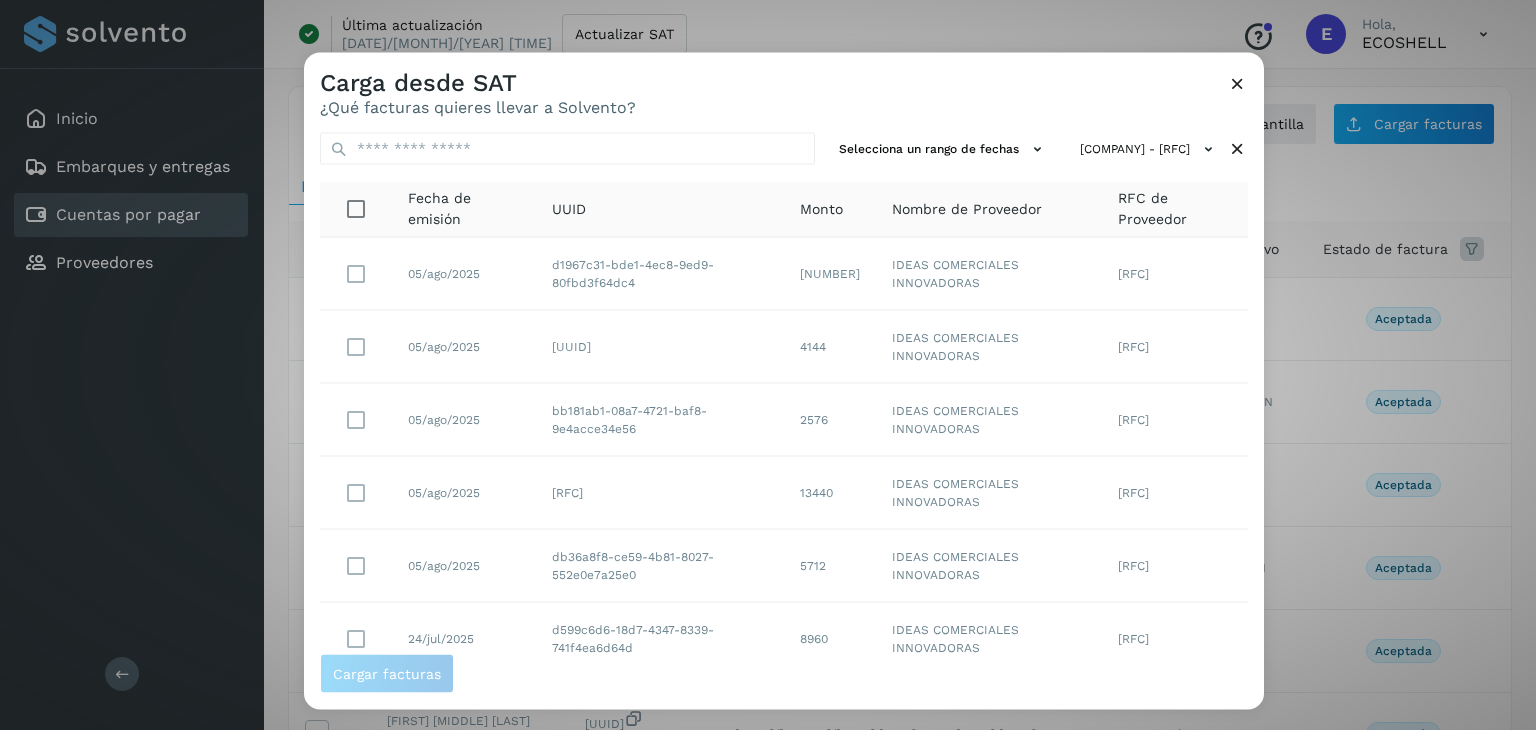 drag, startPoint x: 975, startPoint y: 261, endPoint x: 976, endPoint y: 320, distance: 59.008472 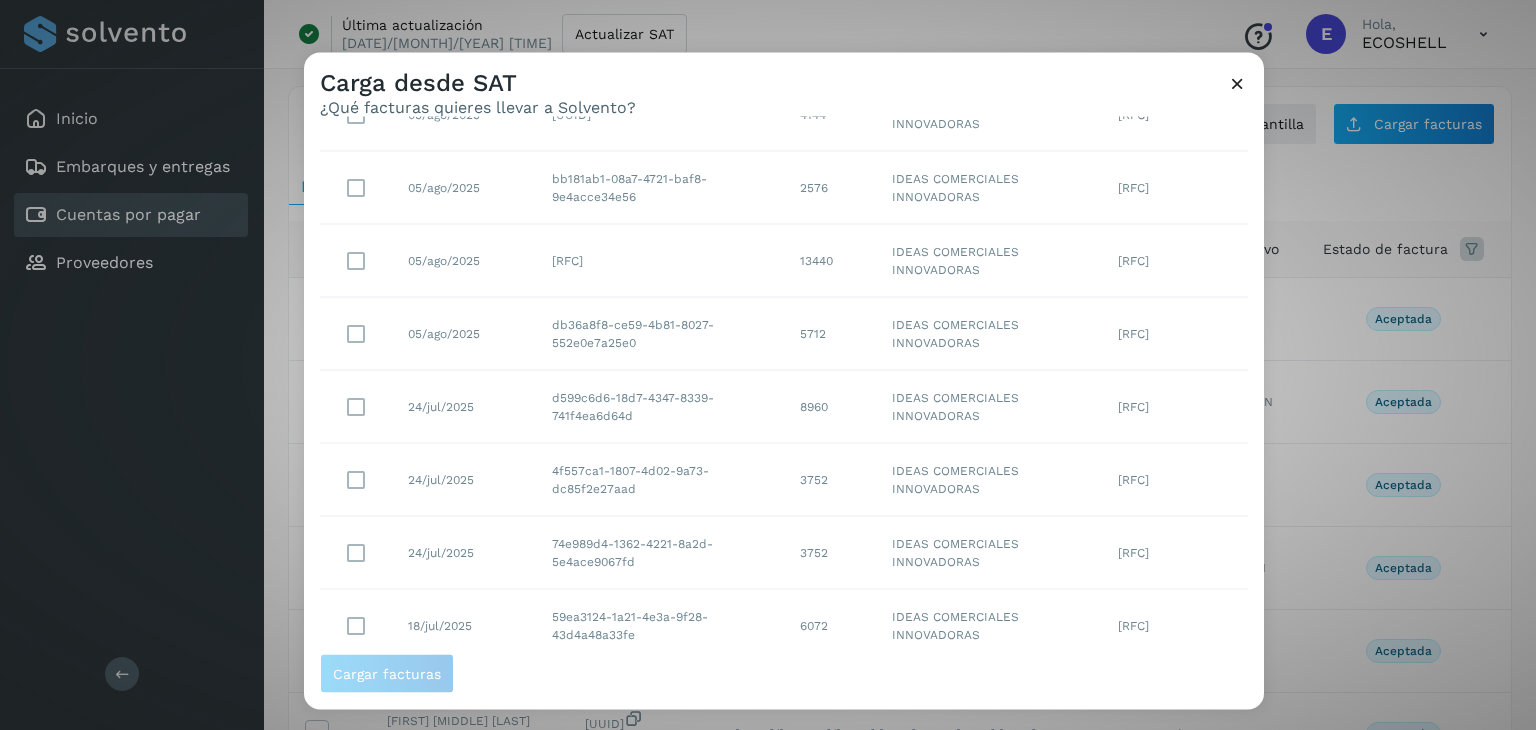 scroll, scrollTop: 365, scrollLeft: 0, axis: vertical 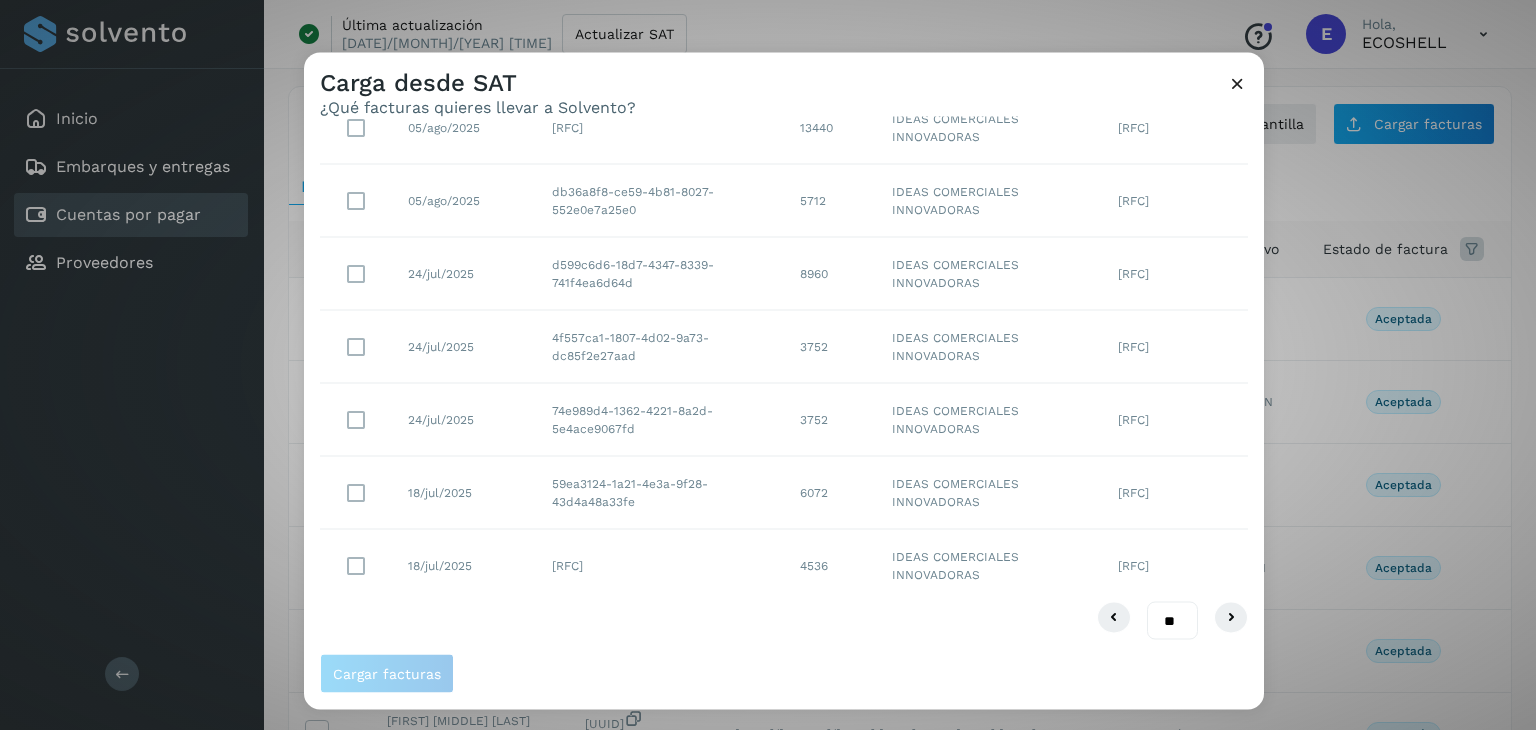 click on "** ** **" at bounding box center (1172, 620) 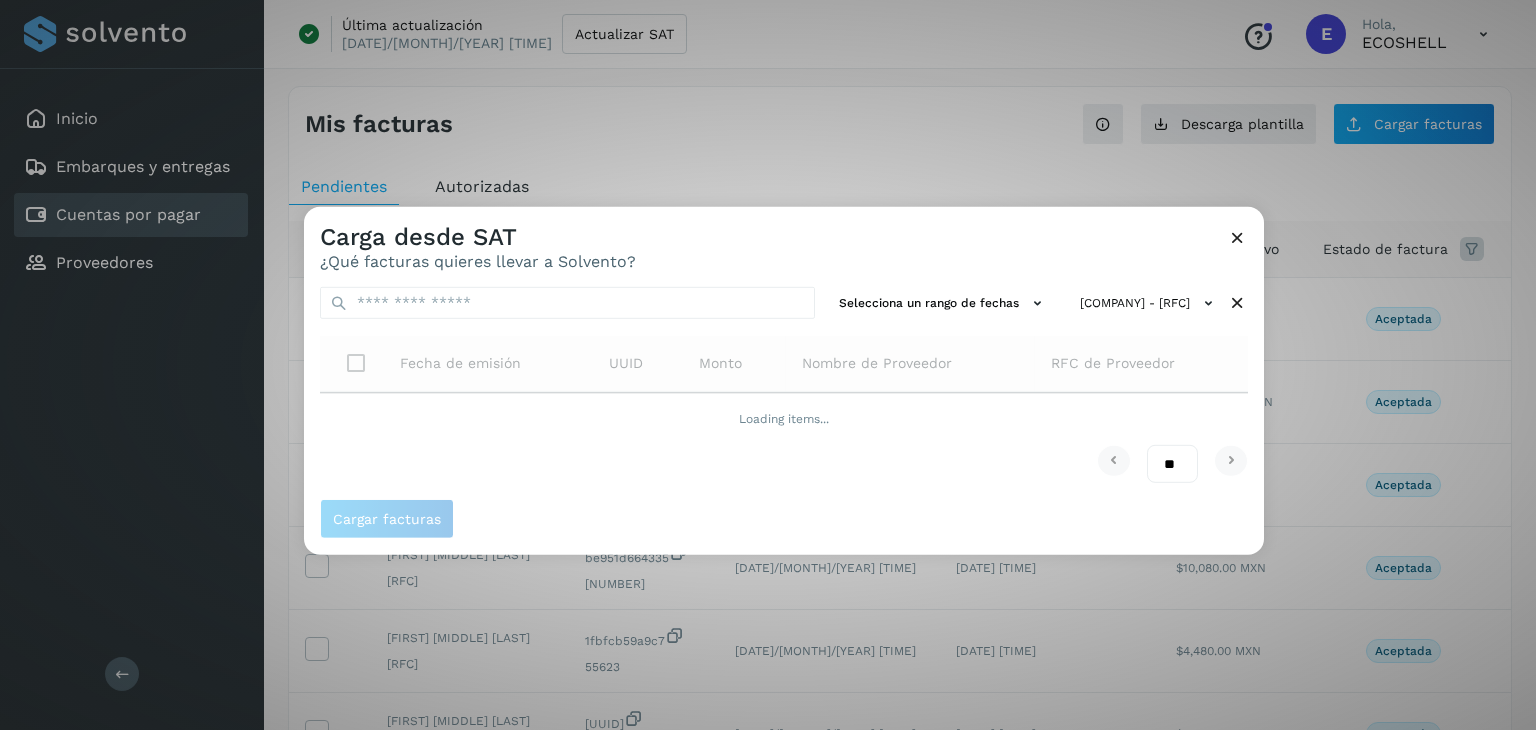 scroll, scrollTop: 0, scrollLeft: 0, axis: both 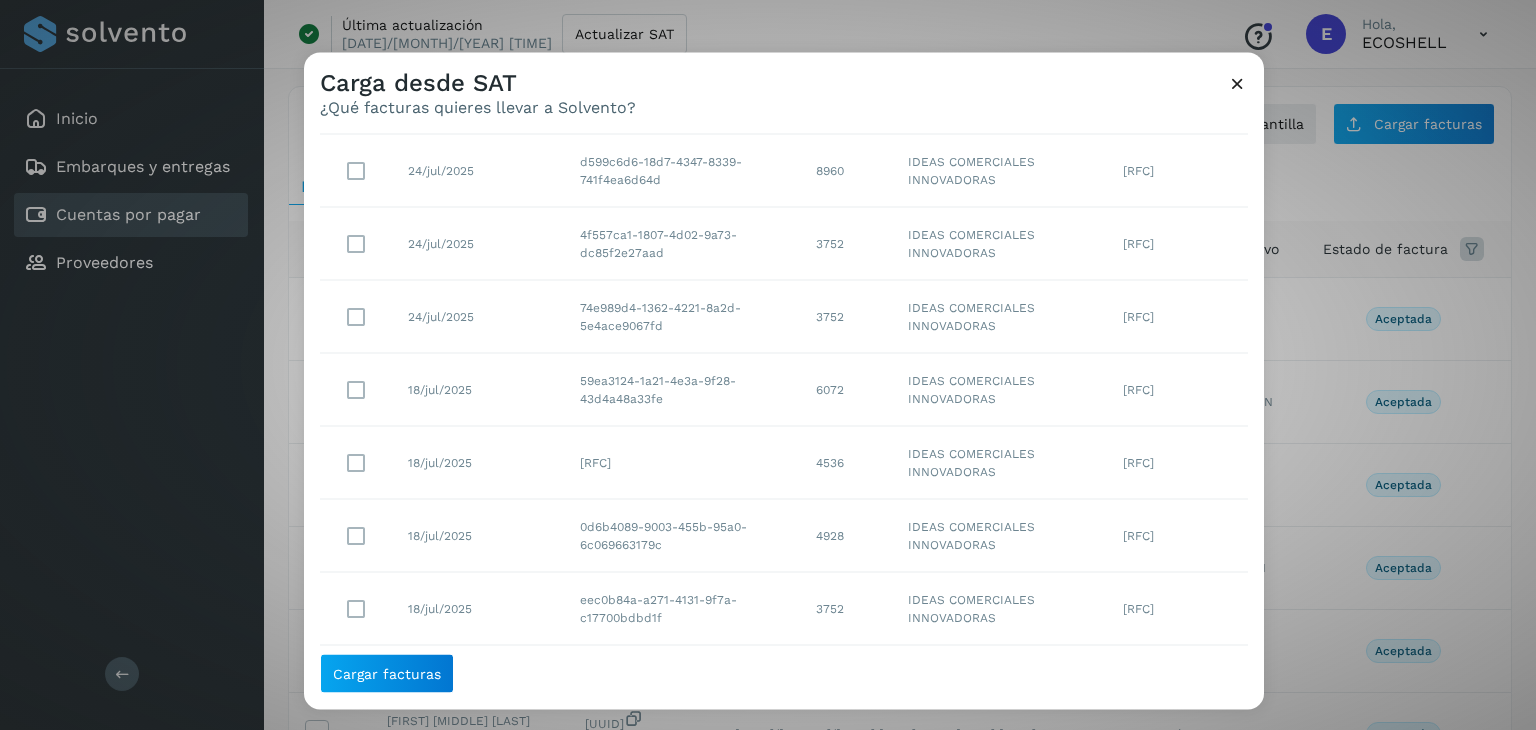 click on "Carga desde SAT ¿Qué facturas quieres llevar a Solvento? Selecciona un rango de fechas  [COMPANY_NAME] - [RFC_PREFIX]... Fecha de emisión UUID Monto Nombre de Proveedor RFC de Proveedor 05/ago/2025 [UUID] 21900 [COMPANY_NAME] [RFC] 05/ago/2025 [UUID] 4144 [COMPANY_NAME] [RFC] 05/ago/2025 [UUID] 2576 [COMPANY_NAME] [RFC] 05/ago/2025 [UUID] 13440 [COMPANY_NAME] [RFC] 05/ago/2025 [UUID] 5712 [COMPANY_NAME] [RFC] 24/jul/2025 [UUID] 8960 [COMPANY_NAME] [RFC] 24/jul/2025 [UUID] 3752 [COMPANY_NAME] [RFC] 24/jul/2025 [UUID] 3752 [COMPANY_NAME] [RFC] 18/jul/2025 [UUID] [COMPANY_NAME]" at bounding box center (768, 365) 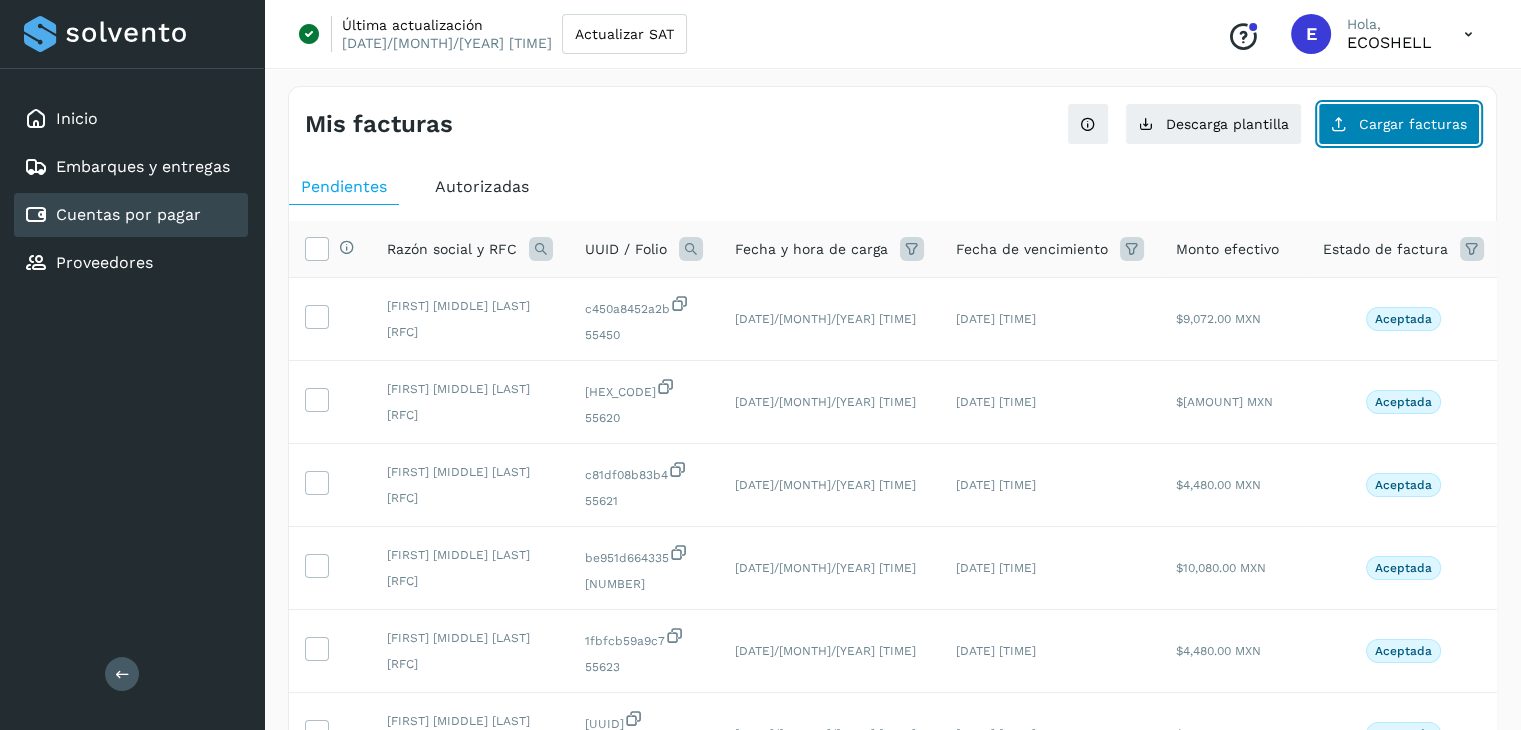 click on "Cargar facturas" 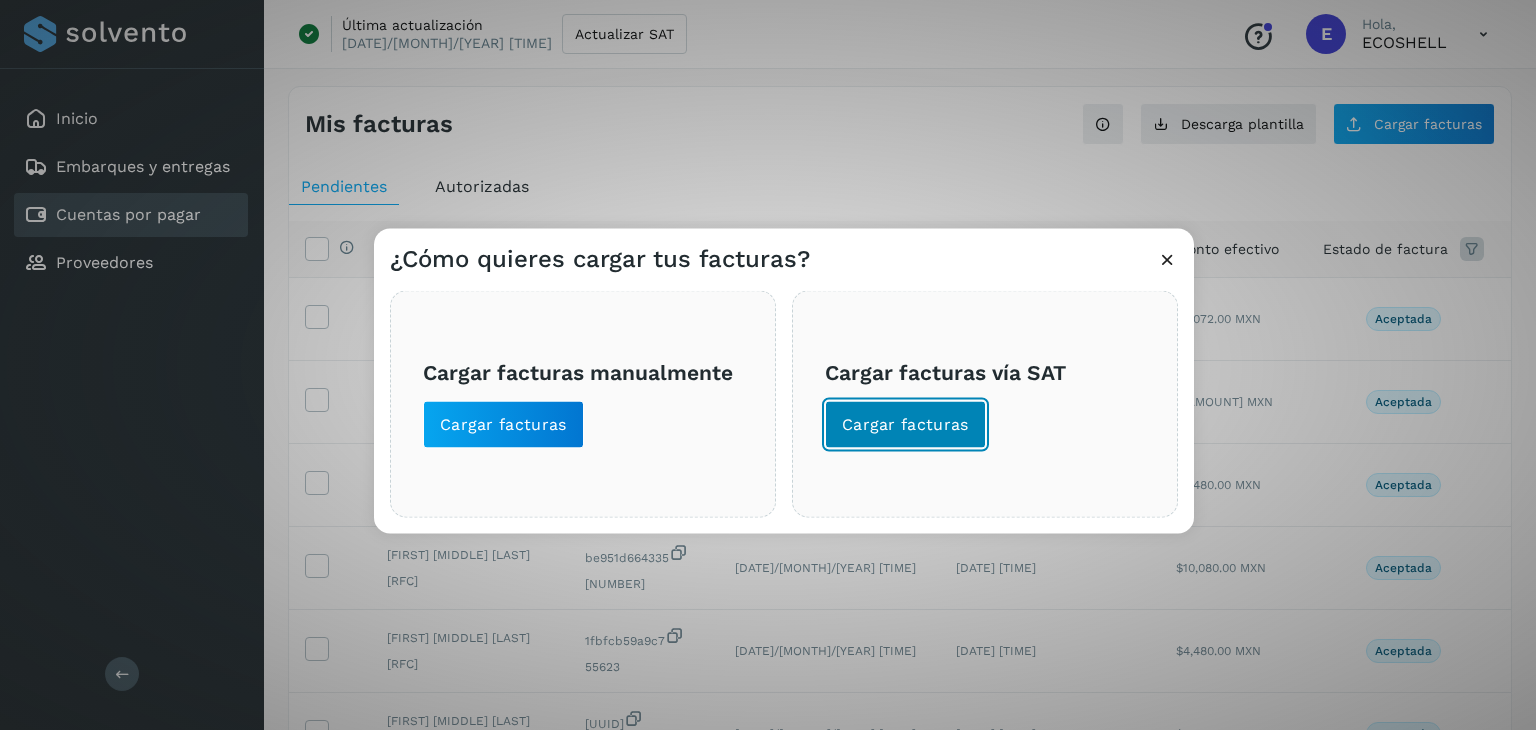 click on "Cargar facturas" at bounding box center [905, 425] 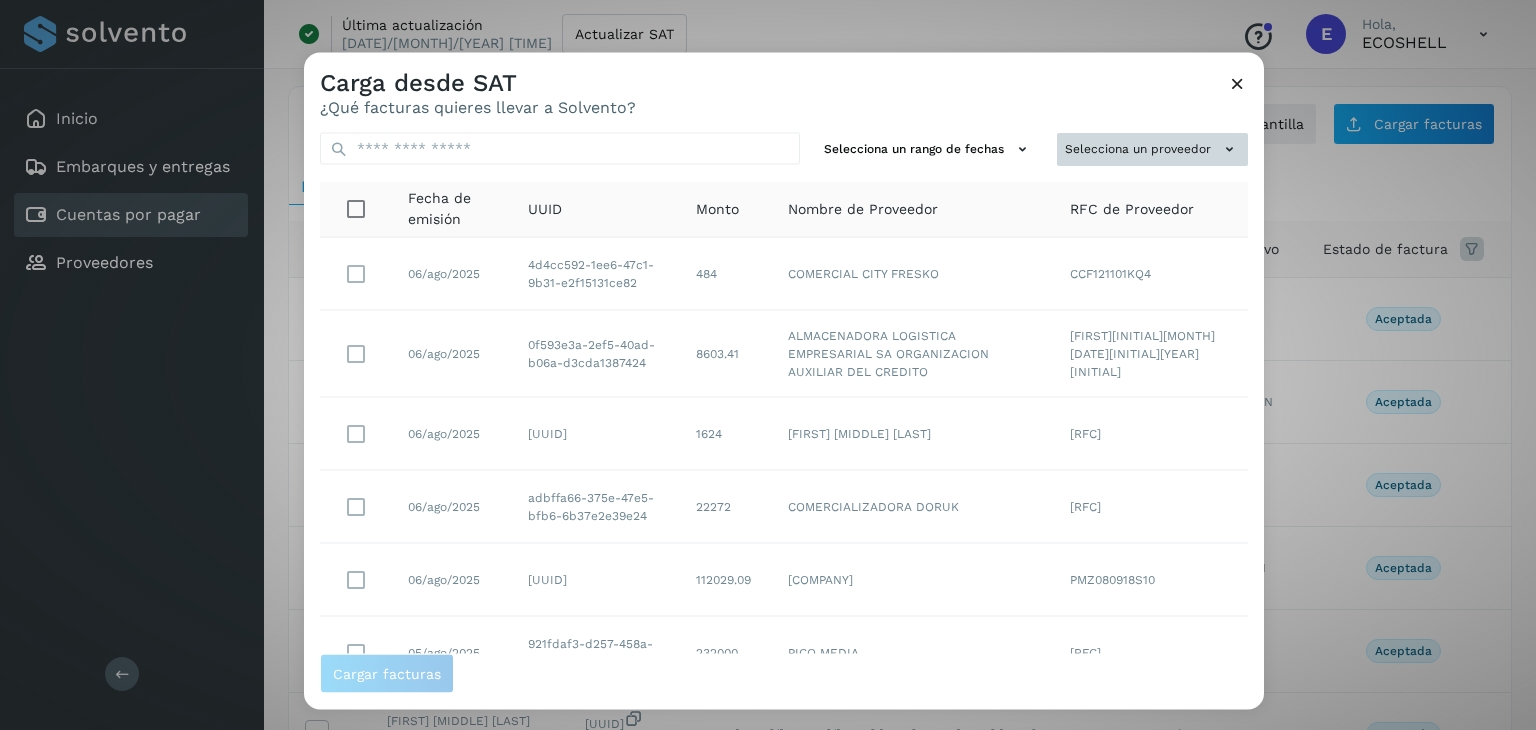 click on "Selecciona un proveedor" at bounding box center [1152, 149] 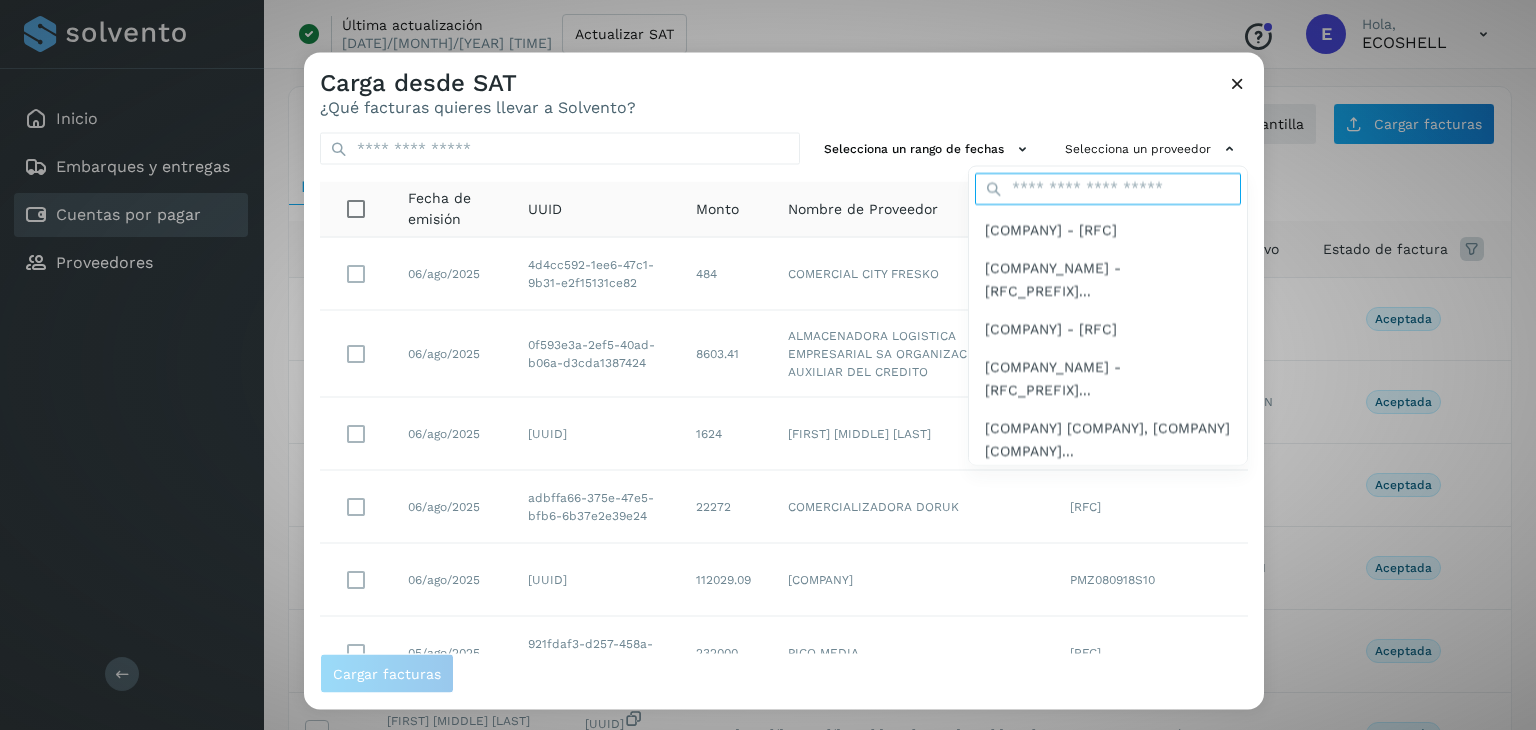 click at bounding box center [1108, 188] 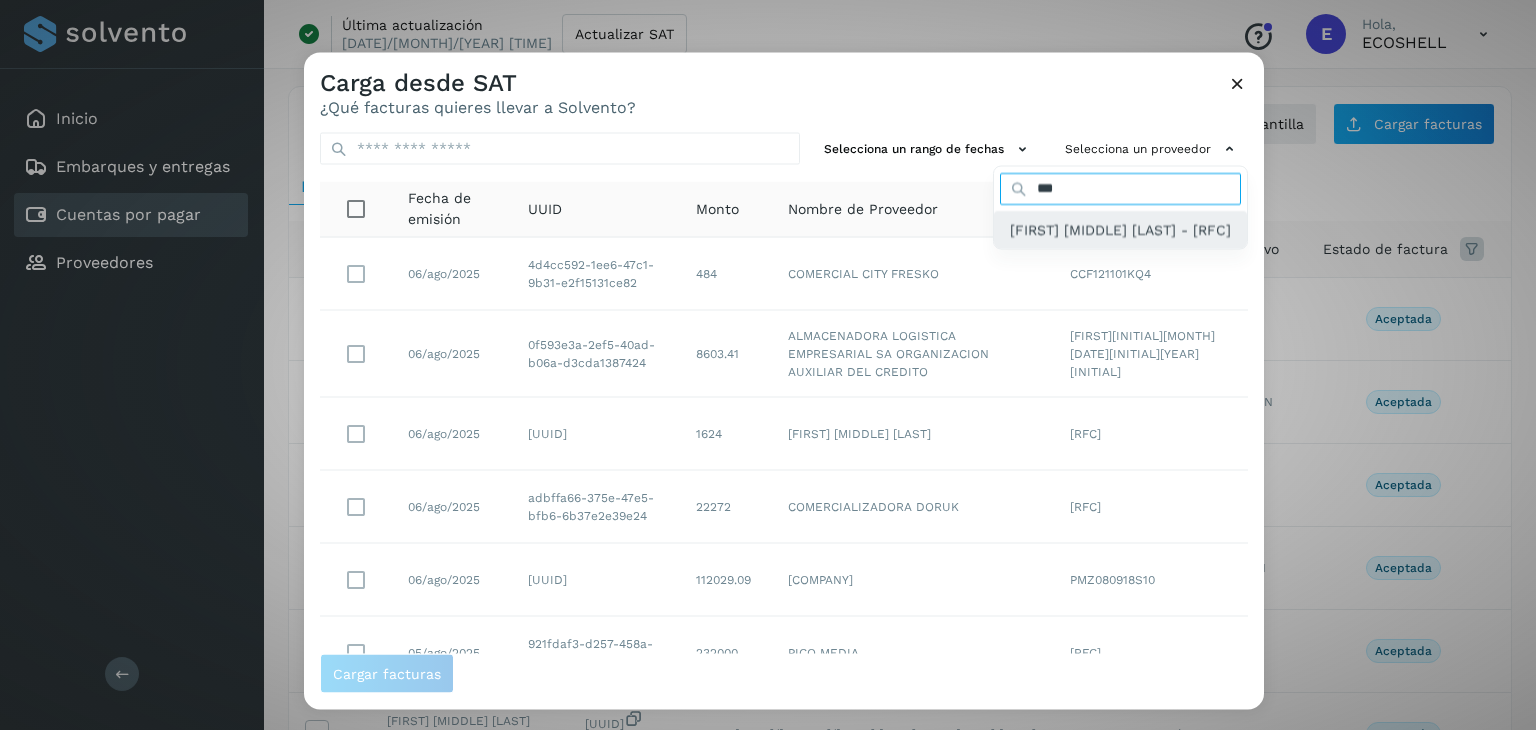 type on "***" 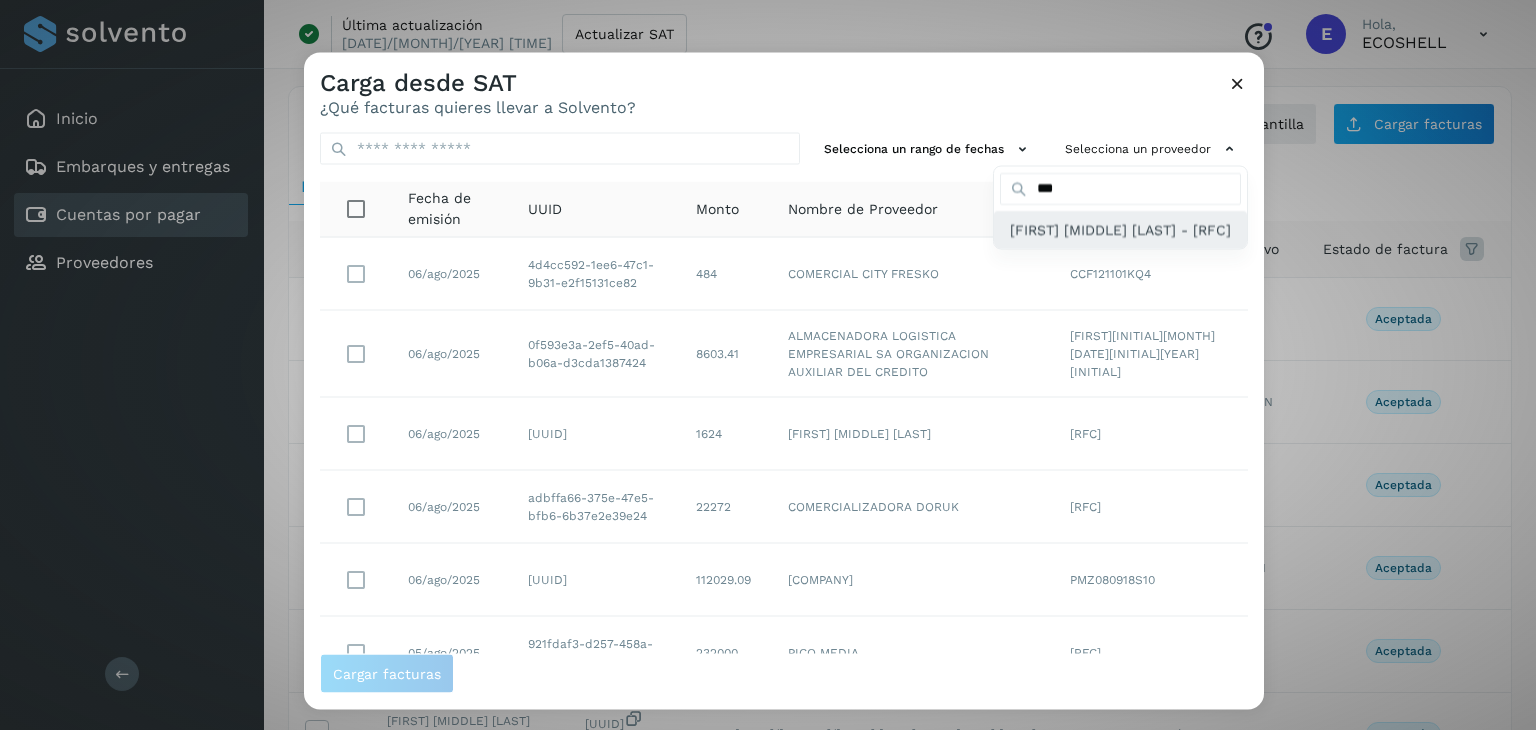 click on "[FIRST] [MIDDLE] [LAST] - [RFC]" at bounding box center (1120, 229) 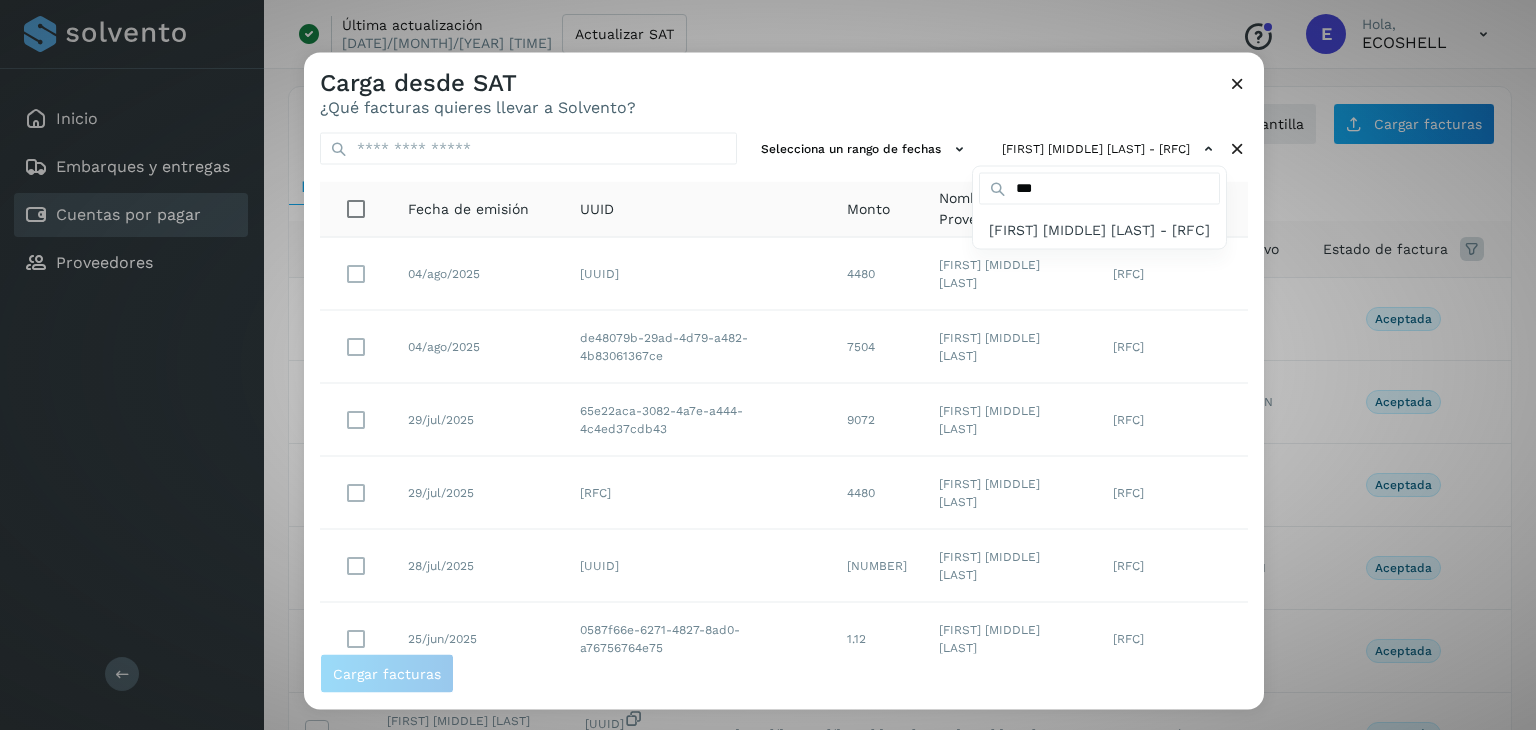 drag, startPoint x: 1258, startPoint y: 340, endPoint x: 1252, endPoint y: 421, distance: 81.22192 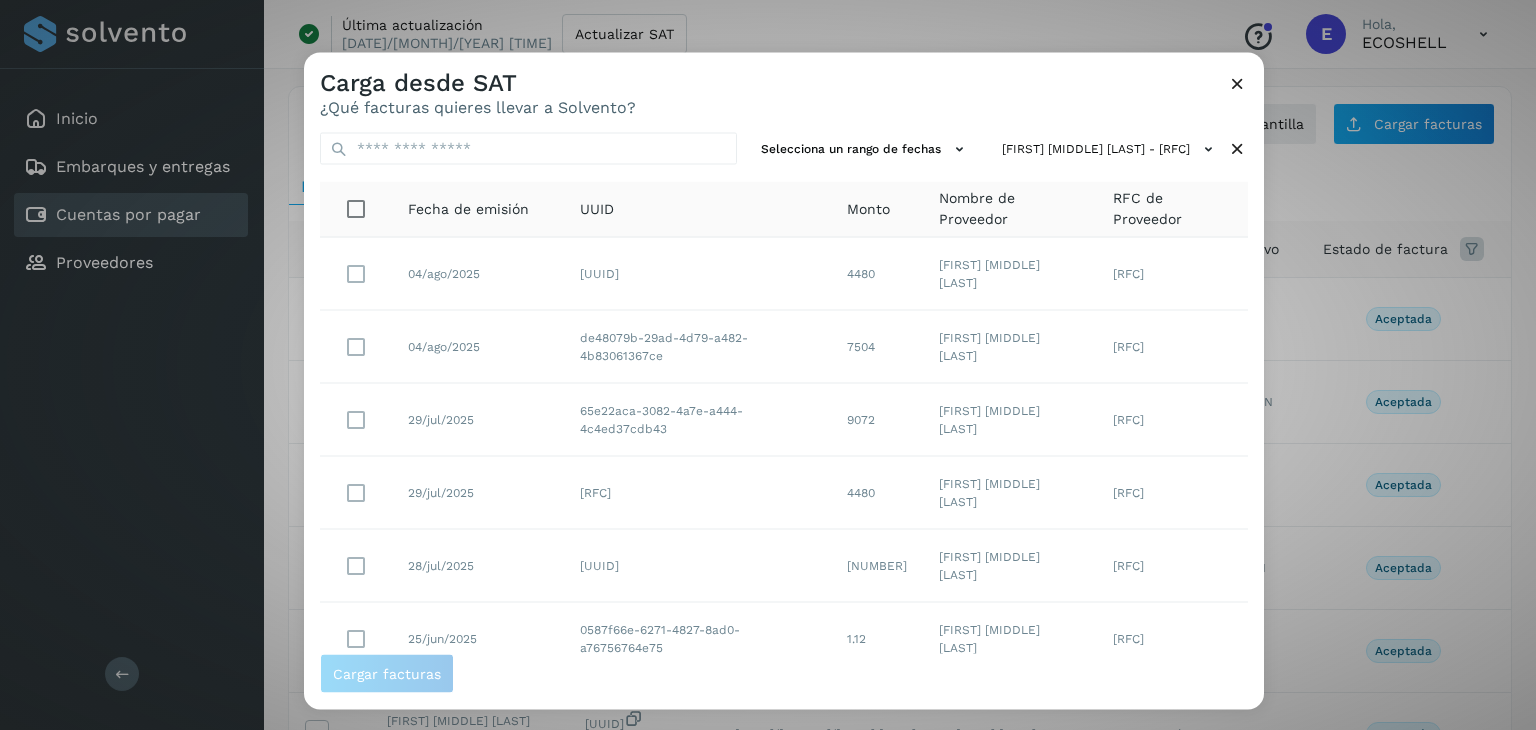 drag, startPoint x: 1252, startPoint y: 421, endPoint x: 1259, endPoint y: 491, distance: 70.34913 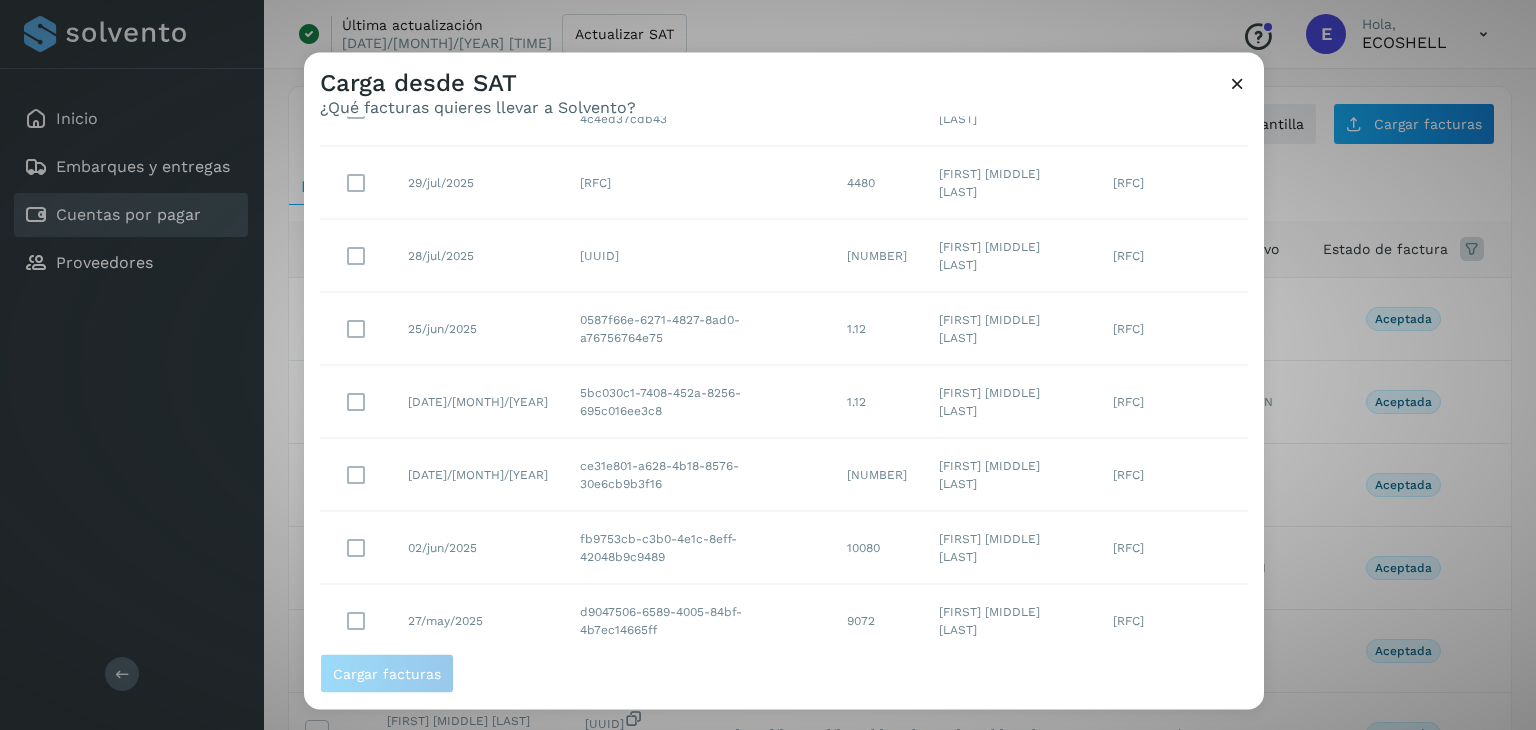 scroll, scrollTop: 365, scrollLeft: 0, axis: vertical 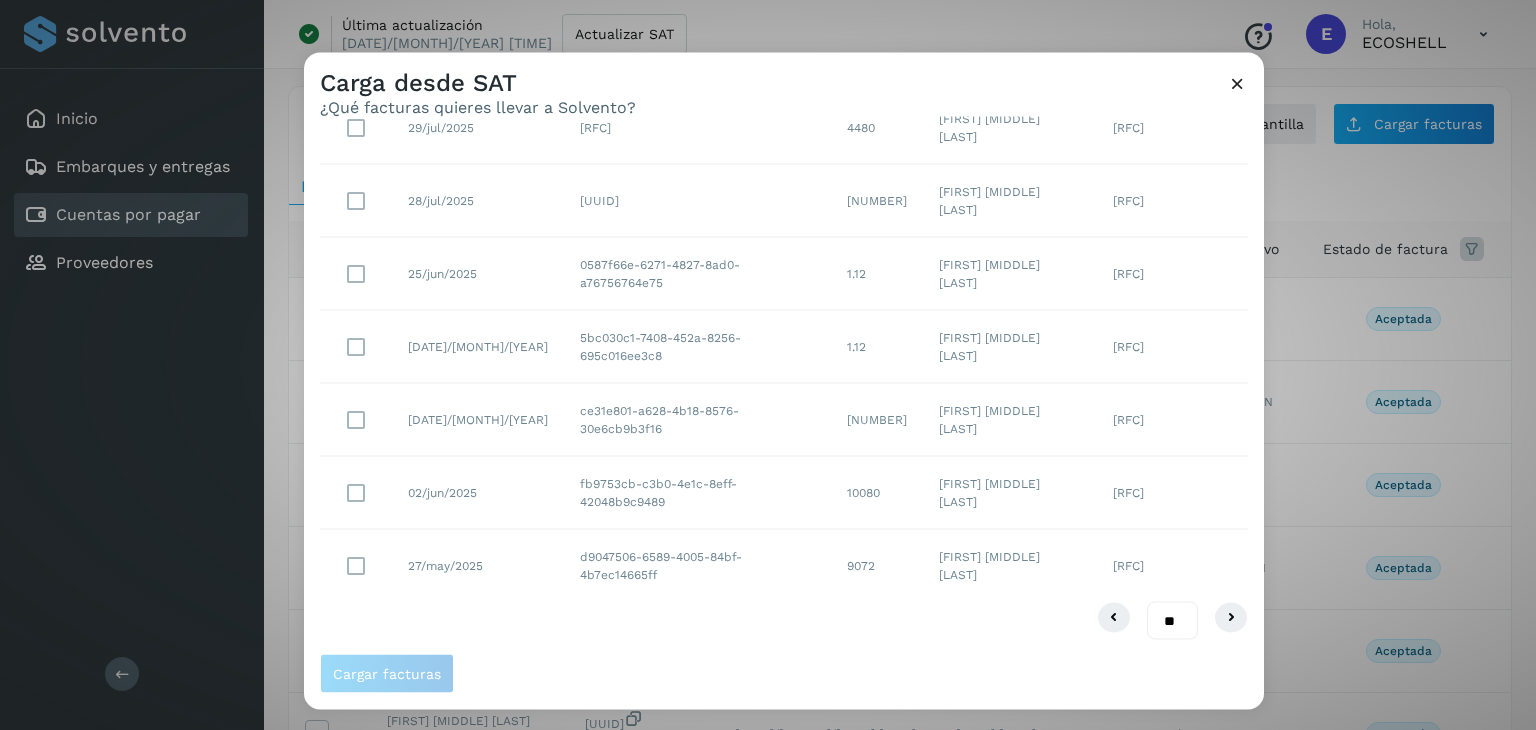 click on "** ** **" at bounding box center (1172, 620) 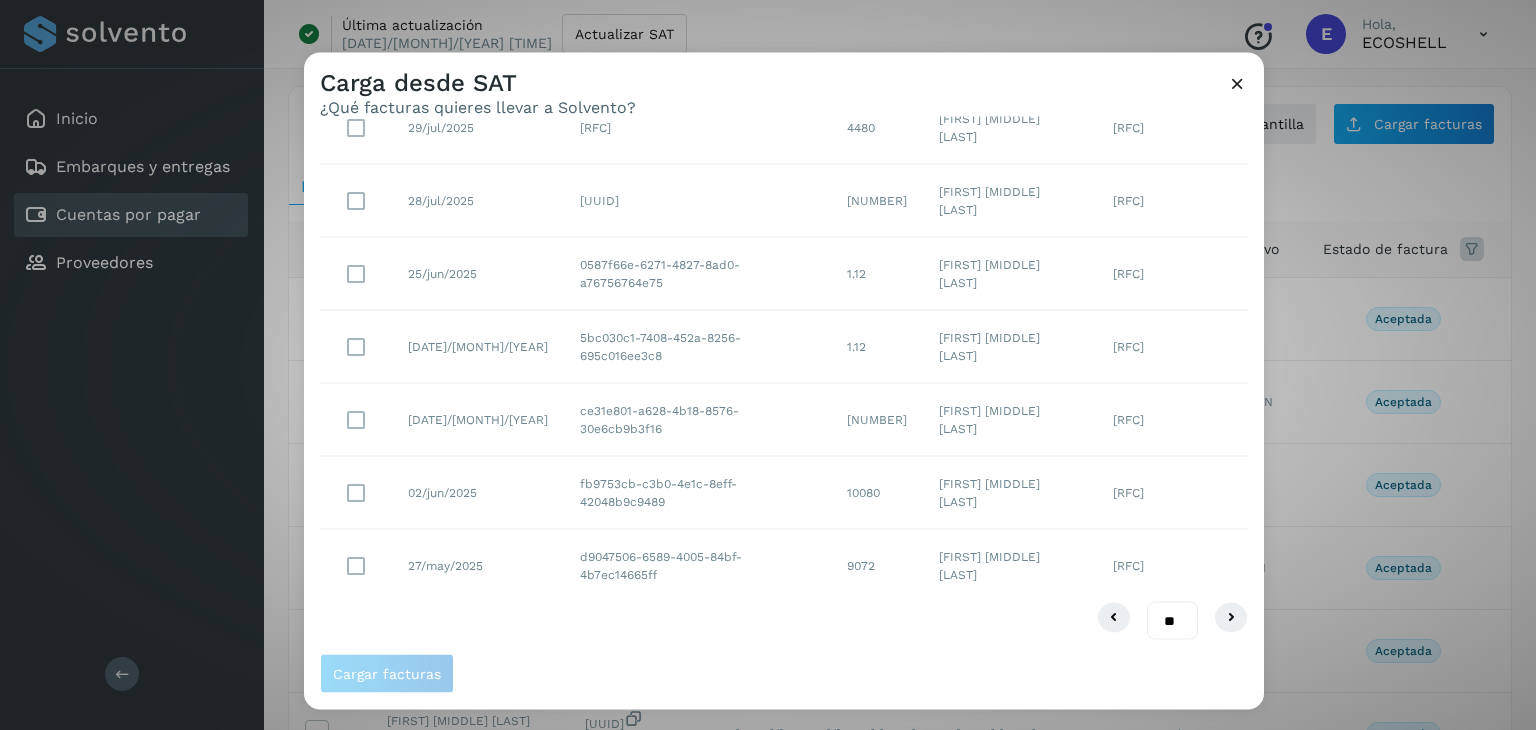 scroll, scrollTop: 0, scrollLeft: 0, axis: both 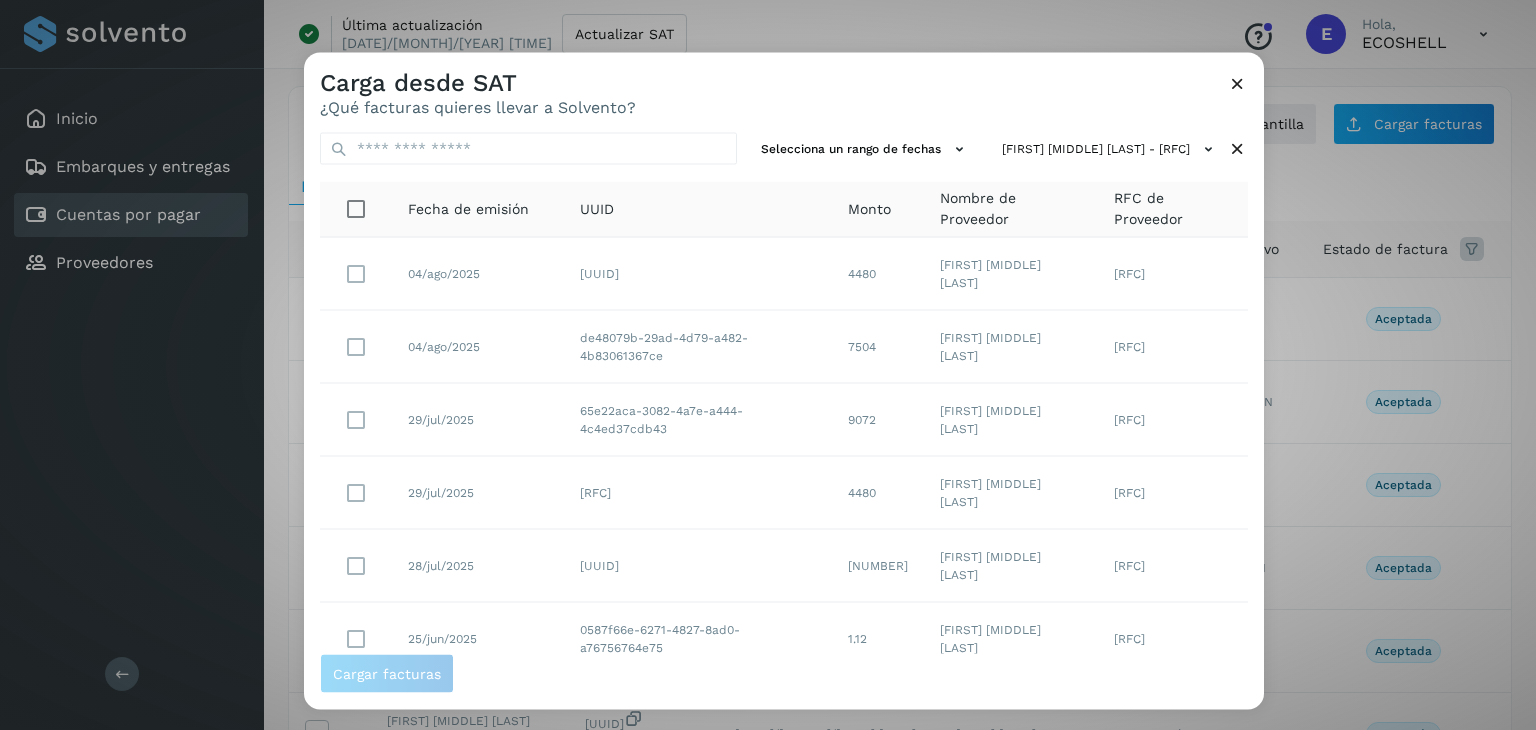 click at bounding box center [1237, 149] 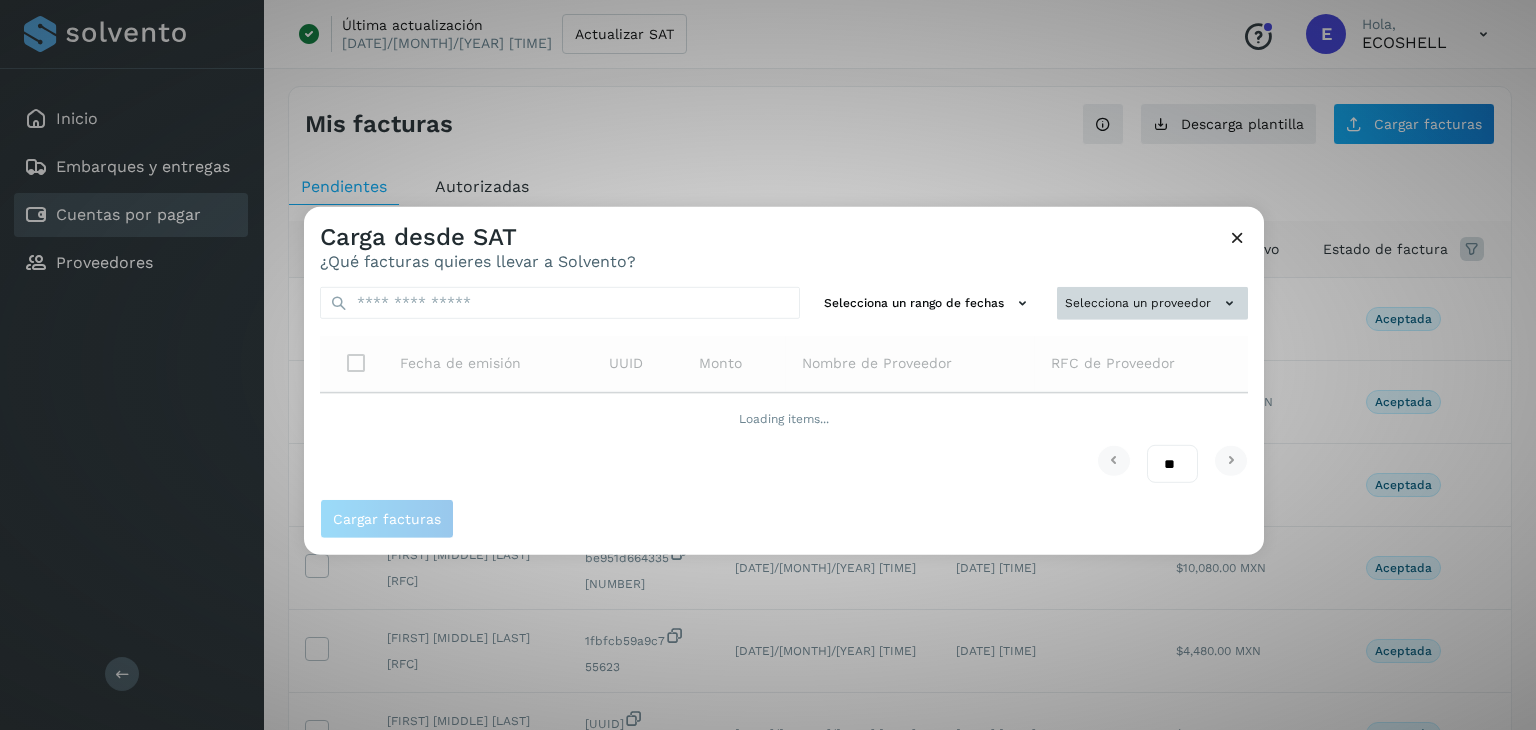 click on "Selecciona un proveedor" at bounding box center (1152, 303) 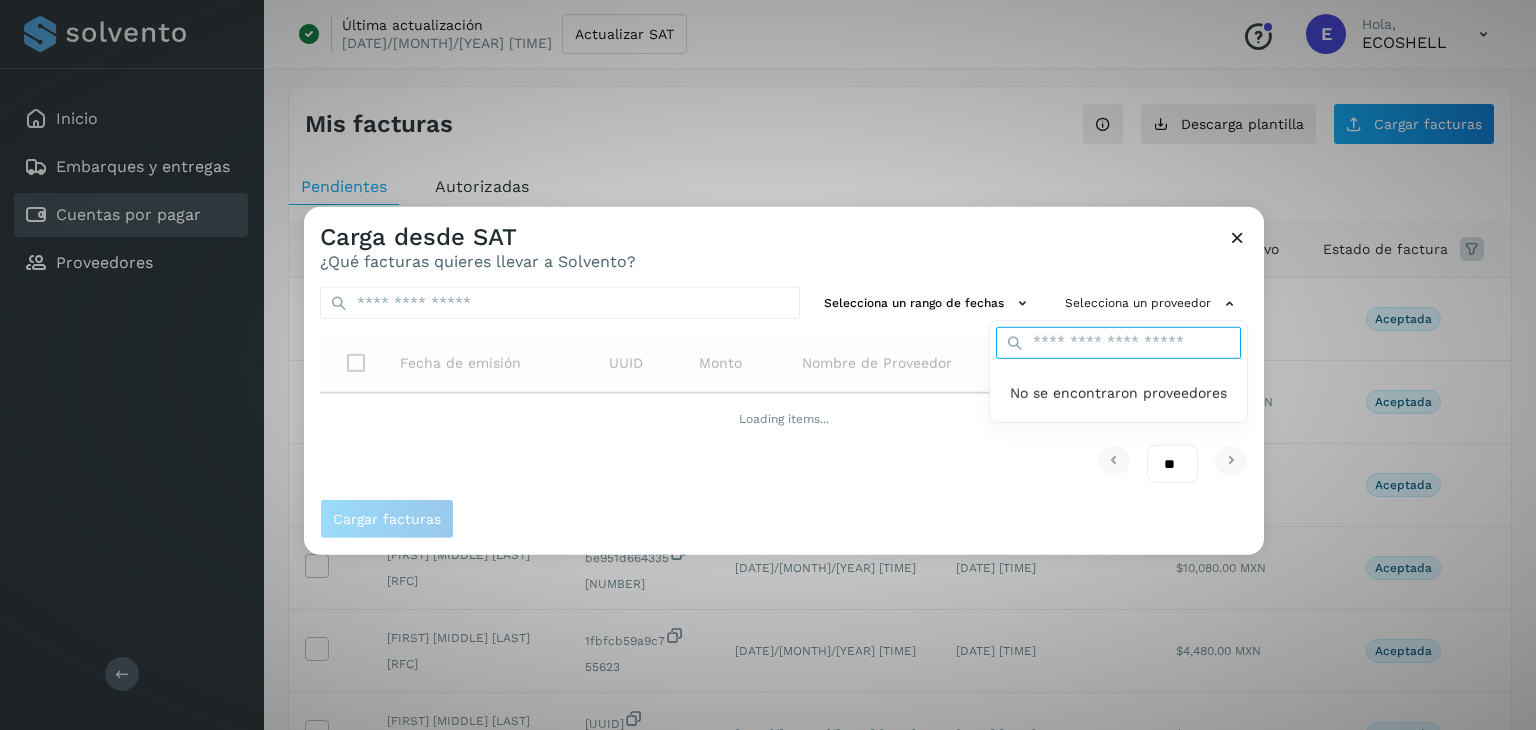 click at bounding box center [1118, 343] 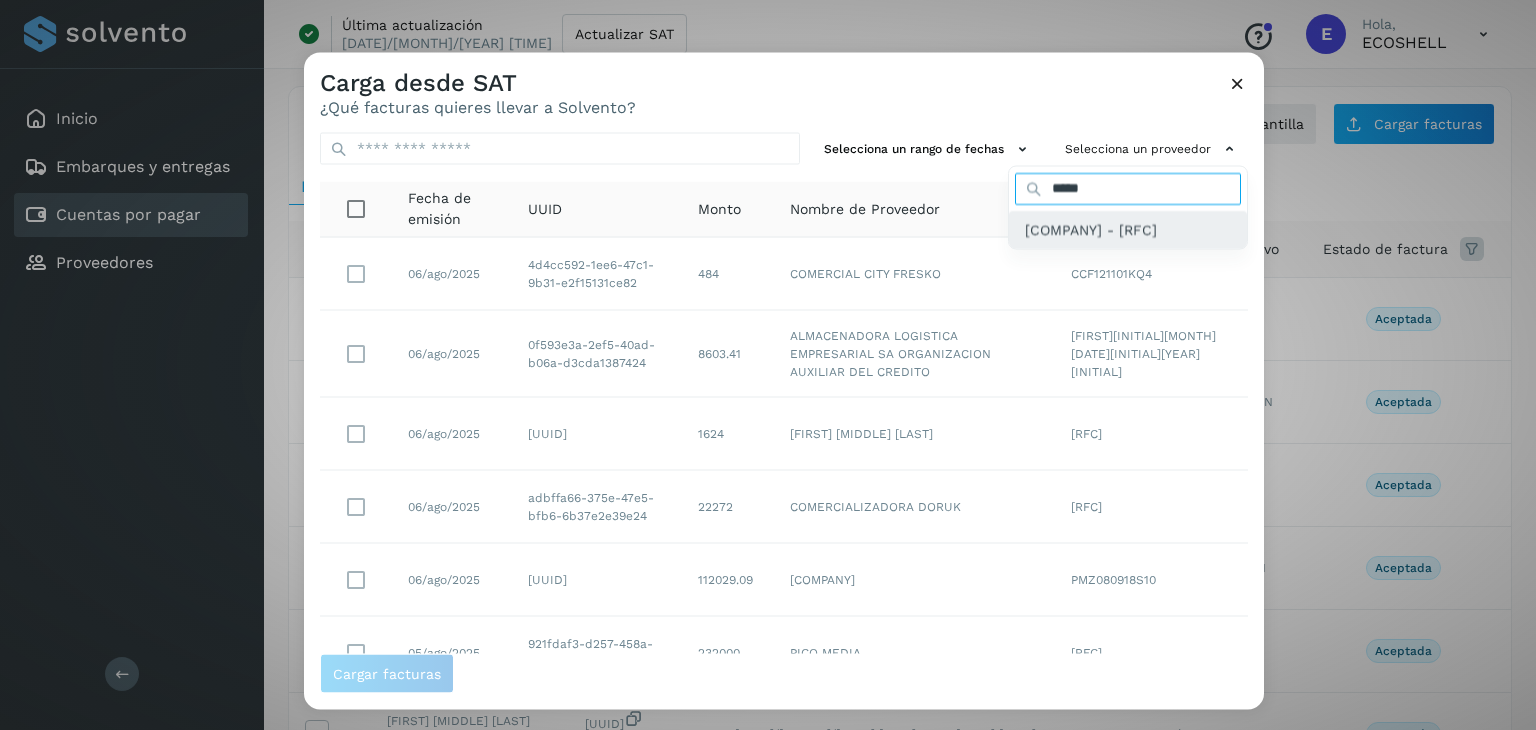 type on "*****" 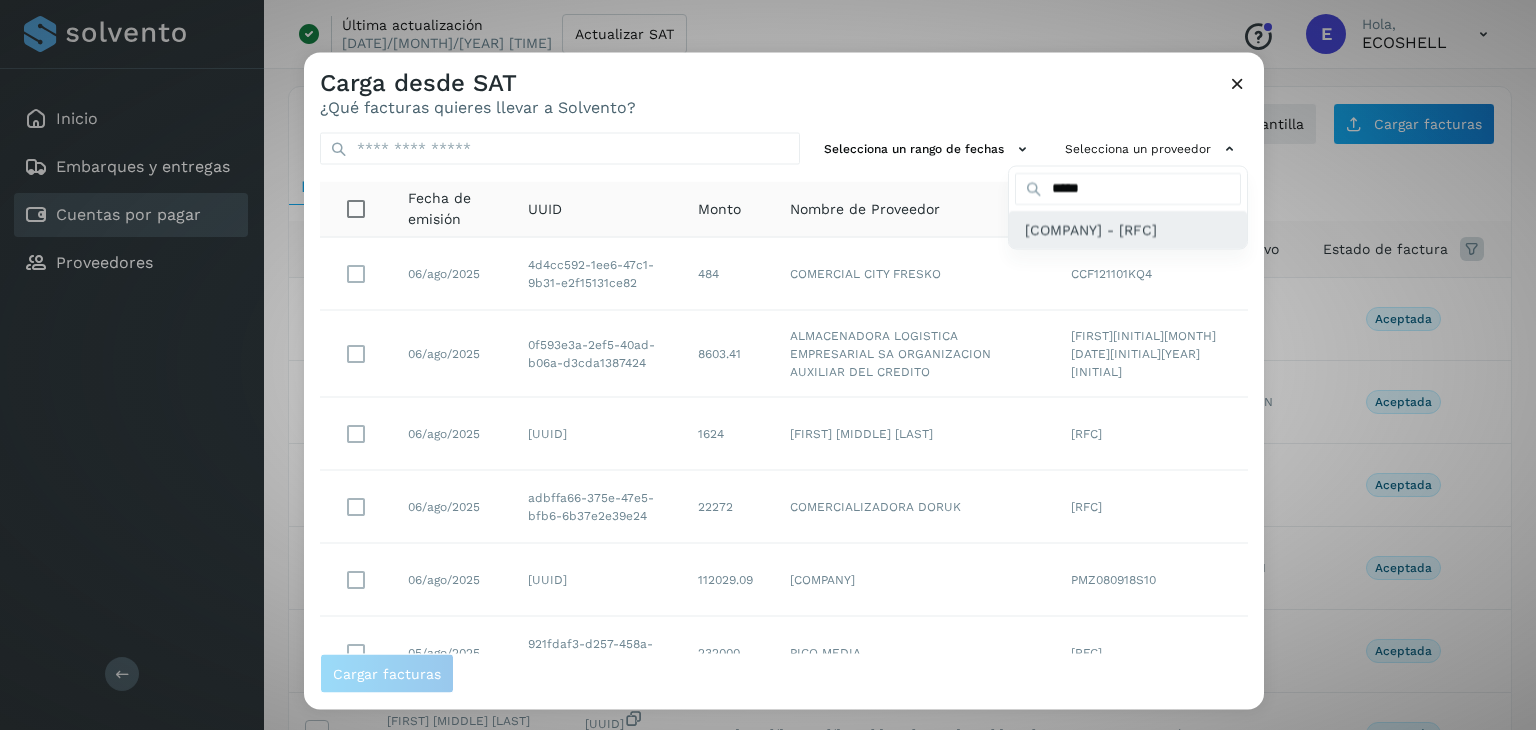click on "[COMPANY] - [RFC]" at bounding box center (1091, 229) 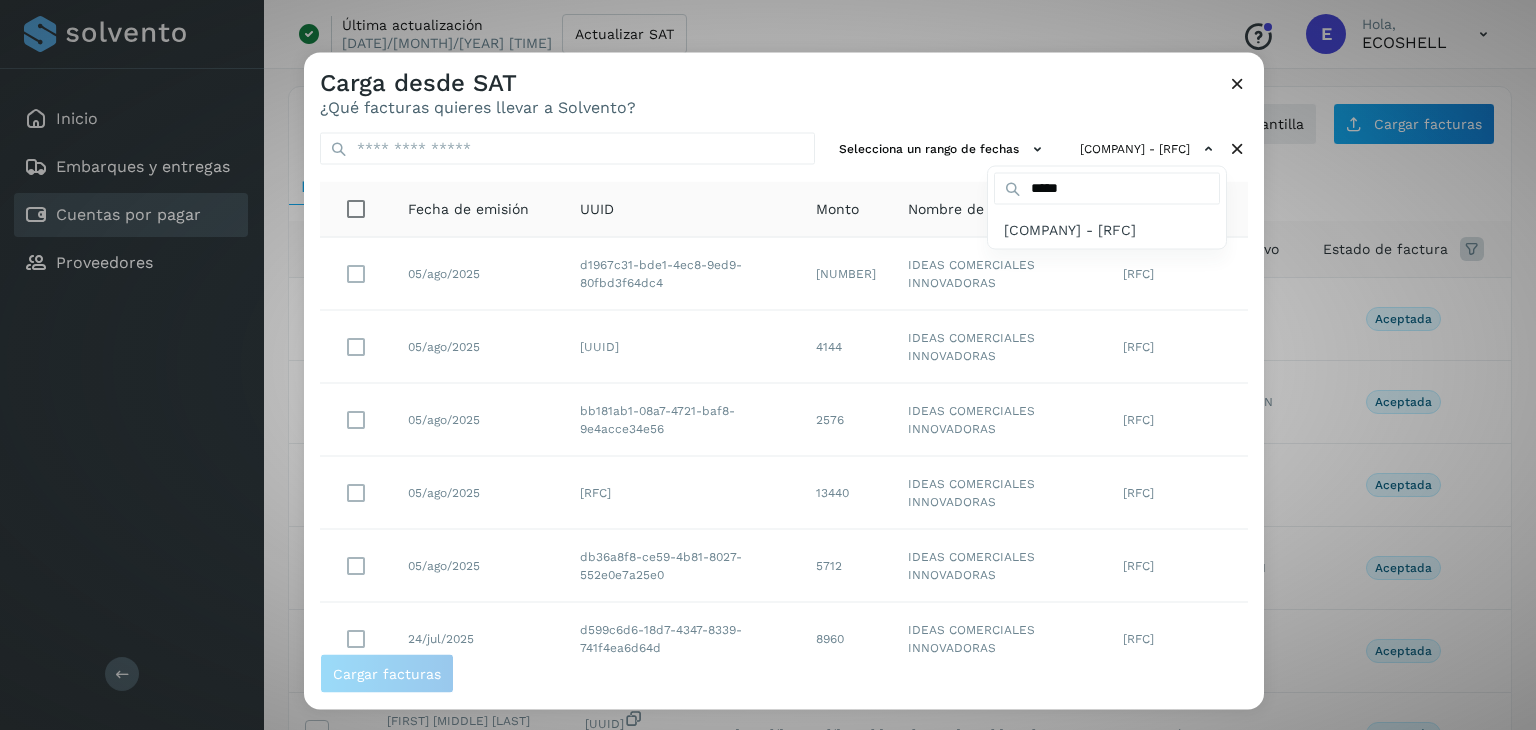 click at bounding box center (1072, 418) 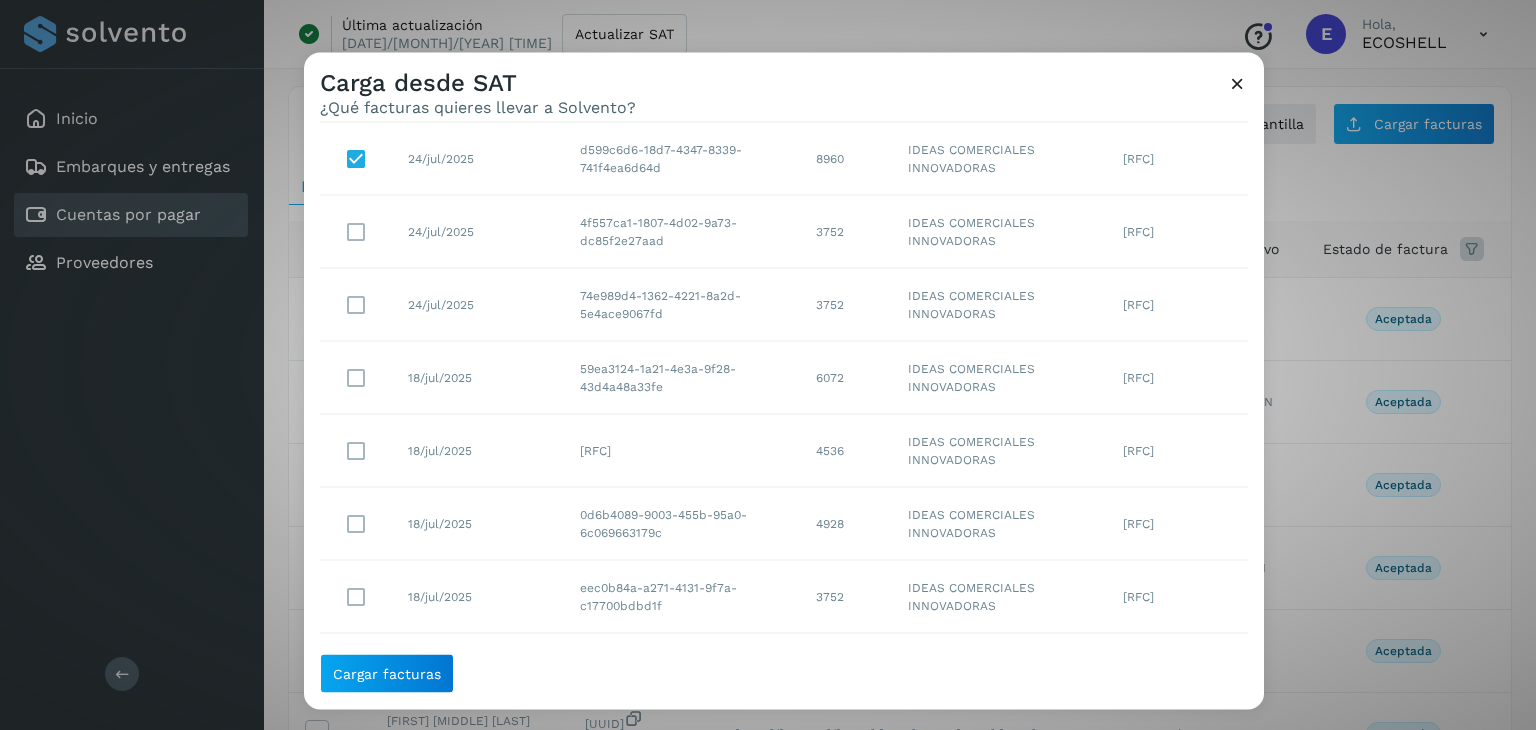 scroll, scrollTop: 487, scrollLeft: 0, axis: vertical 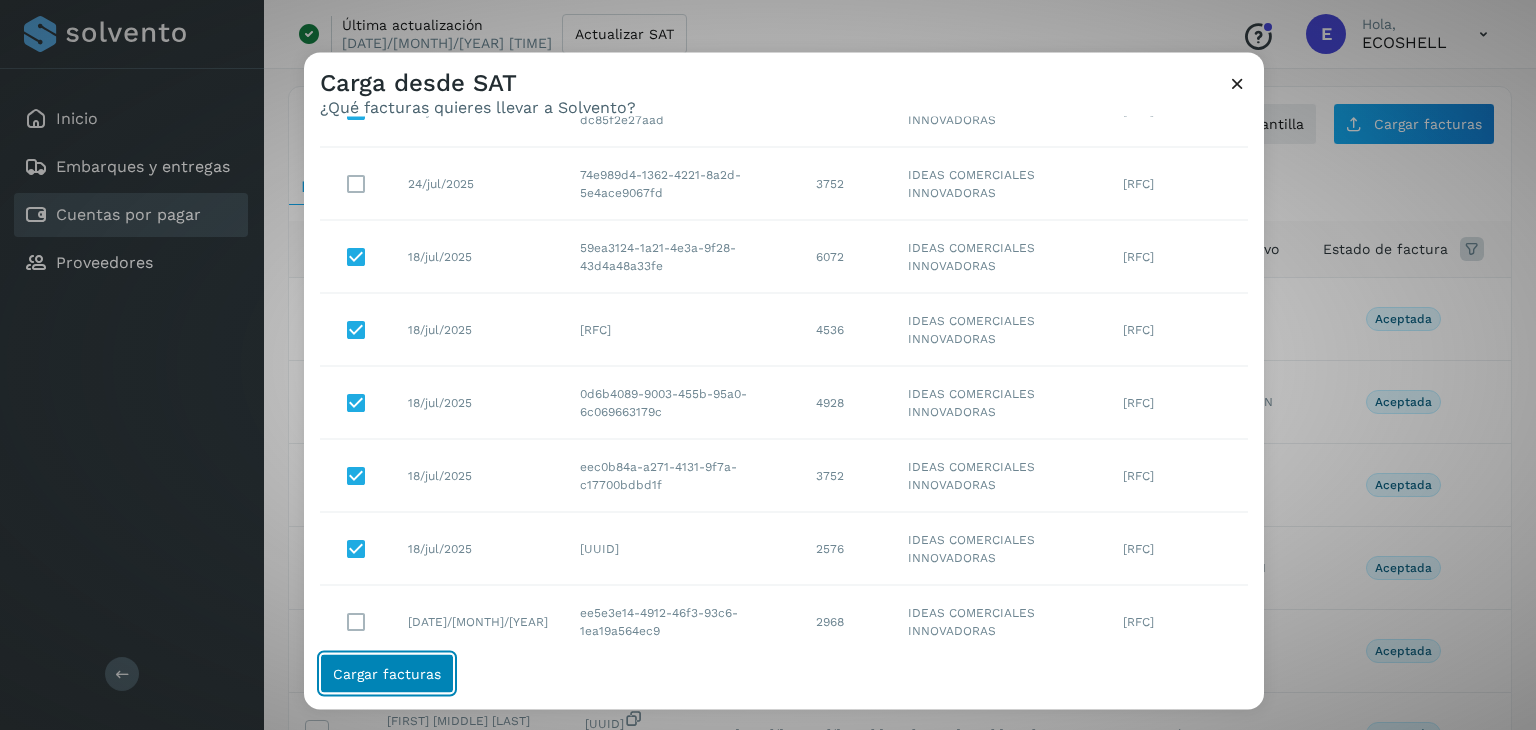 click on "Cargar facturas" 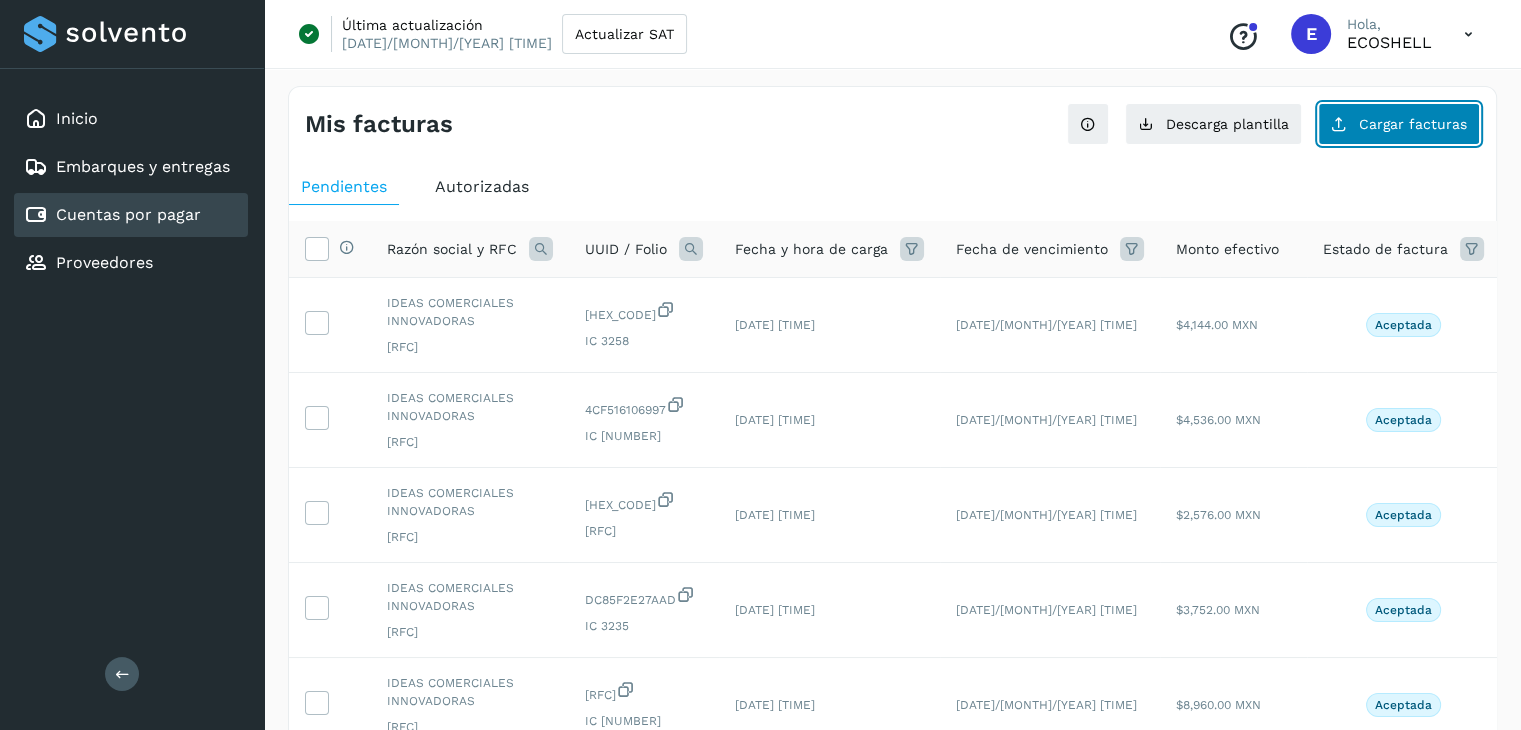 click on "Cargar facturas" 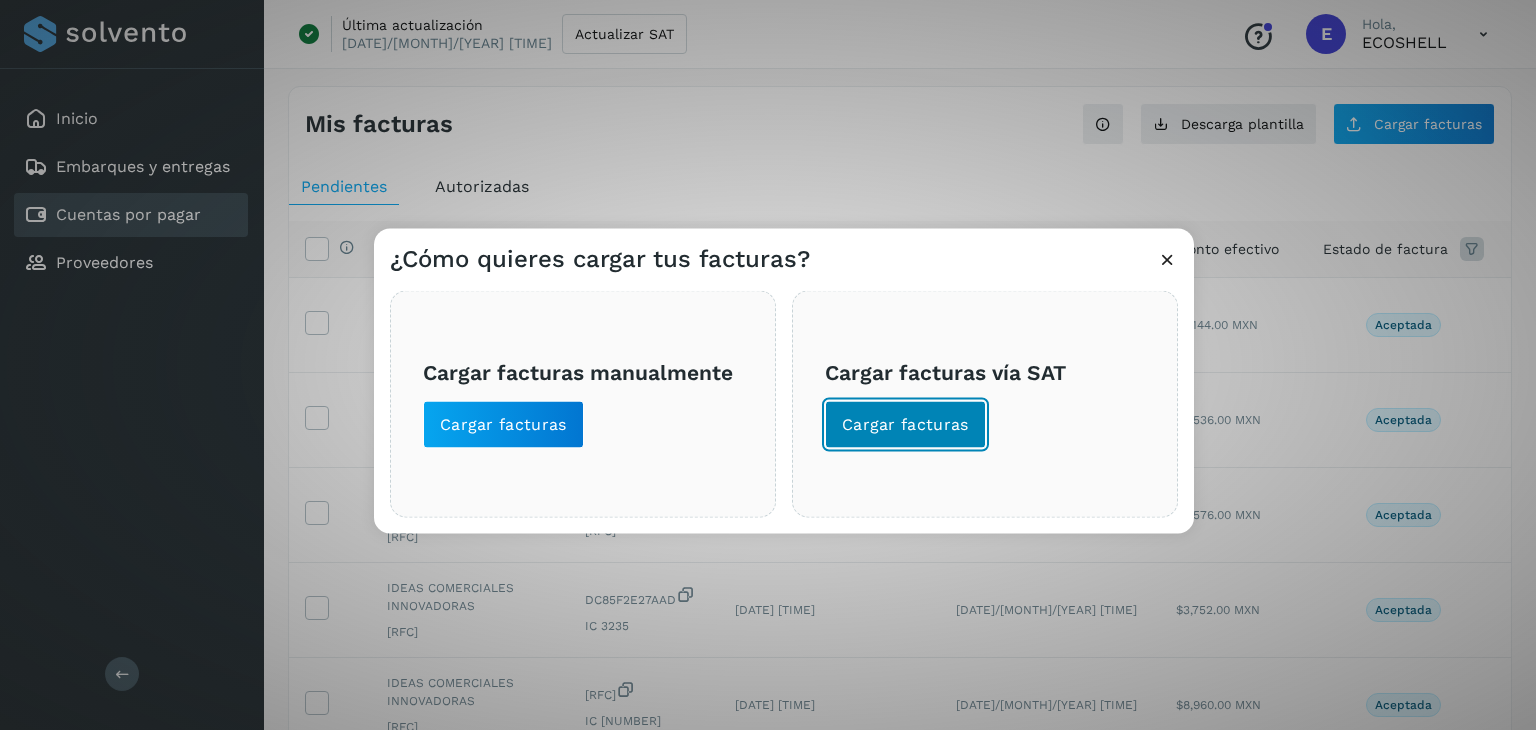 click on "Cargar facturas" 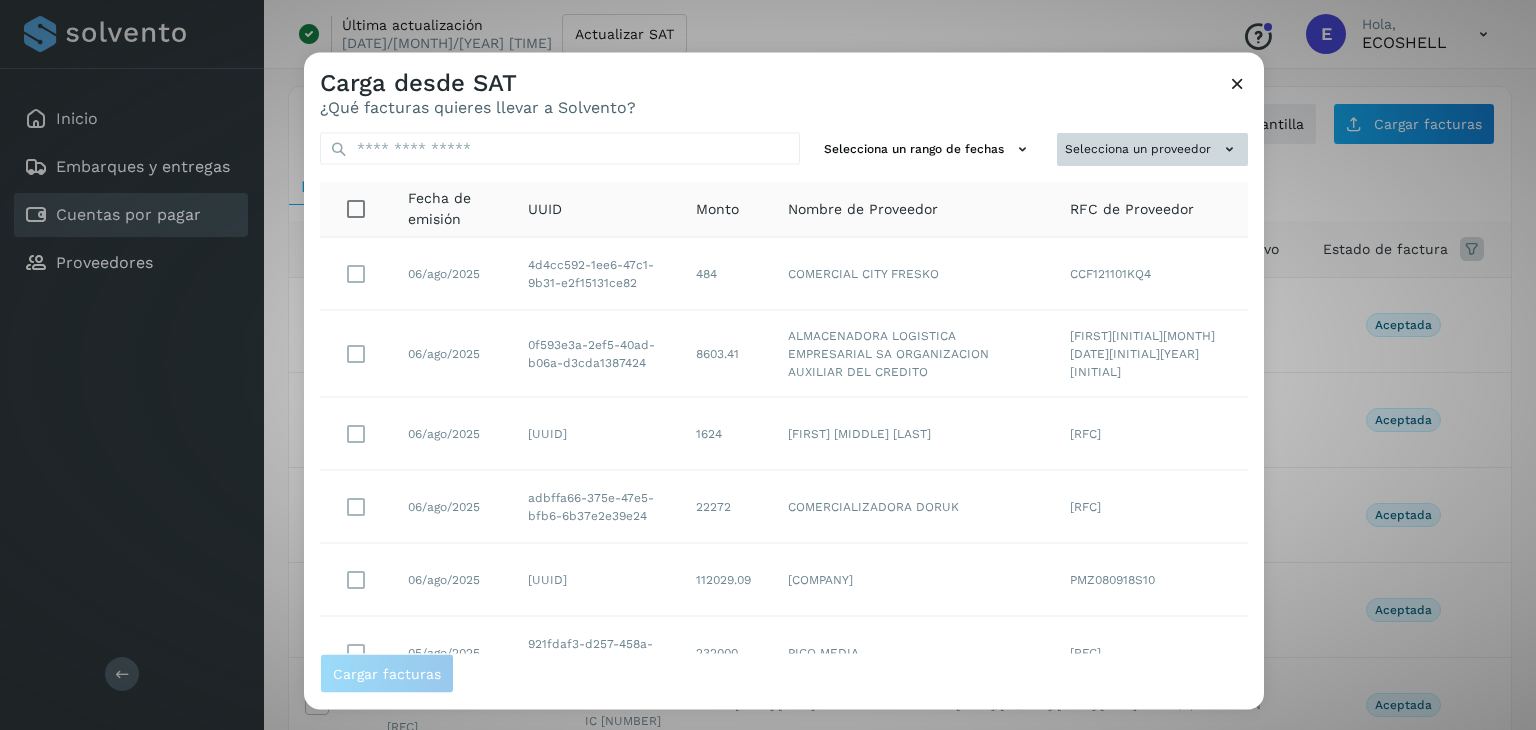 click on "Selecciona un proveedor" at bounding box center [1152, 149] 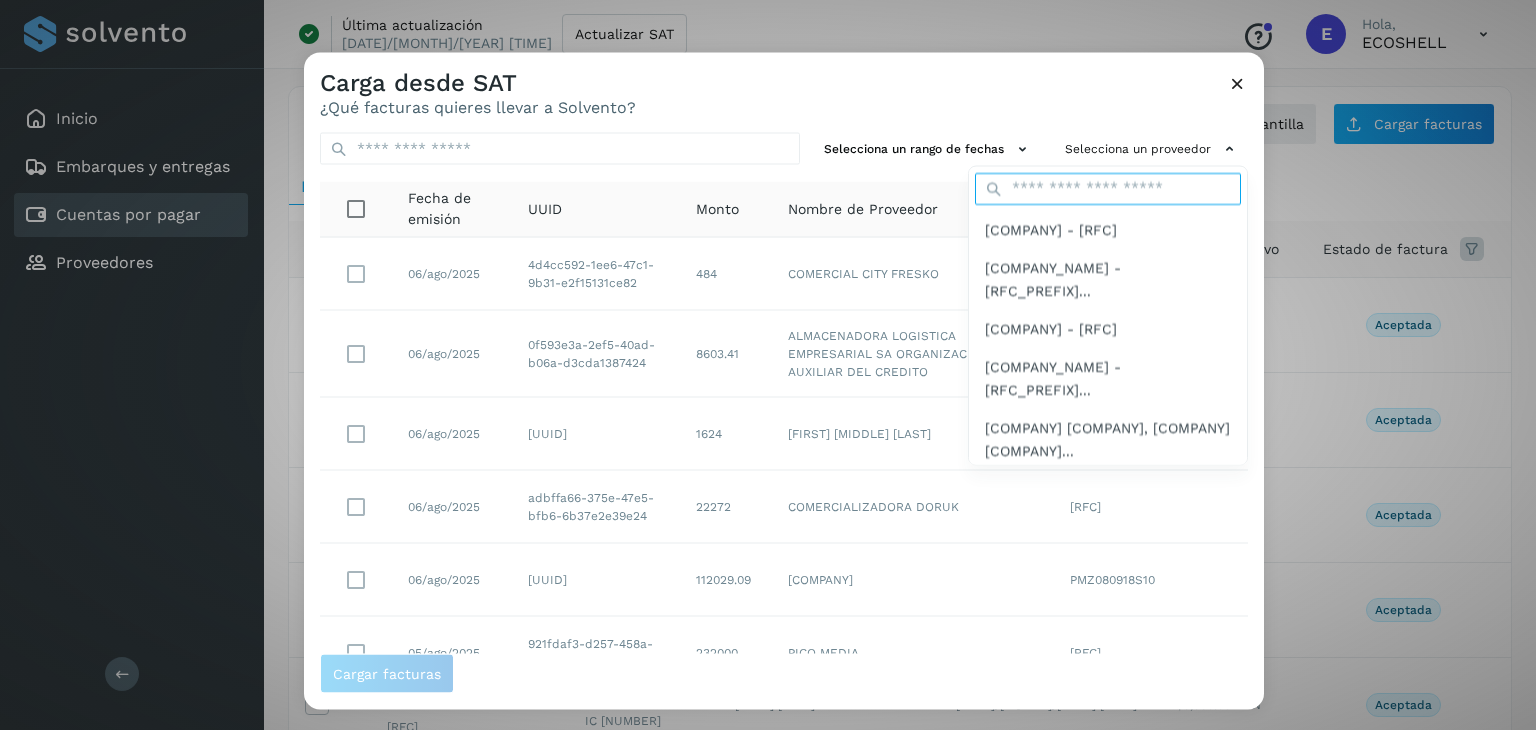 click at bounding box center [1108, 188] 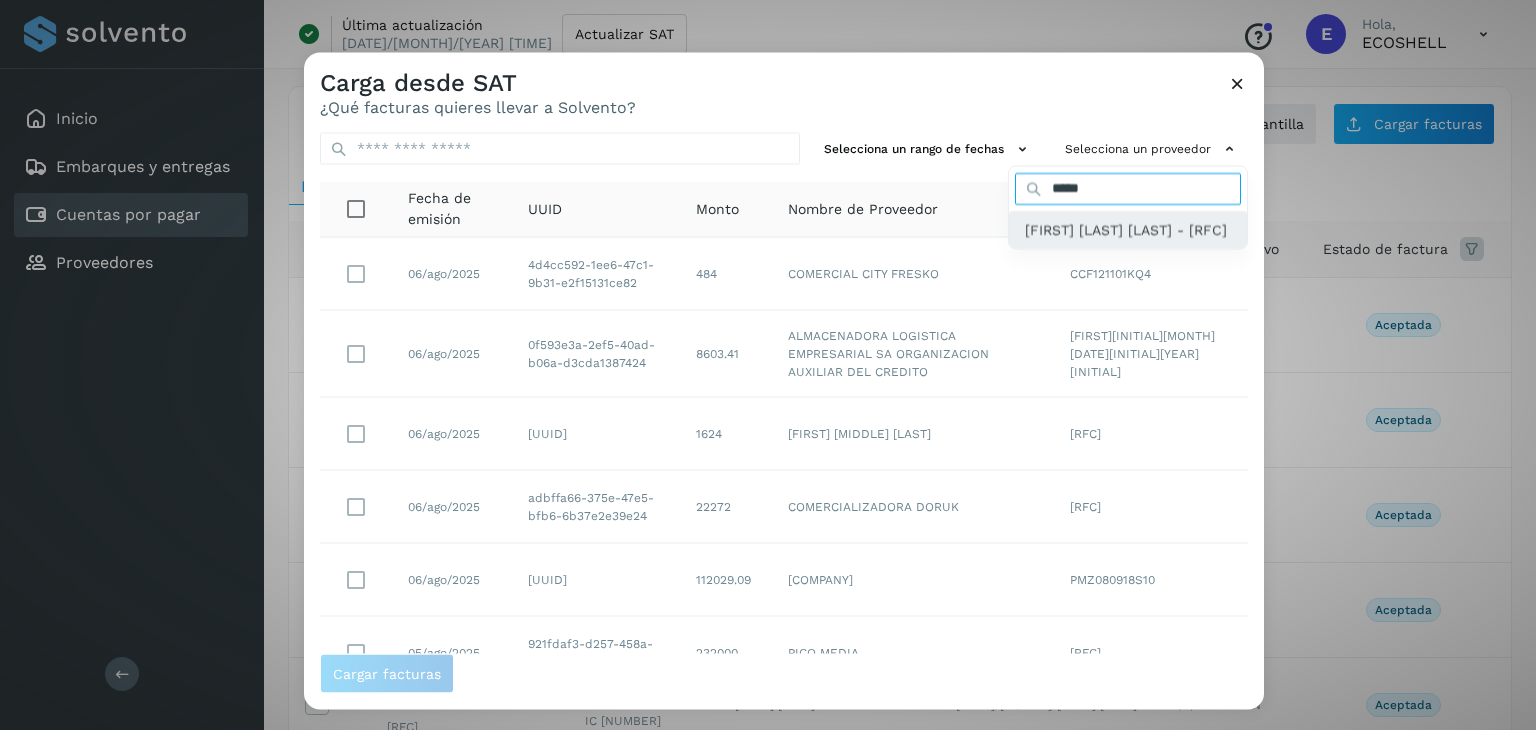 type on "*****" 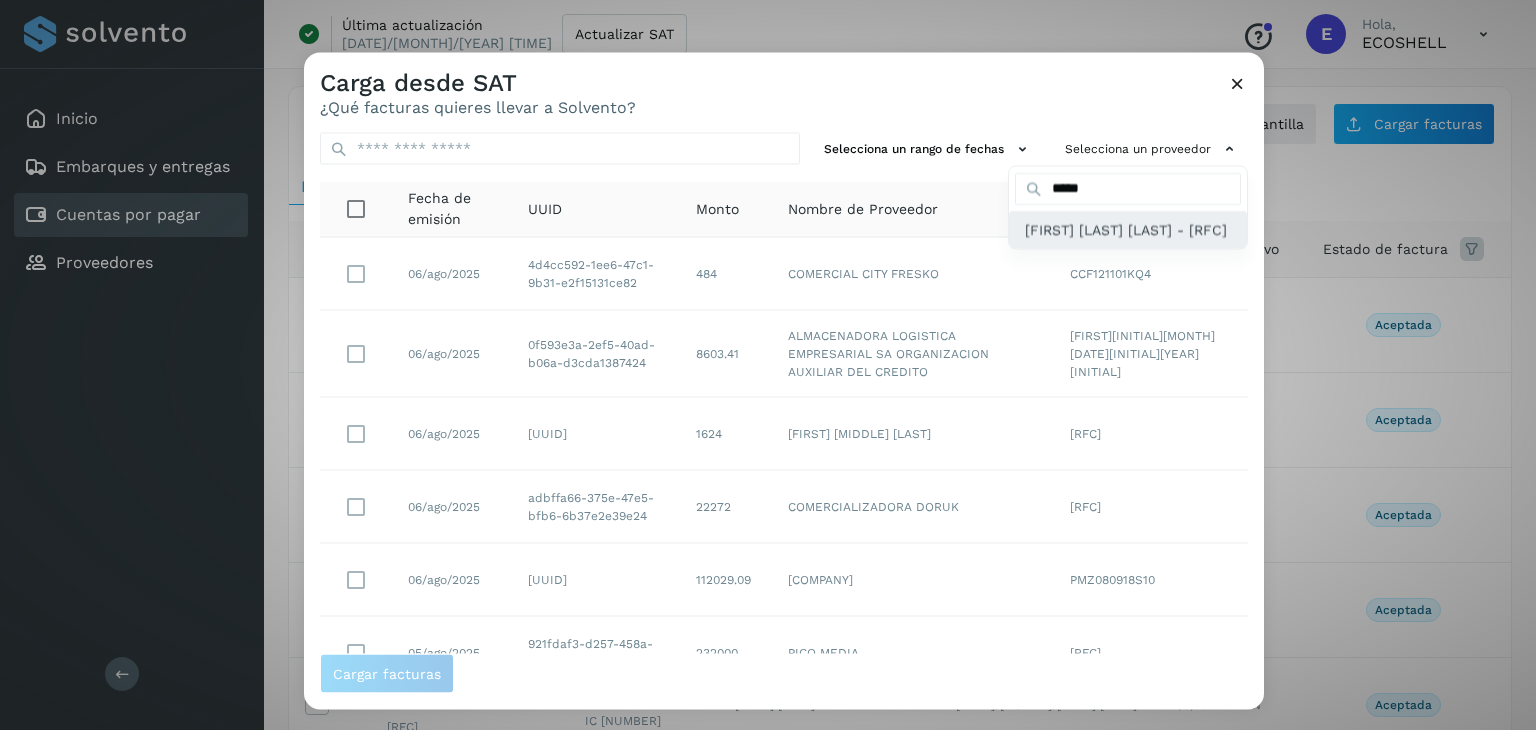 click on "[FIRST] [LAST] [LAST] - [RFC]" at bounding box center (1126, 229) 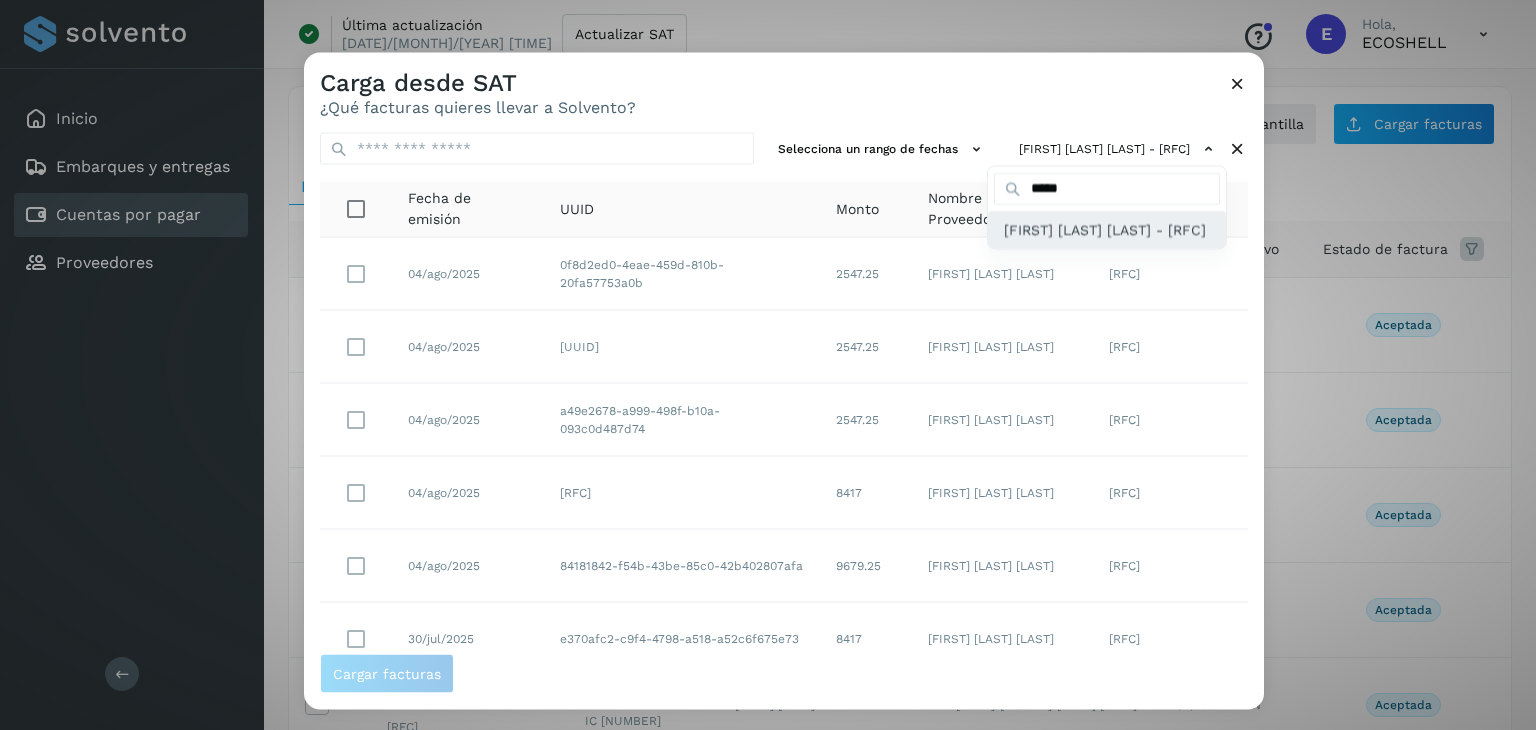 click on "[FIRST] [LAST] [LAST] - [RFC]" at bounding box center [1105, 229] 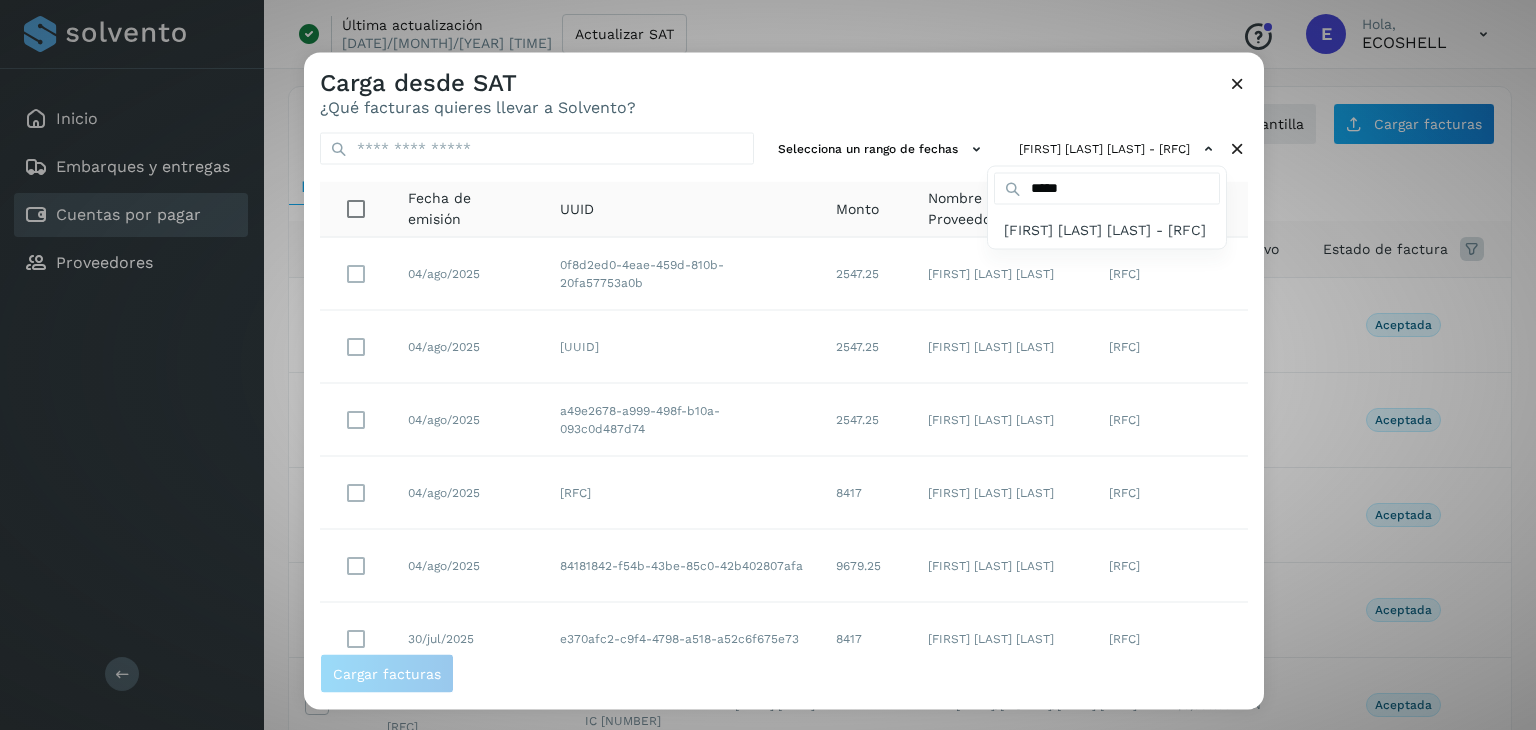 drag, startPoint x: 1252, startPoint y: 350, endPoint x: 1228, endPoint y: 636, distance: 287.00522 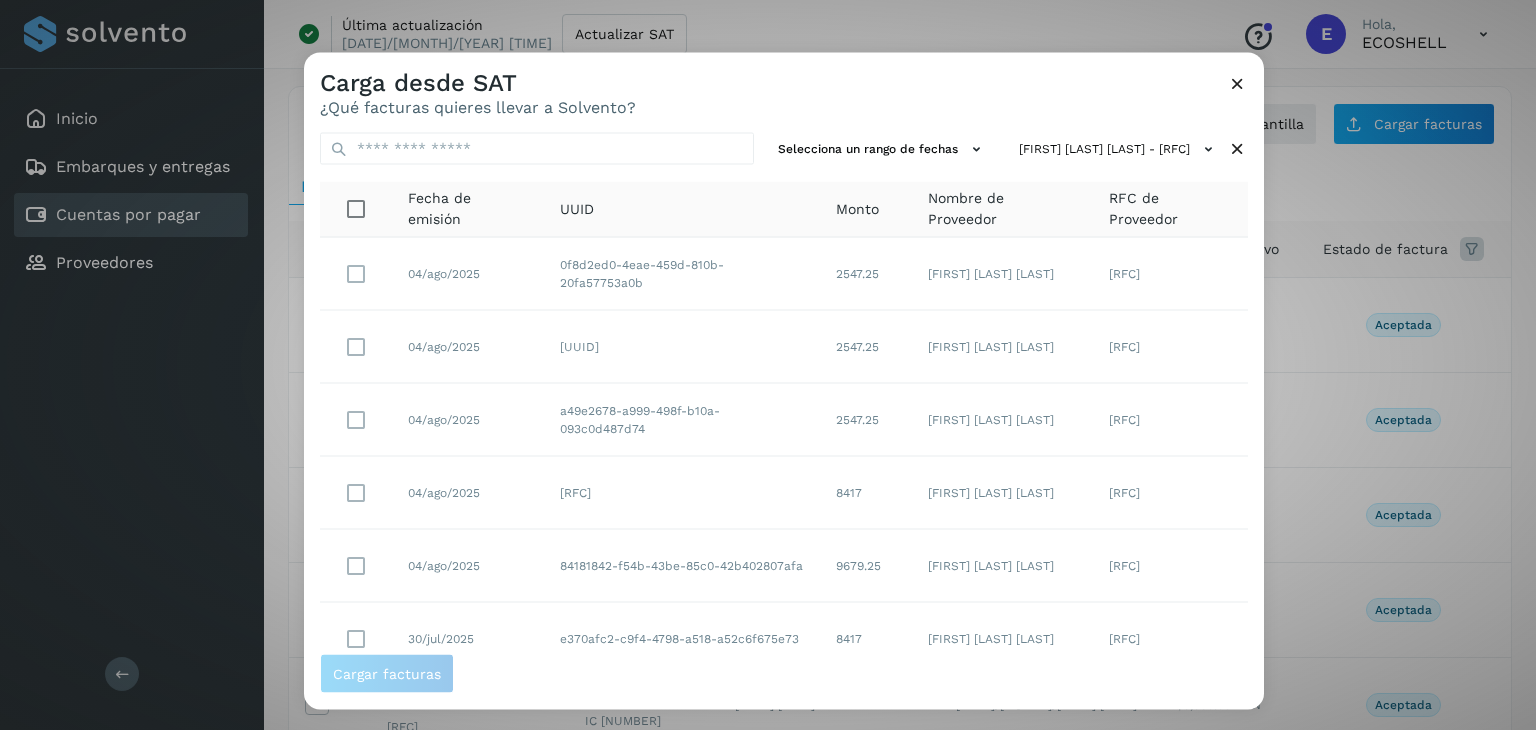 click on "Selecciona un rango de fechas  [FIRST] [LAST] - [RFC] Fecha de emisión UUID Monto Nombre de Proveedor RFC de Proveedor 04/ago/2025 [UUID] 2547.25 [FIRST] [LAST] [RFC] 04/ago/2025 [UUID] 2547.25 [FIRST] [LAST] [RFC] 04/ago/2025 [UUID] 2547.25 [FIRST] [LAST] [RFC] 04/ago/2025 [UUID] 8417 [FIRST] [LAST] [RFC] 04/ago/2025 [UUID] 9679.25 [FIRST] [LAST] [RFC] 30/jul/2025 [UUID] 8417 [FIRST] [LAST] [RFC] 30/jul/2025 [UUID] 3045.62 [FIRST] [LAST] [RFC] 30/jul/2025 [UUID] 11265.75 [FIRST] [LAST] [RFC] 30/jul/2025 [UUID] 5316 [FIRST] [LAST] [RFC] 30/jul/2025 [UUID]" at bounding box center (784, 385) 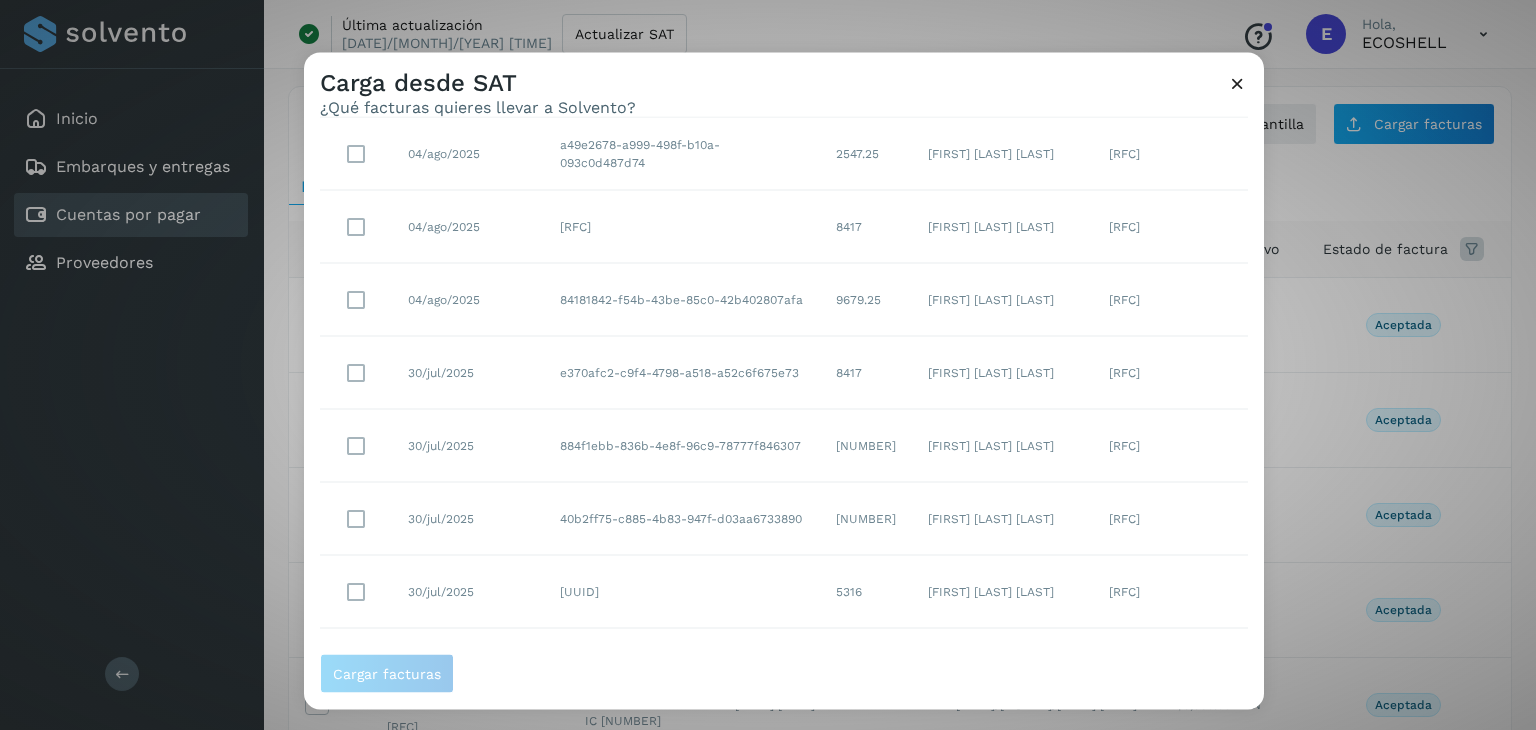 scroll, scrollTop: 365, scrollLeft: 0, axis: vertical 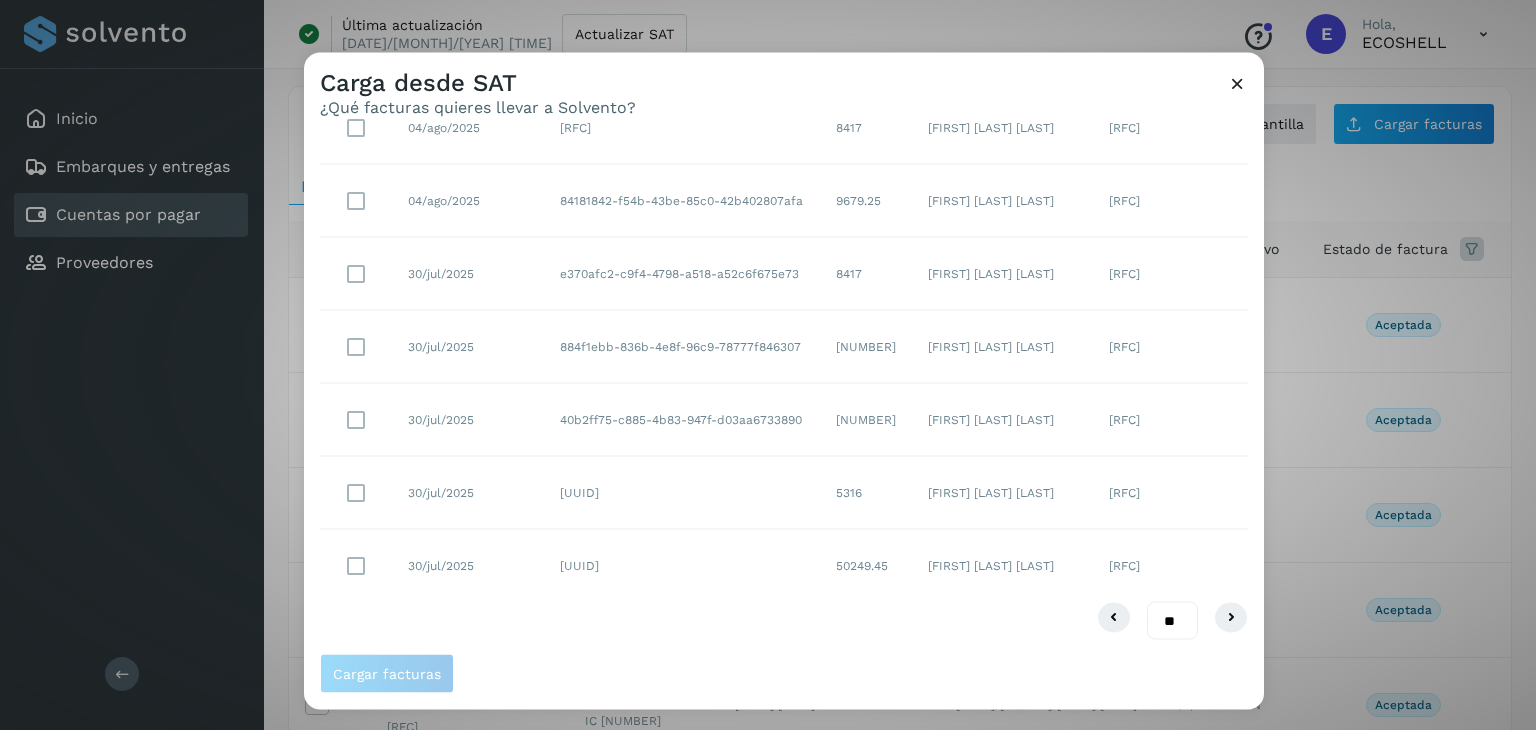 click on "** ** **" at bounding box center (1172, 620) 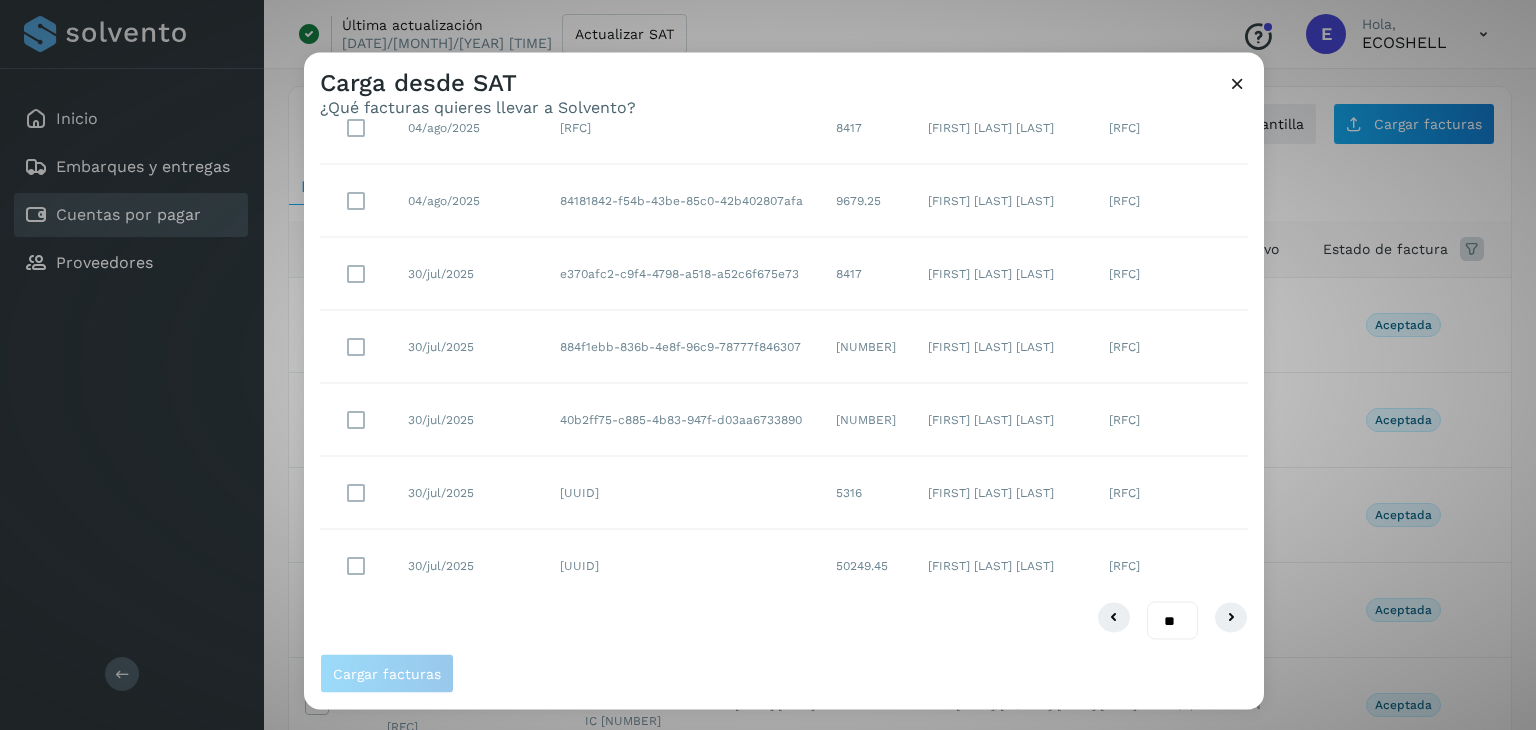 select on "**" 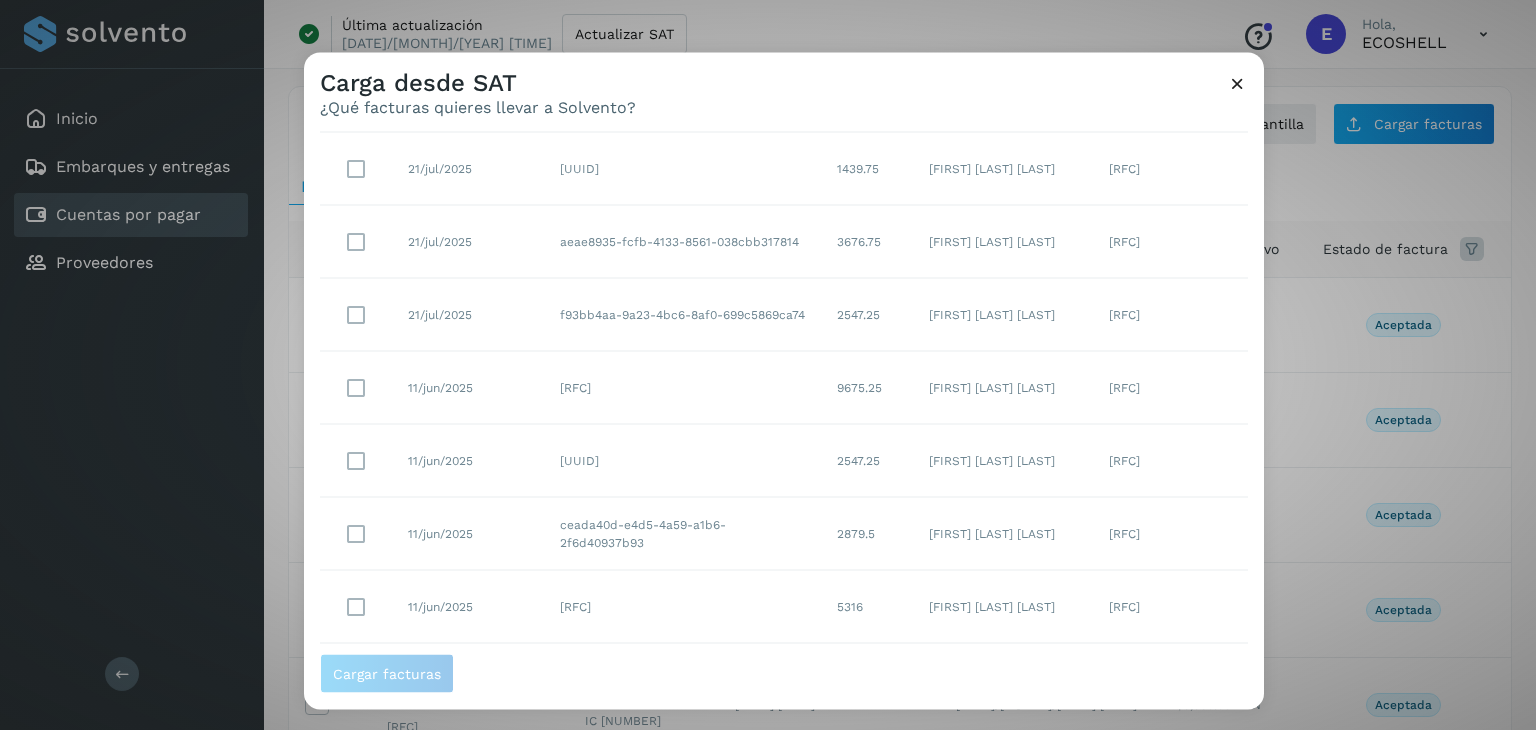 scroll, scrollTop: 1457, scrollLeft: 0, axis: vertical 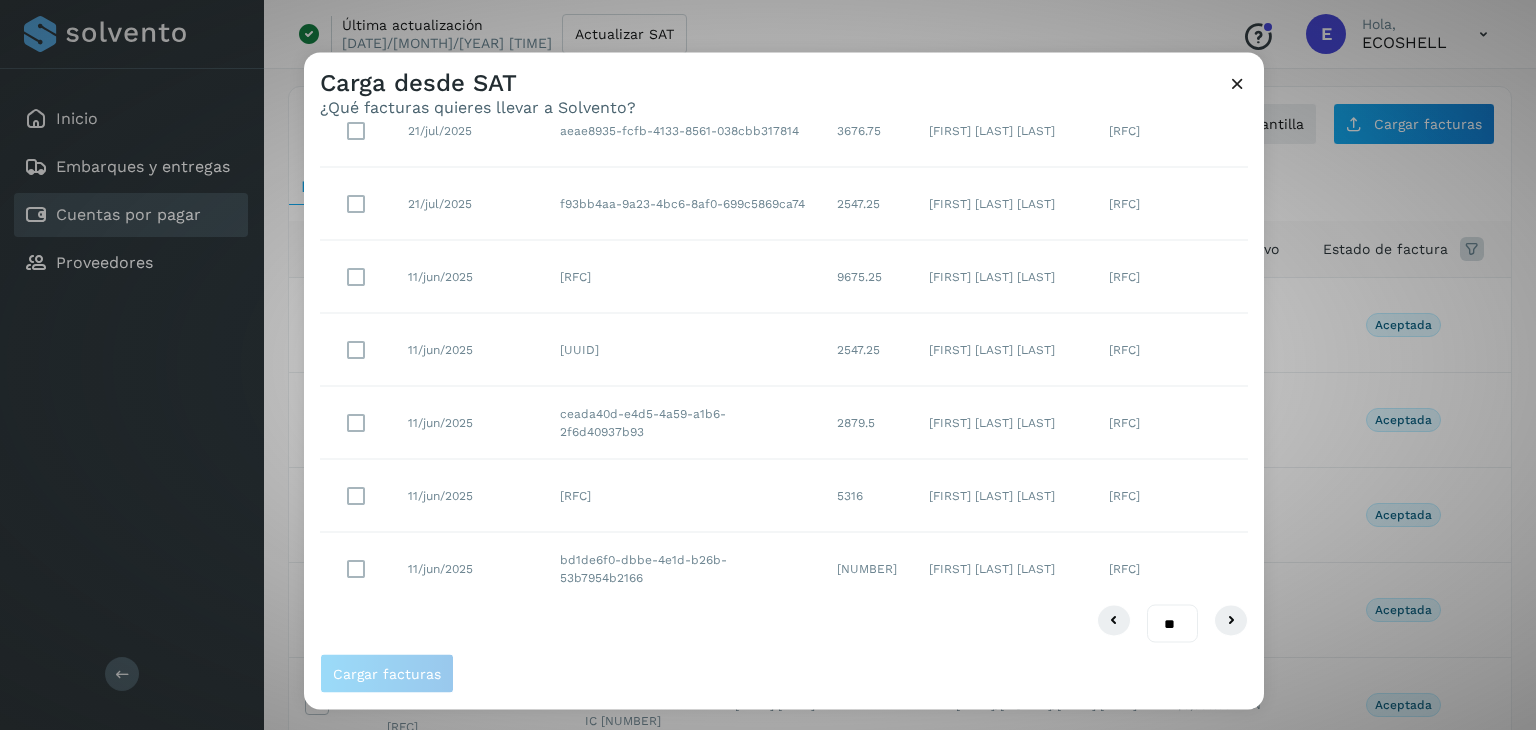 click on "** ** **" 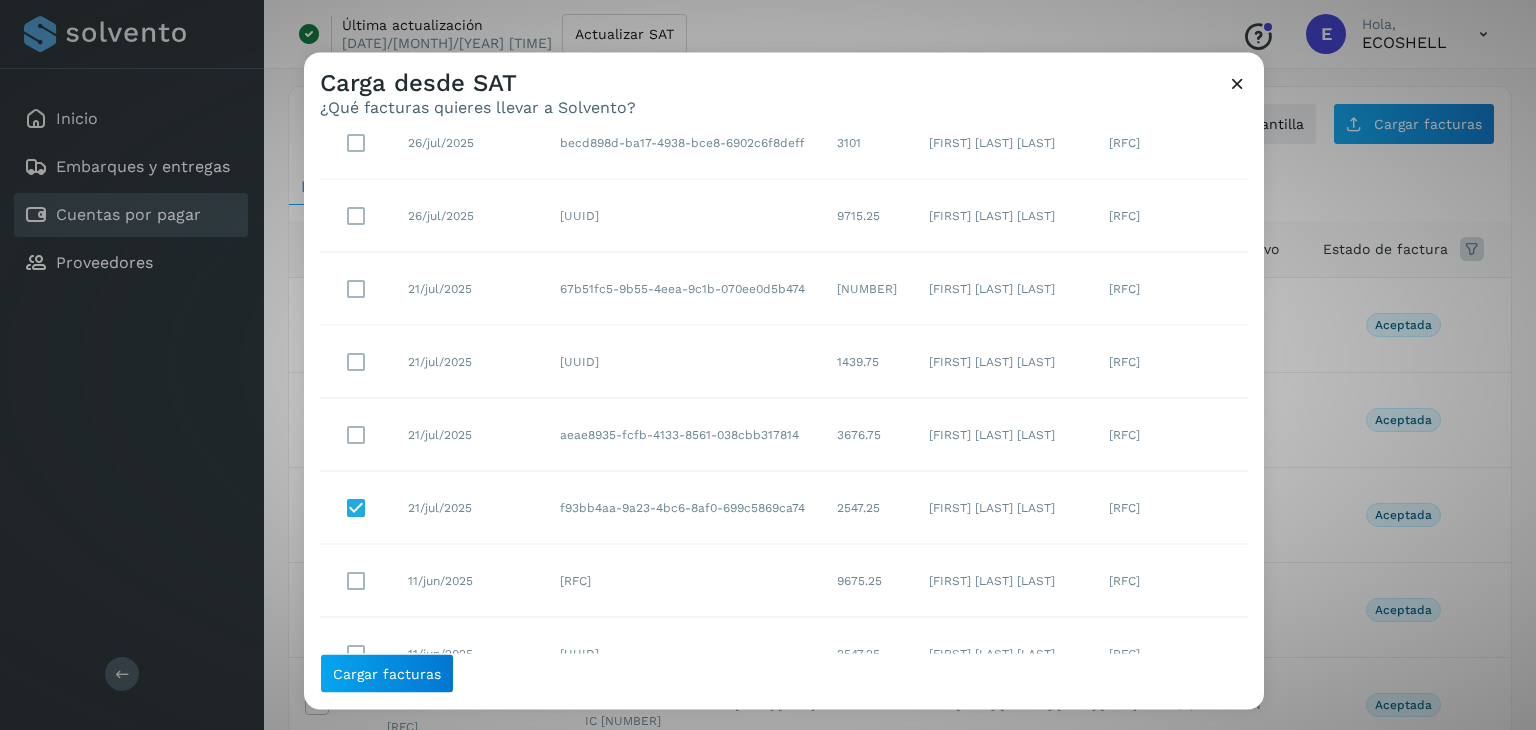 scroll, scrollTop: 1140, scrollLeft: 0, axis: vertical 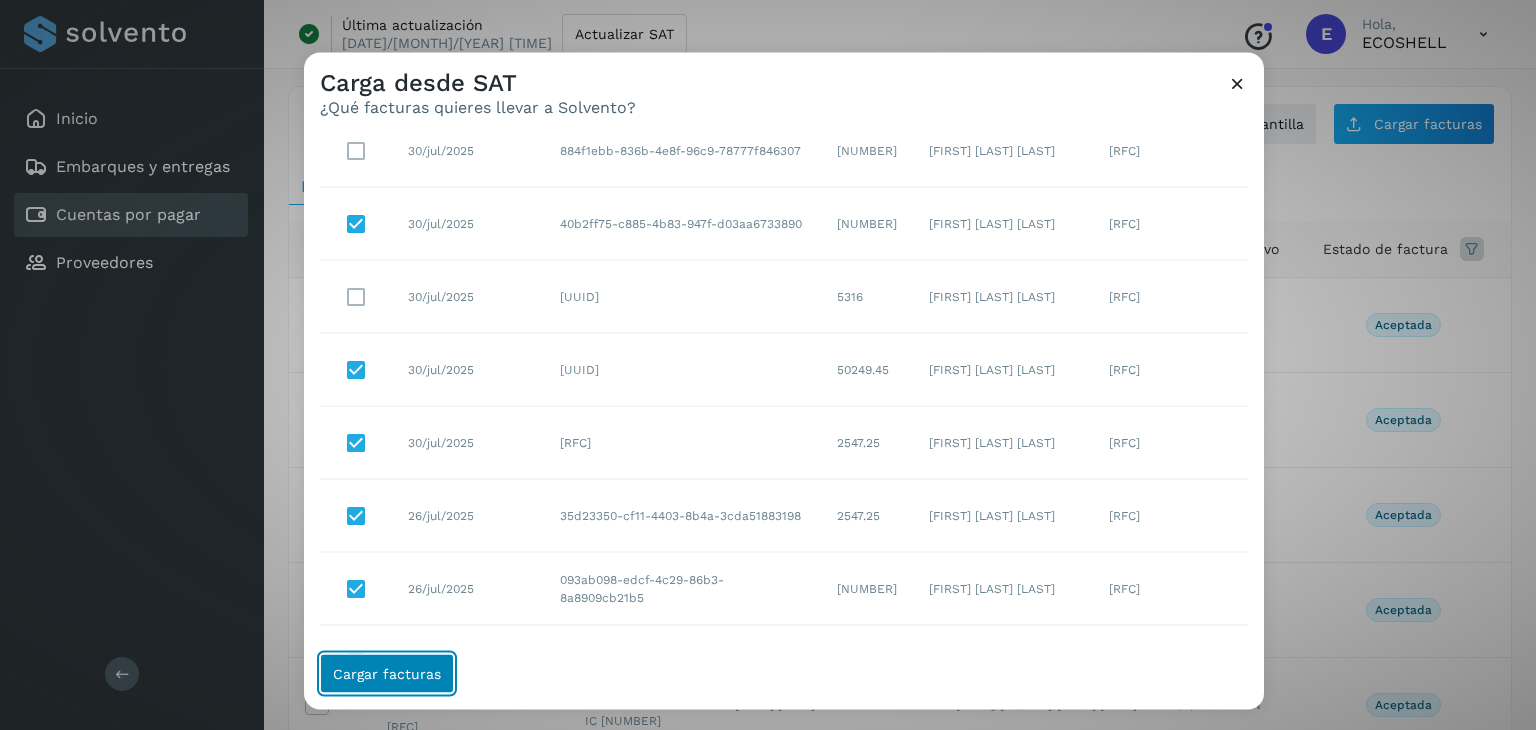 click on "Cargar facturas" 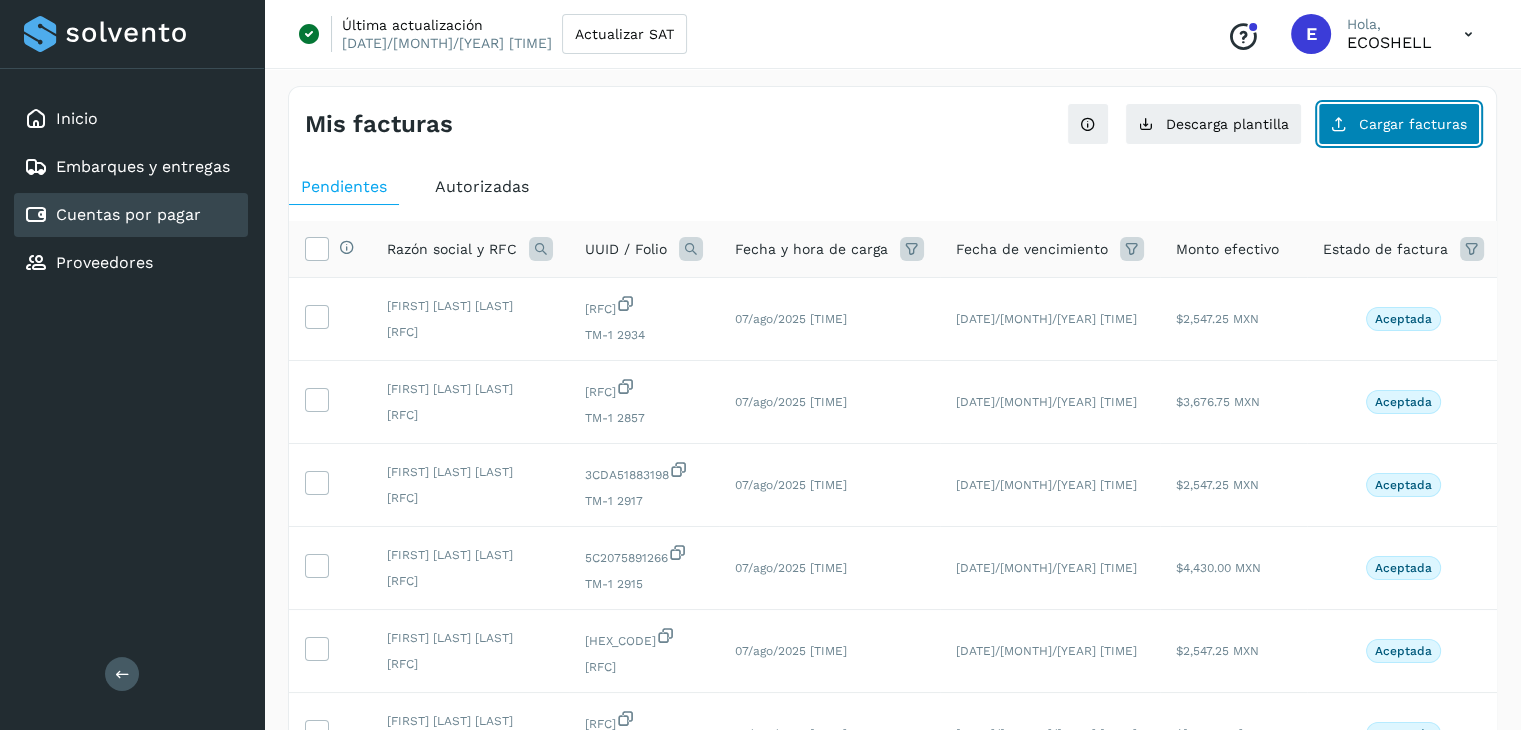 click on "Cargar facturas" 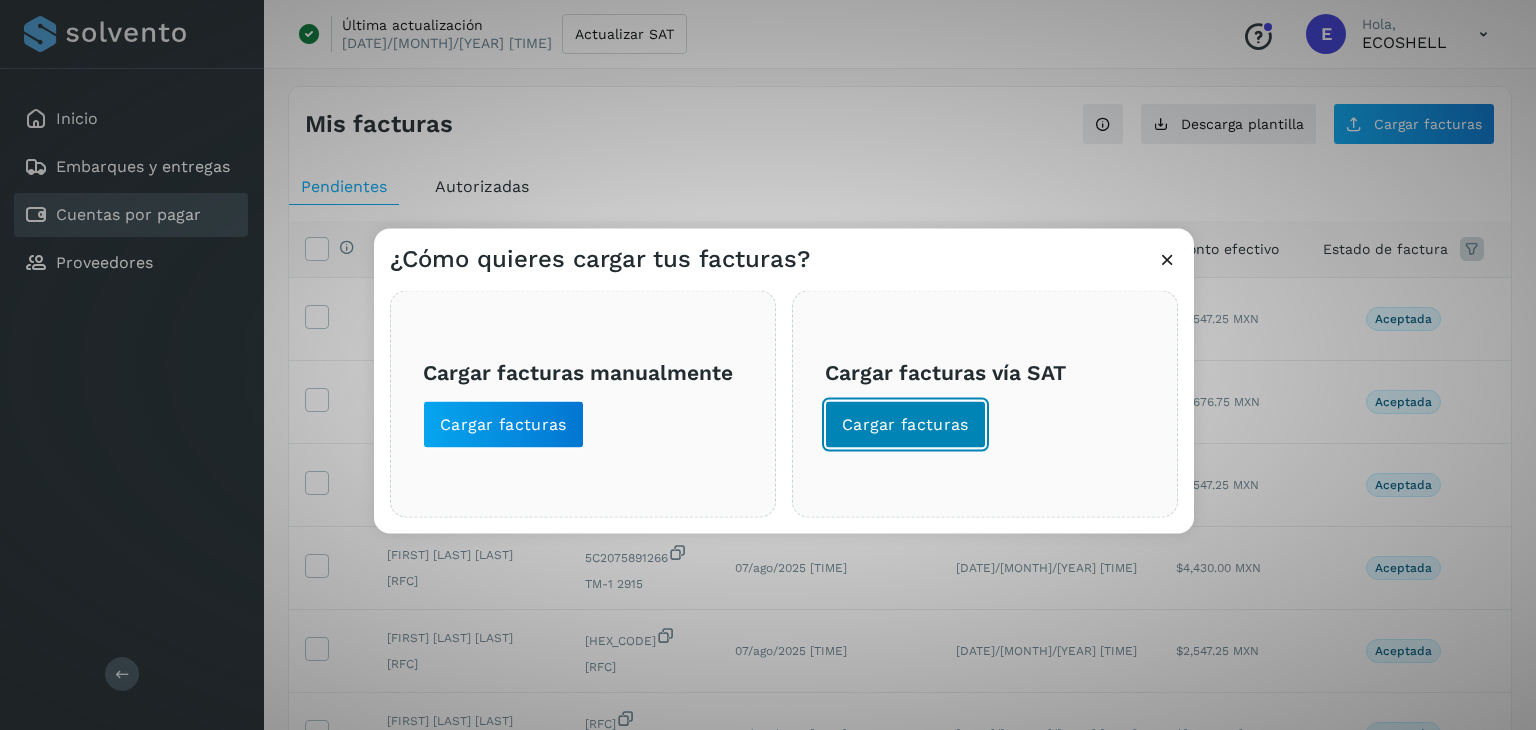 click on "Cargar facturas" 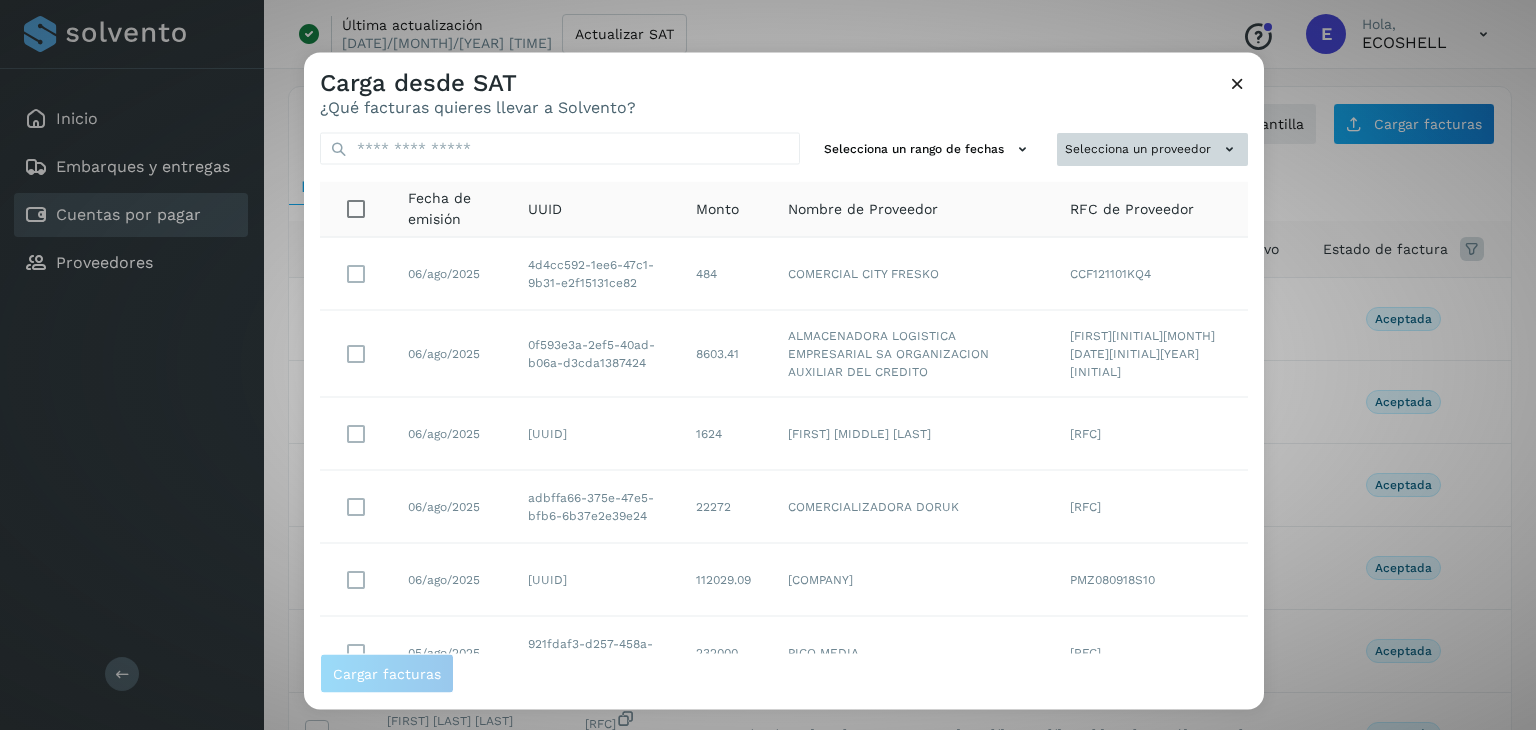 click 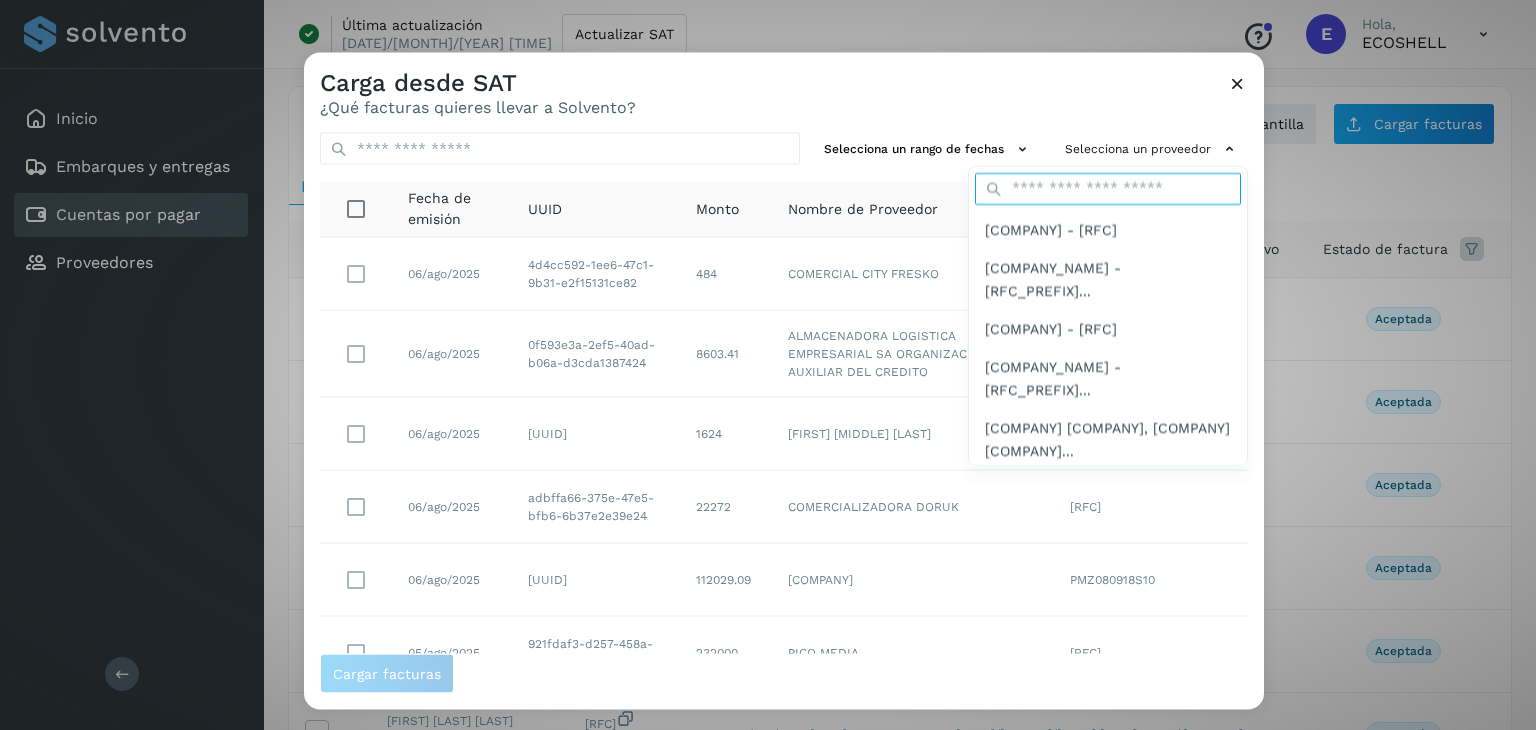 click at bounding box center [1108, 188] 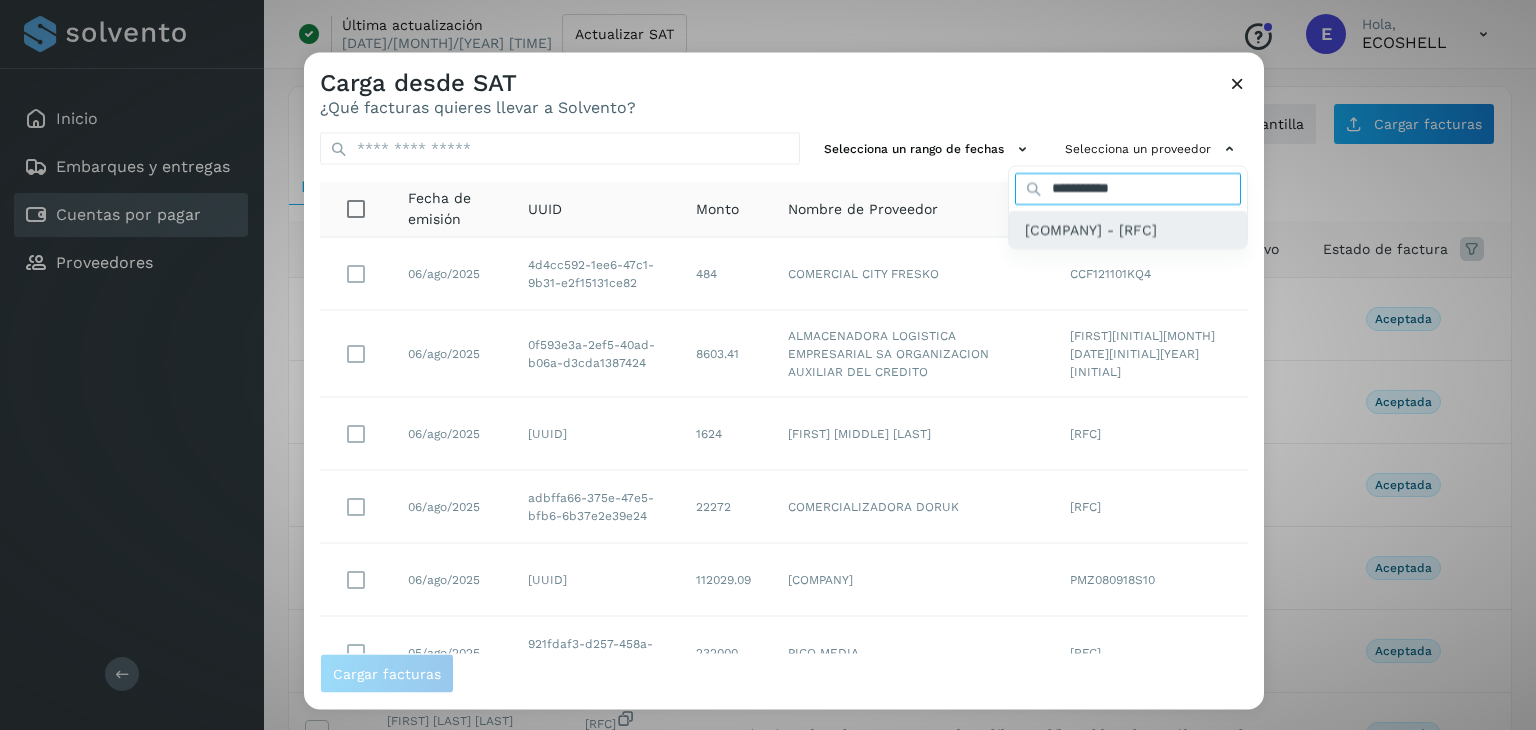 type on "**********" 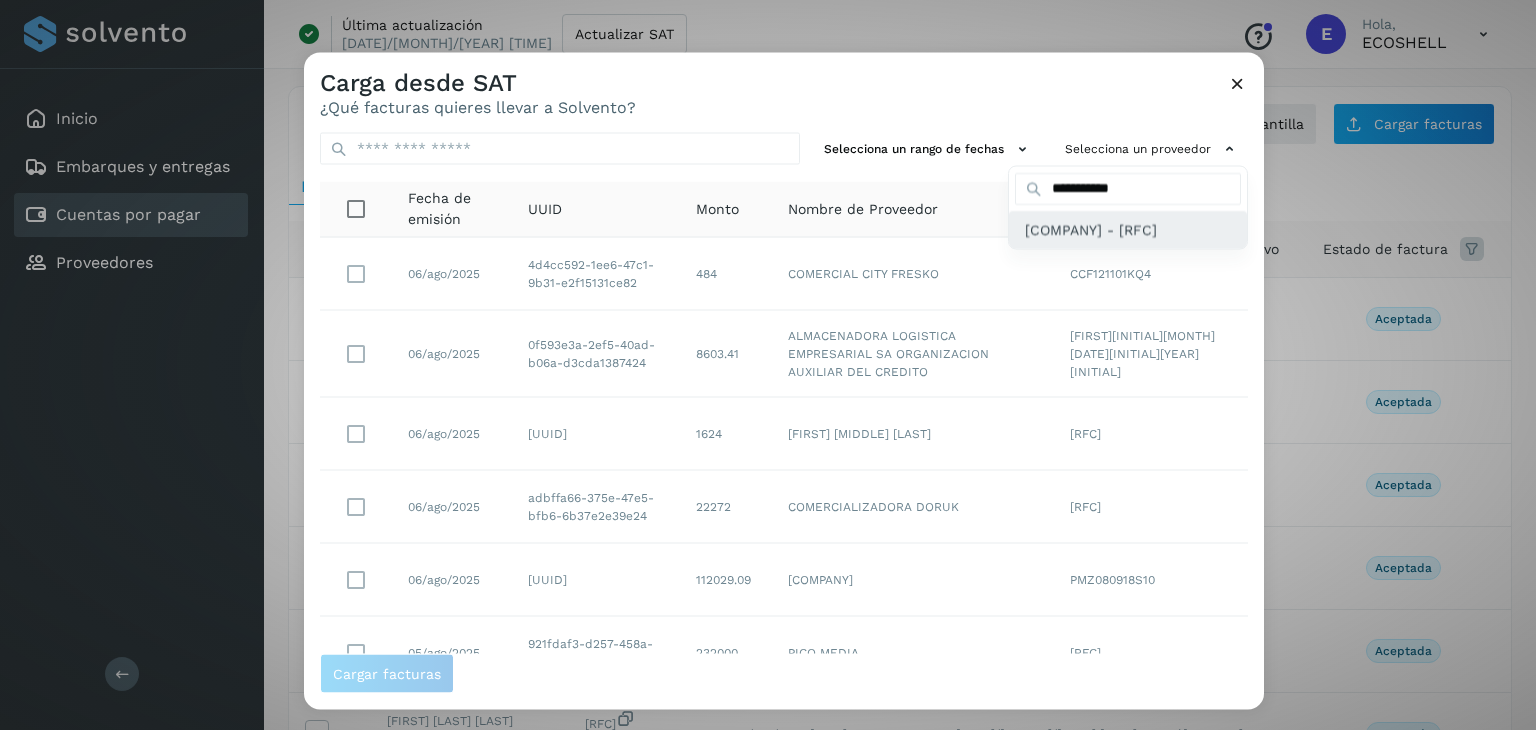 click on "[COMPANY] - [RFC]" at bounding box center (1091, 229) 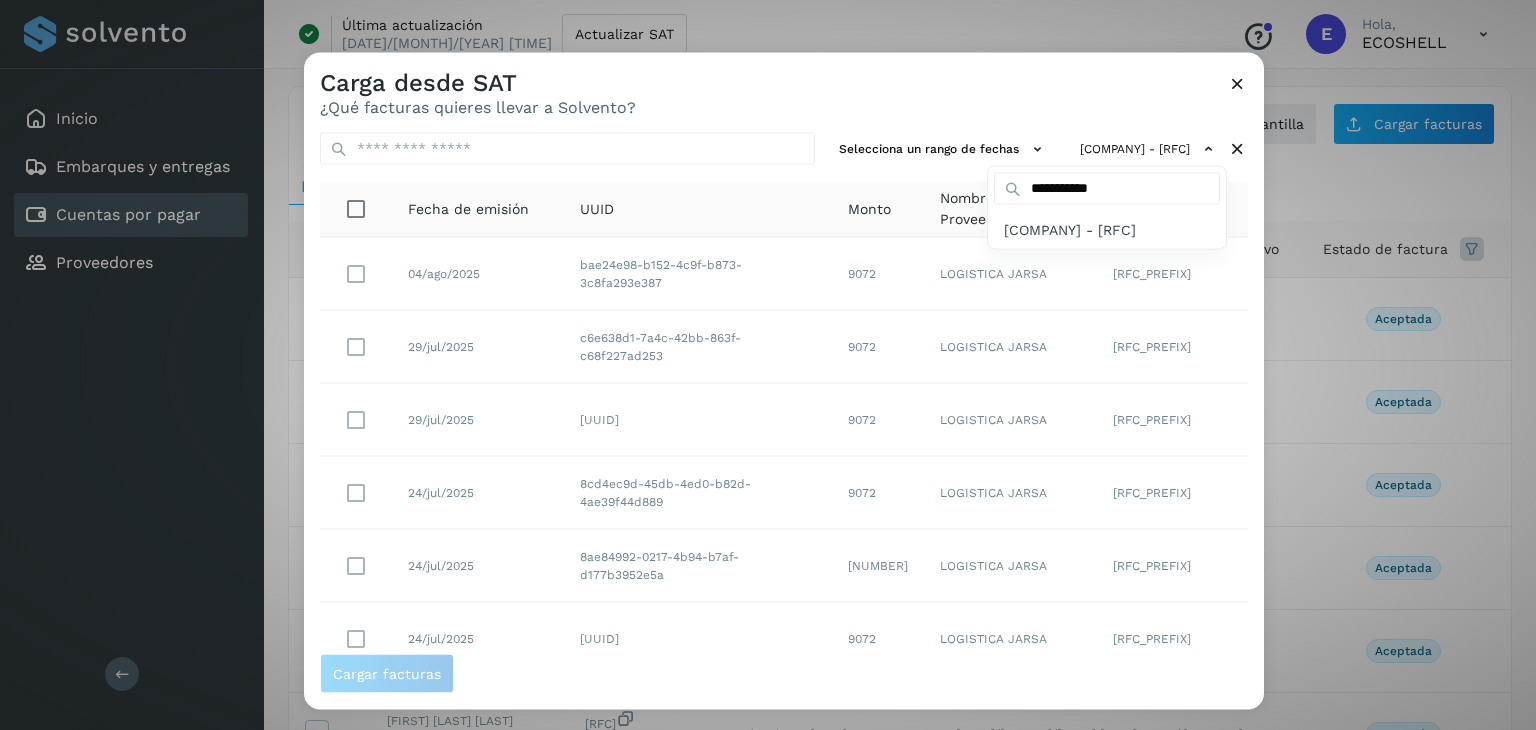 click at bounding box center [1072, 418] 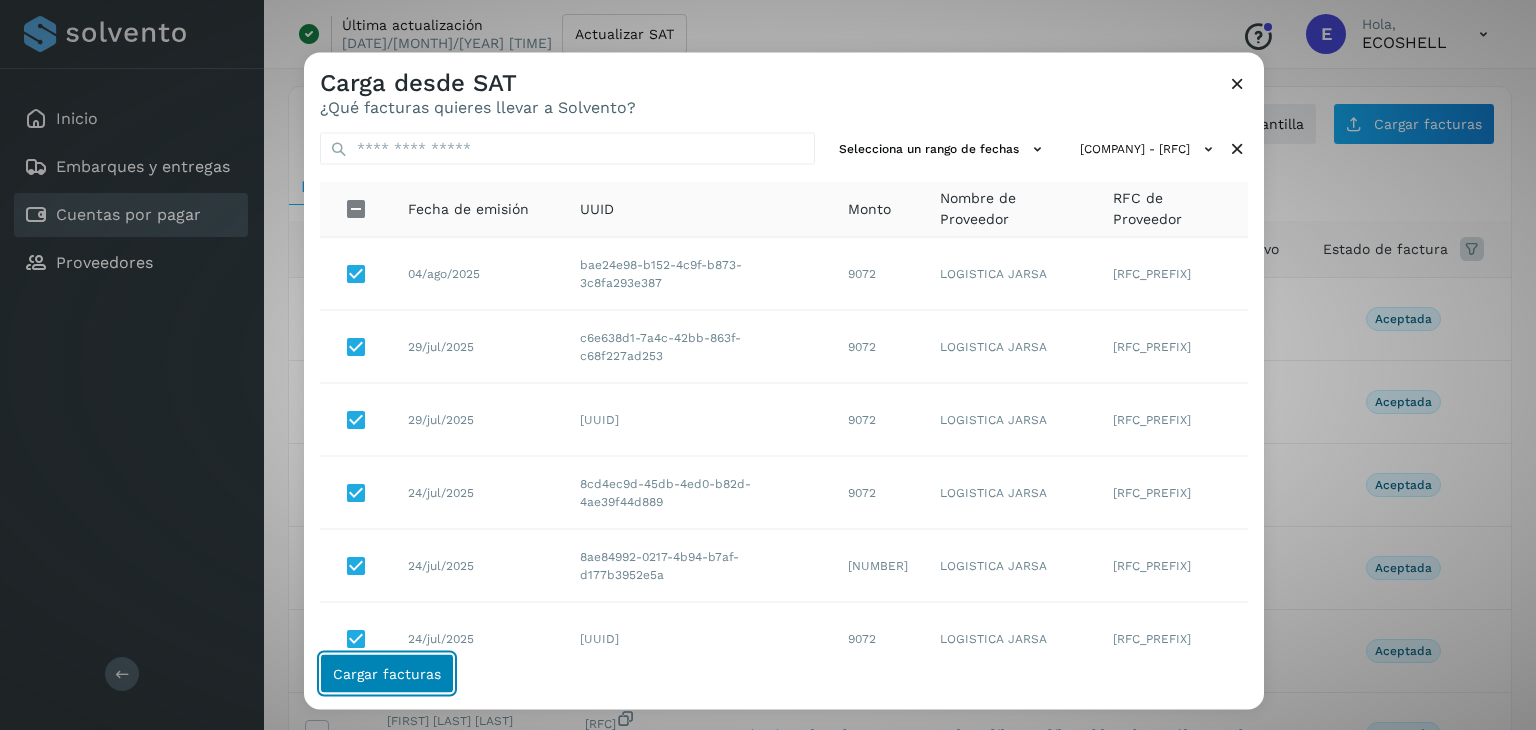 click on "Cargar facturas" 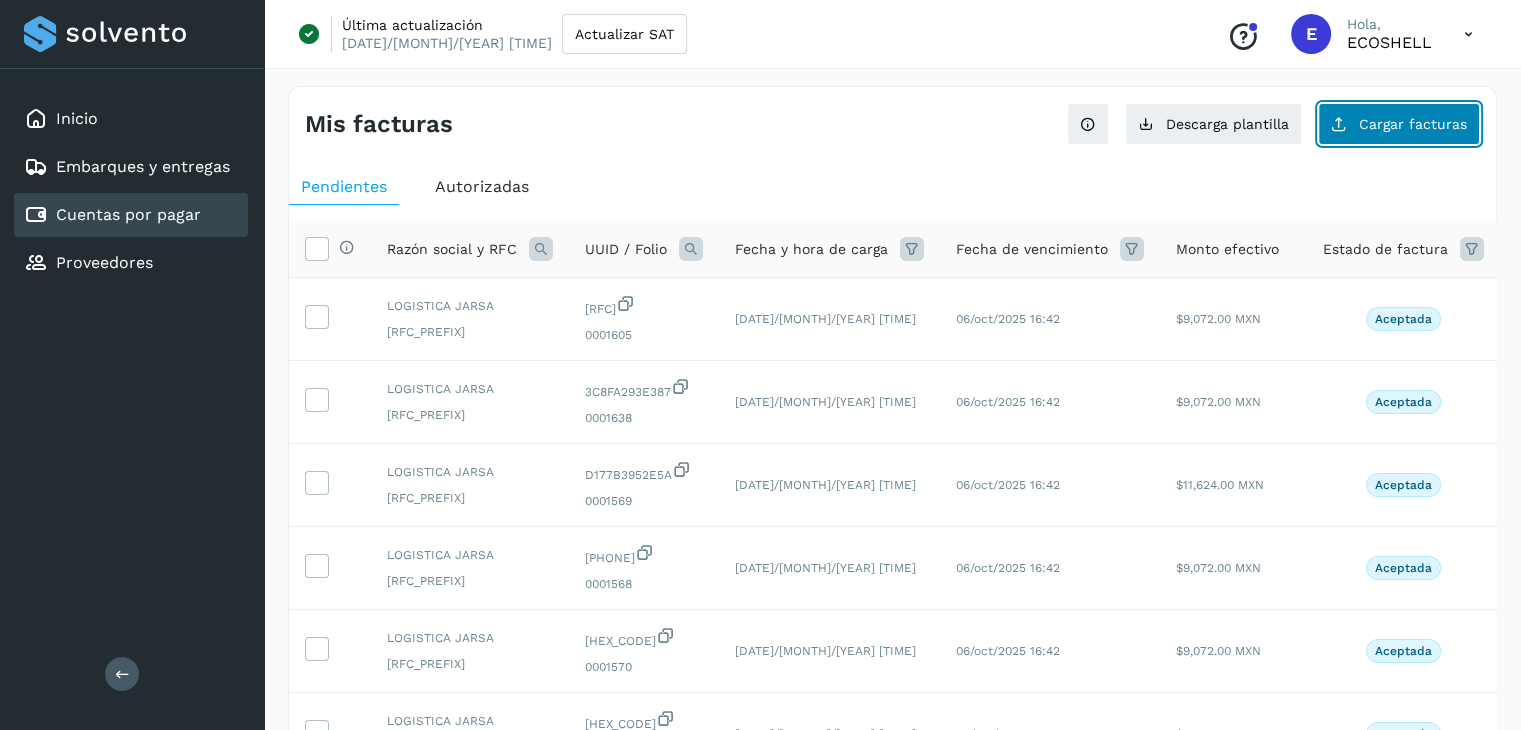 click on "Cargar facturas" 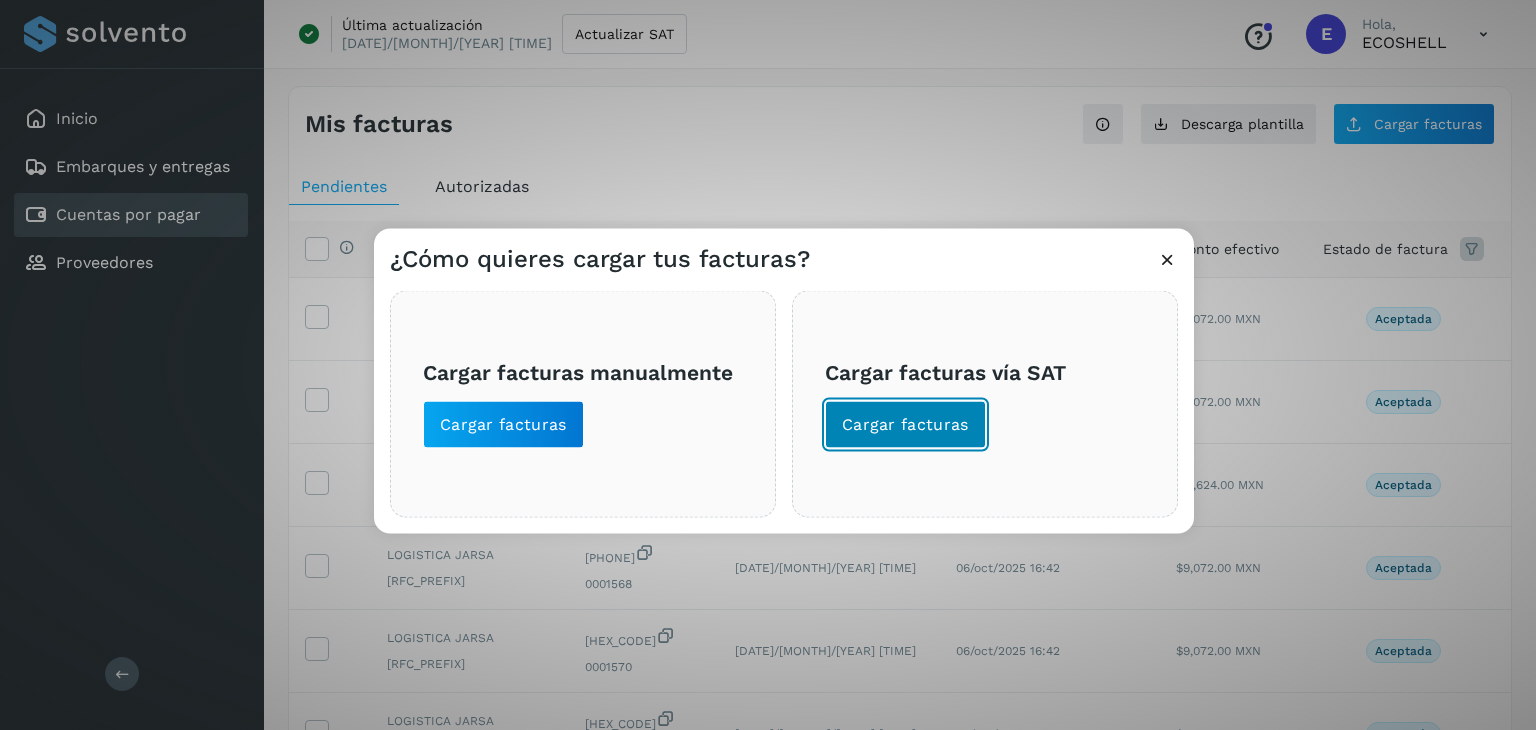 click on "Cargar facturas" 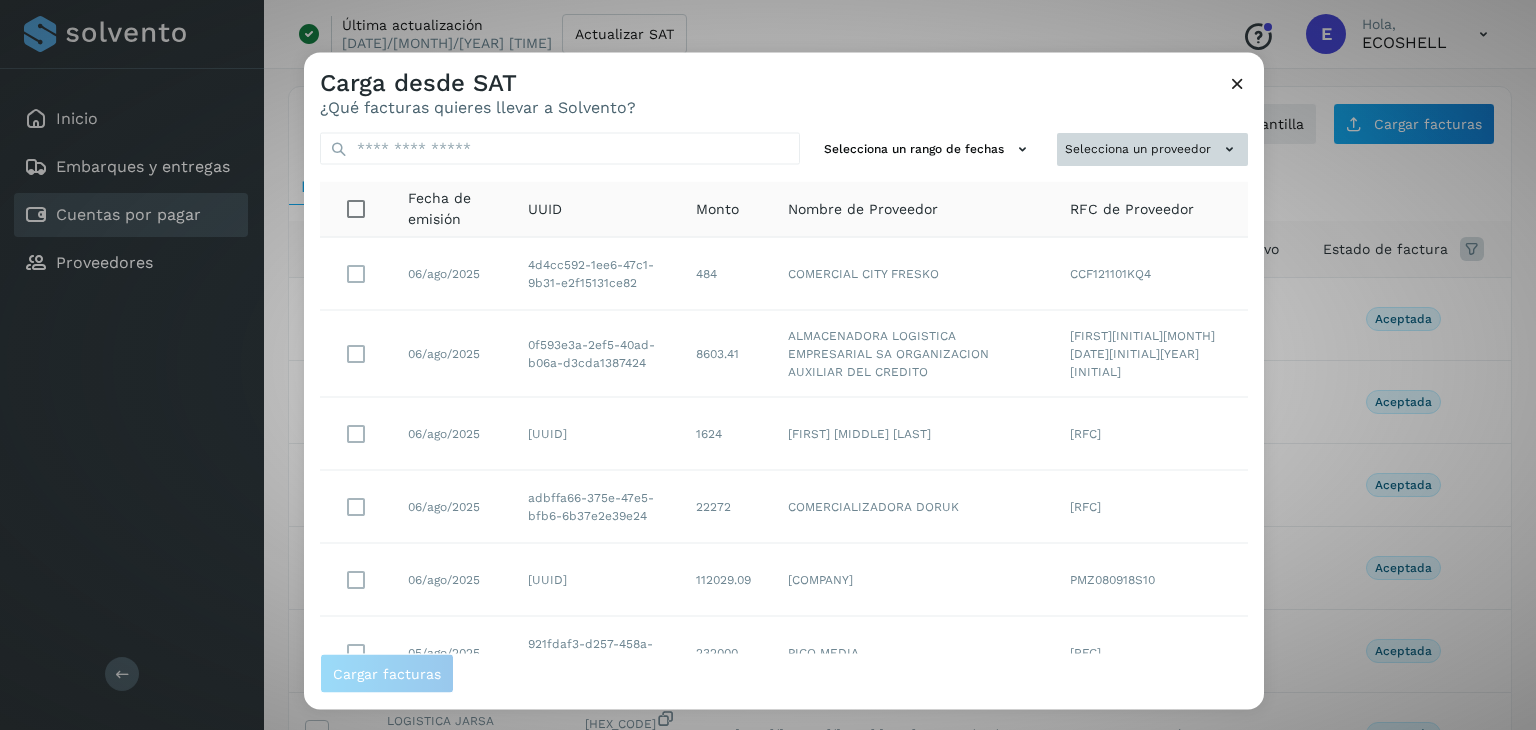 click on "Selecciona un proveedor" at bounding box center (1152, 149) 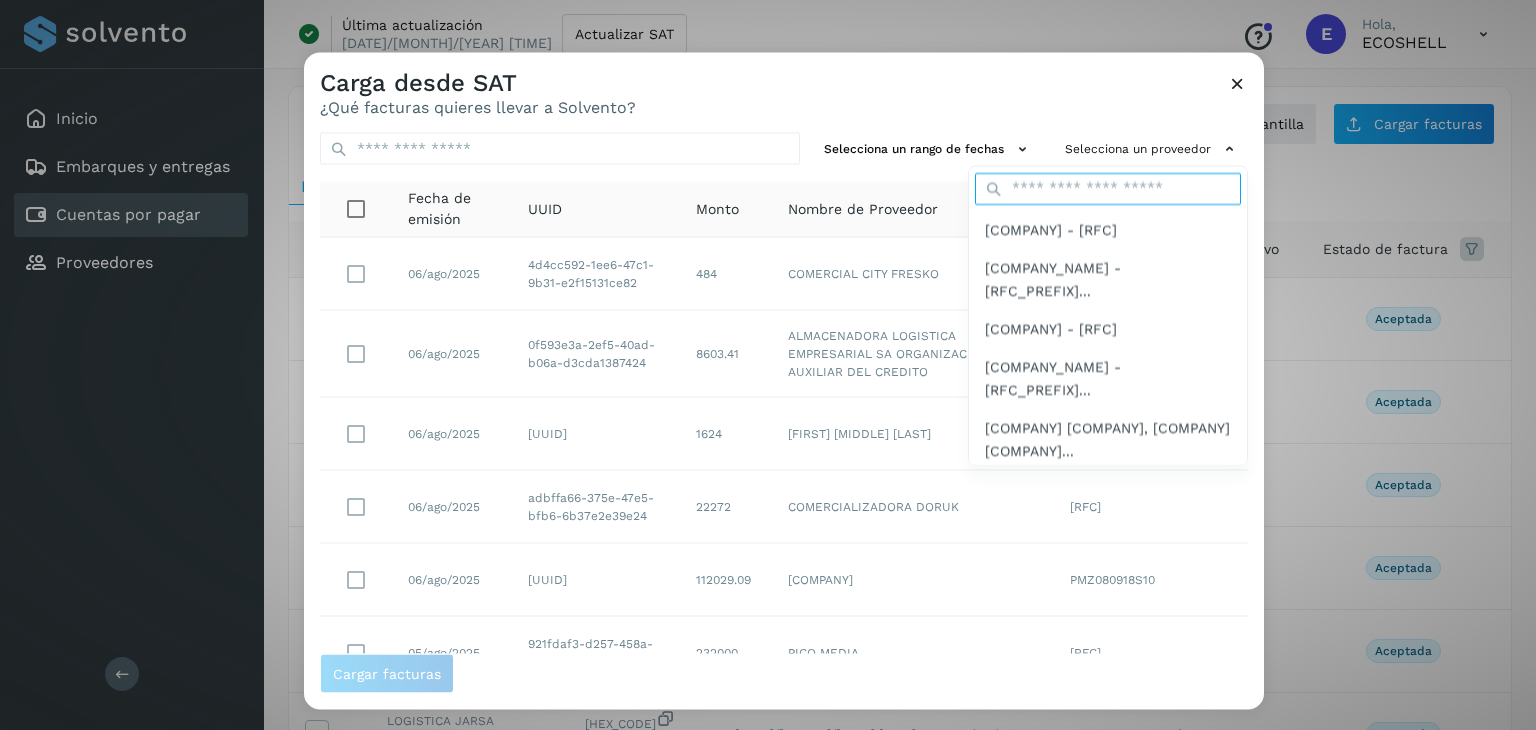 click at bounding box center (1108, 188) 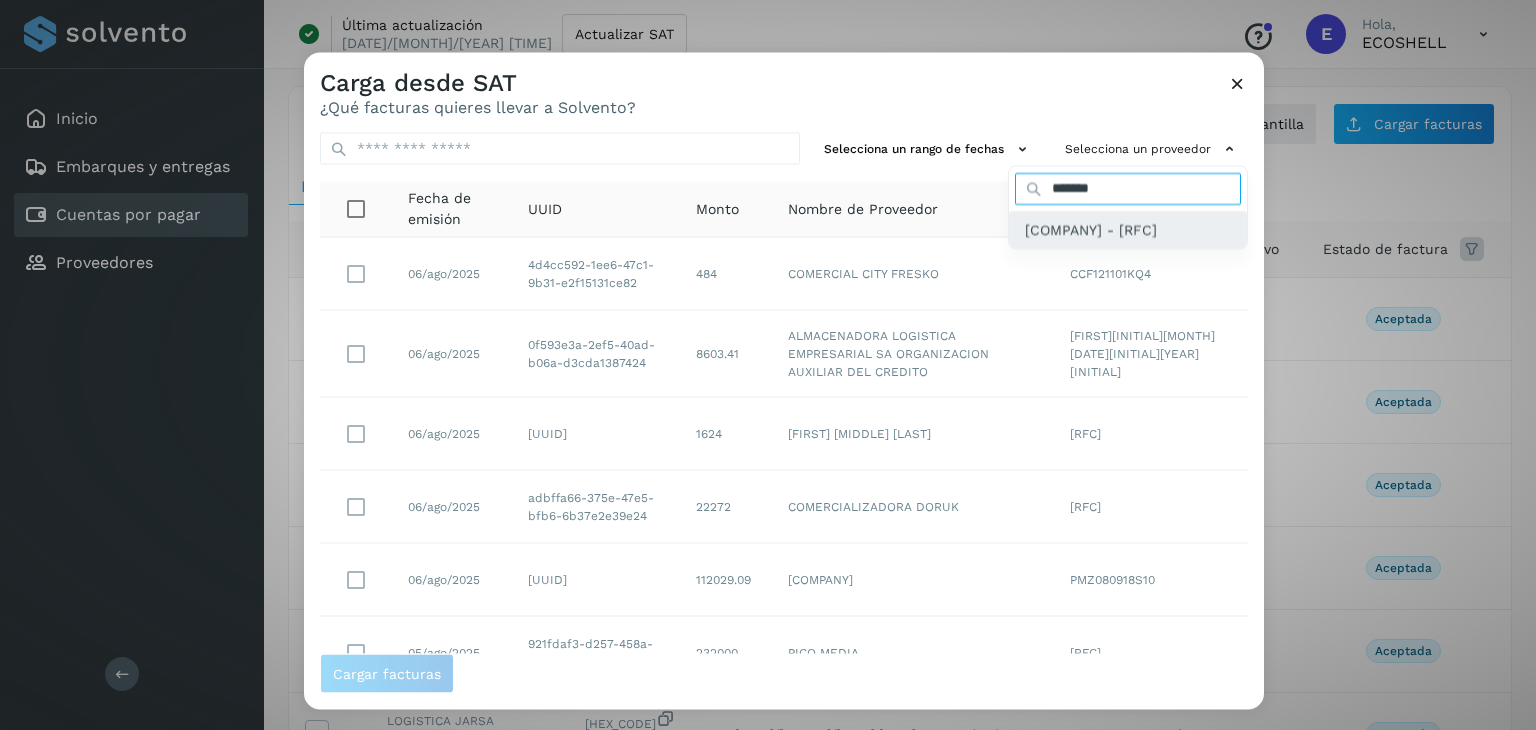 type on "*******" 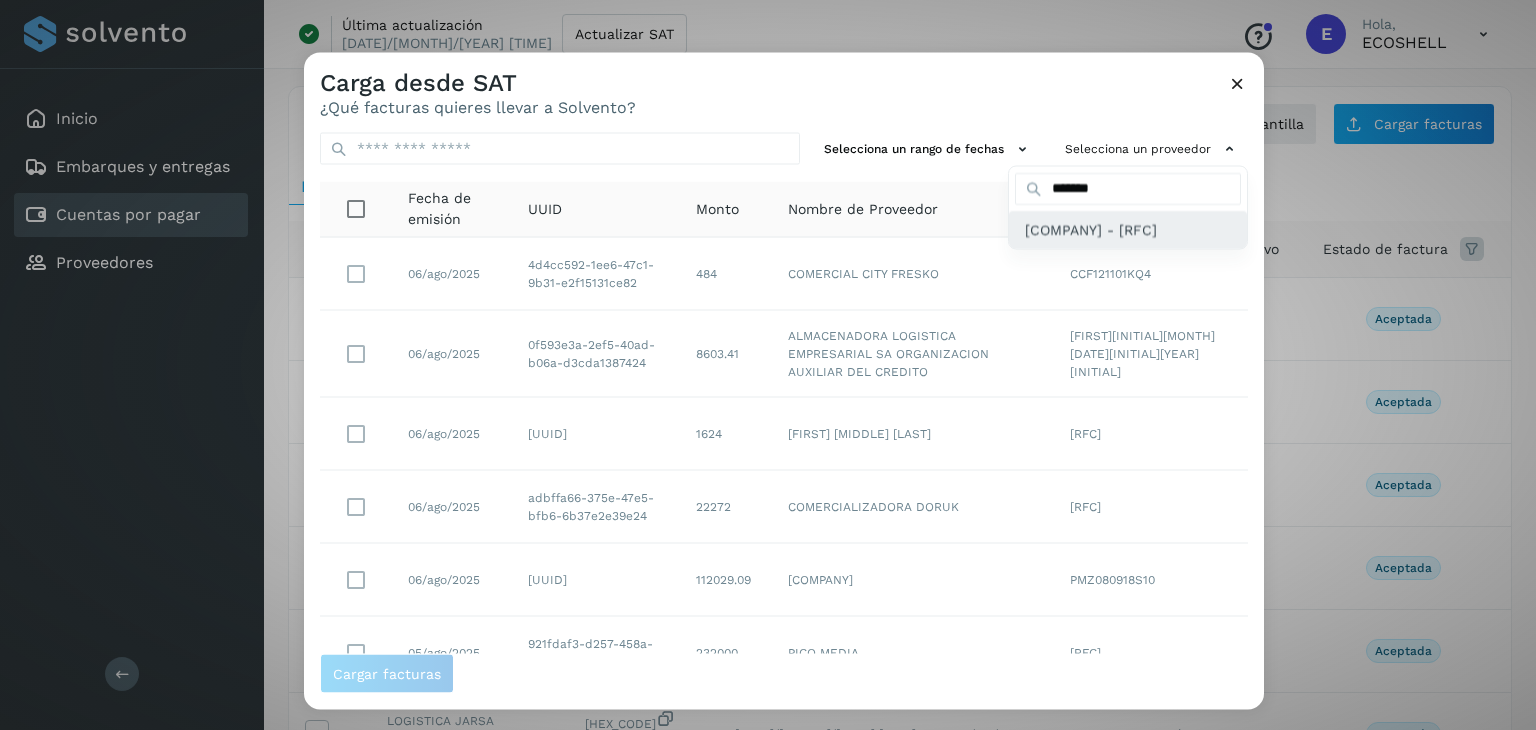 click on "[COMPANY] - [RFC]" at bounding box center [1091, 229] 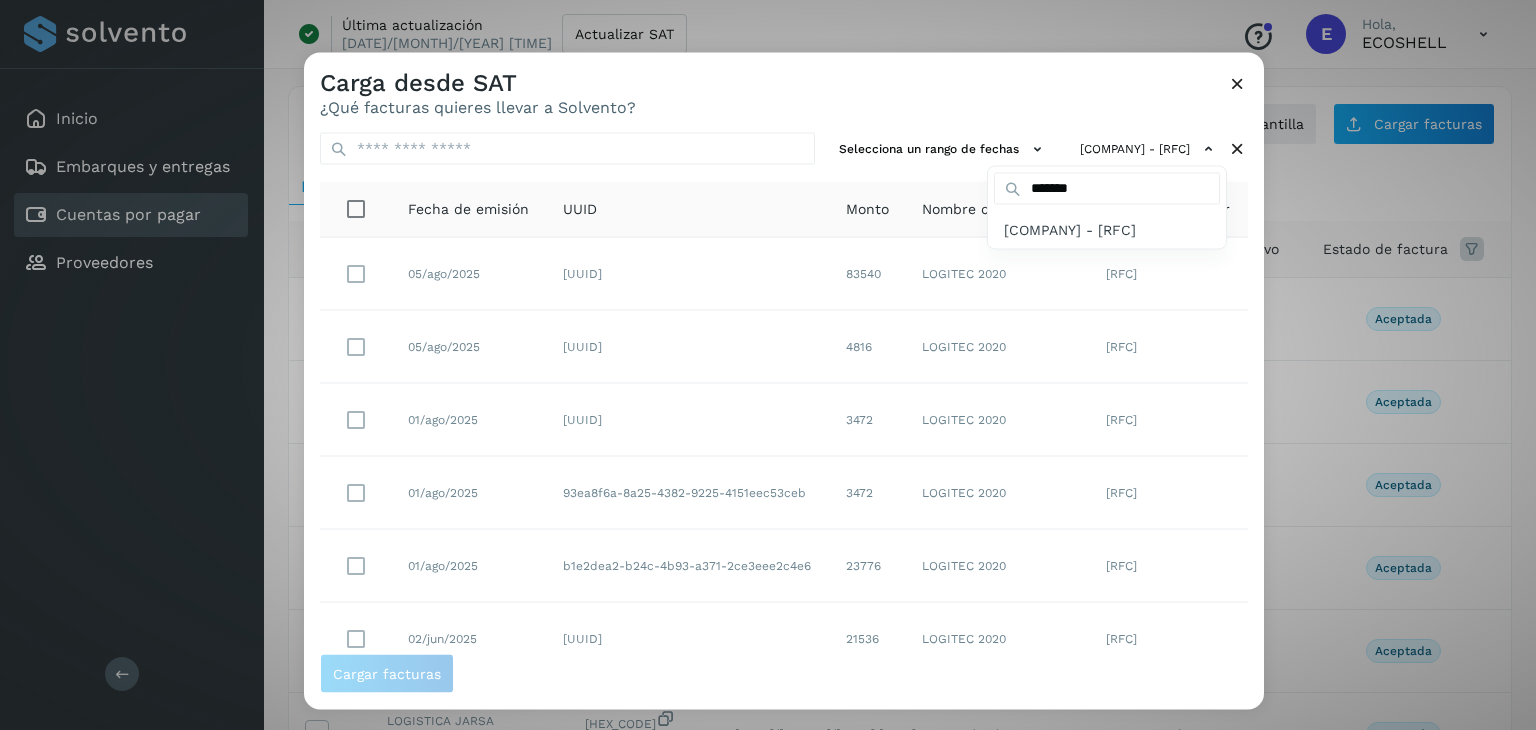 click at bounding box center [1072, 418] 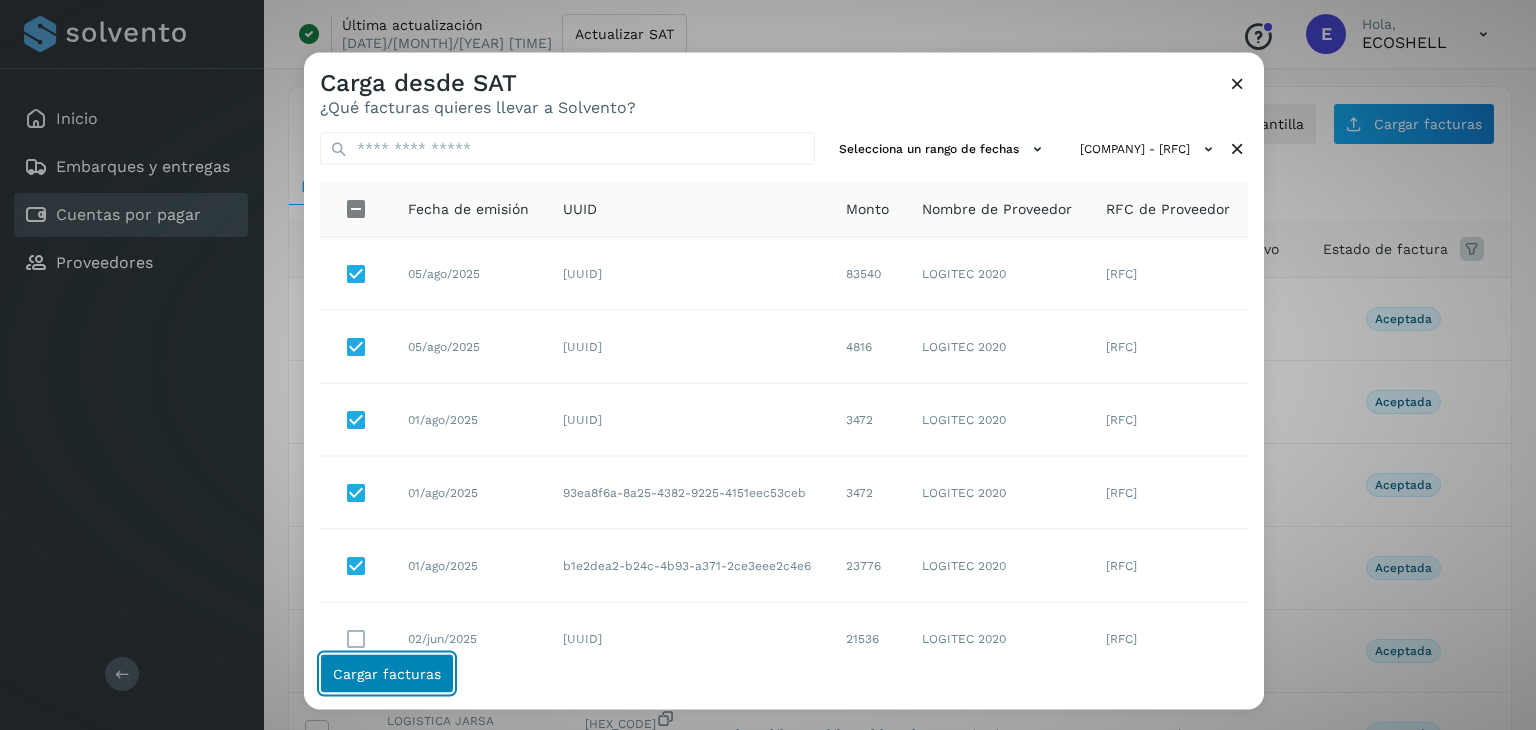 click on "Cargar facturas" 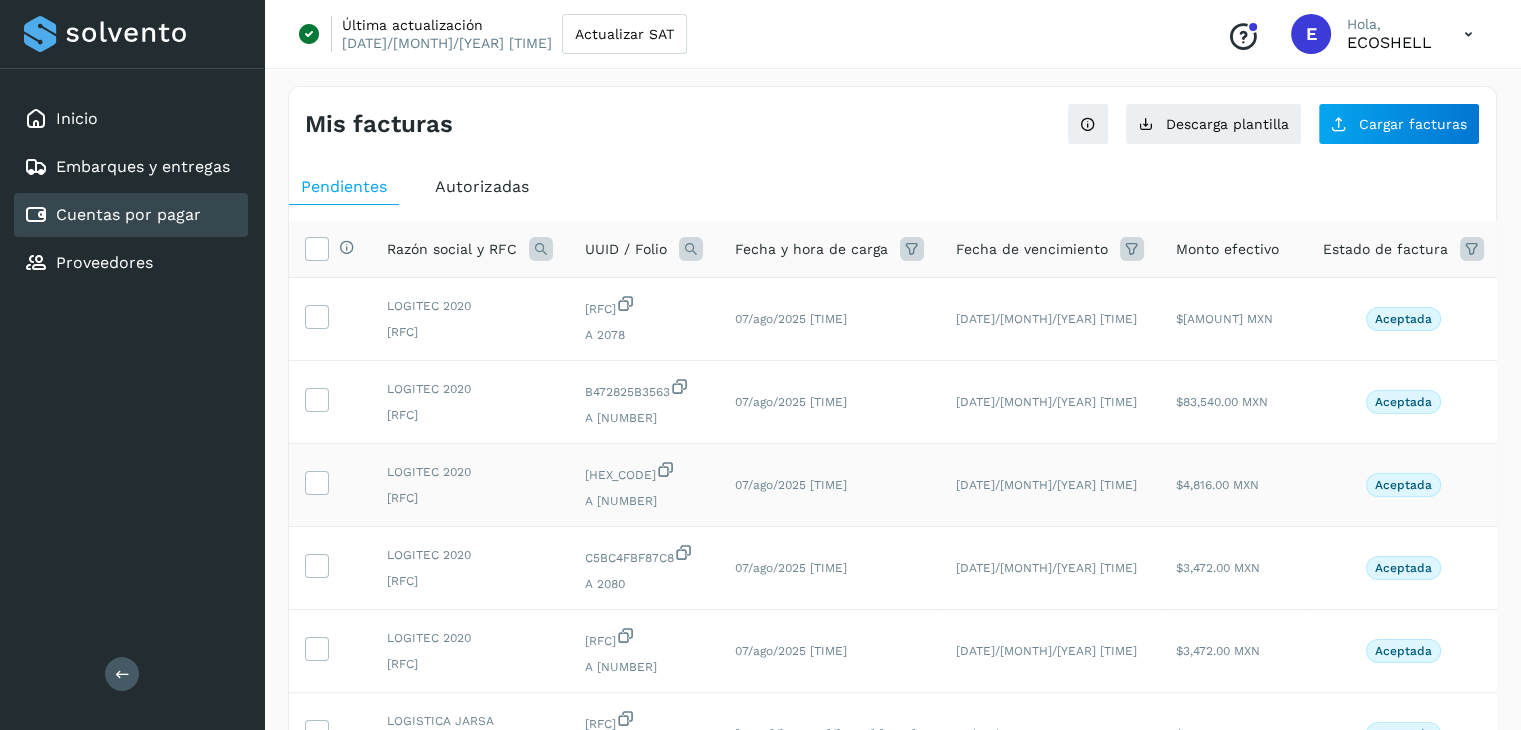 scroll, scrollTop: 564, scrollLeft: 0, axis: vertical 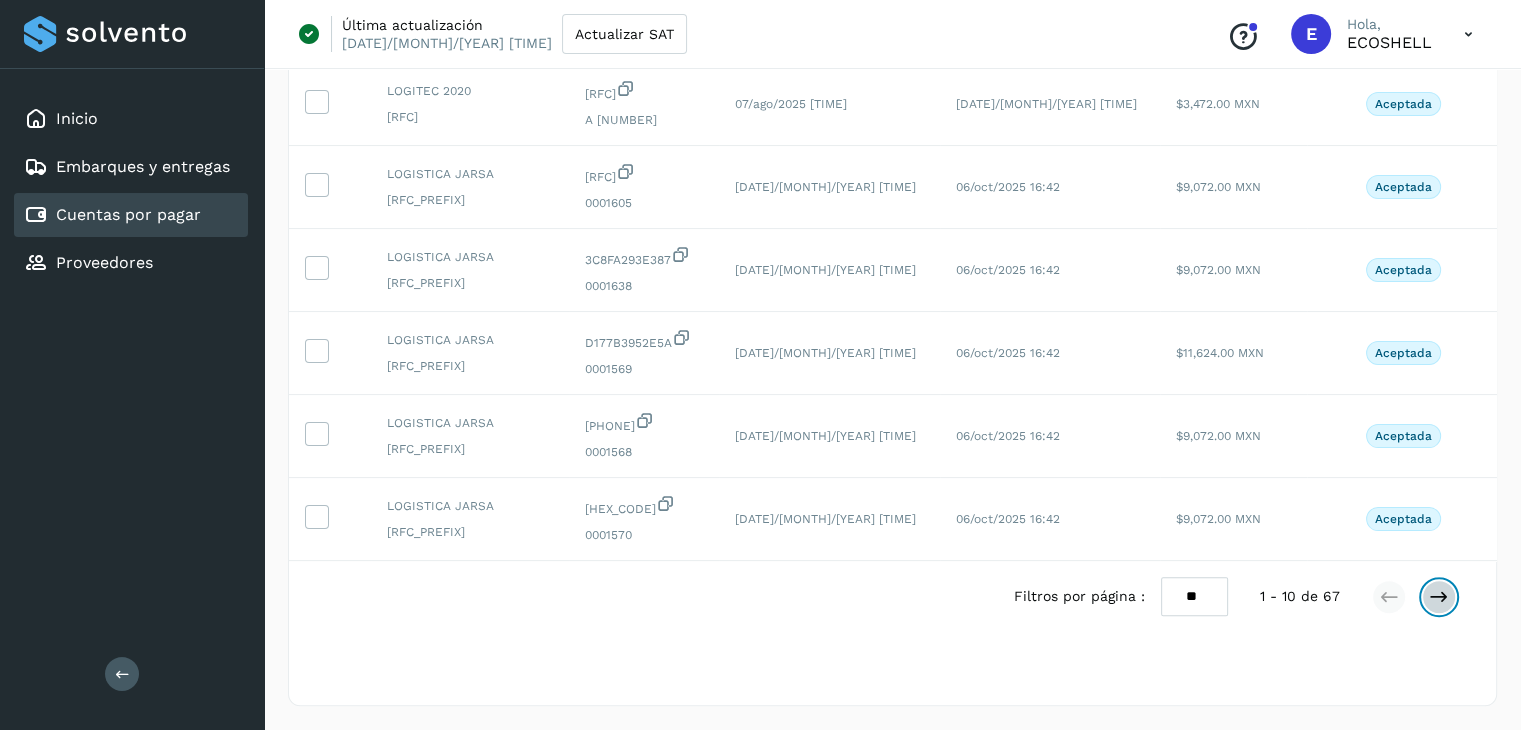 click at bounding box center (1439, 597) 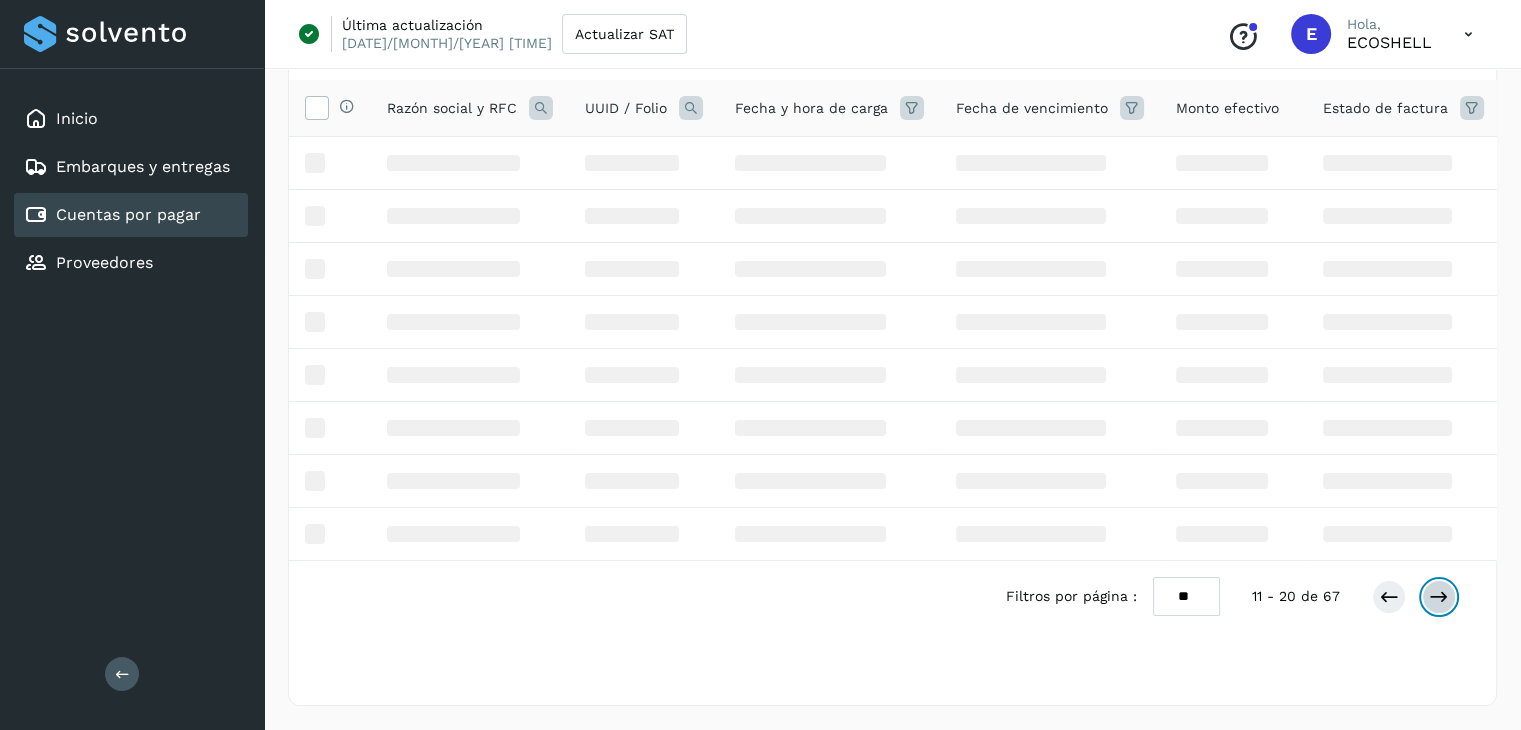 scroll, scrollTop: 564, scrollLeft: 0, axis: vertical 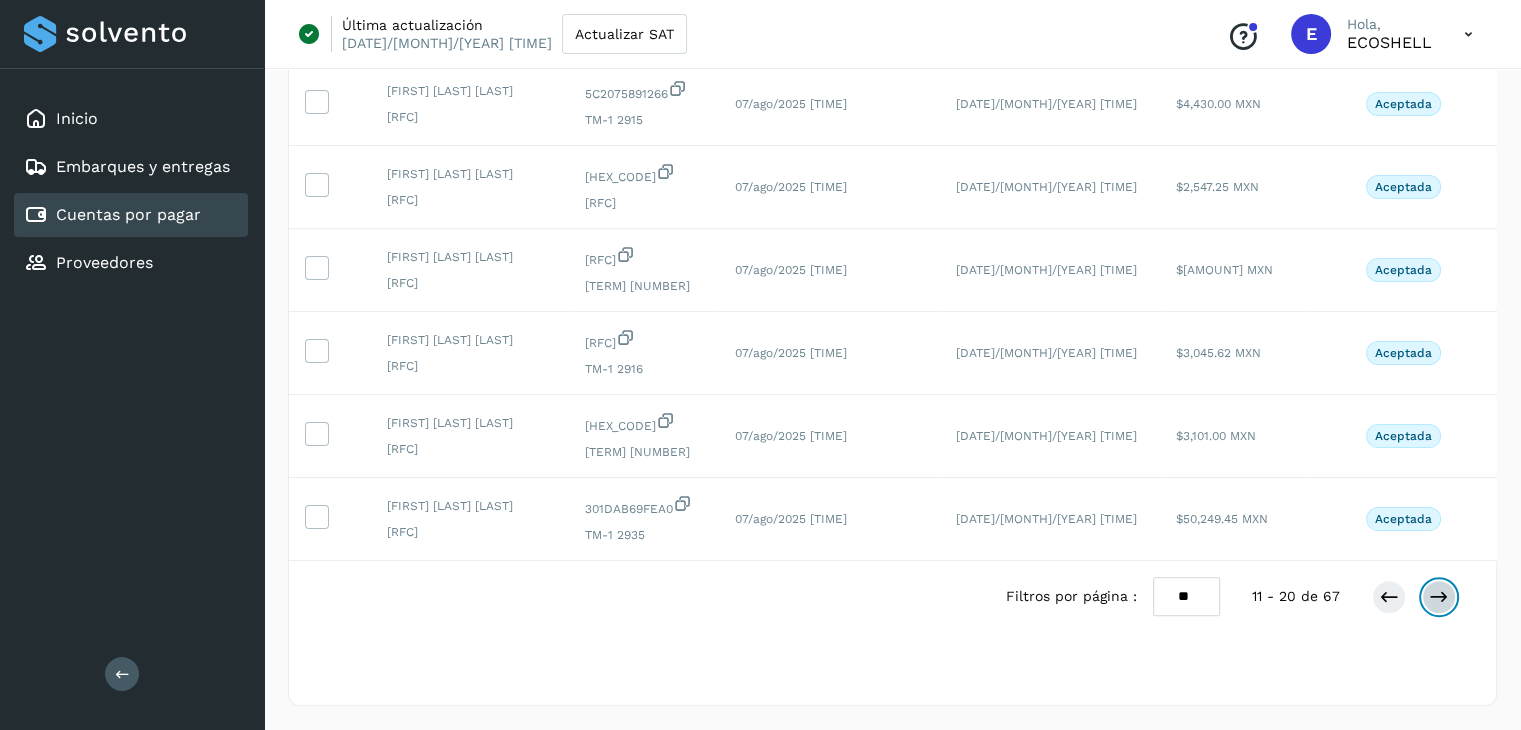 click at bounding box center [1439, 597] 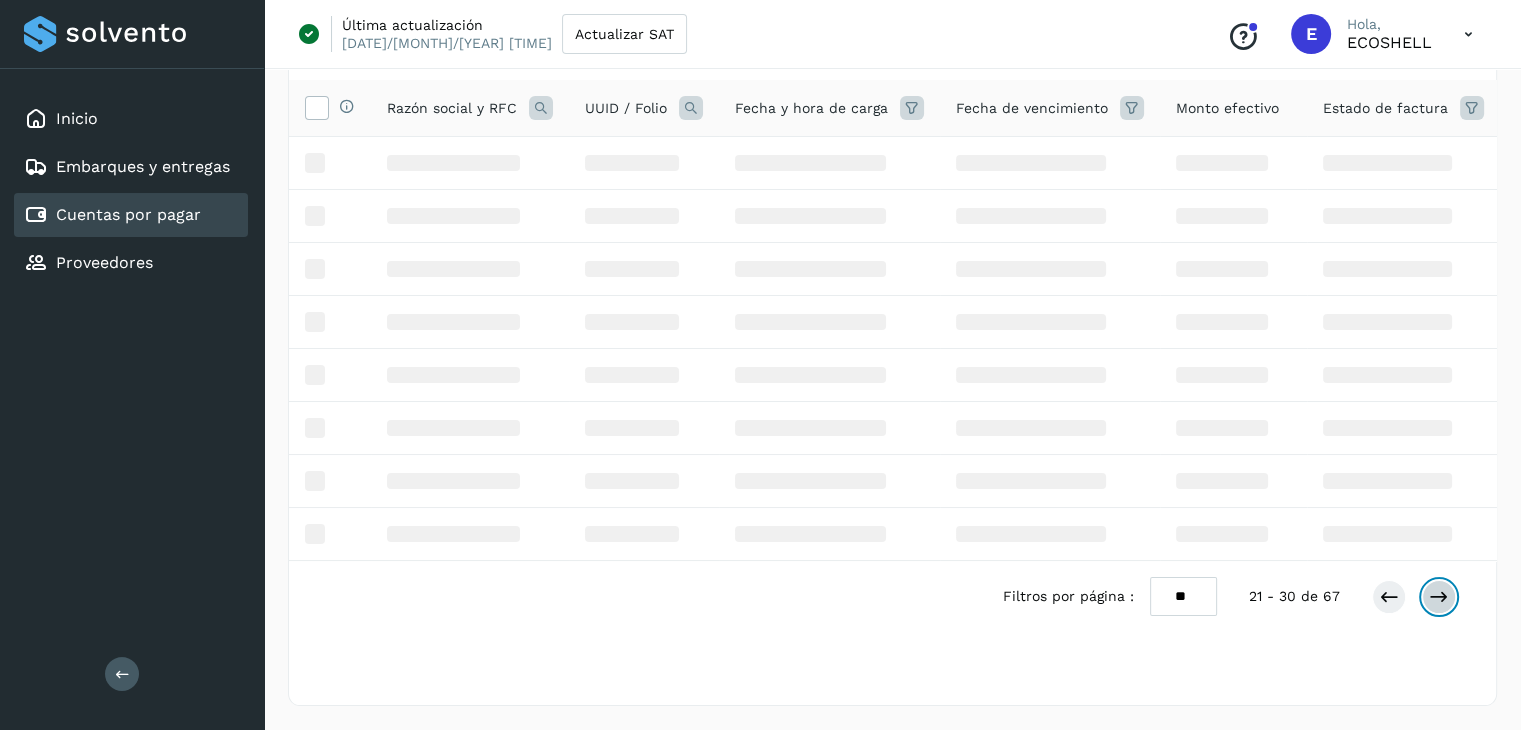 scroll, scrollTop: 564, scrollLeft: 0, axis: vertical 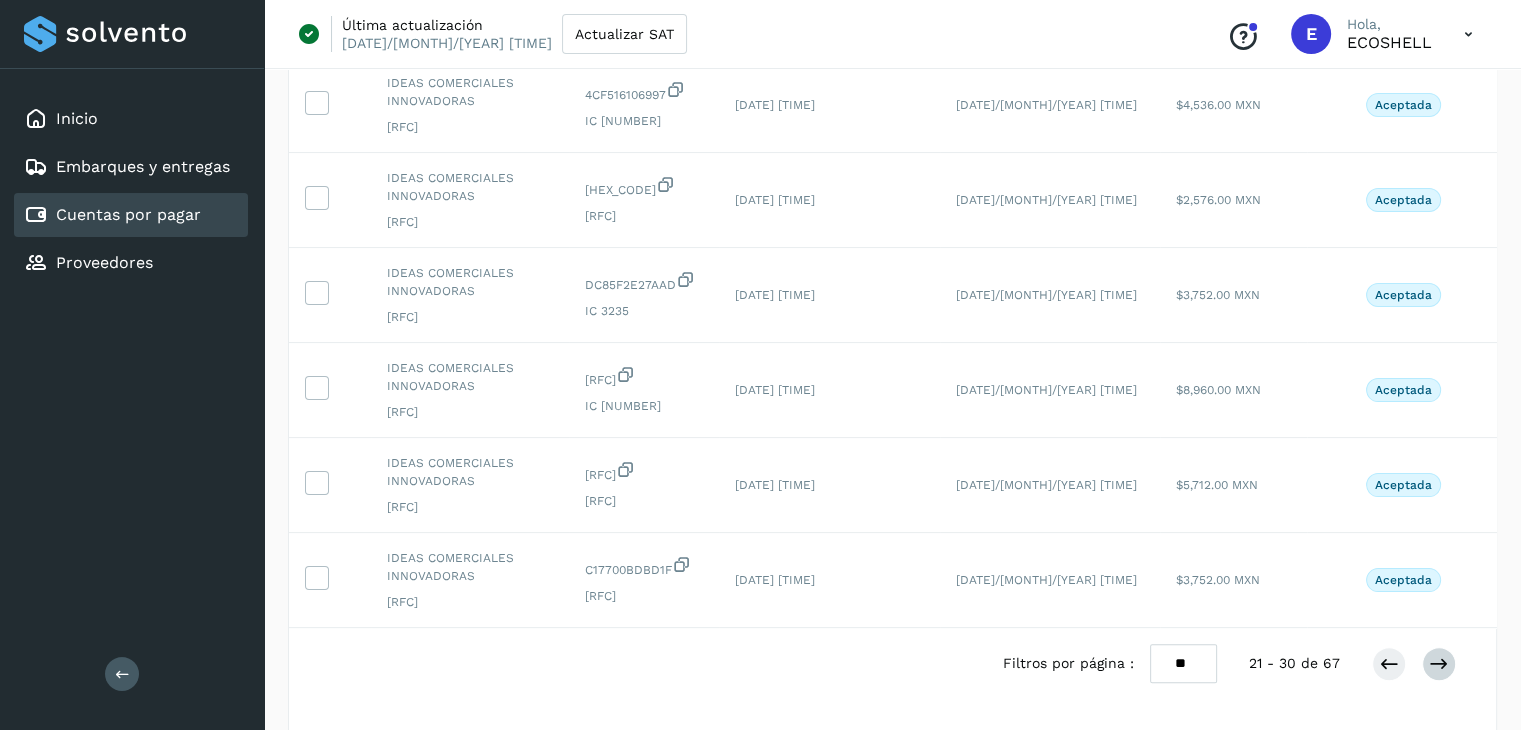 click on "Aceptada" 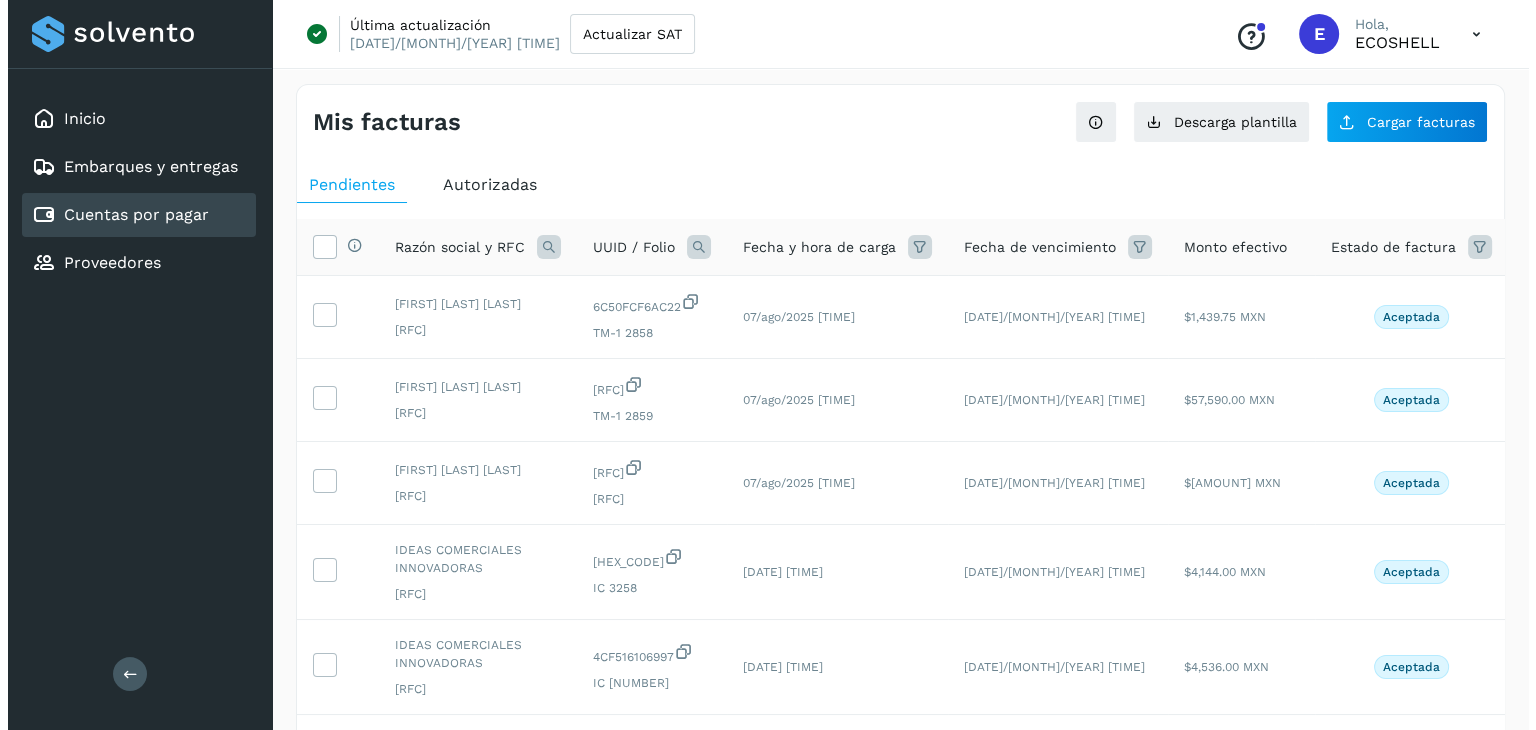 scroll, scrollTop: 0, scrollLeft: 0, axis: both 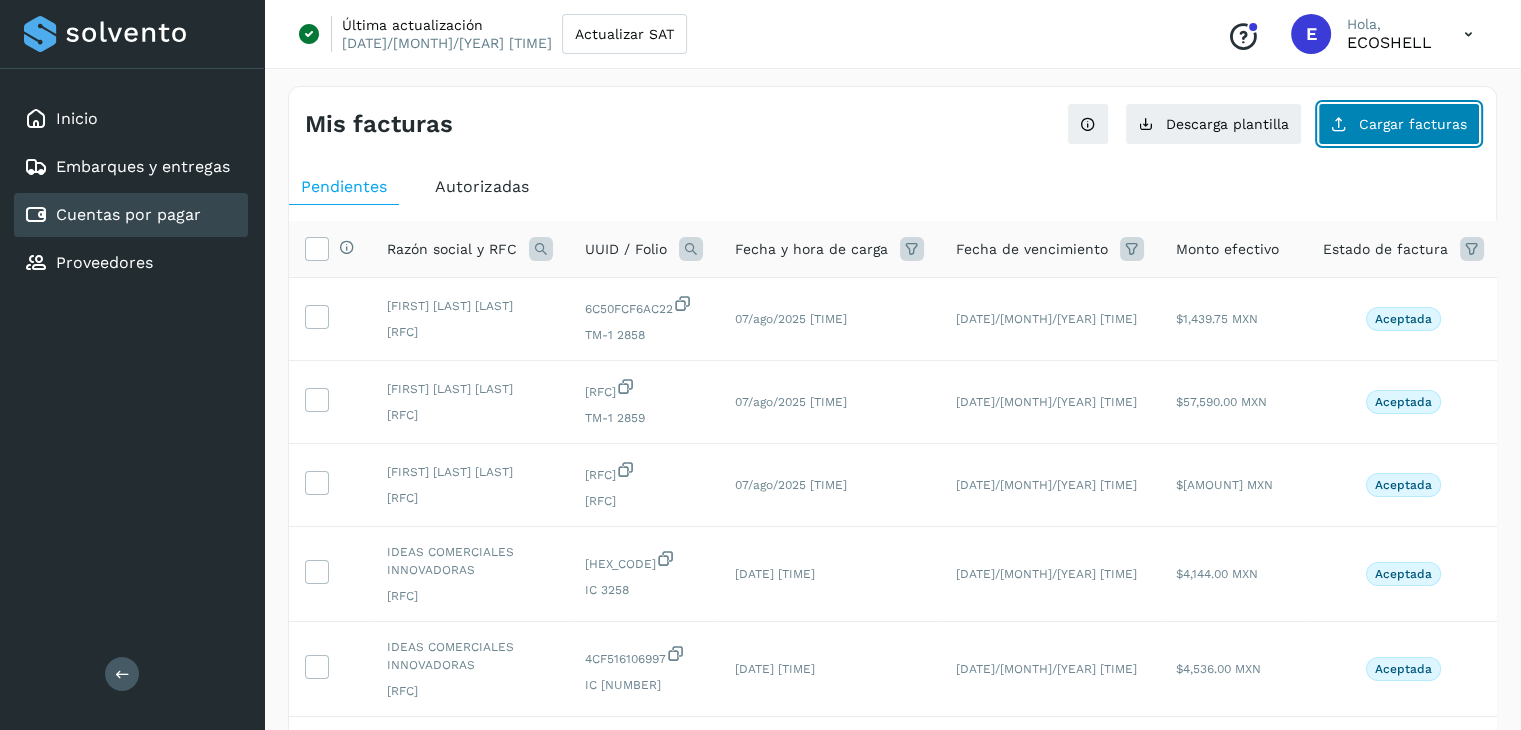 click on "Cargar facturas" 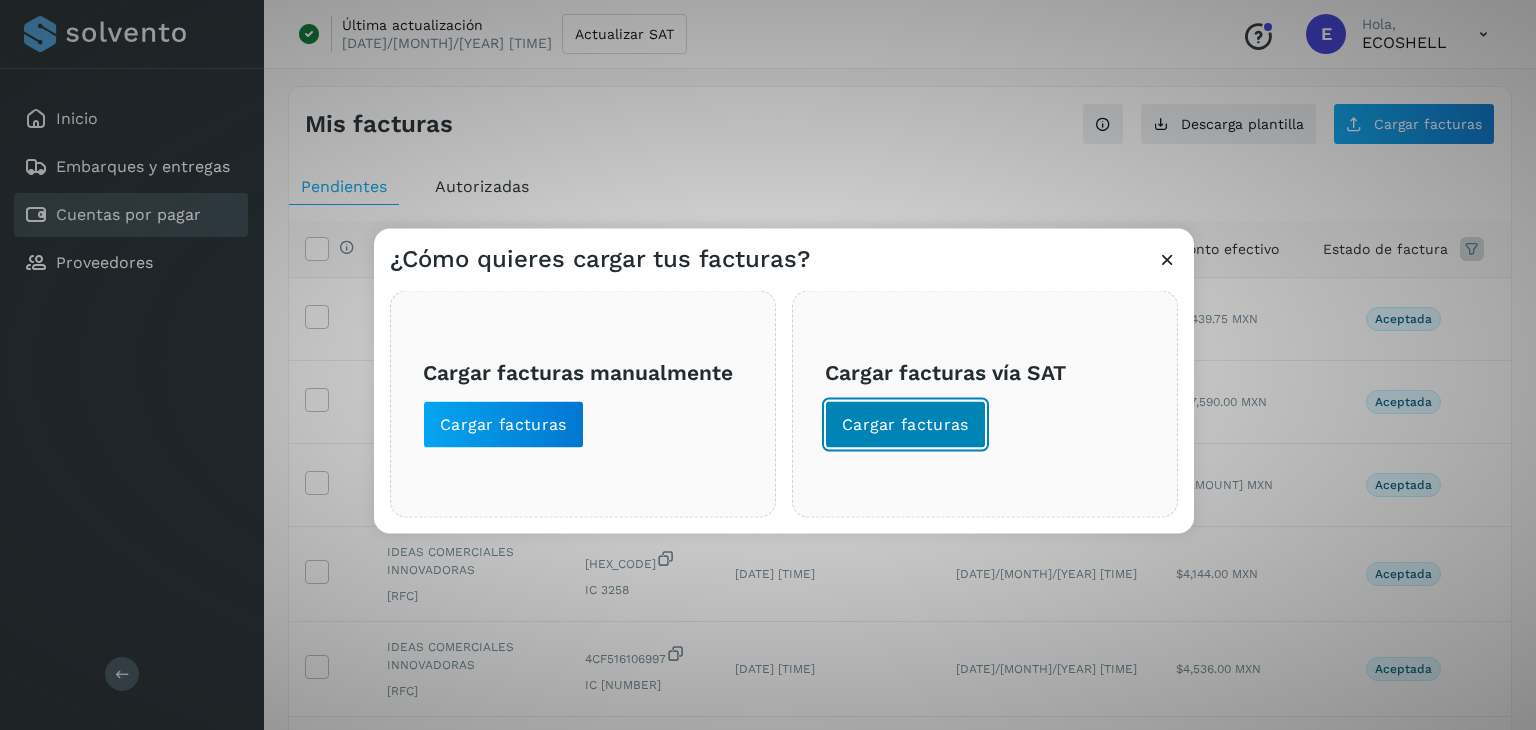 click on "Cargar facturas" 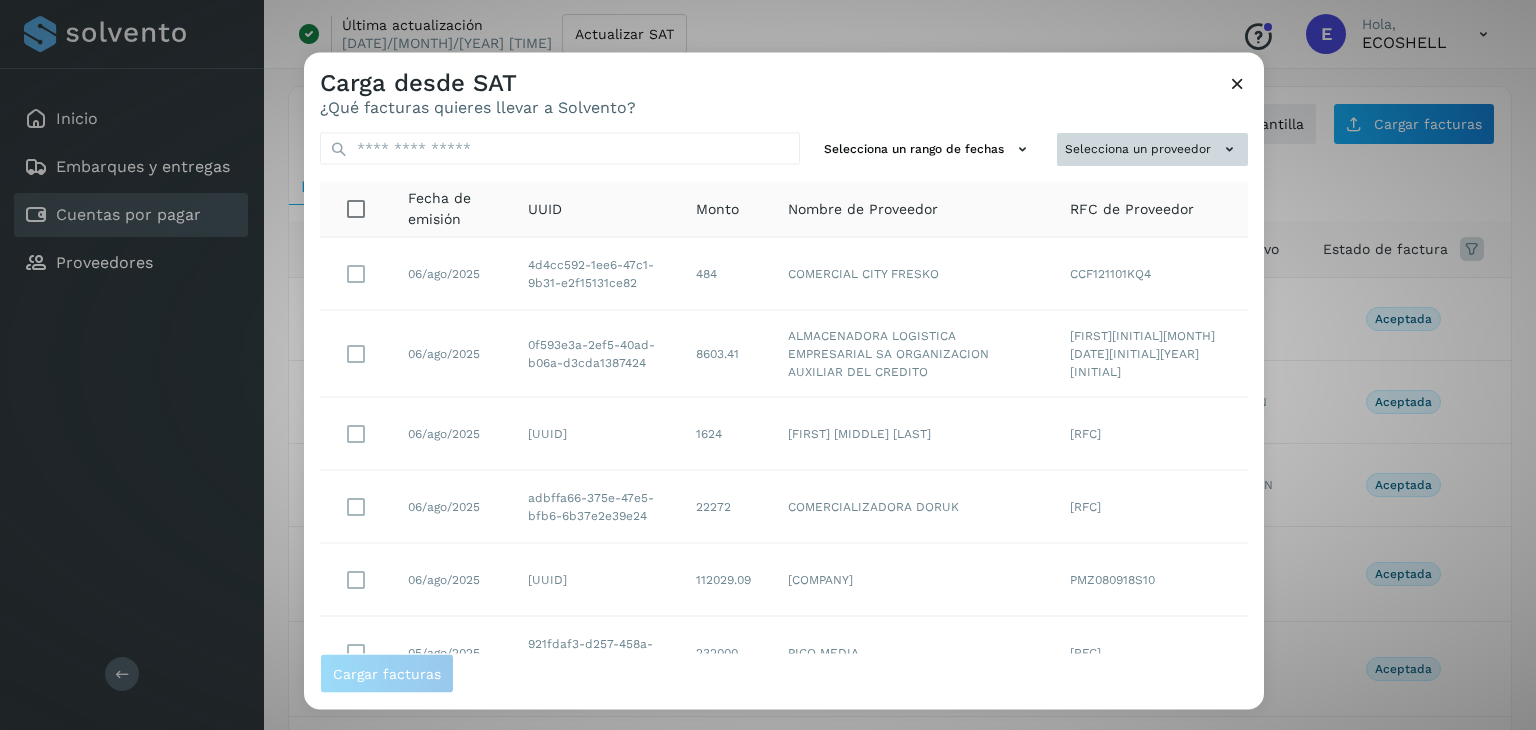 click on "Selecciona un proveedor" at bounding box center (1152, 149) 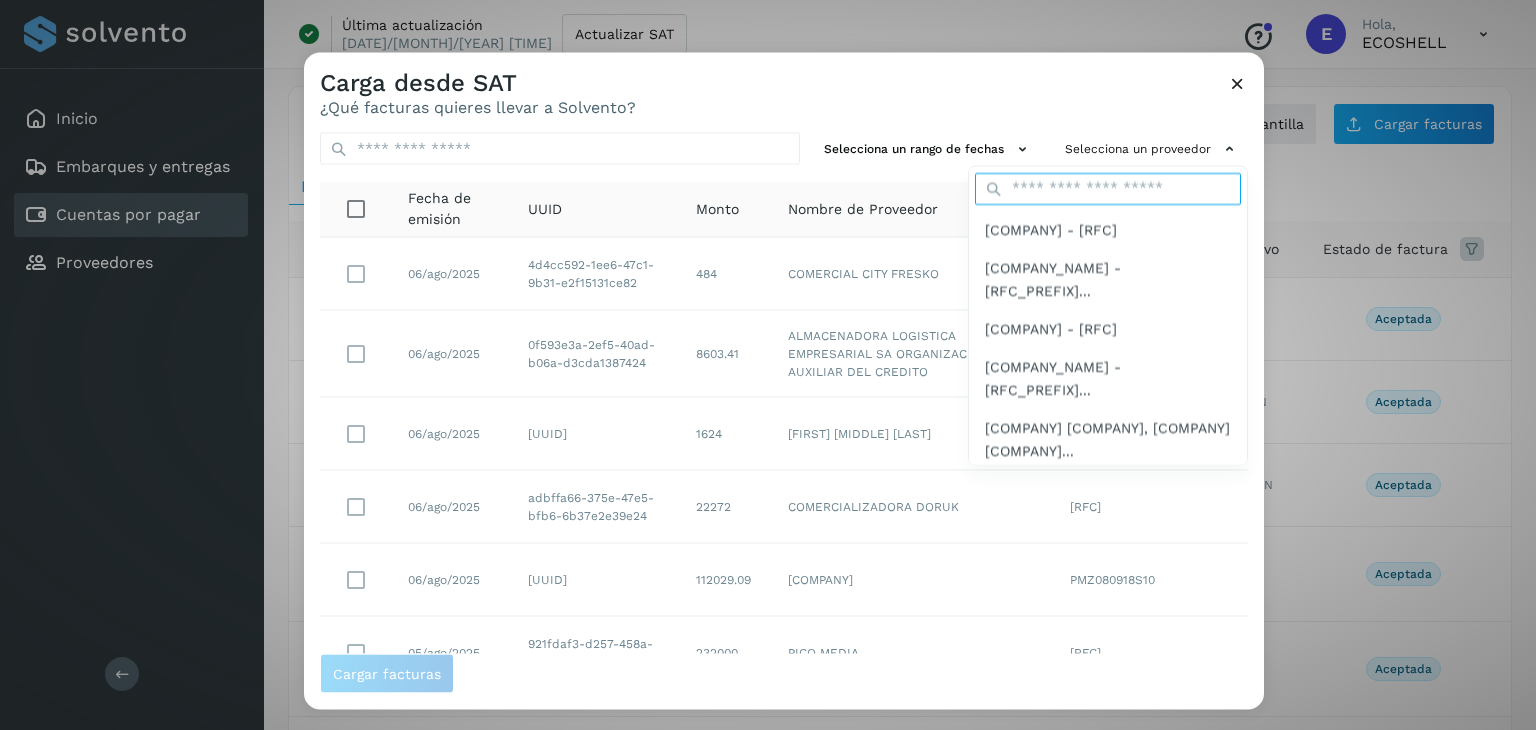 click at bounding box center [1108, 188] 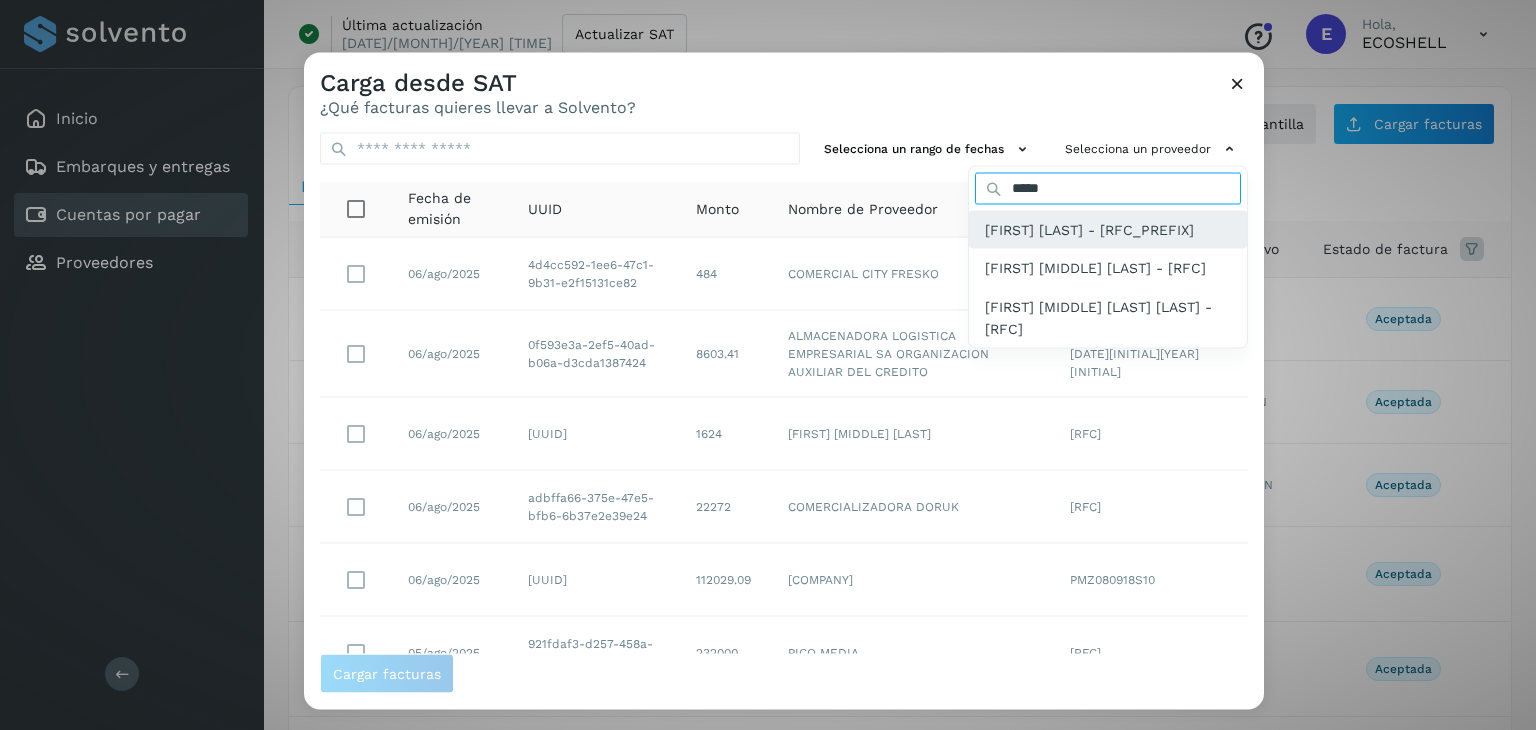 type on "*****" 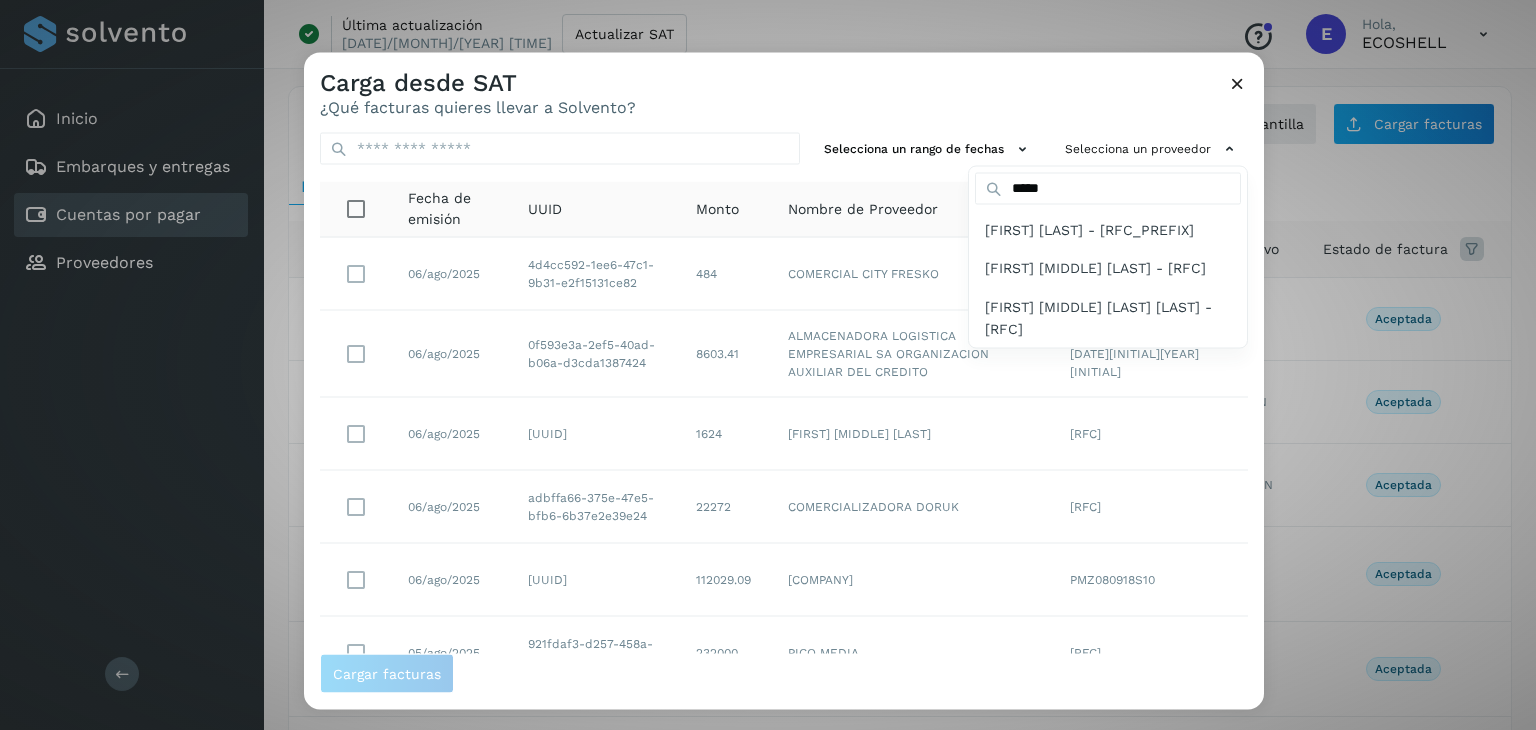 click on "[FIRST] [LAST] - [RFC_PREFIX]" at bounding box center (1089, 229) 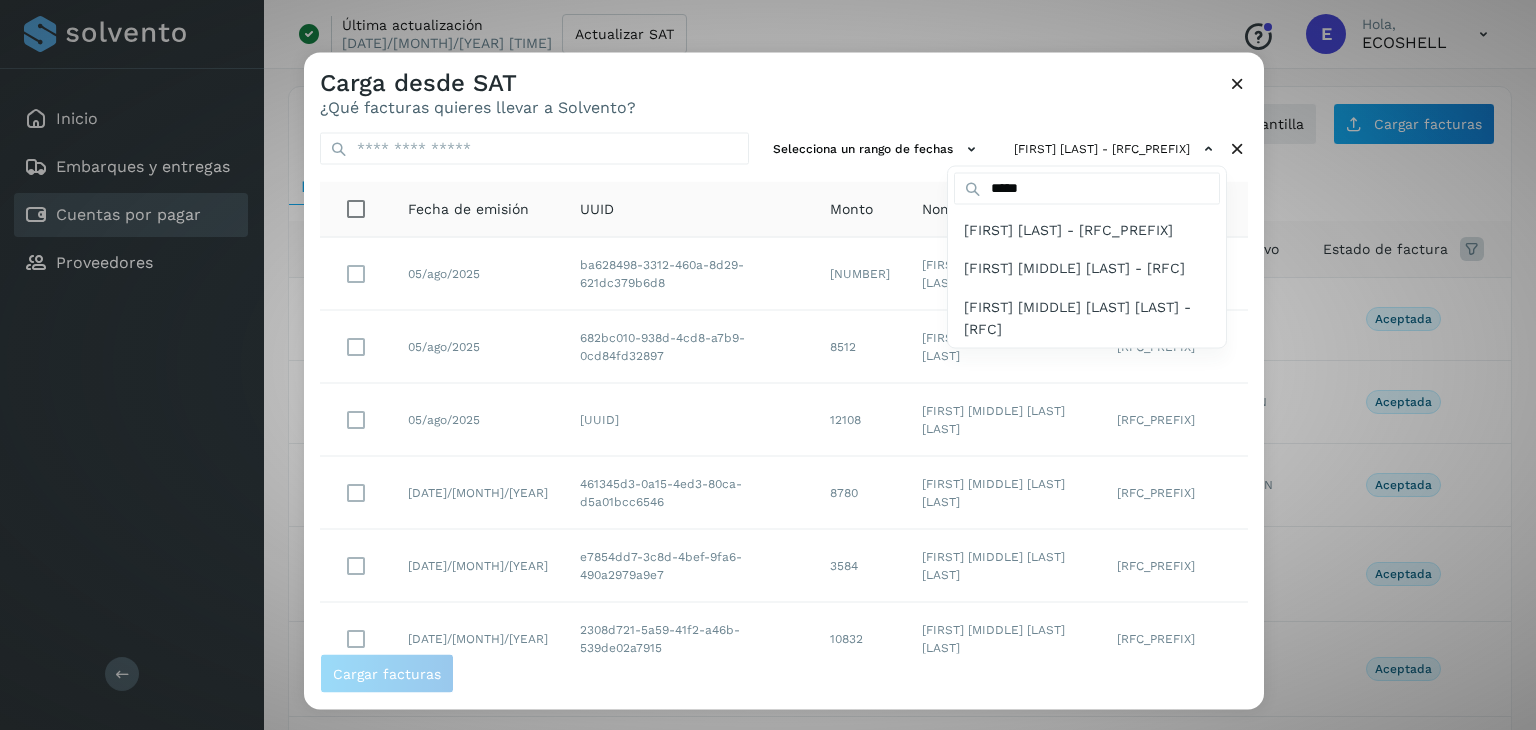 click at bounding box center (1072, 418) 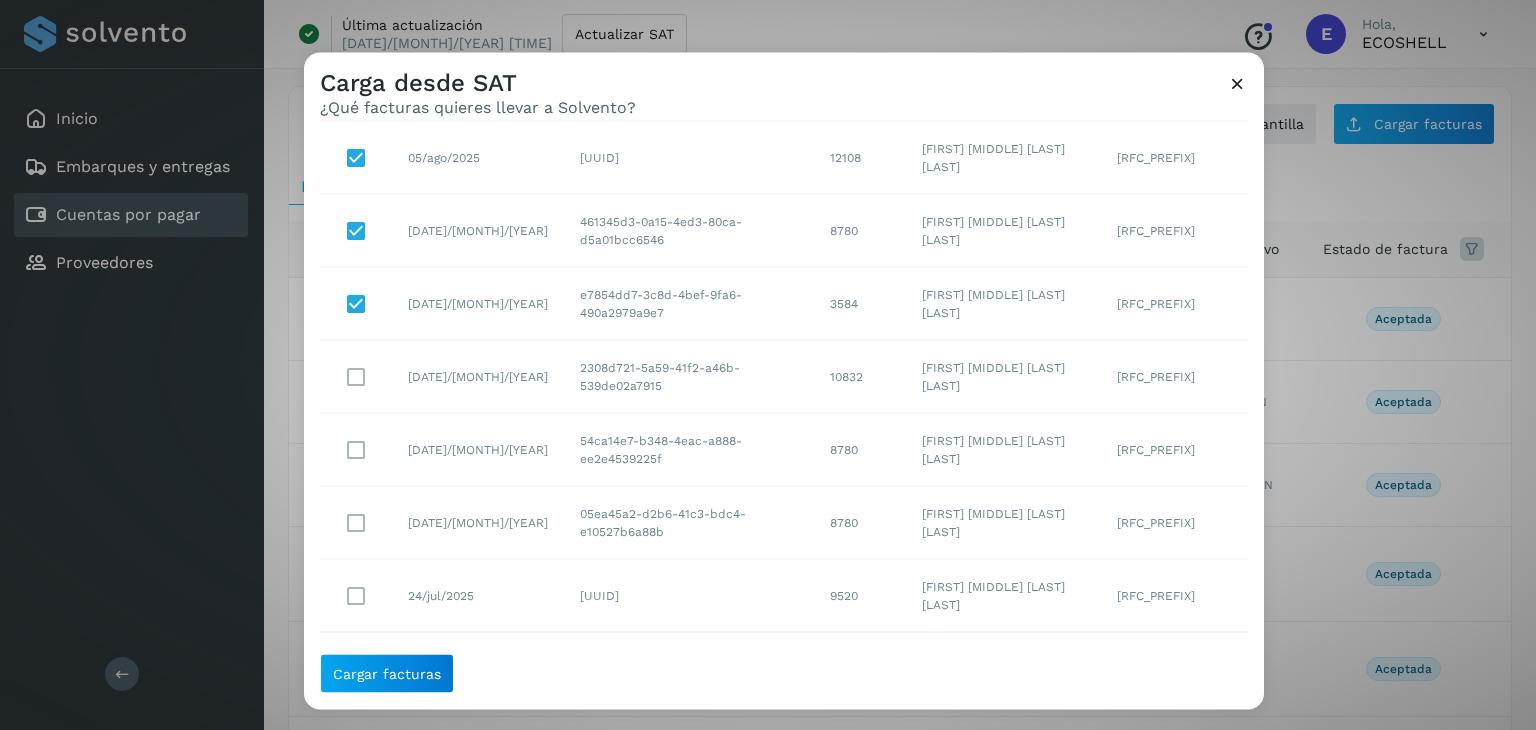scroll, scrollTop: 365, scrollLeft: 0, axis: vertical 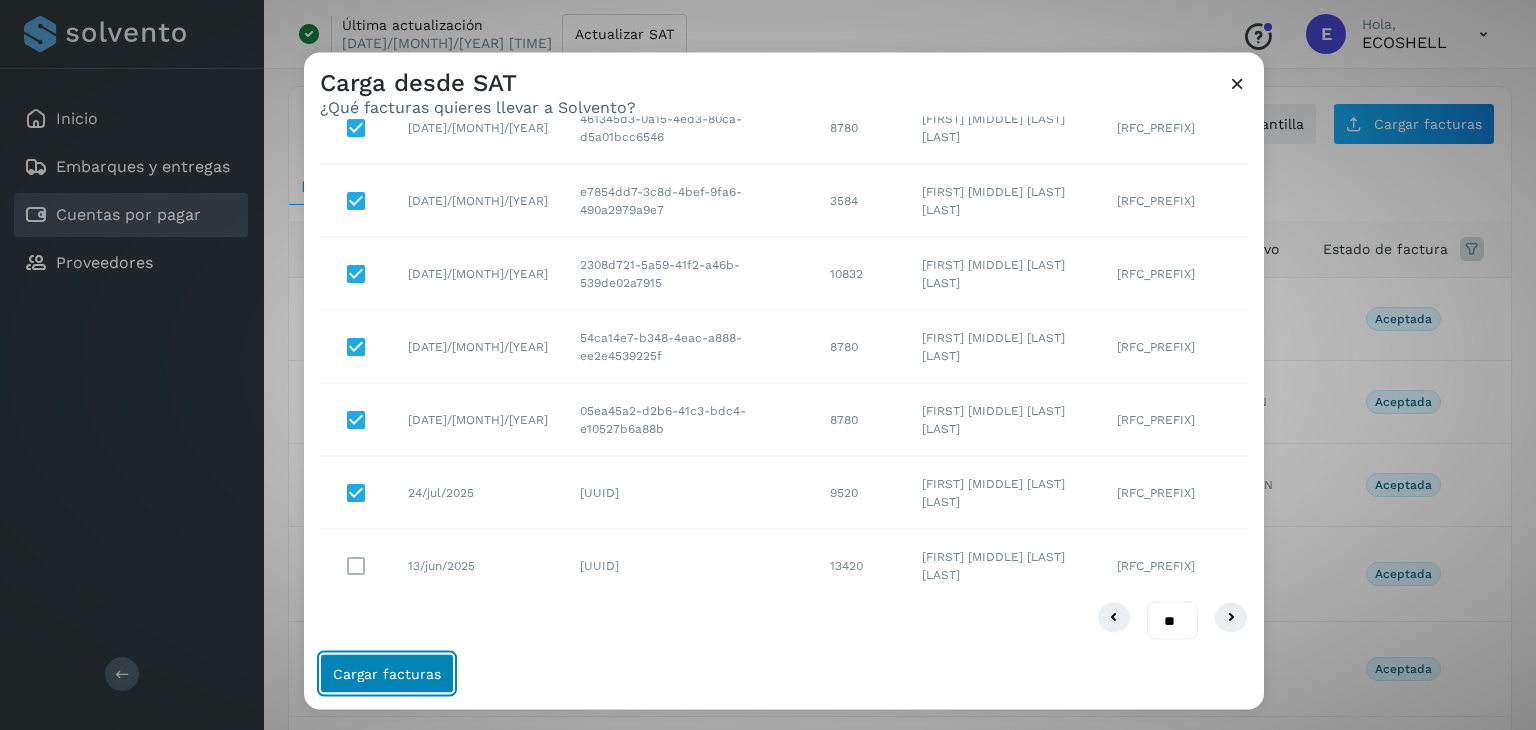 click on "Cargar facturas" 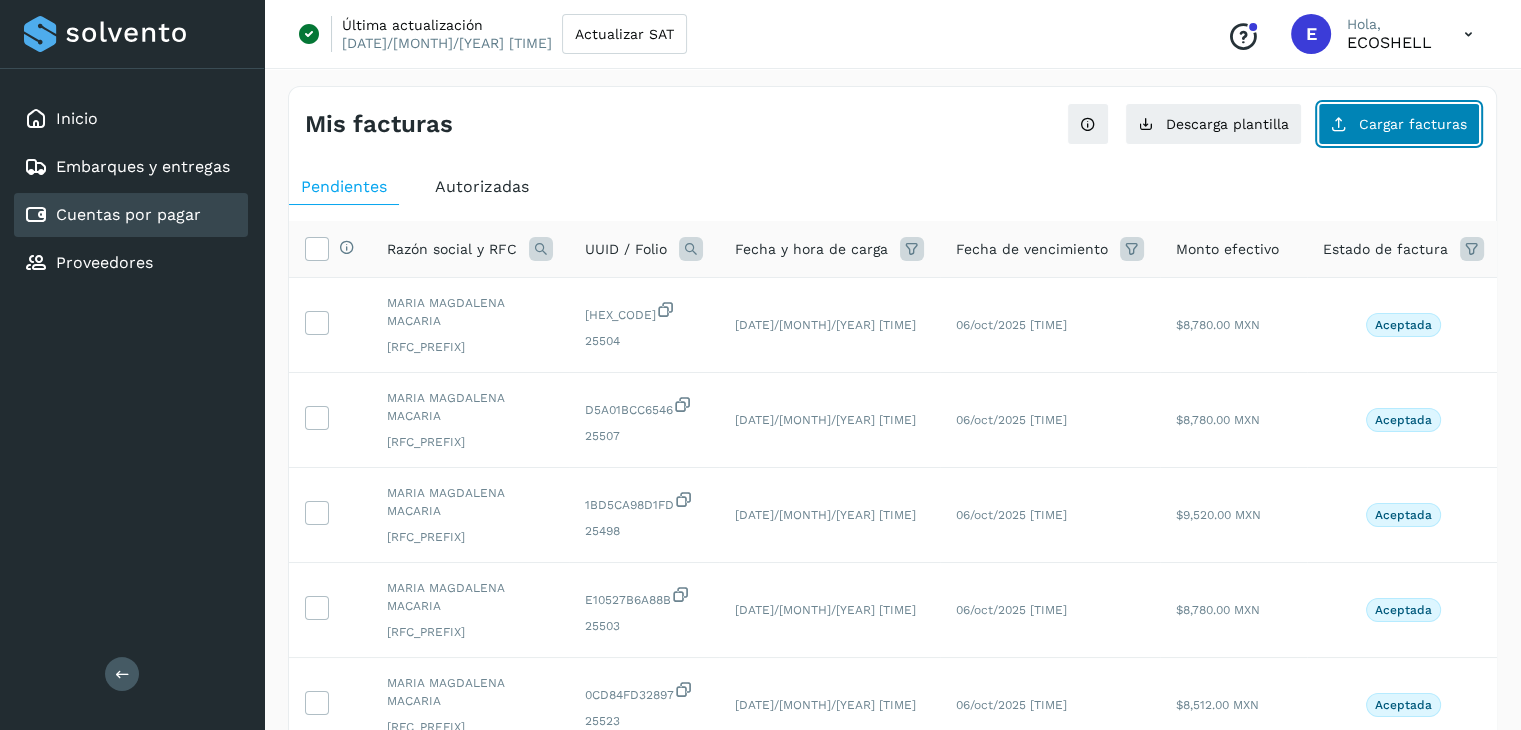 click on "Cargar facturas" 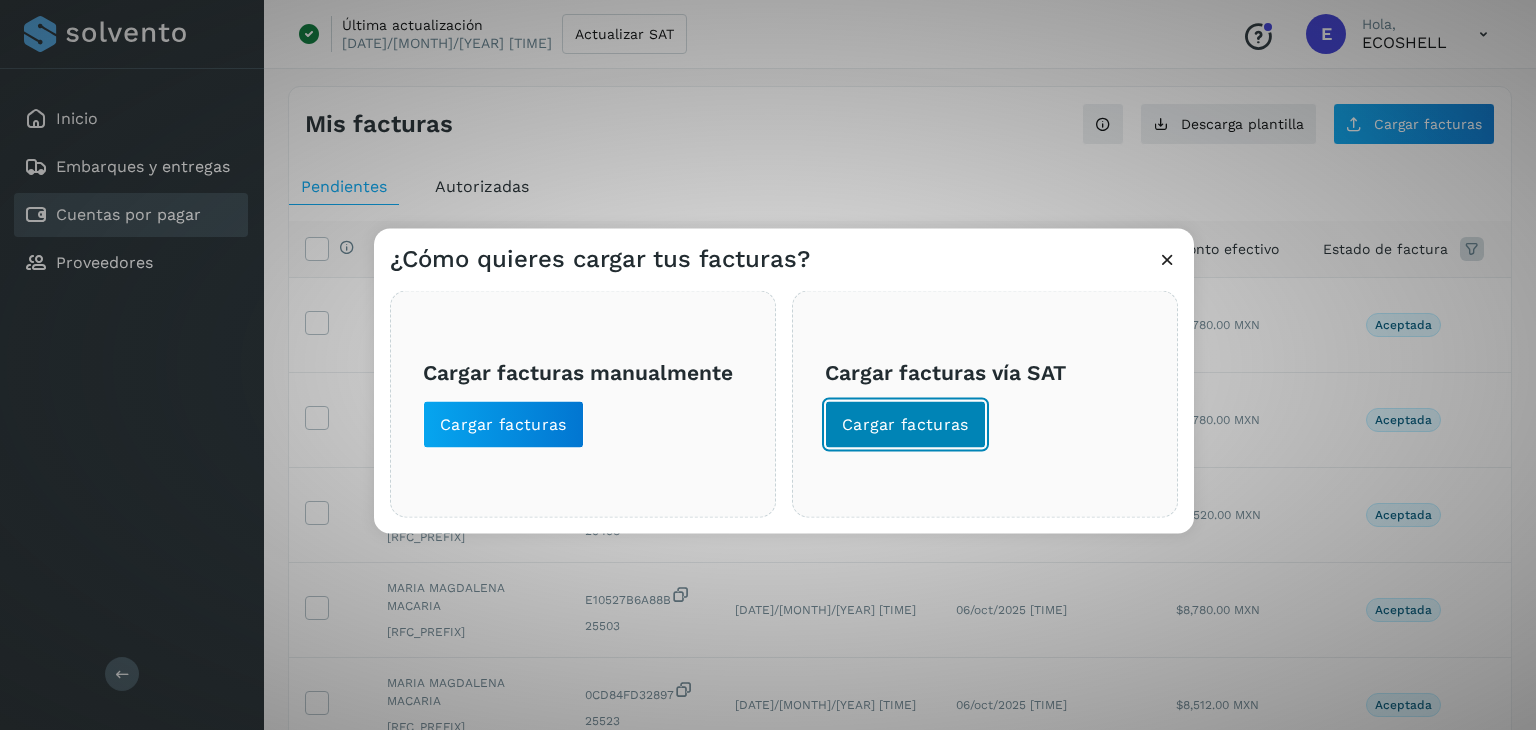 click on "Cargar facturas" 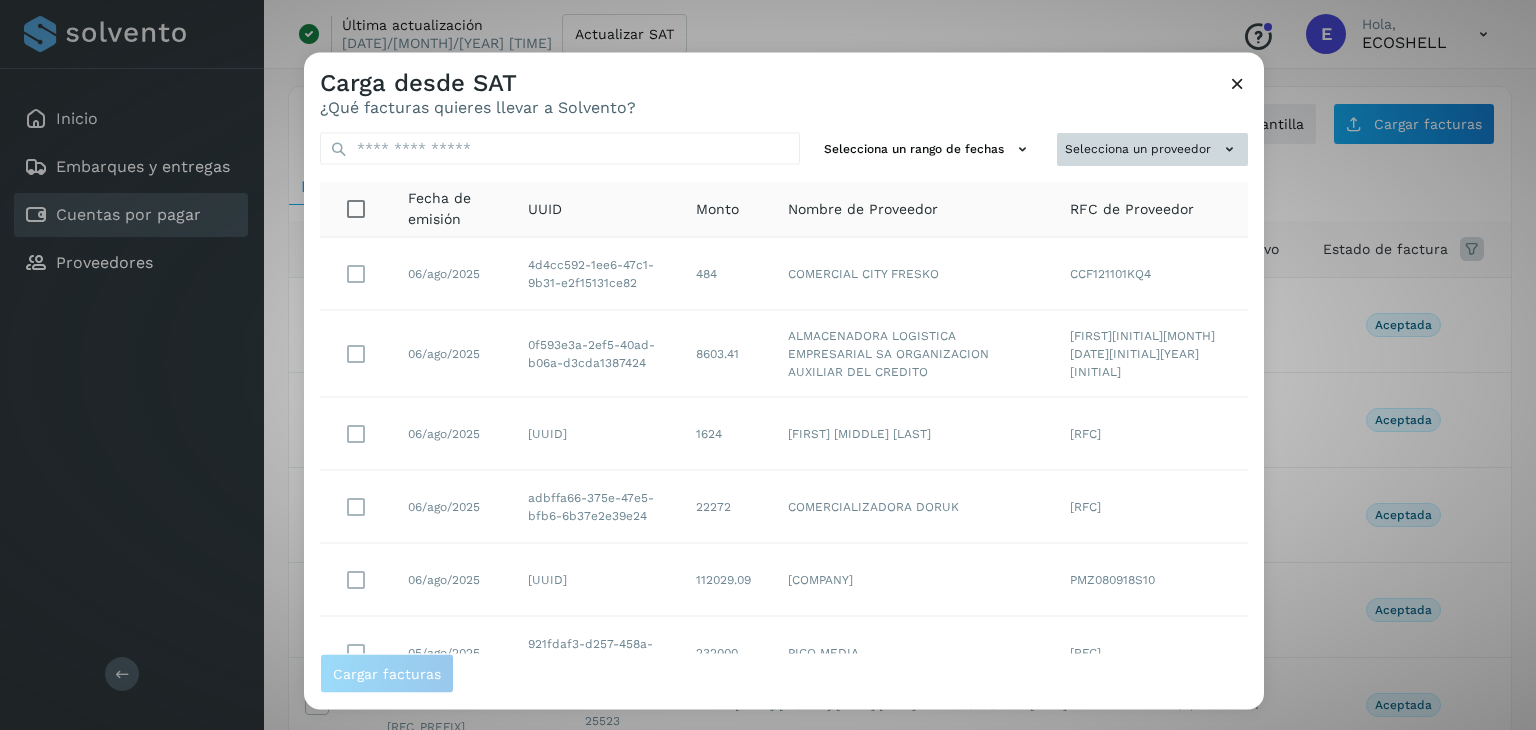click on "Selecciona un proveedor" at bounding box center [1152, 149] 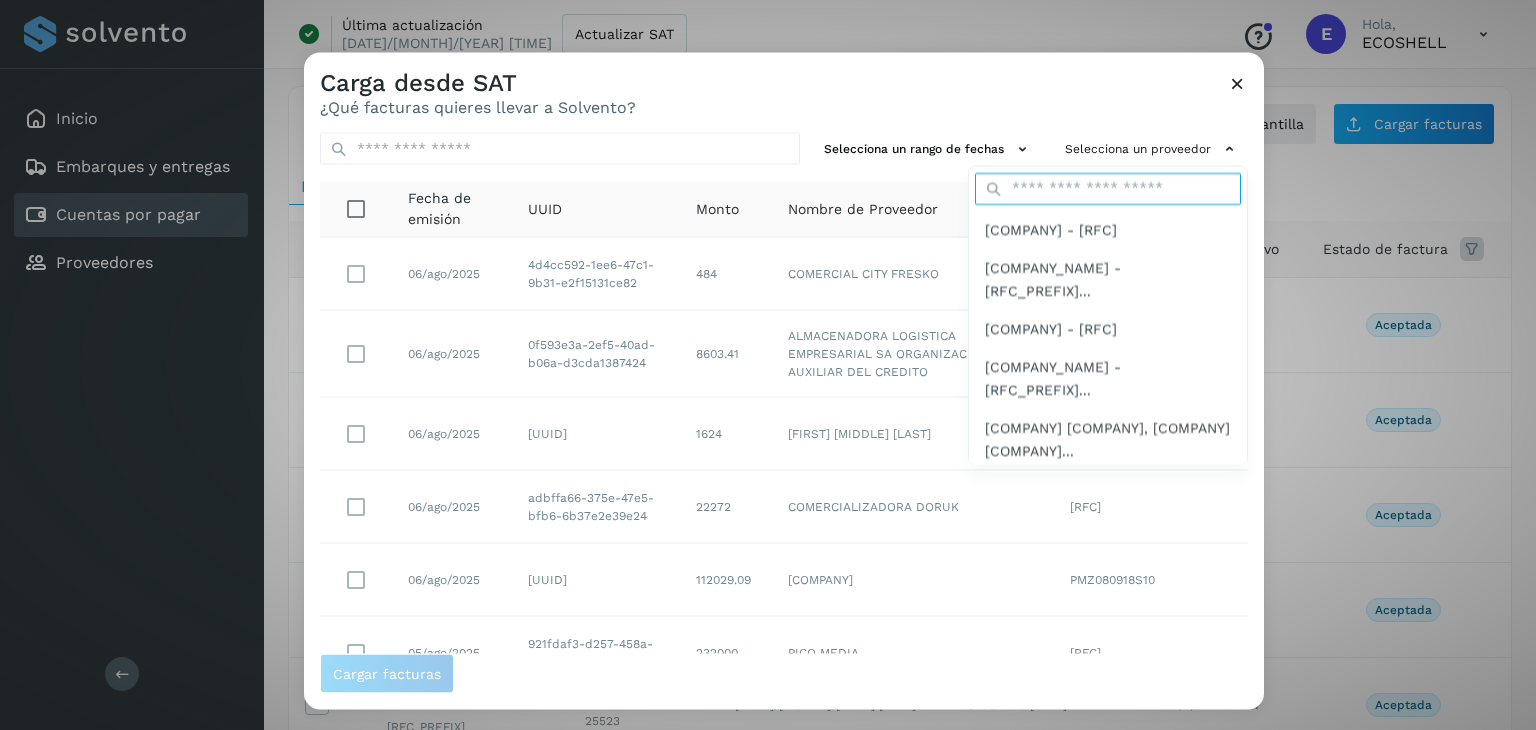 click at bounding box center [1108, 188] 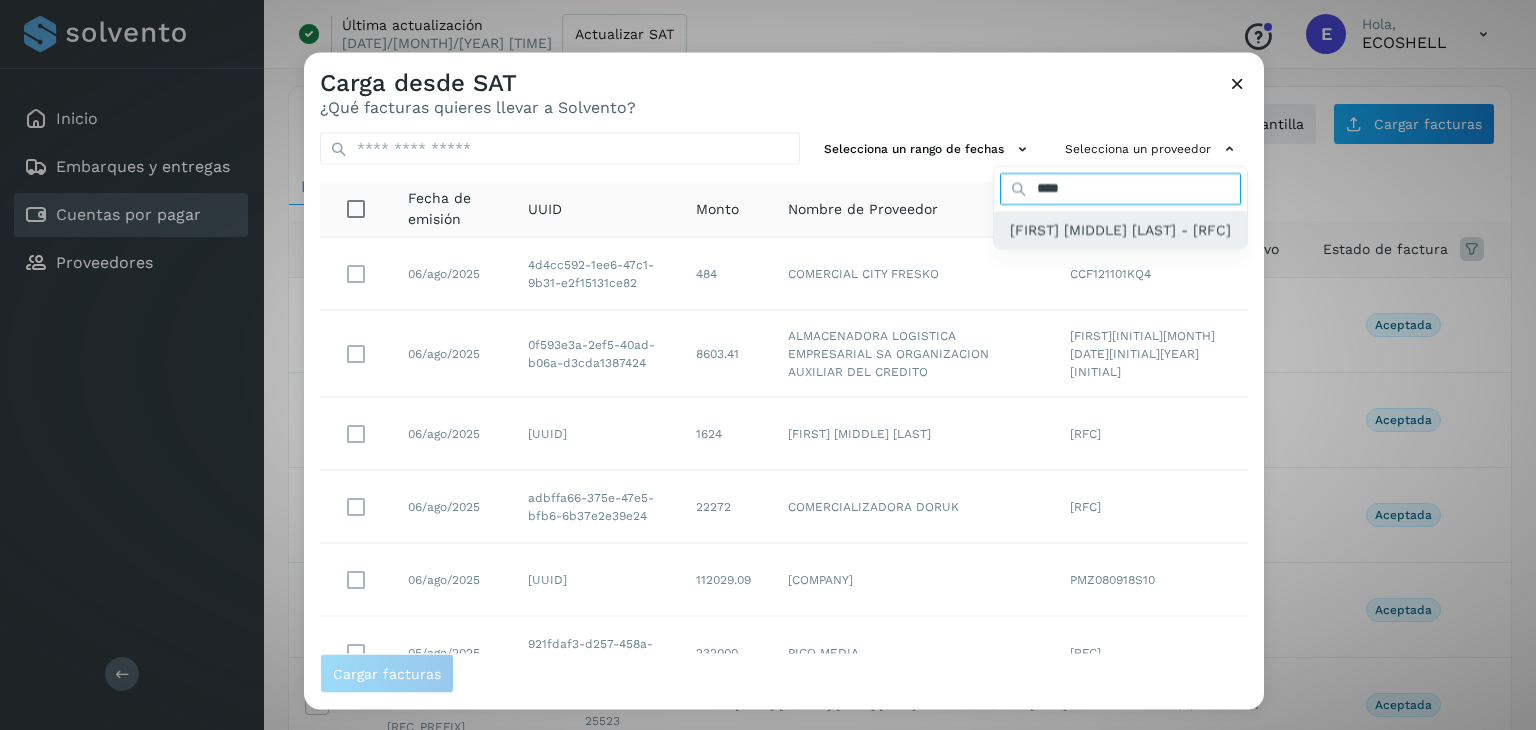 type on "****" 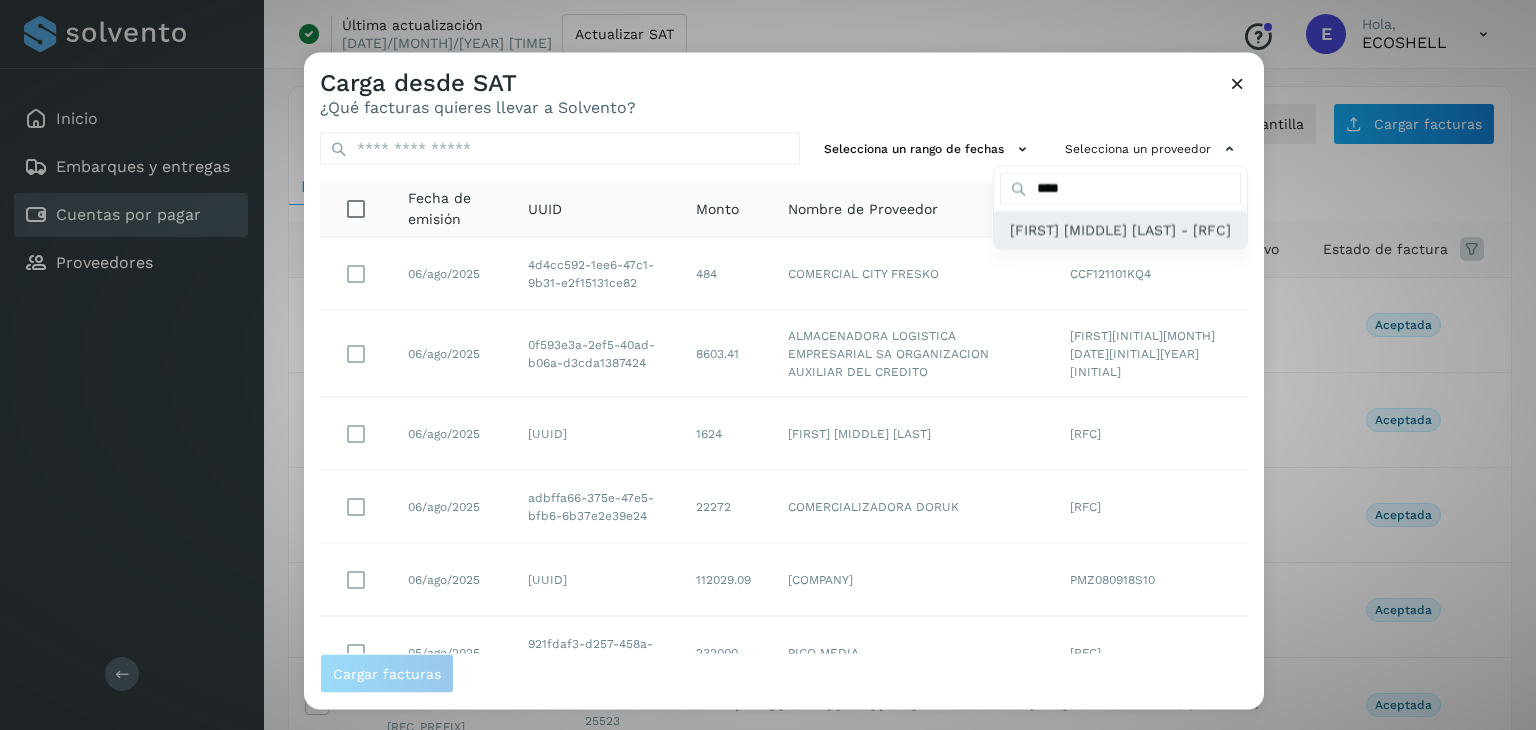 click on "[FIRST] [MIDDLE] [LAST] - [RFC]" at bounding box center (1120, 229) 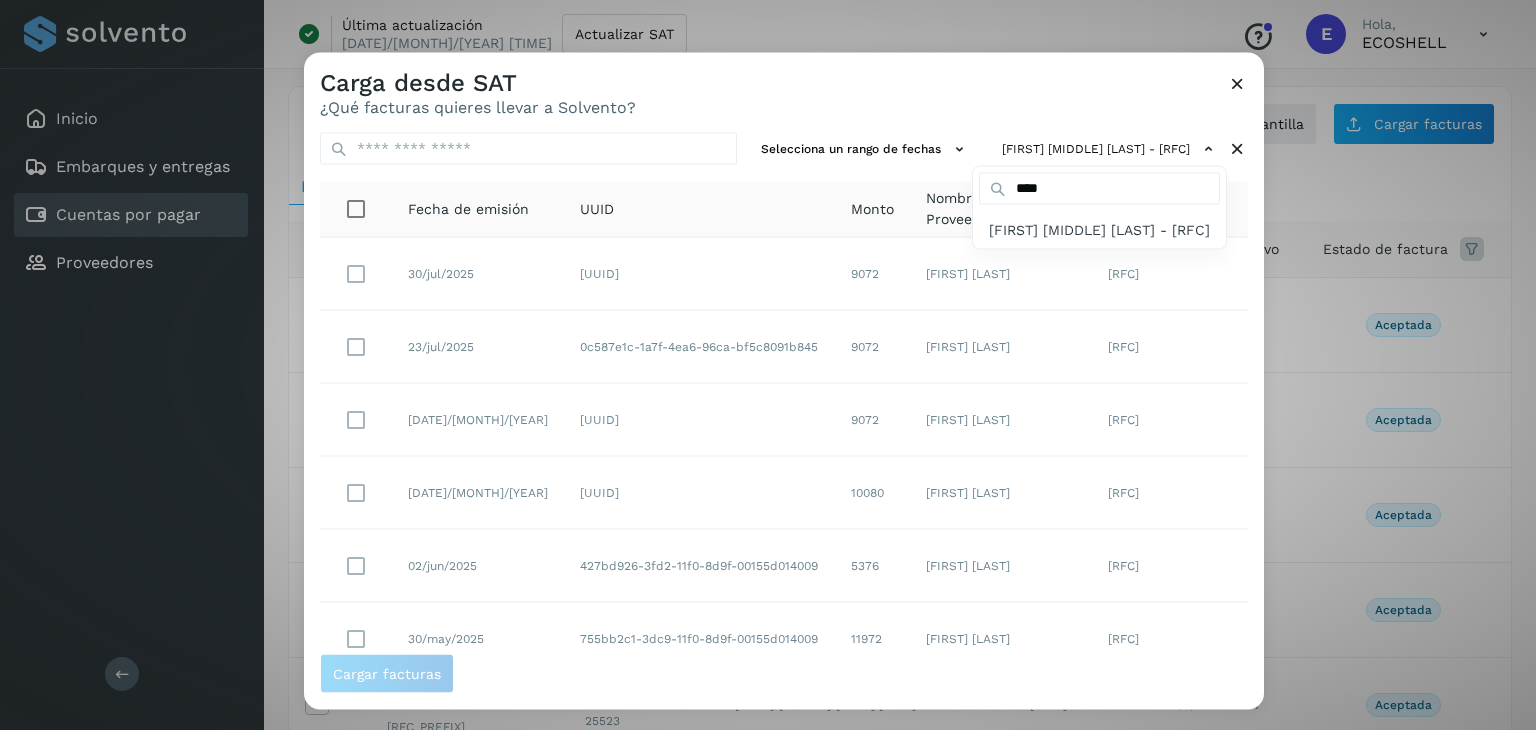 click at bounding box center (1072, 418) 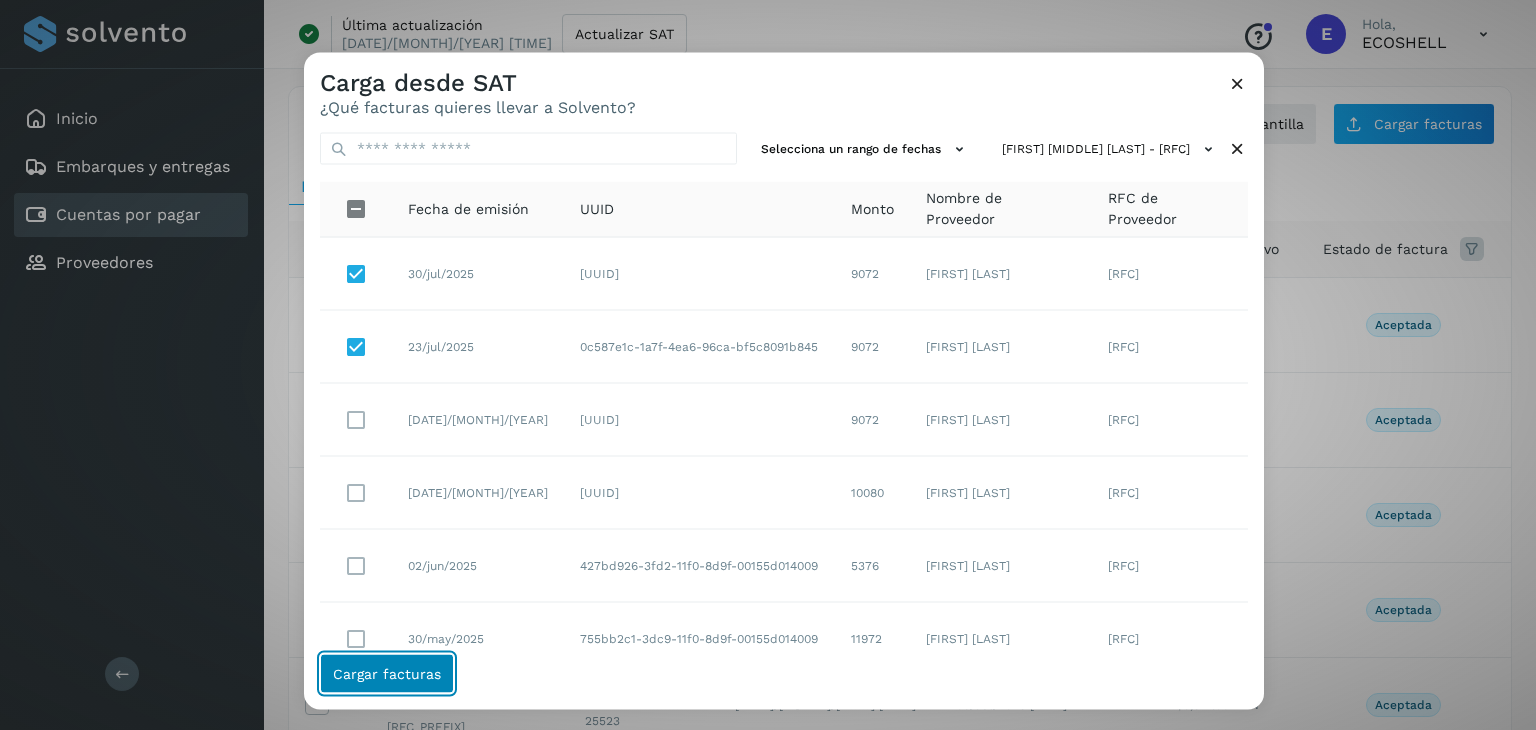 click on "Cargar facturas" at bounding box center (387, 674) 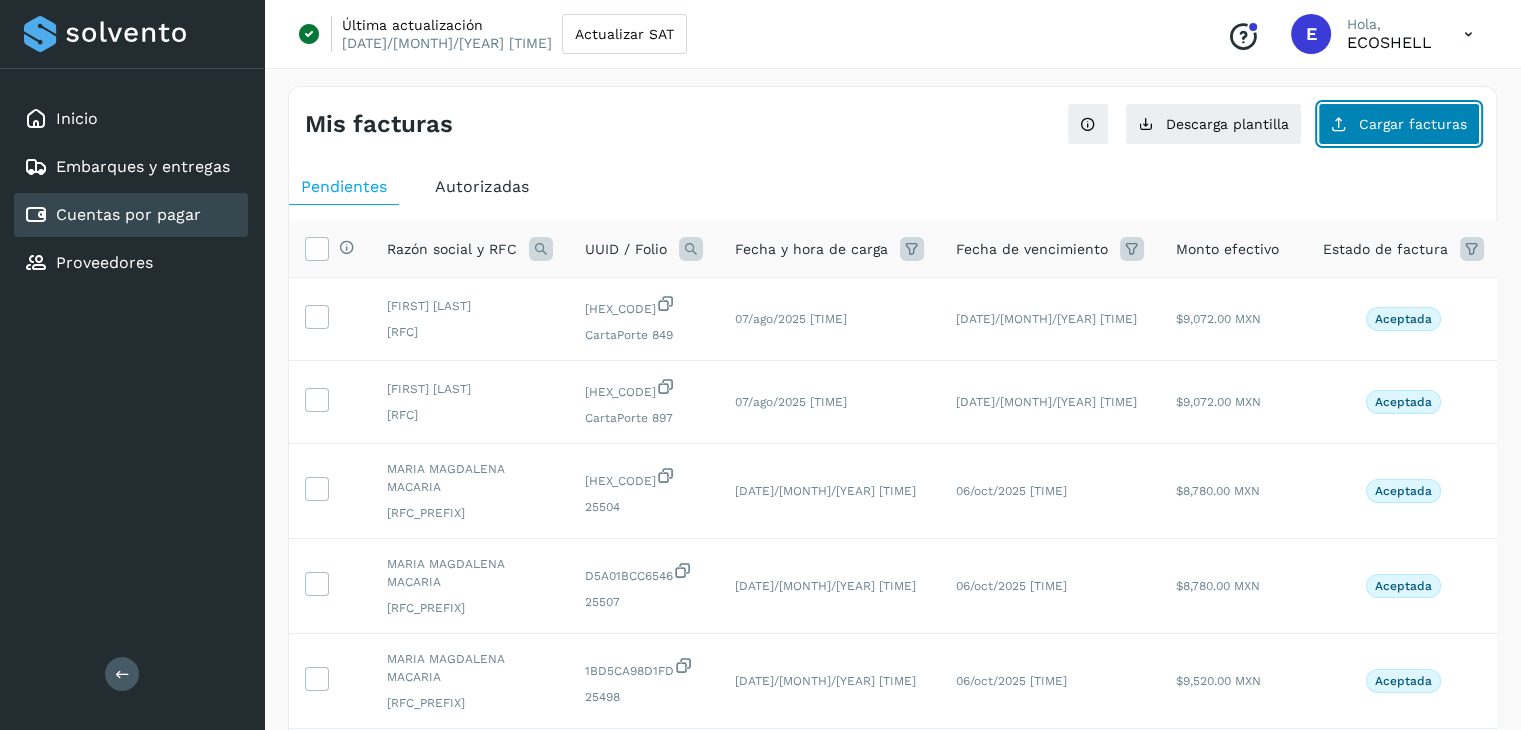 click on "Cargar facturas" 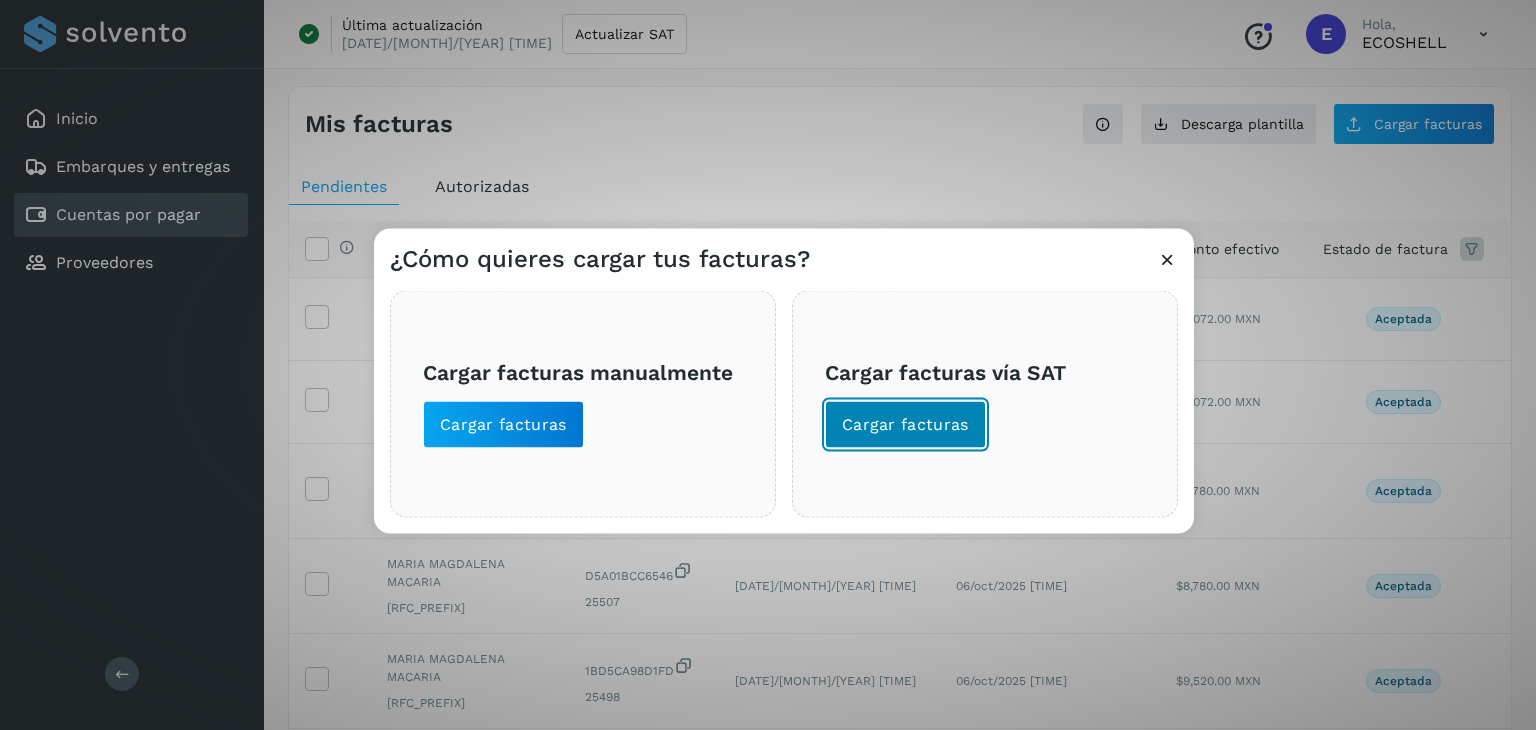 click on "Cargar facturas" 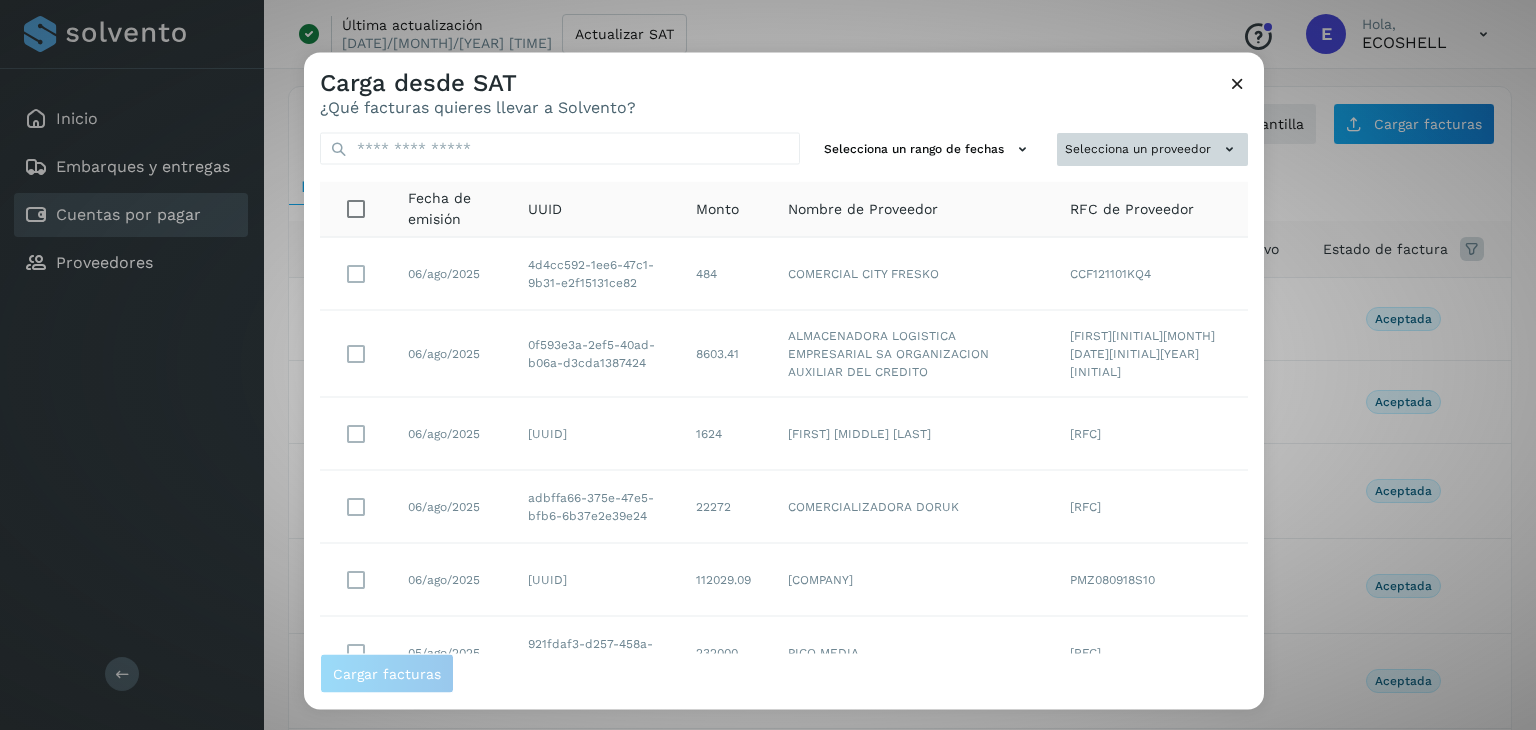 click on "Selecciona un proveedor" at bounding box center (1152, 149) 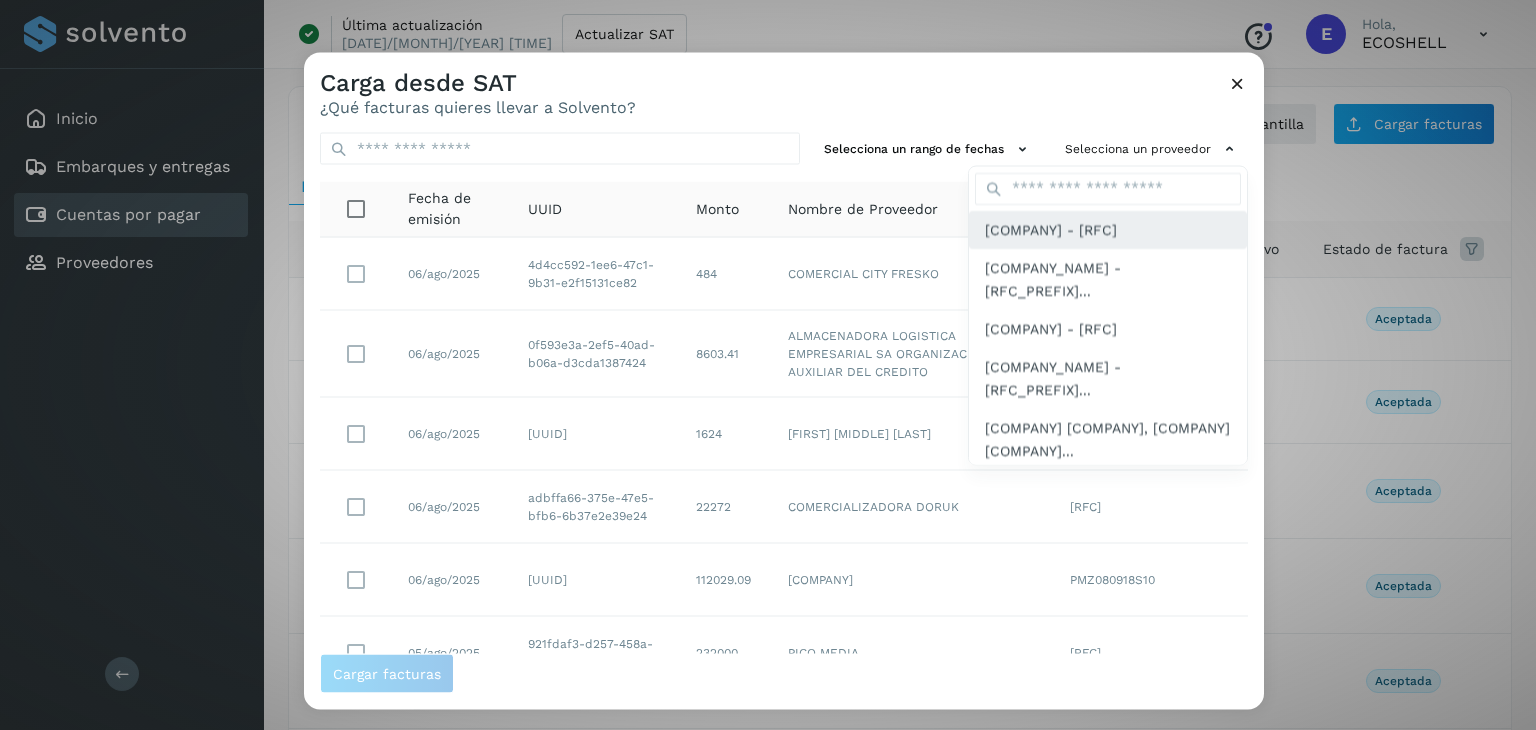 type 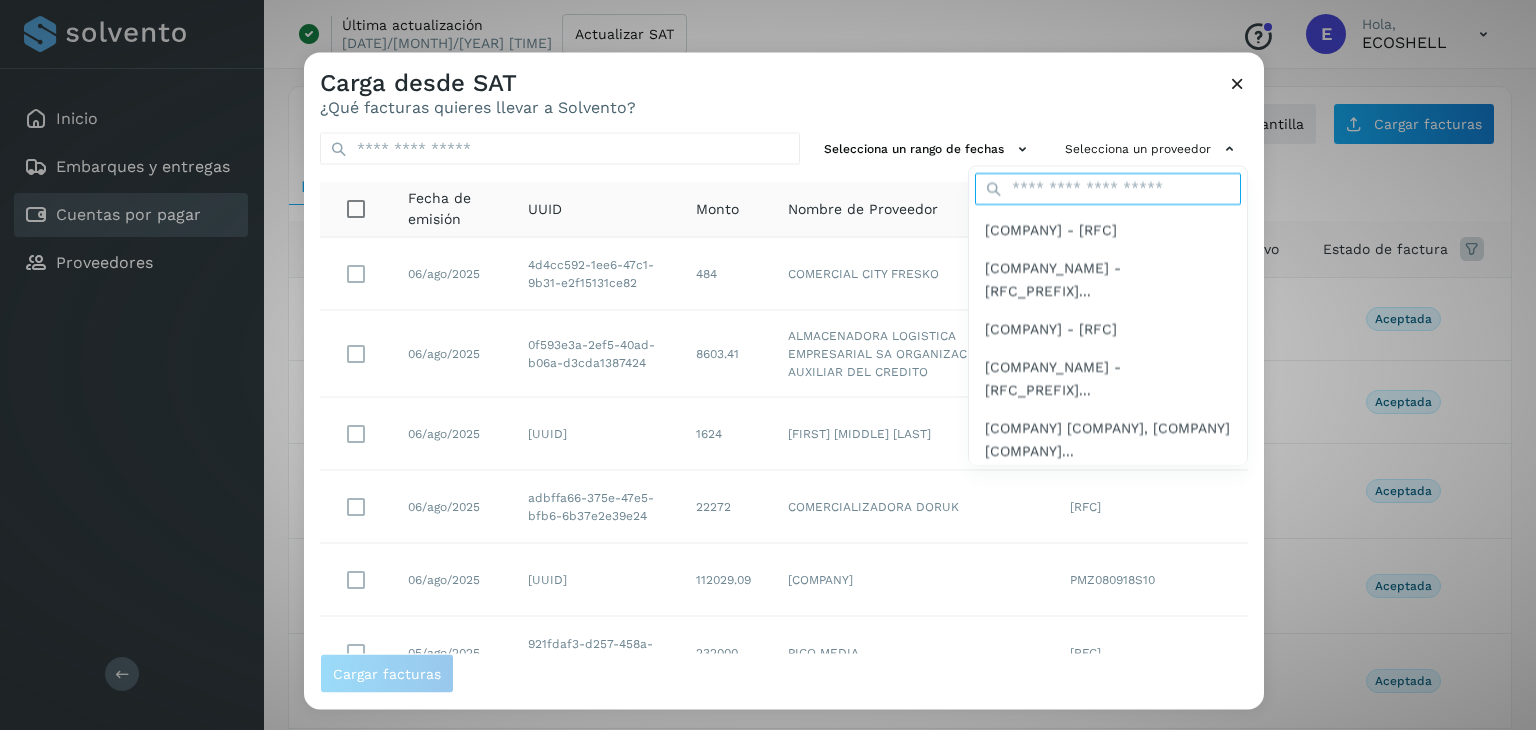 click at bounding box center [1108, 188] 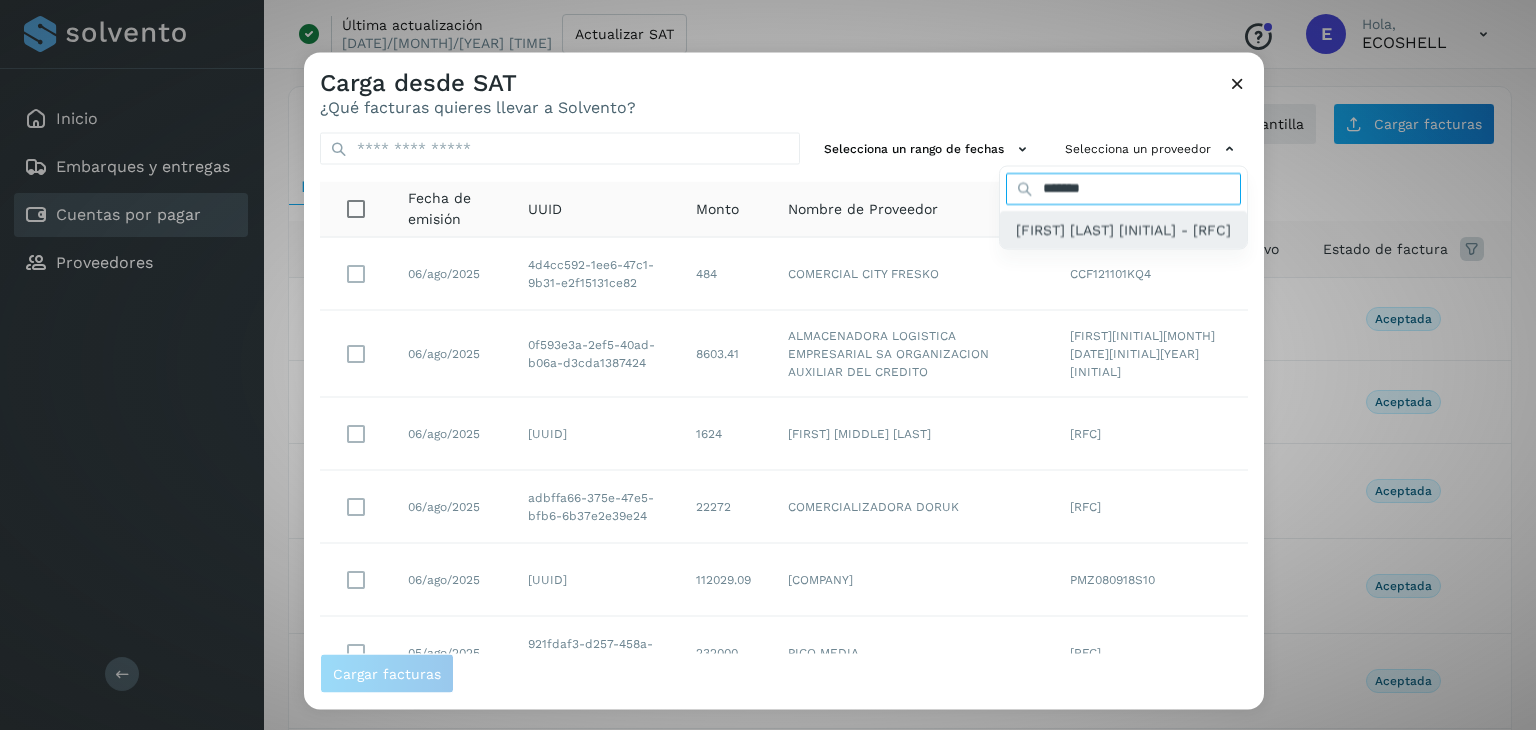 type on "*******" 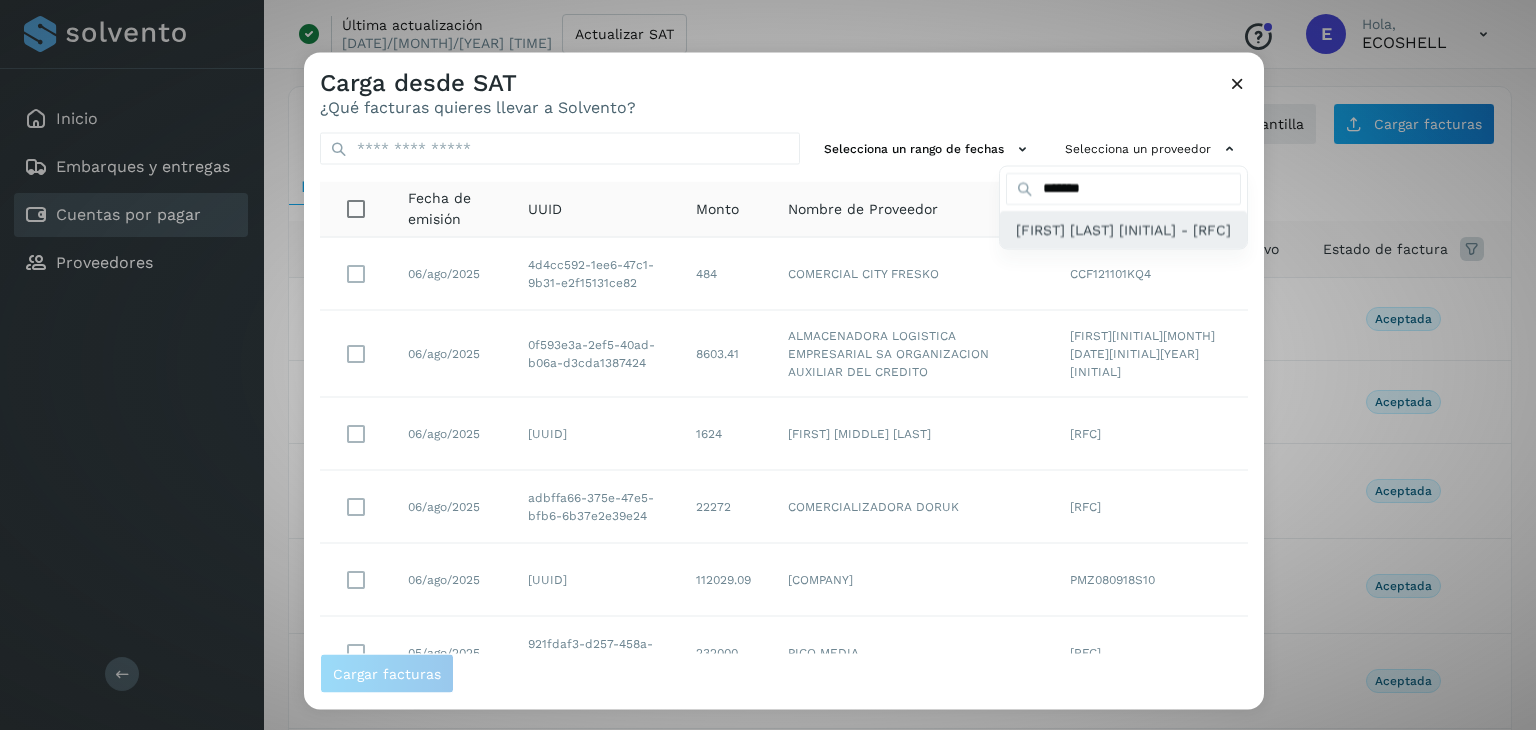 click on "[FIRST] [LAST] [INITIAL] - [RFC]" at bounding box center (1123, 229) 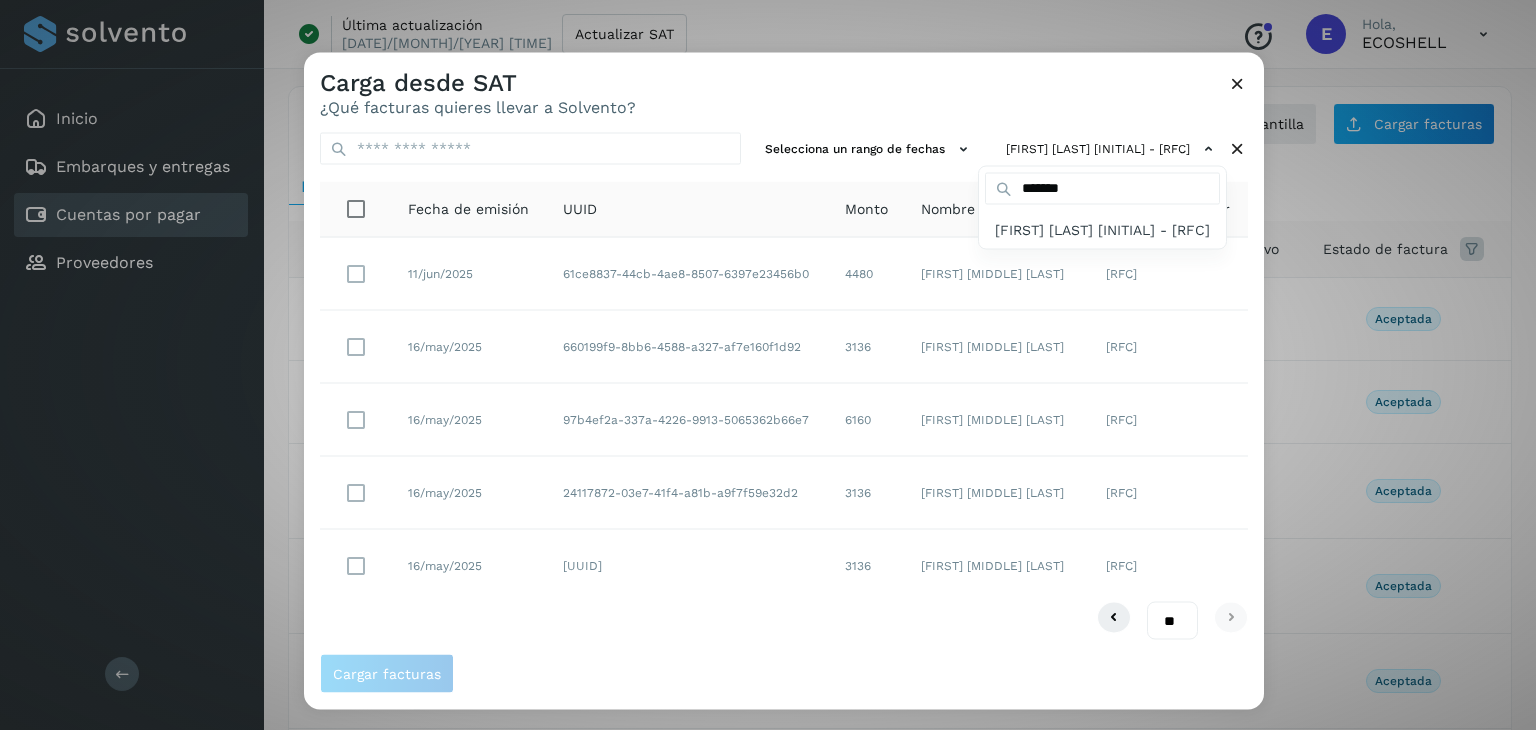 drag, startPoint x: 1260, startPoint y: 421, endPoint x: 1239, endPoint y: 181, distance: 240.91699 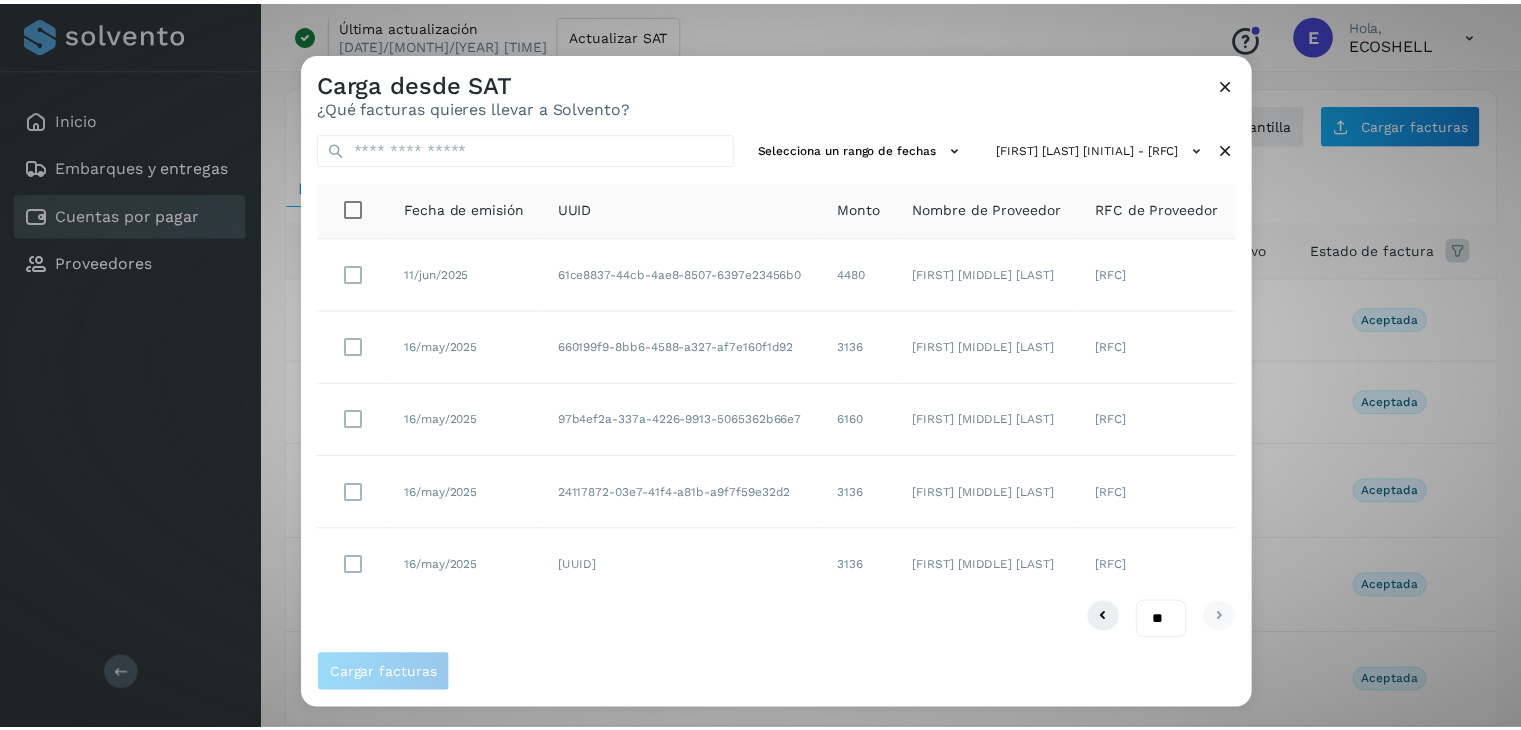 scroll, scrollTop: 1, scrollLeft: 0, axis: vertical 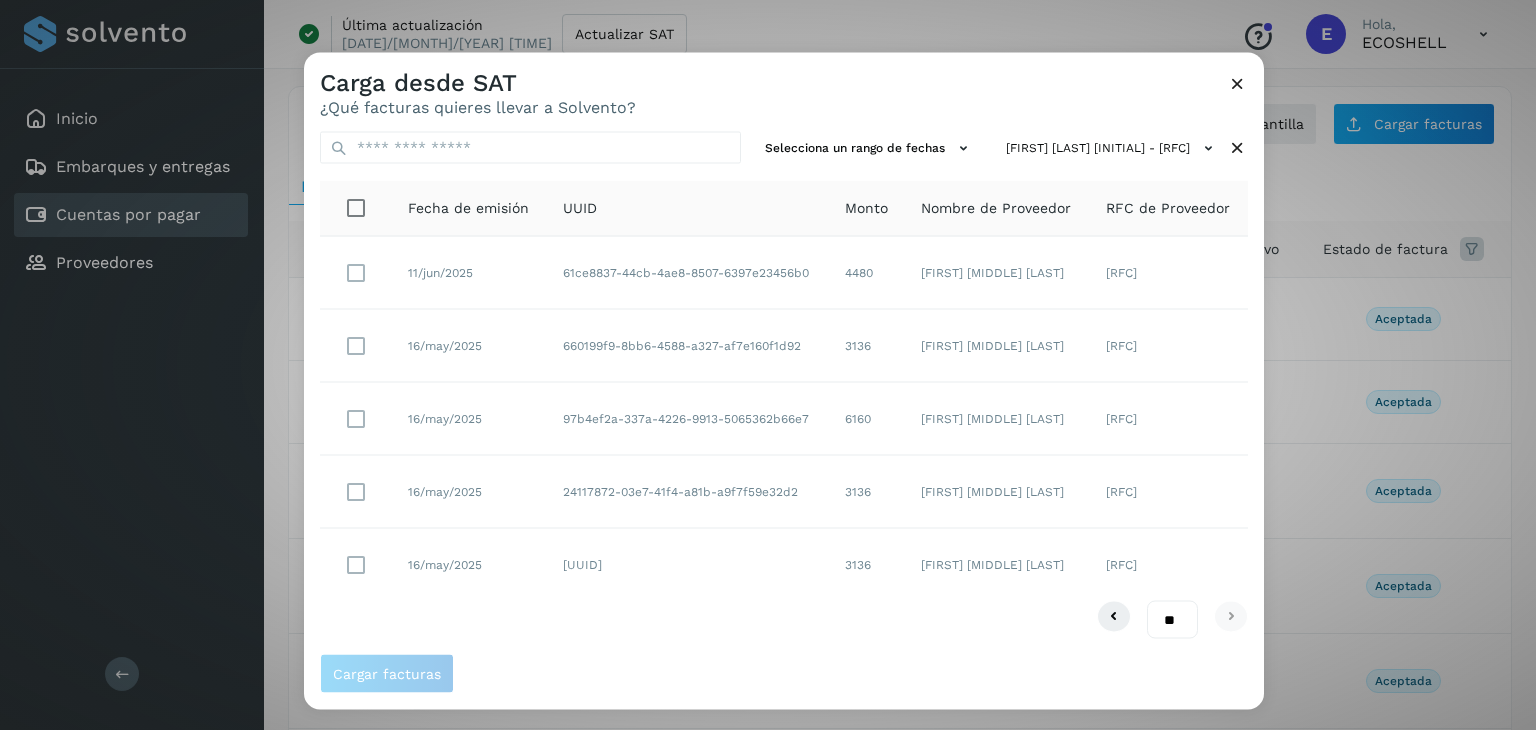 click at bounding box center [1237, 83] 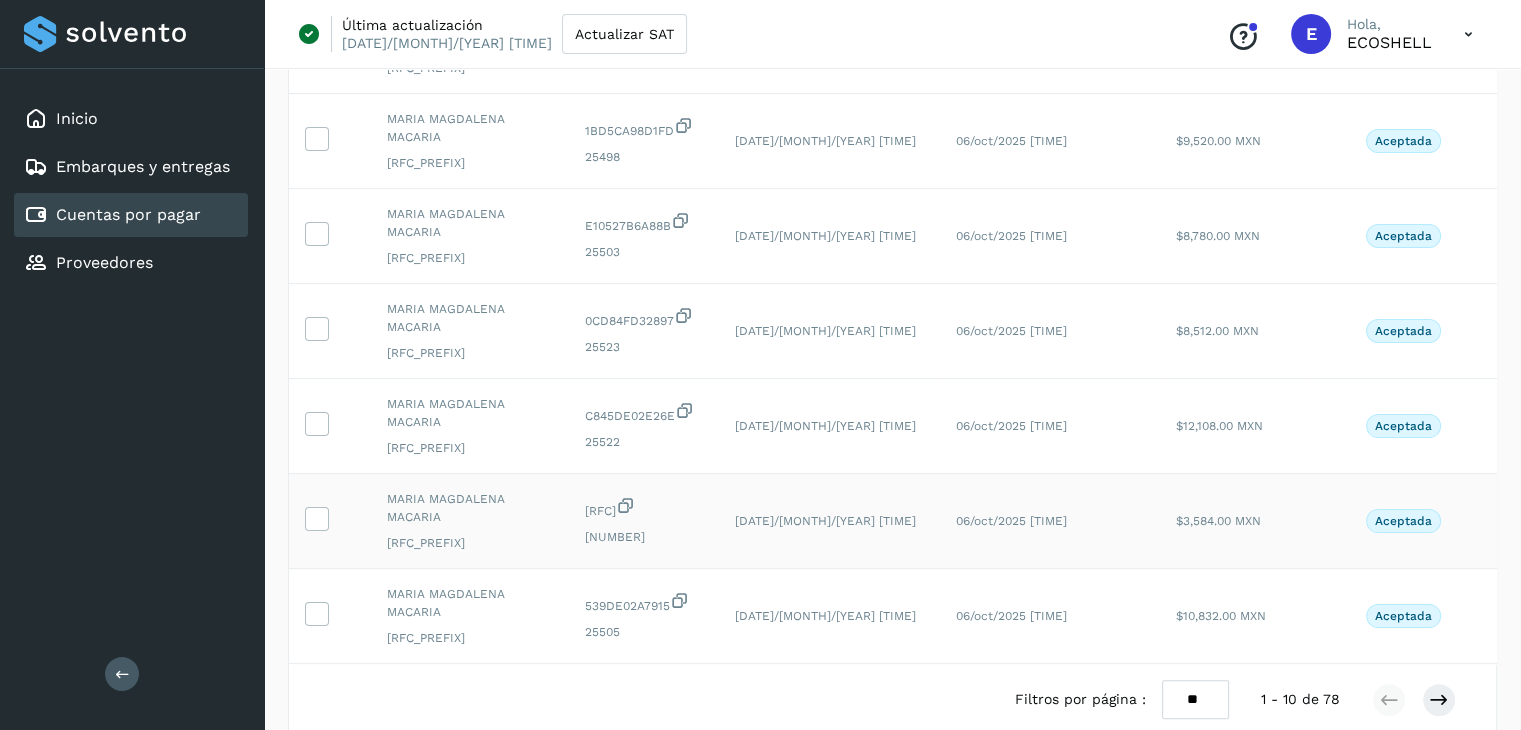 scroll, scrollTop: 656, scrollLeft: 0, axis: vertical 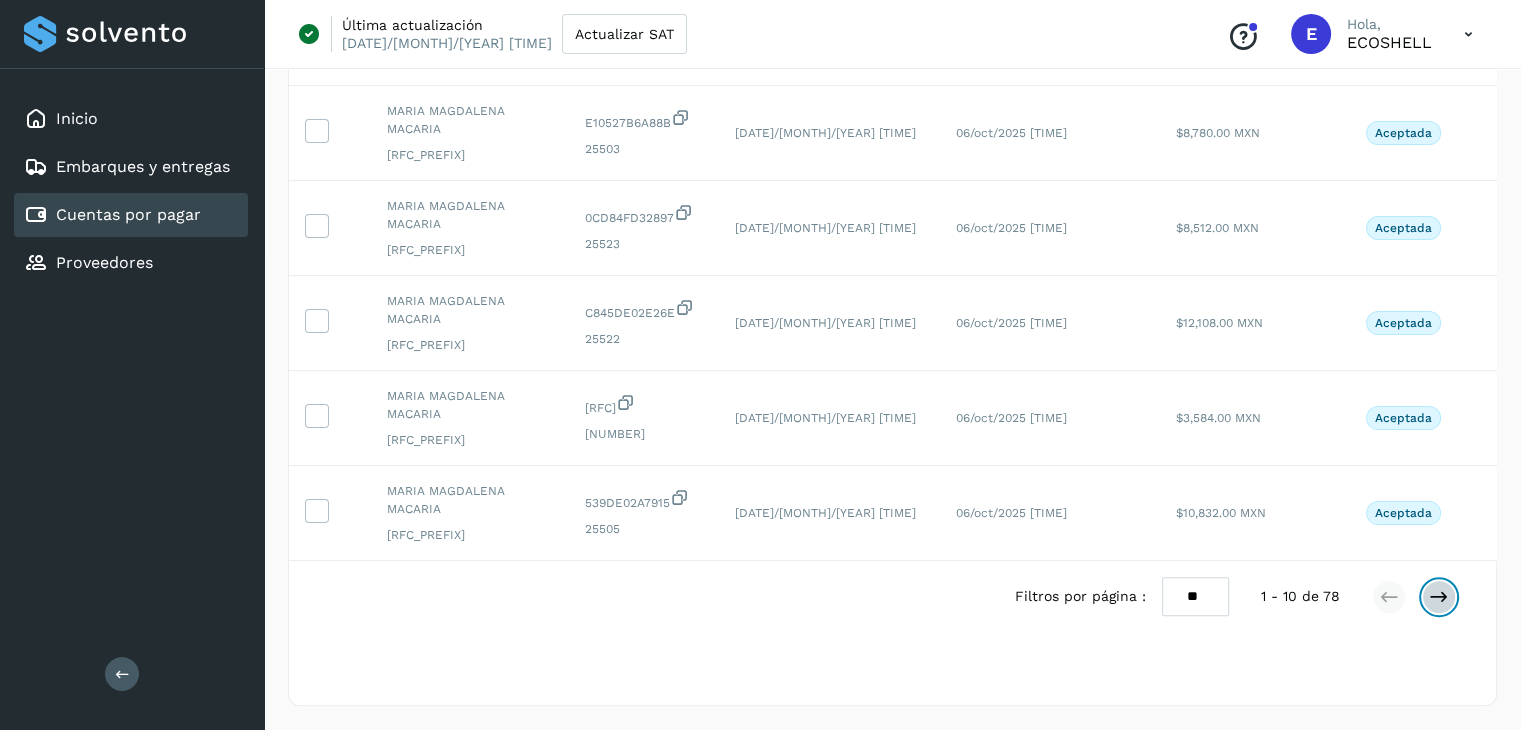 click at bounding box center [1439, 597] 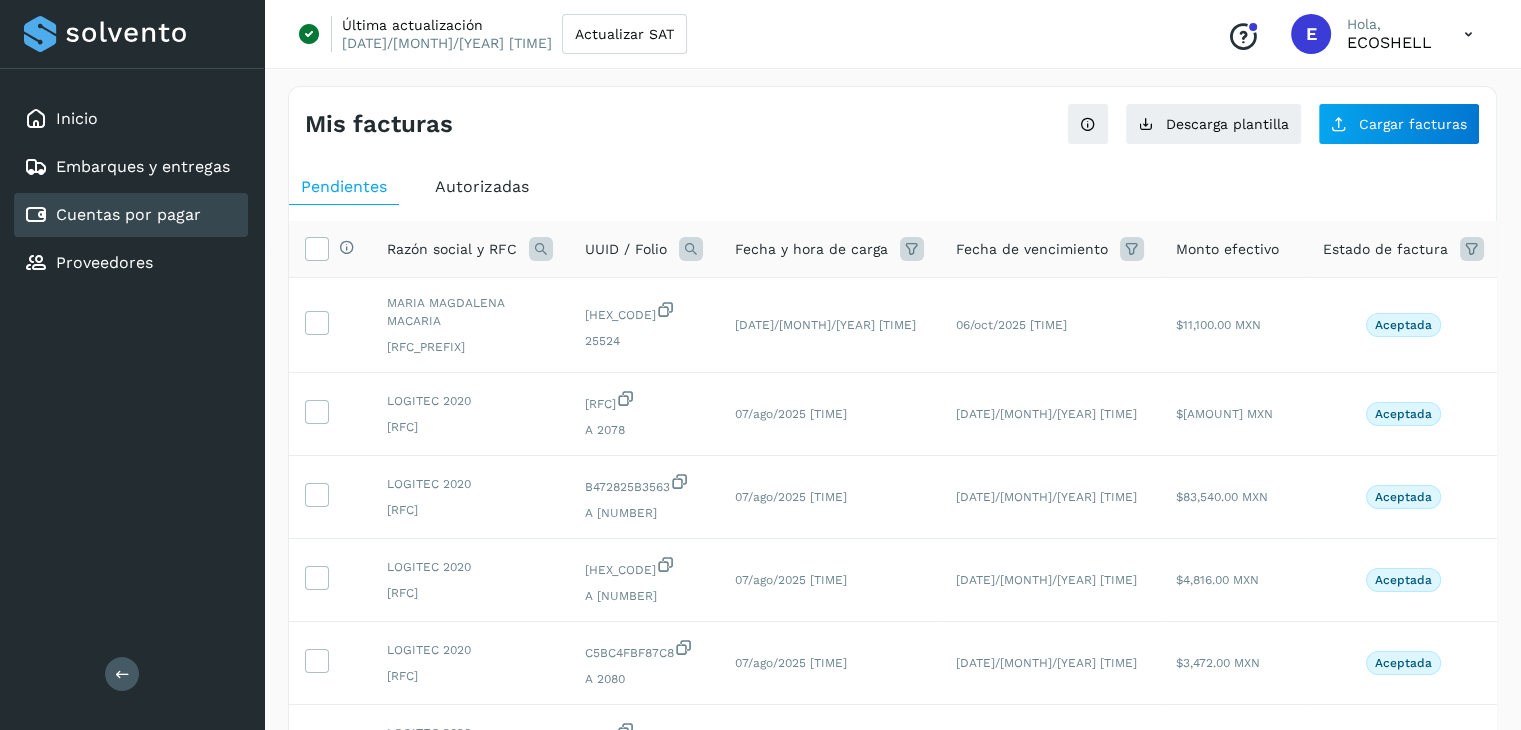 scroll, scrollTop: 575, scrollLeft: 0, axis: vertical 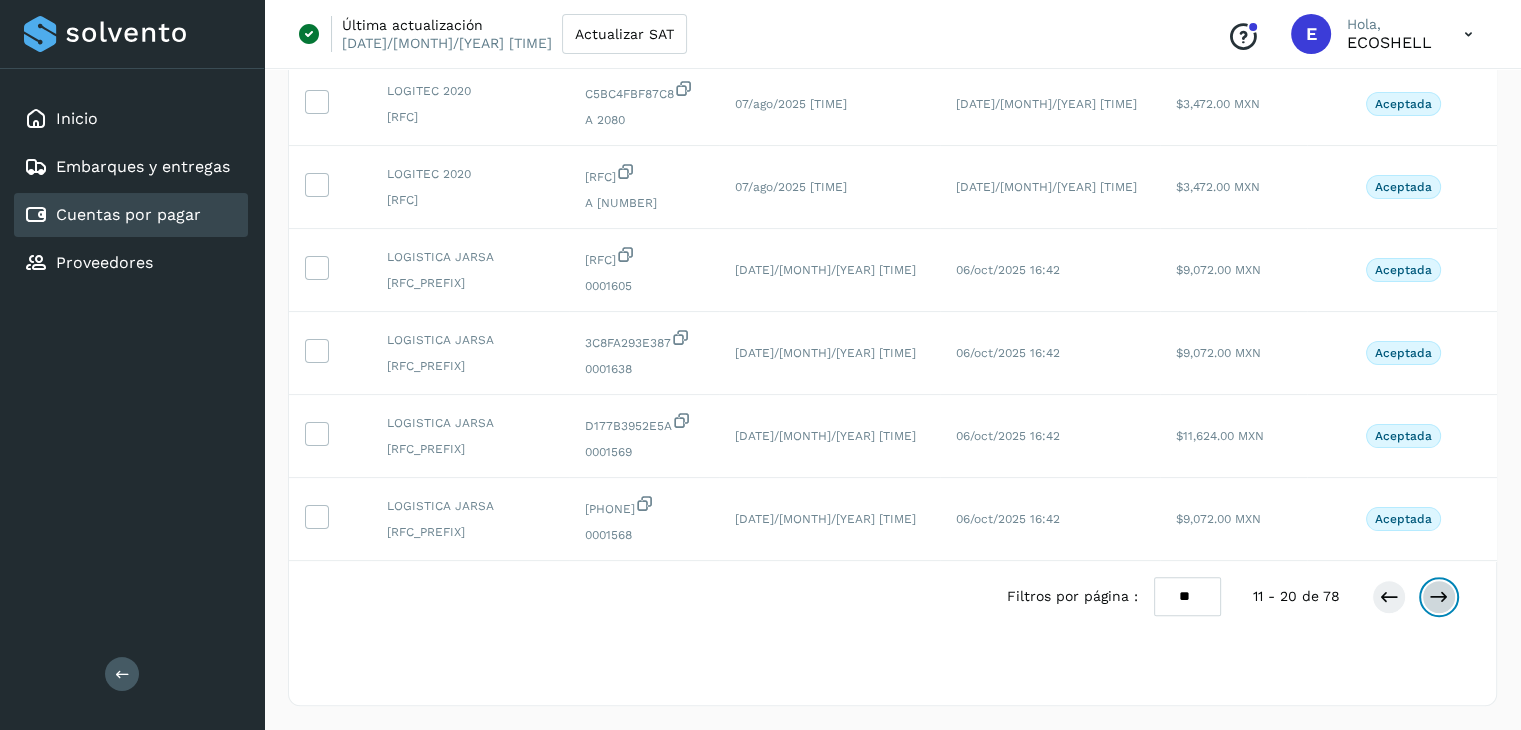 click at bounding box center [1439, 597] 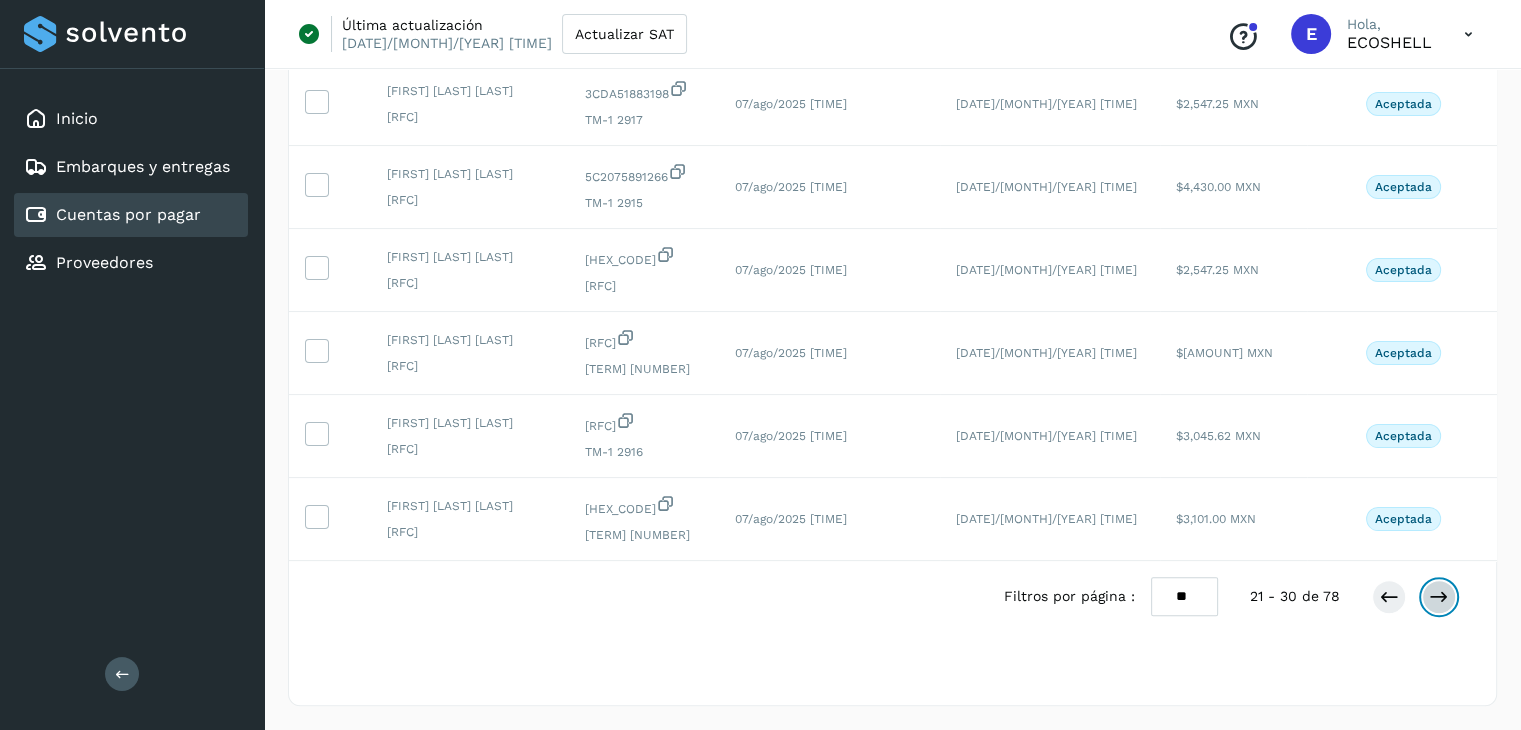 click at bounding box center [1439, 597] 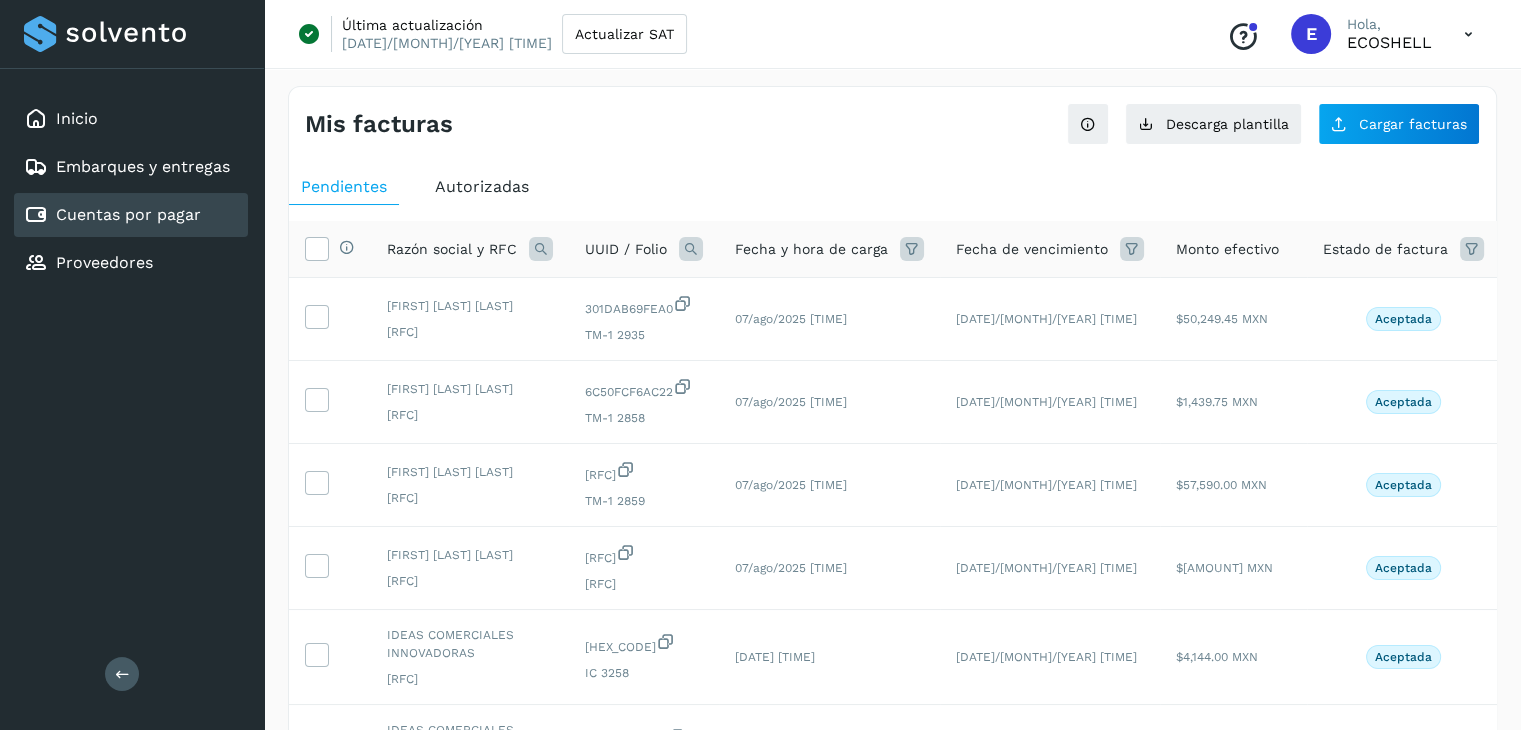 scroll, scrollTop: 633, scrollLeft: 0, axis: vertical 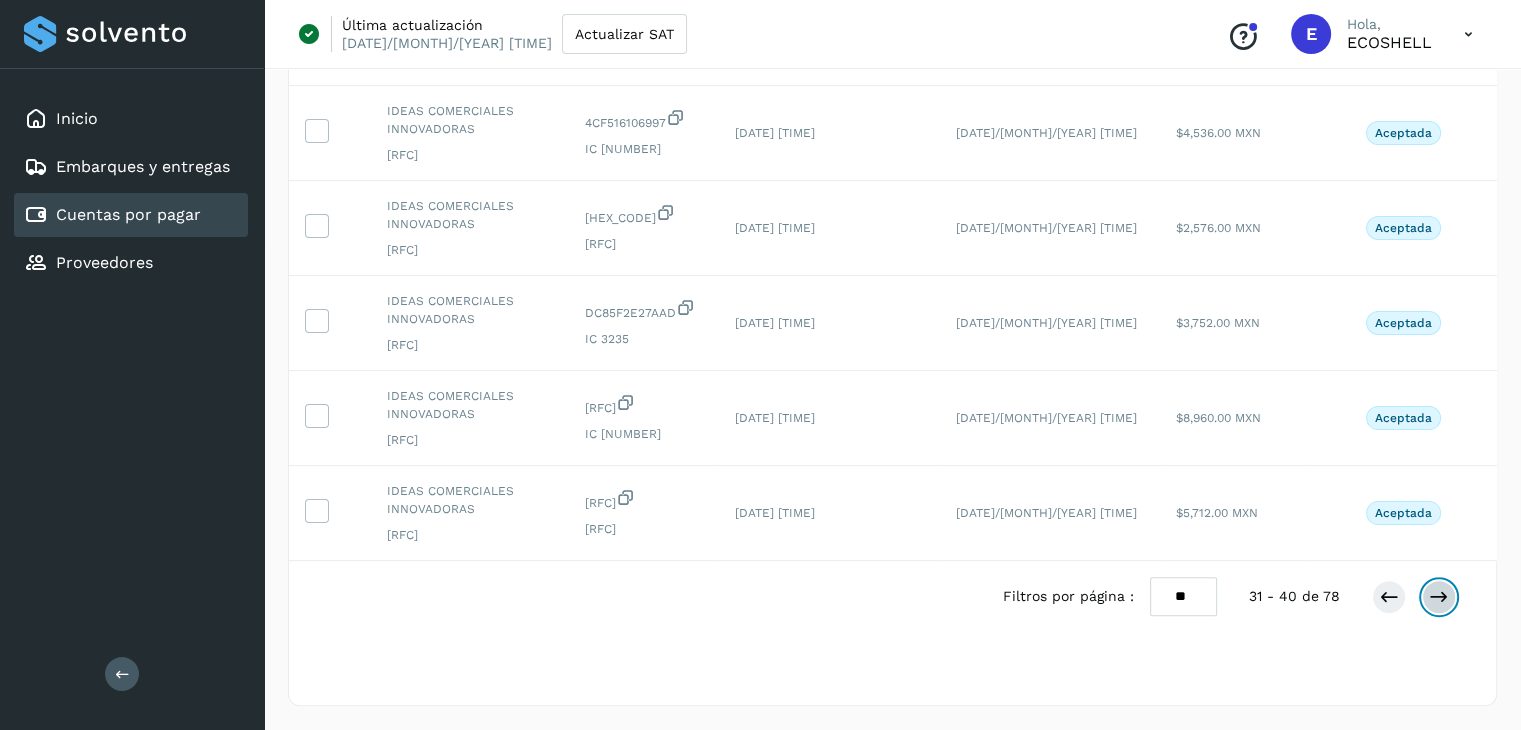 click at bounding box center (1439, 597) 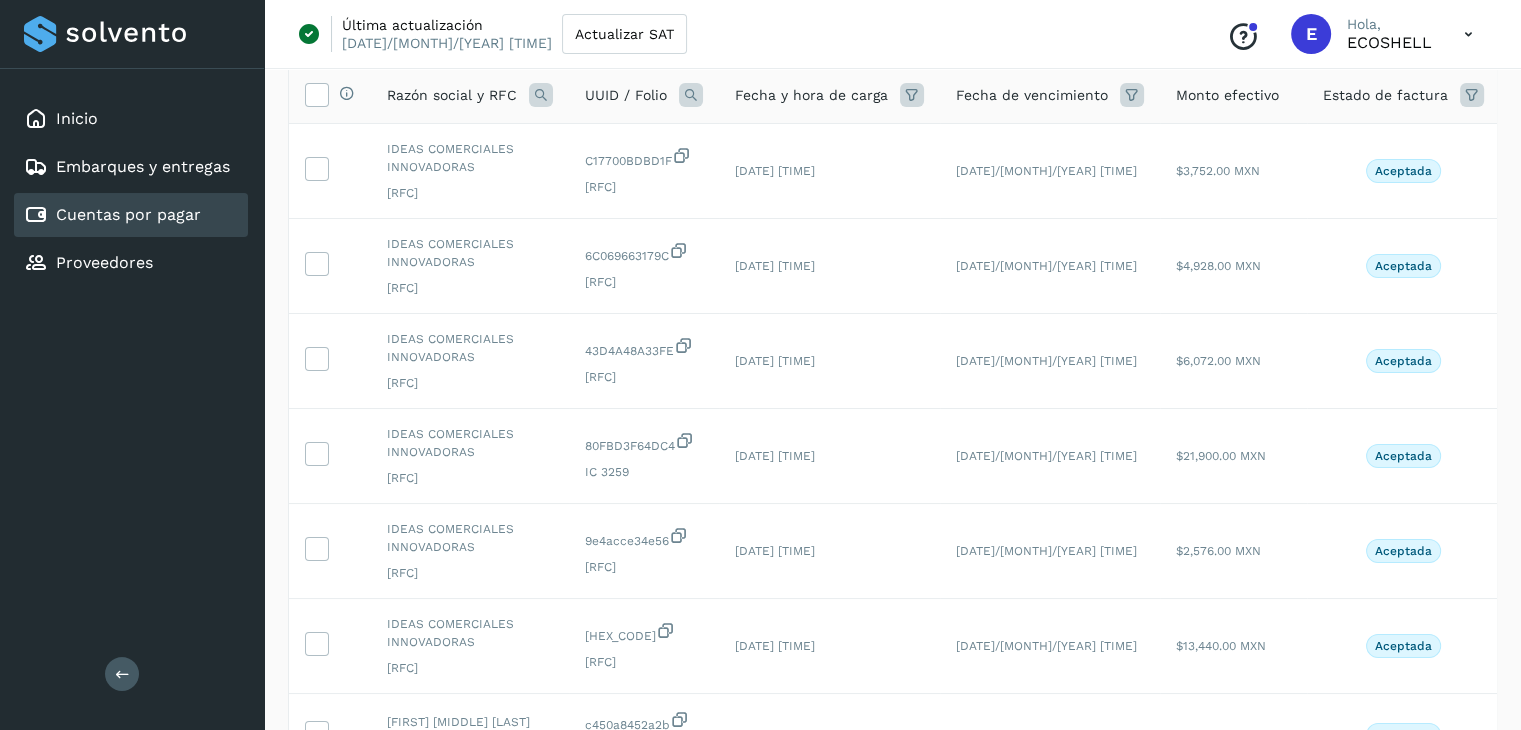 scroll, scrollTop: 633, scrollLeft: 0, axis: vertical 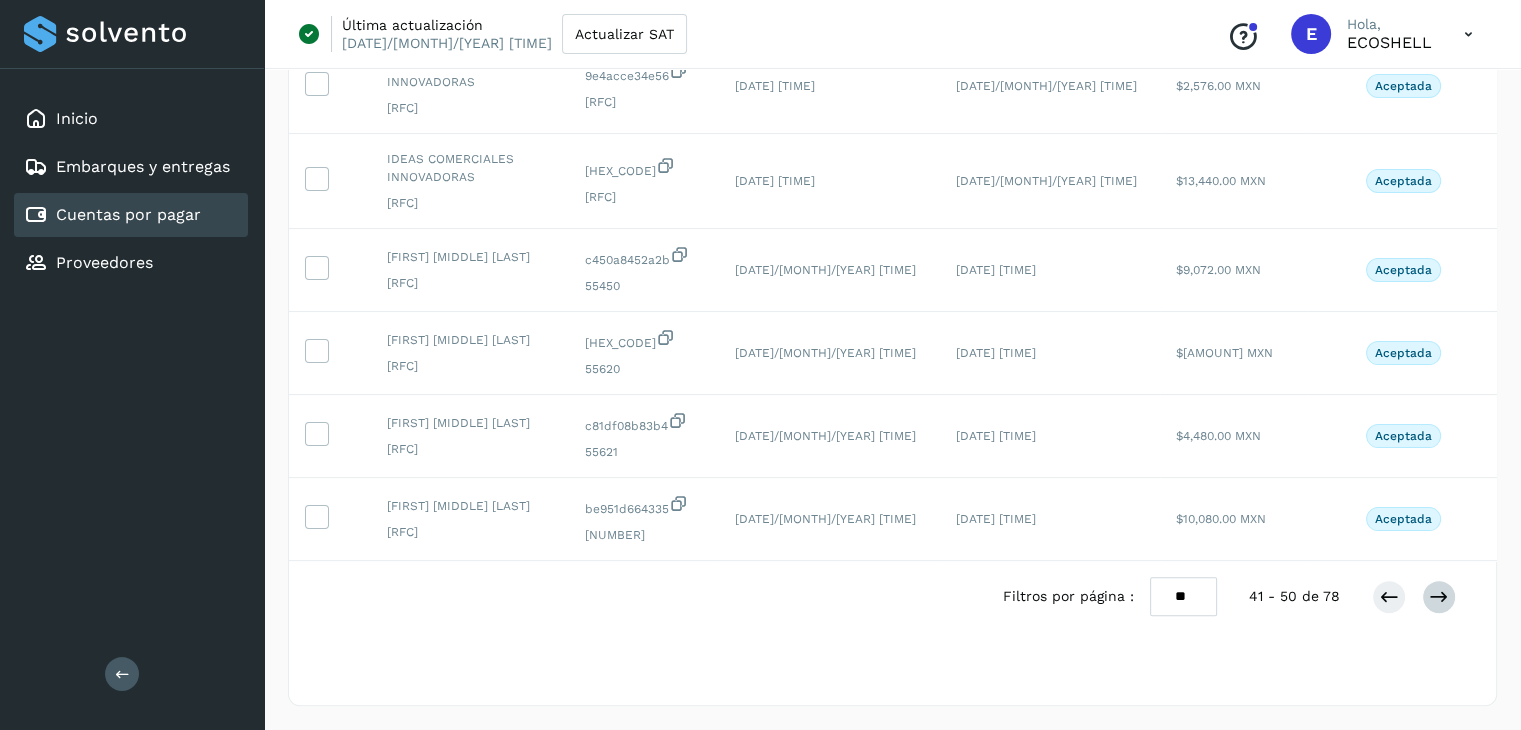 click on "Aceptada" 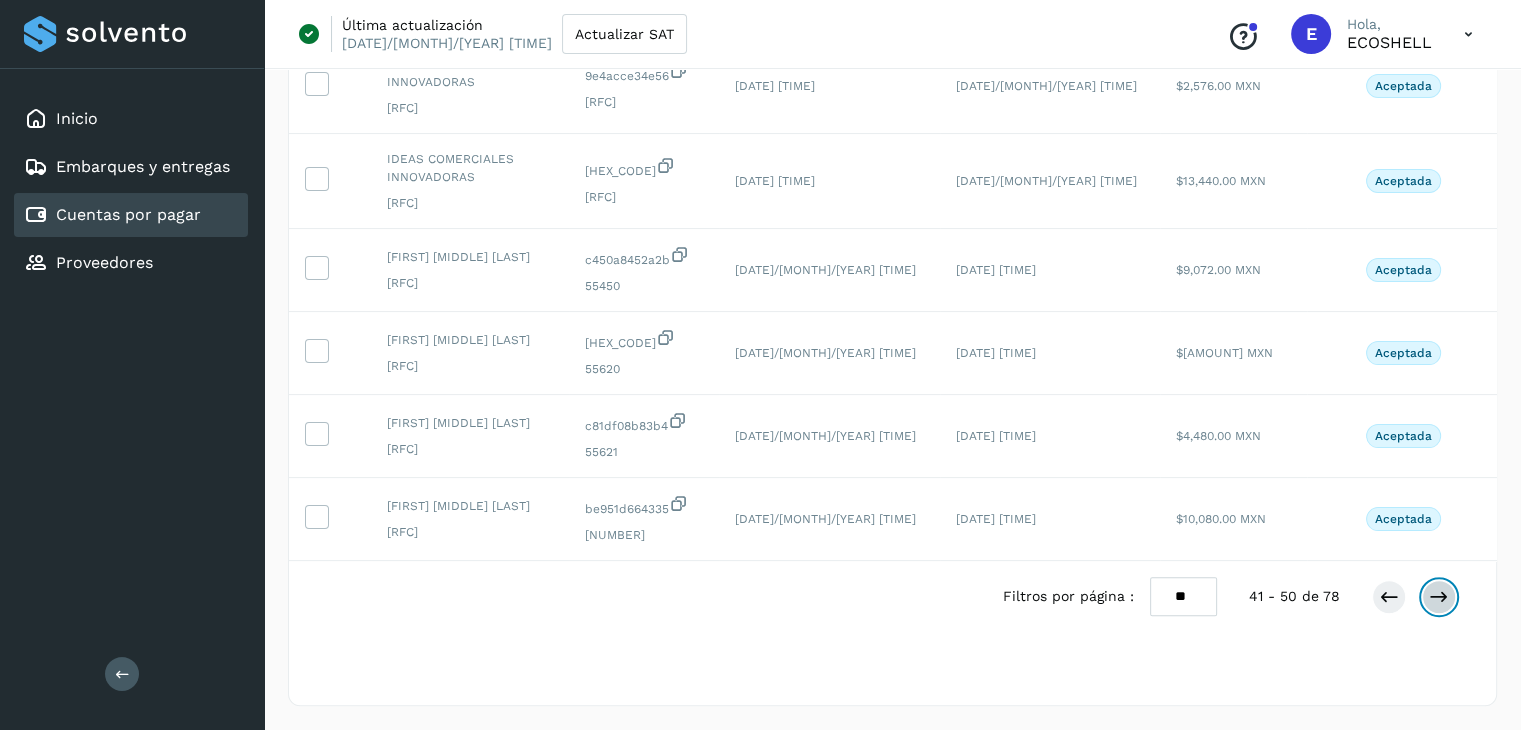 click at bounding box center [1439, 597] 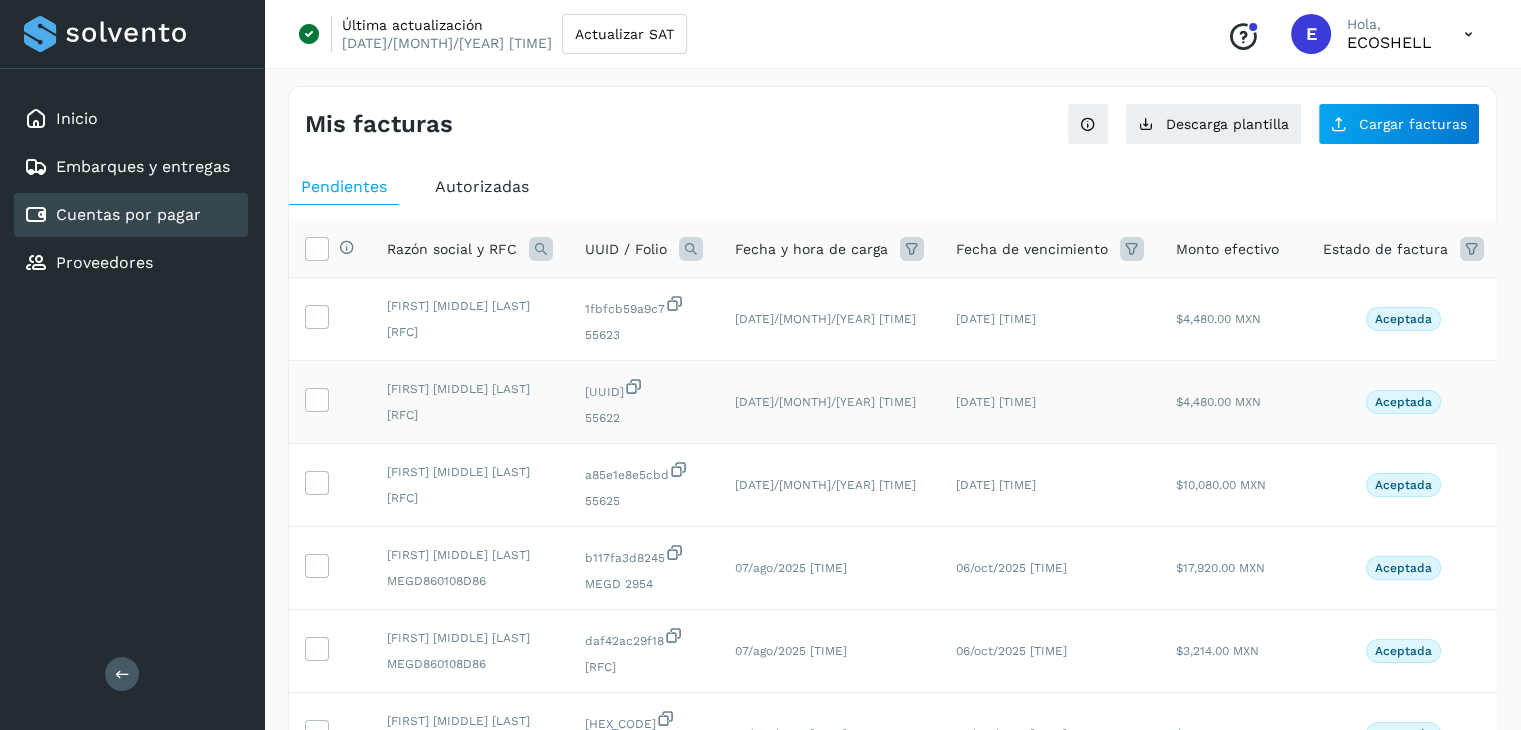 scroll, scrollTop: 638, scrollLeft: 0, axis: vertical 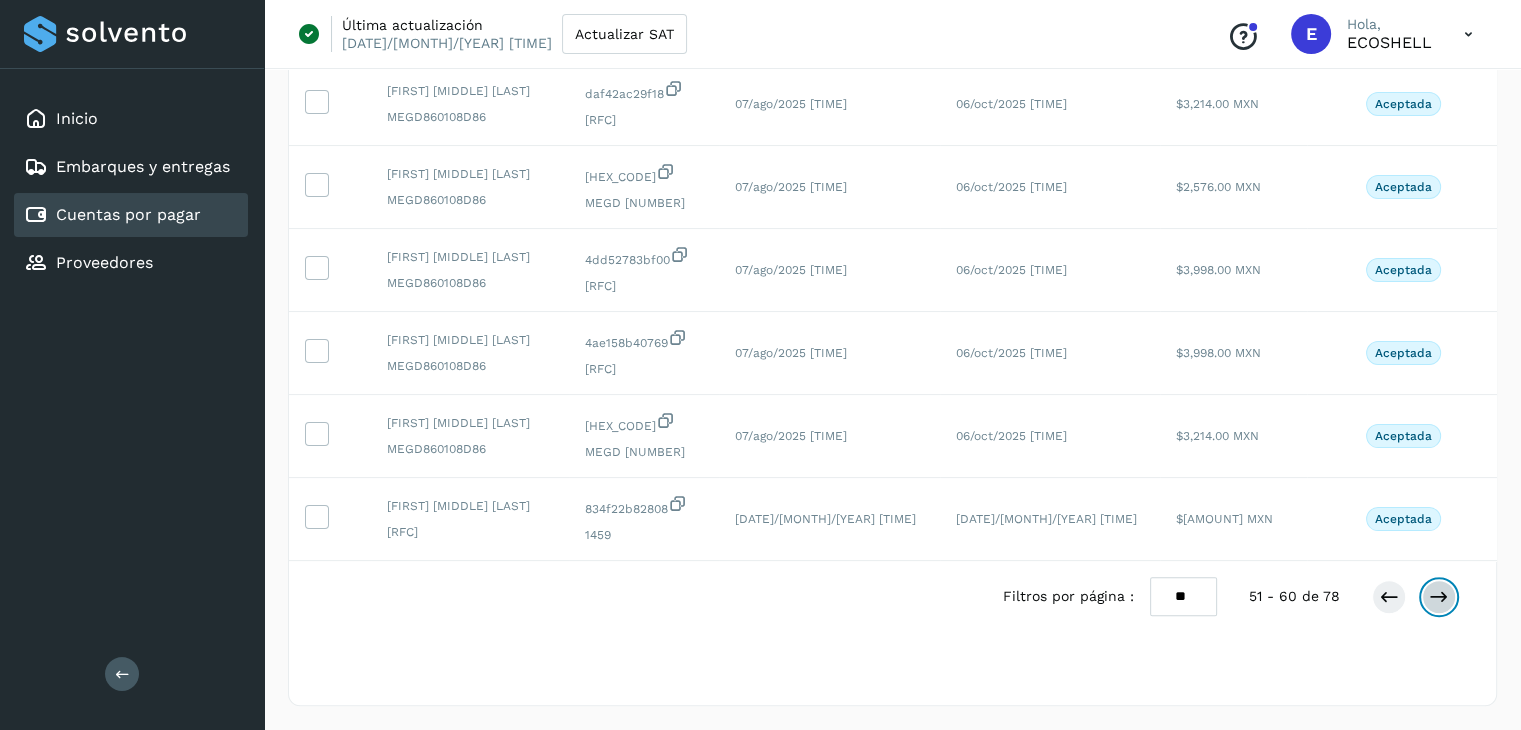 click at bounding box center (1439, 597) 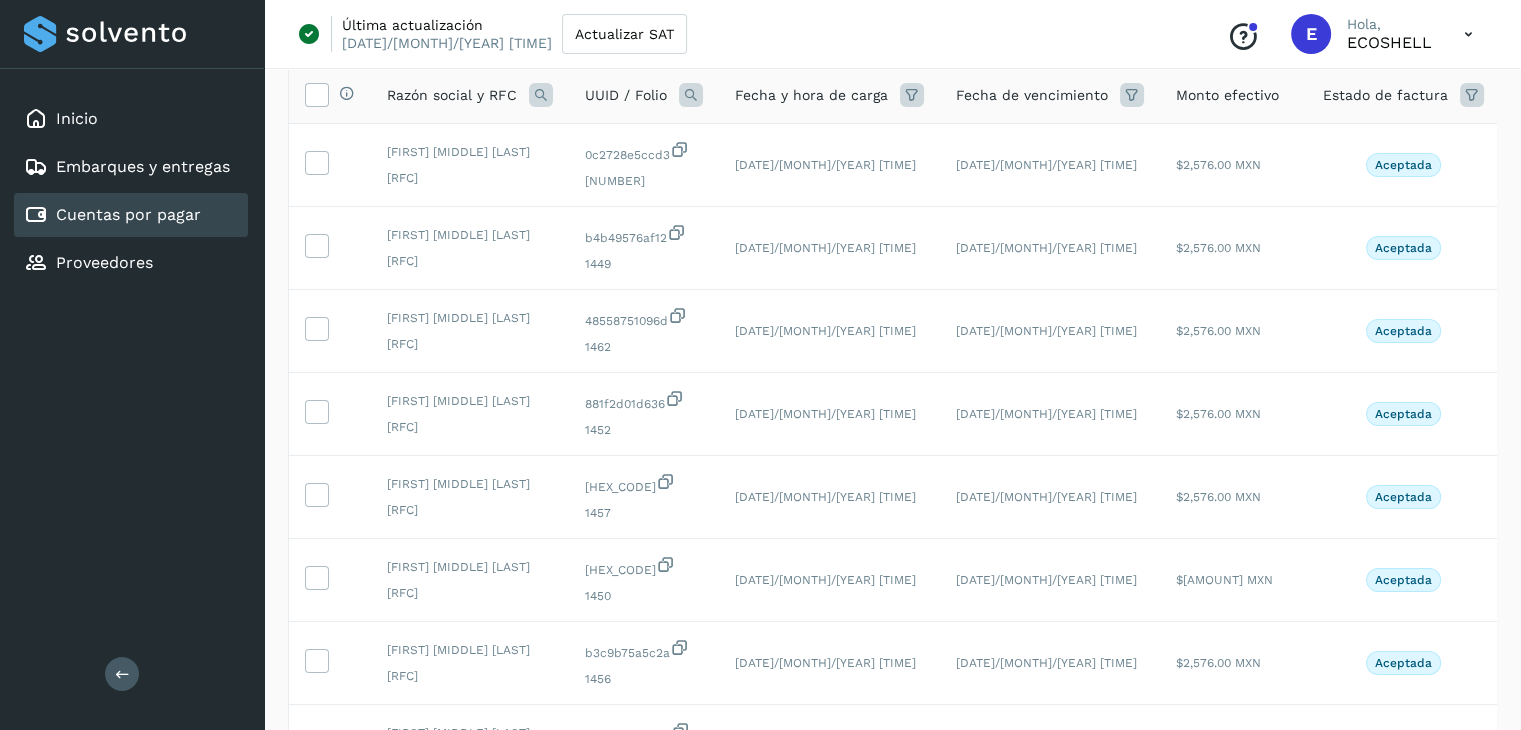 scroll, scrollTop: 638, scrollLeft: 0, axis: vertical 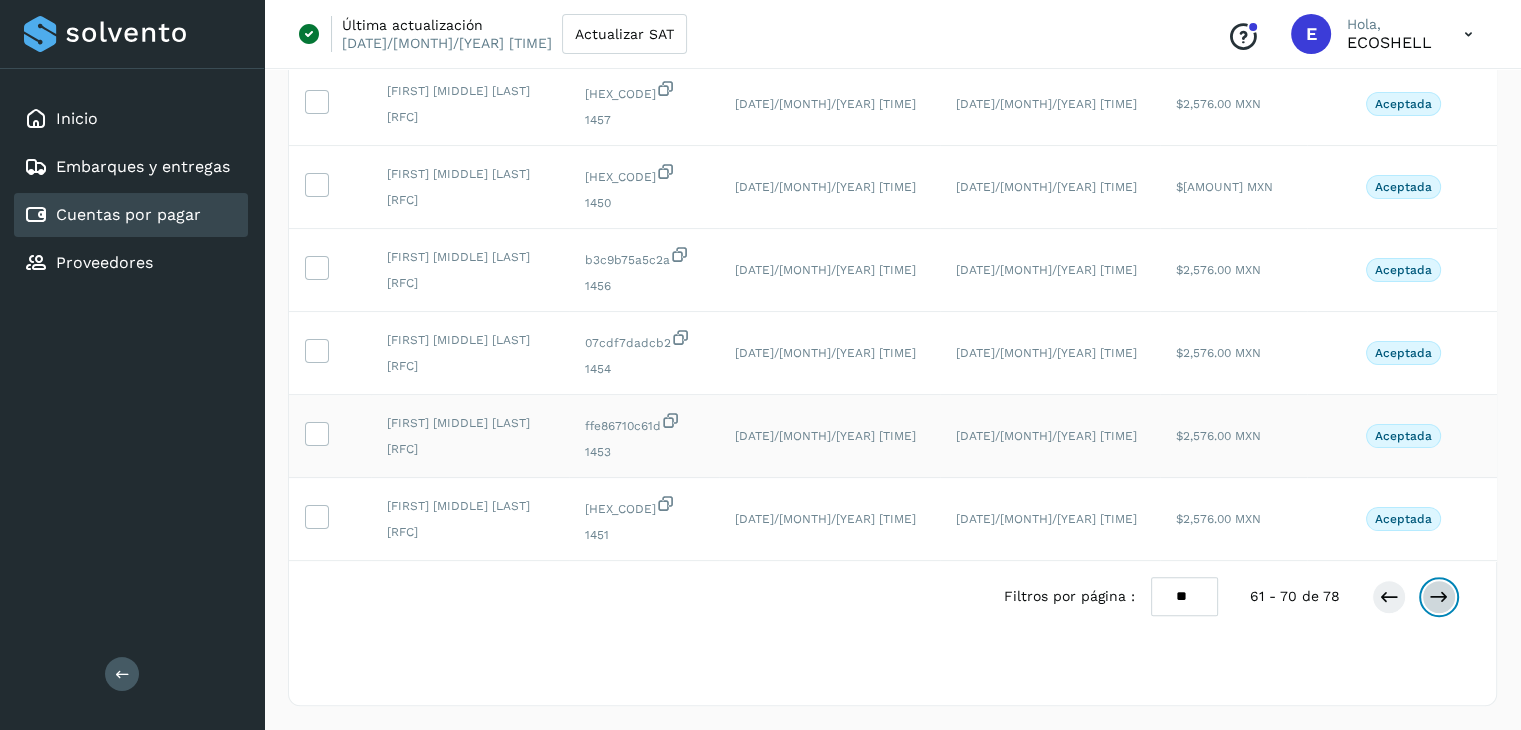 type 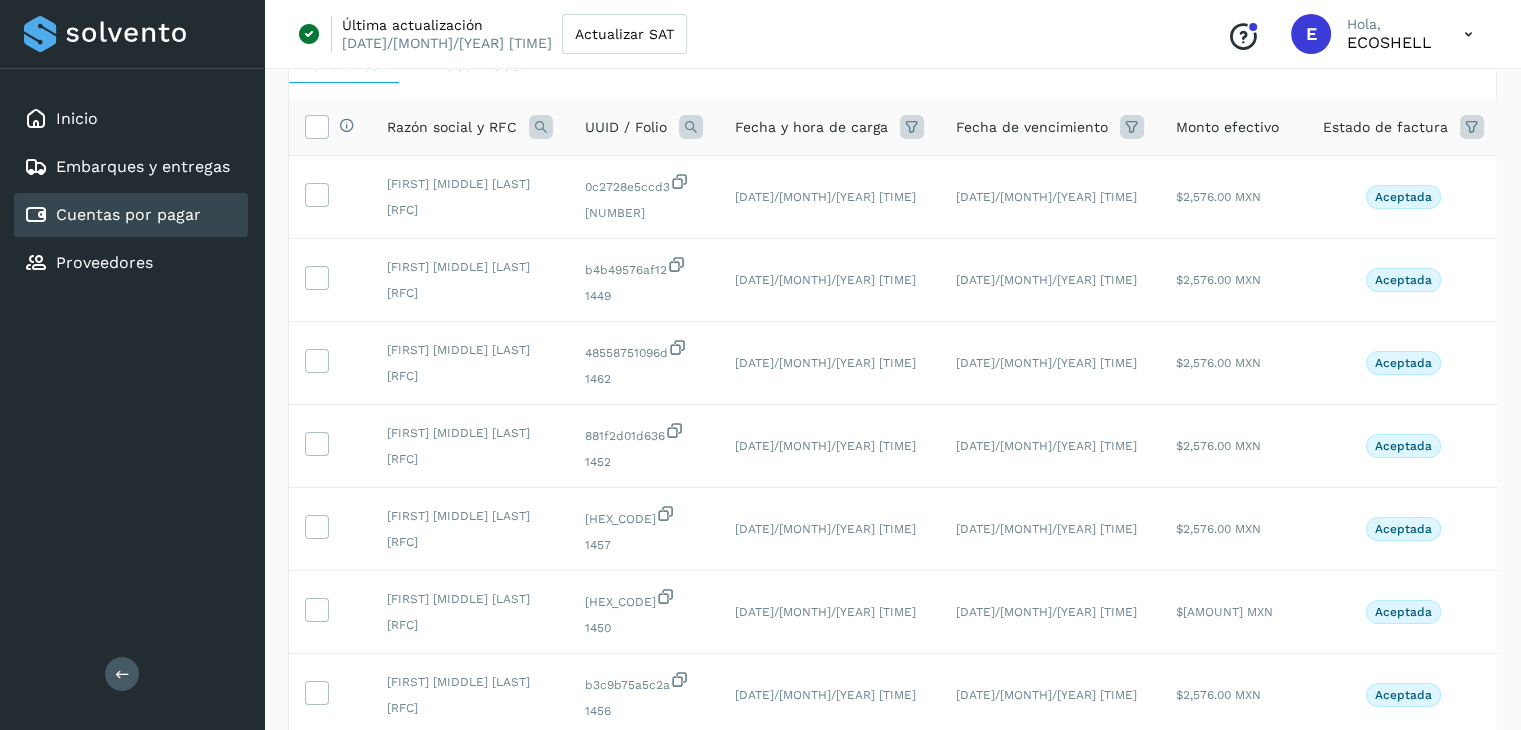 scroll, scrollTop: 119, scrollLeft: 0, axis: vertical 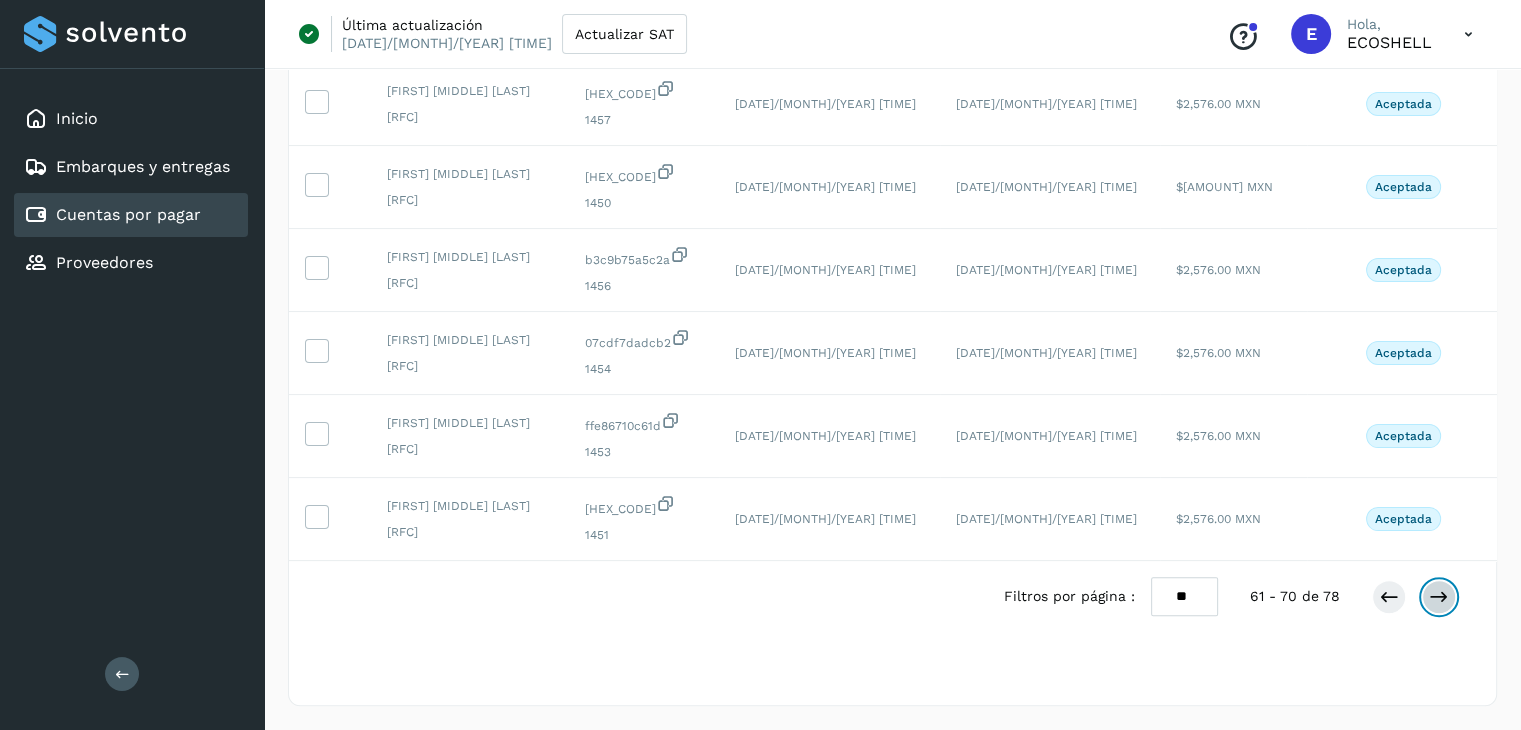 click at bounding box center (1439, 597) 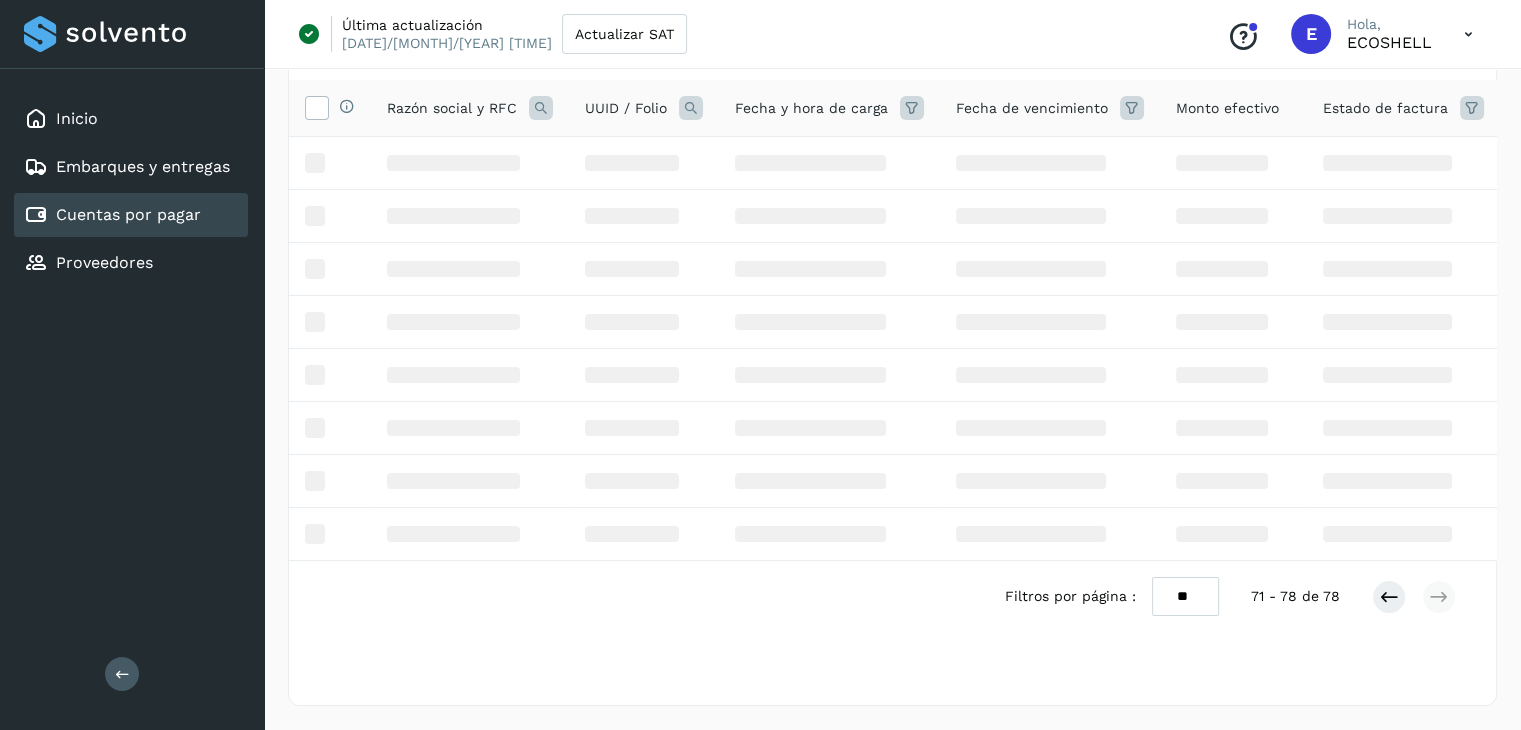 scroll, scrollTop: 478, scrollLeft: 0, axis: vertical 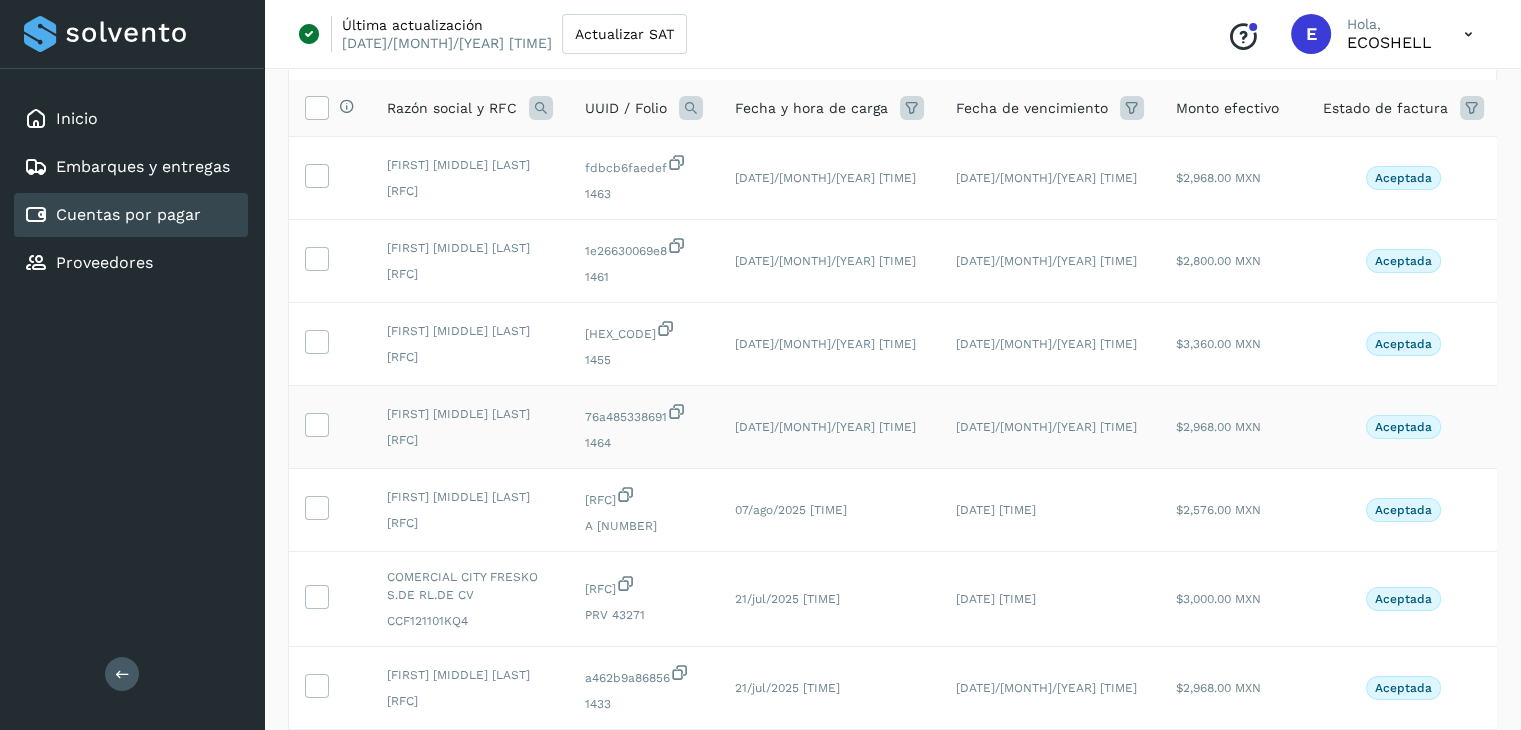 click on "76a485338691" at bounding box center (644, 414) 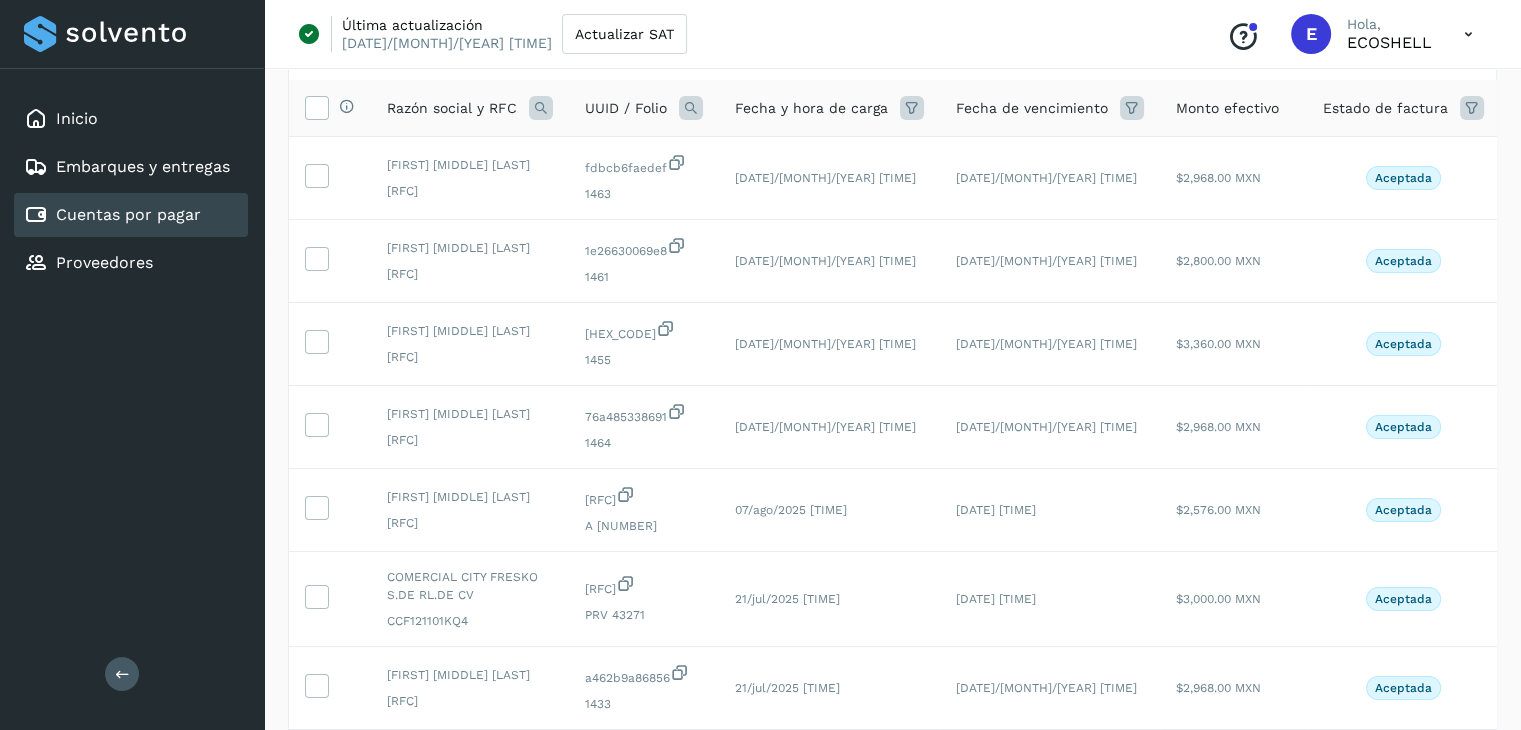 click at bounding box center [691, 108] 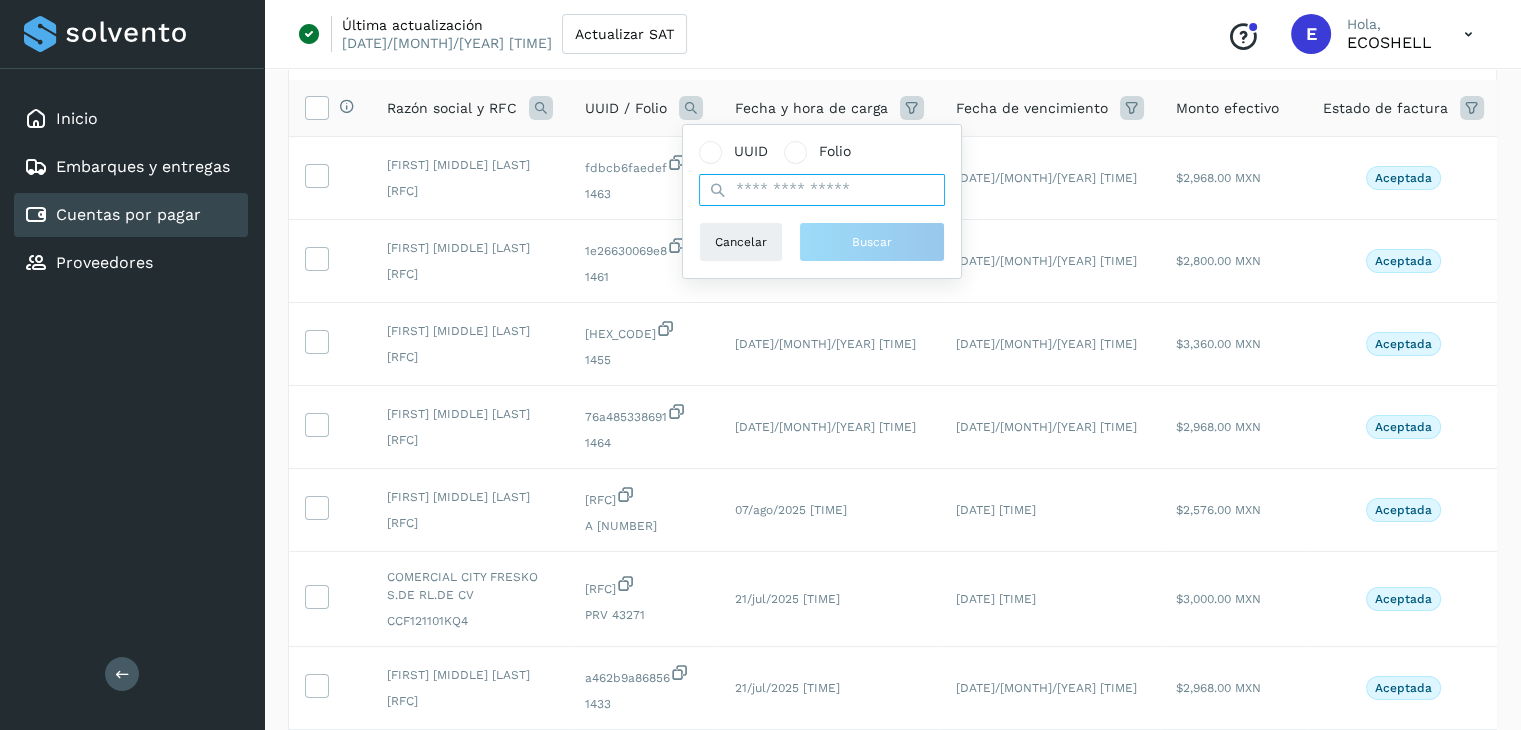 click at bounding box center [822, 190] 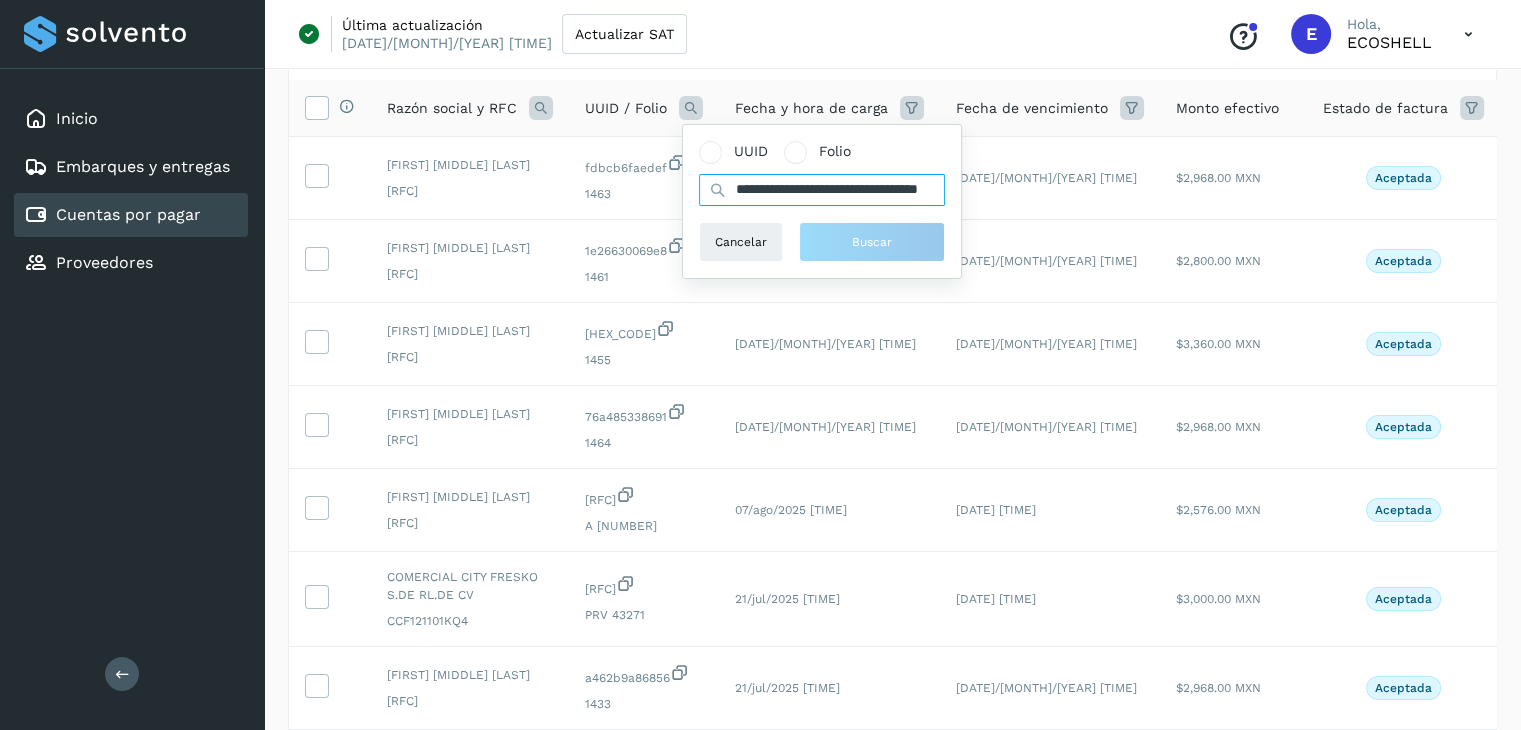 scroll, scrollTop: 0, scrollLeft: 103, axis: horizontal 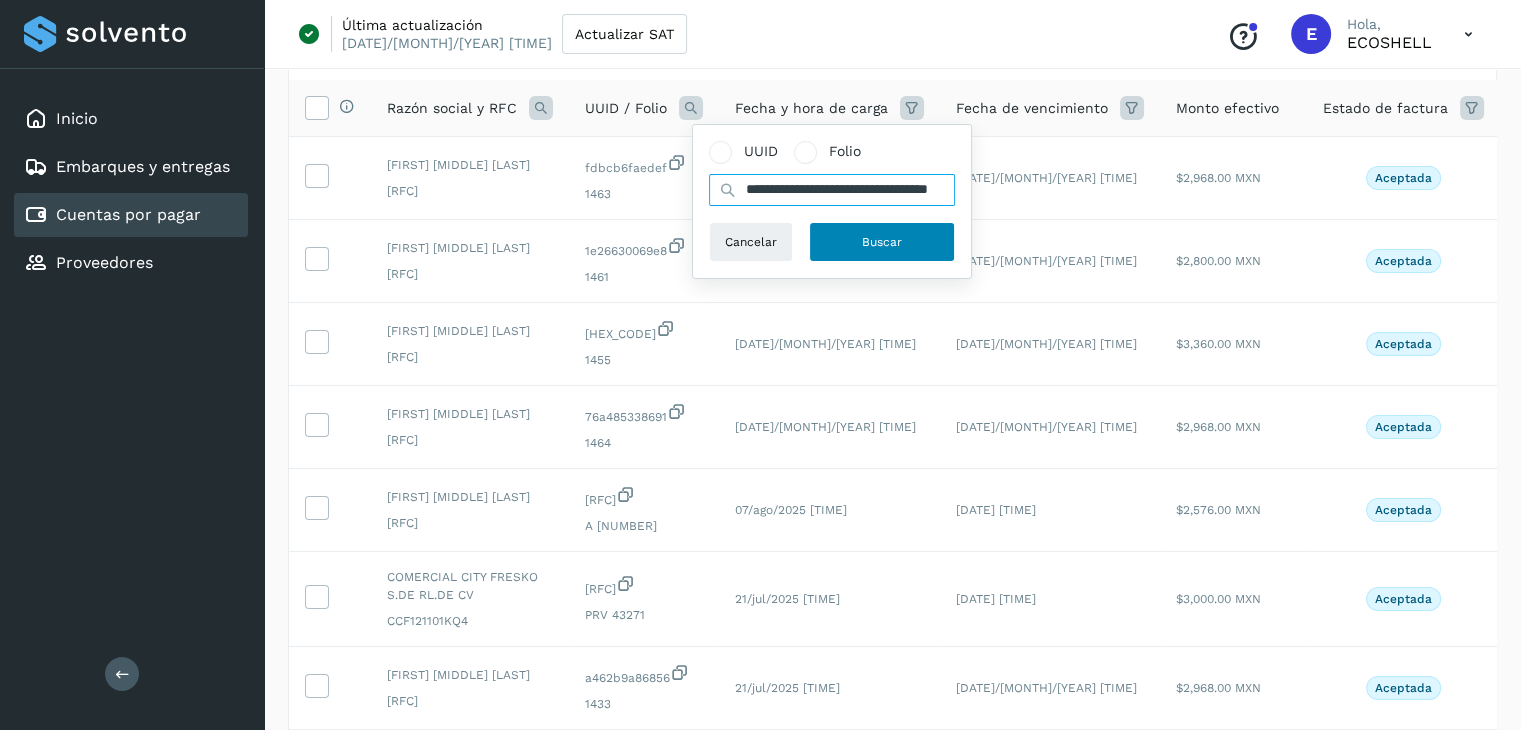 type on "**********" 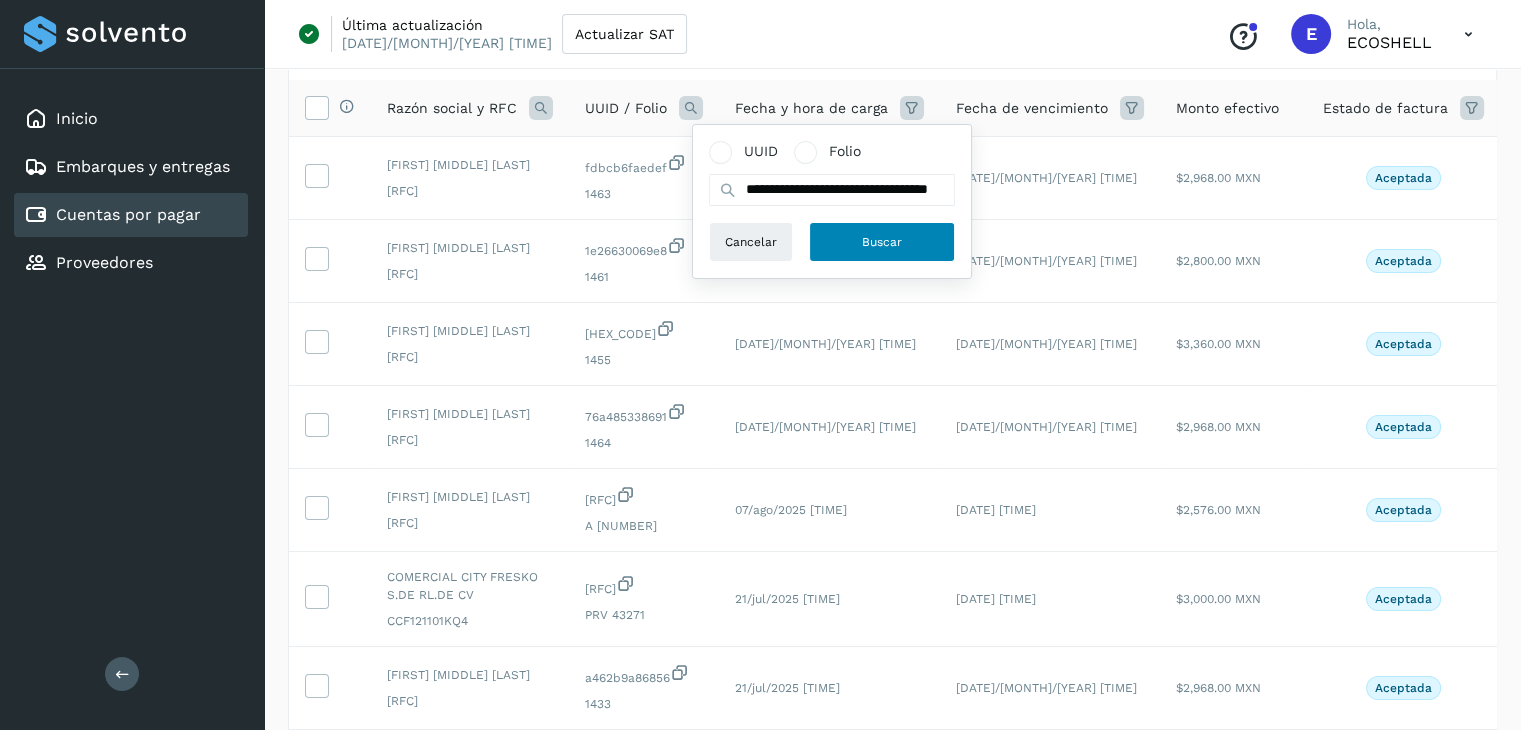 click on "Buscar" at bounding box center (882, 242) 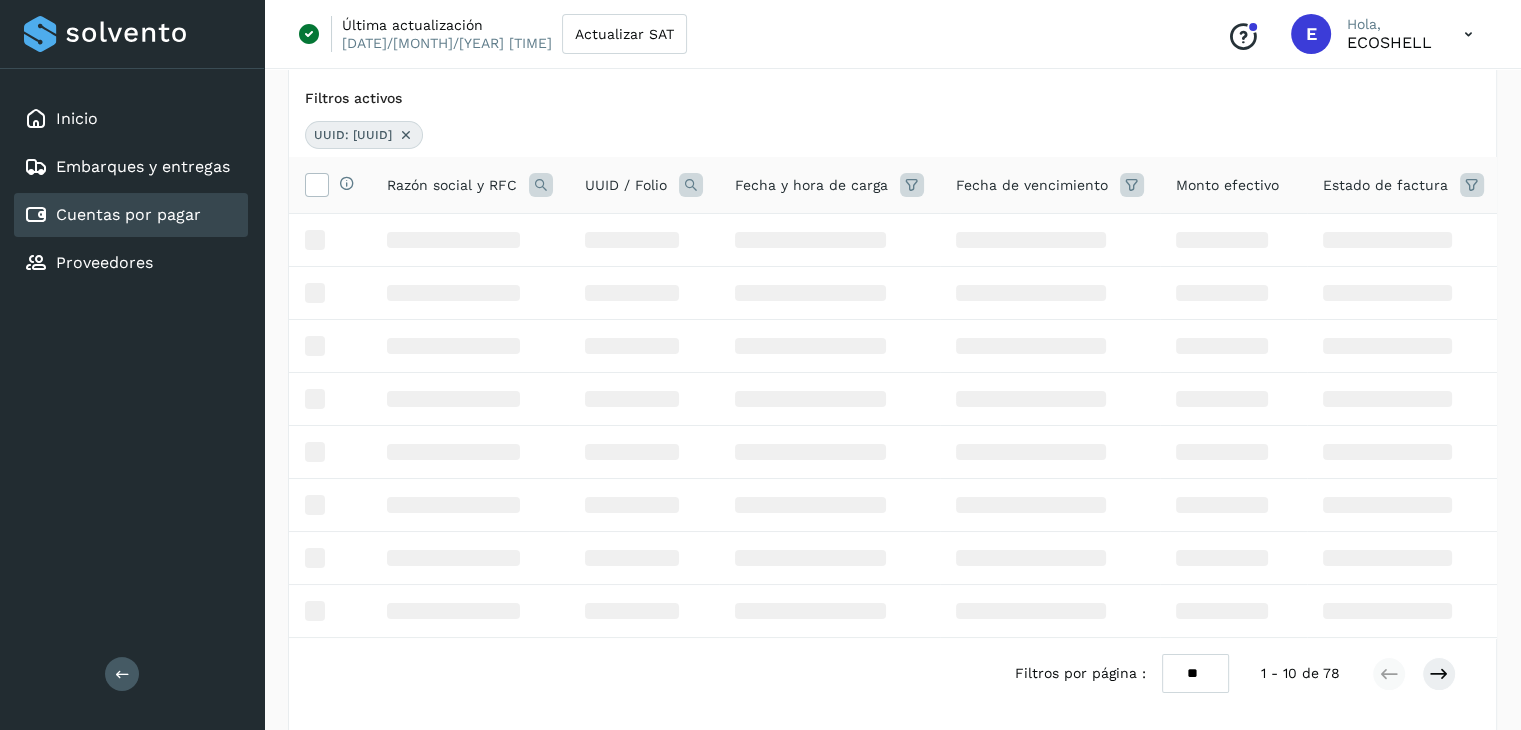 scroll, scrollTop: 0, scrollLeft: 0, axis: both 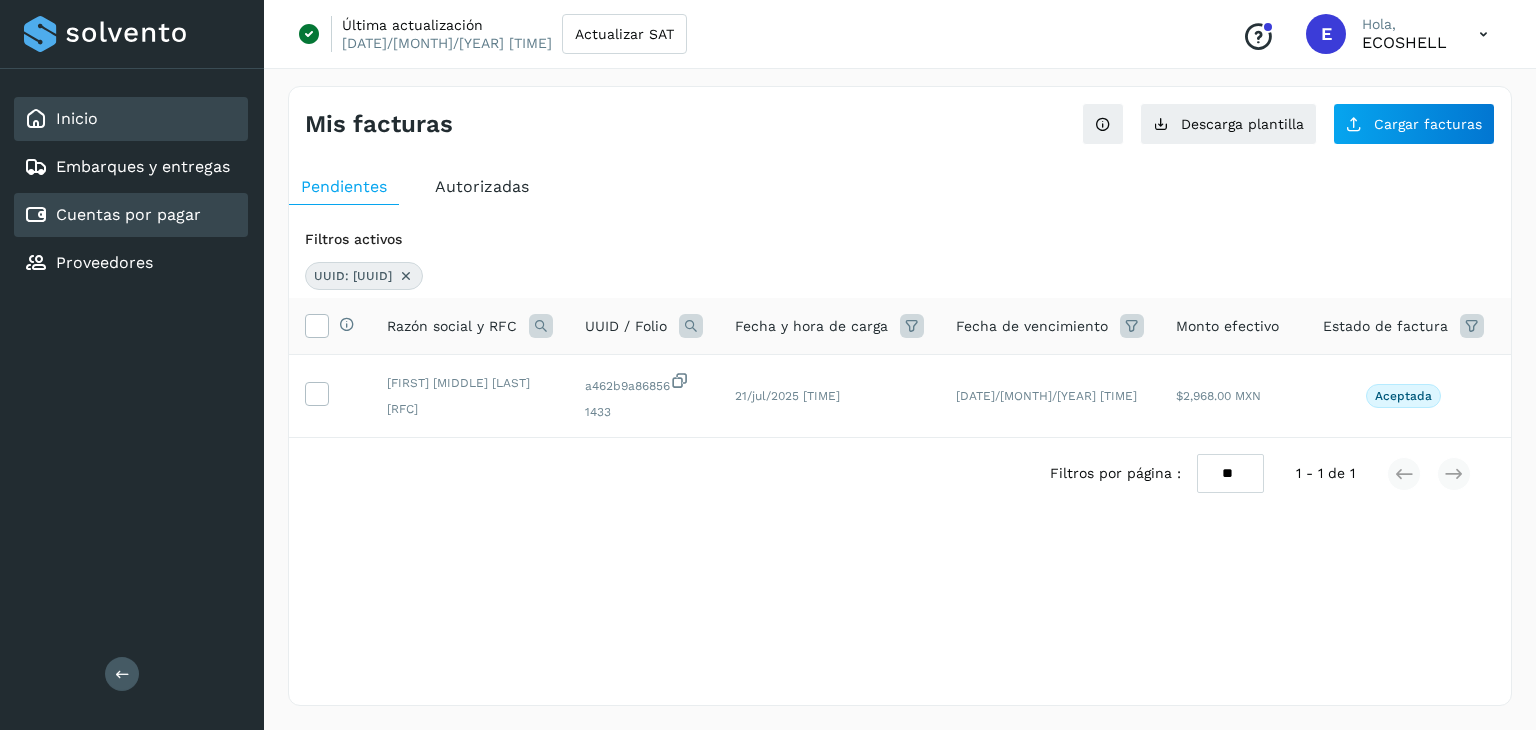click on "Inicio" 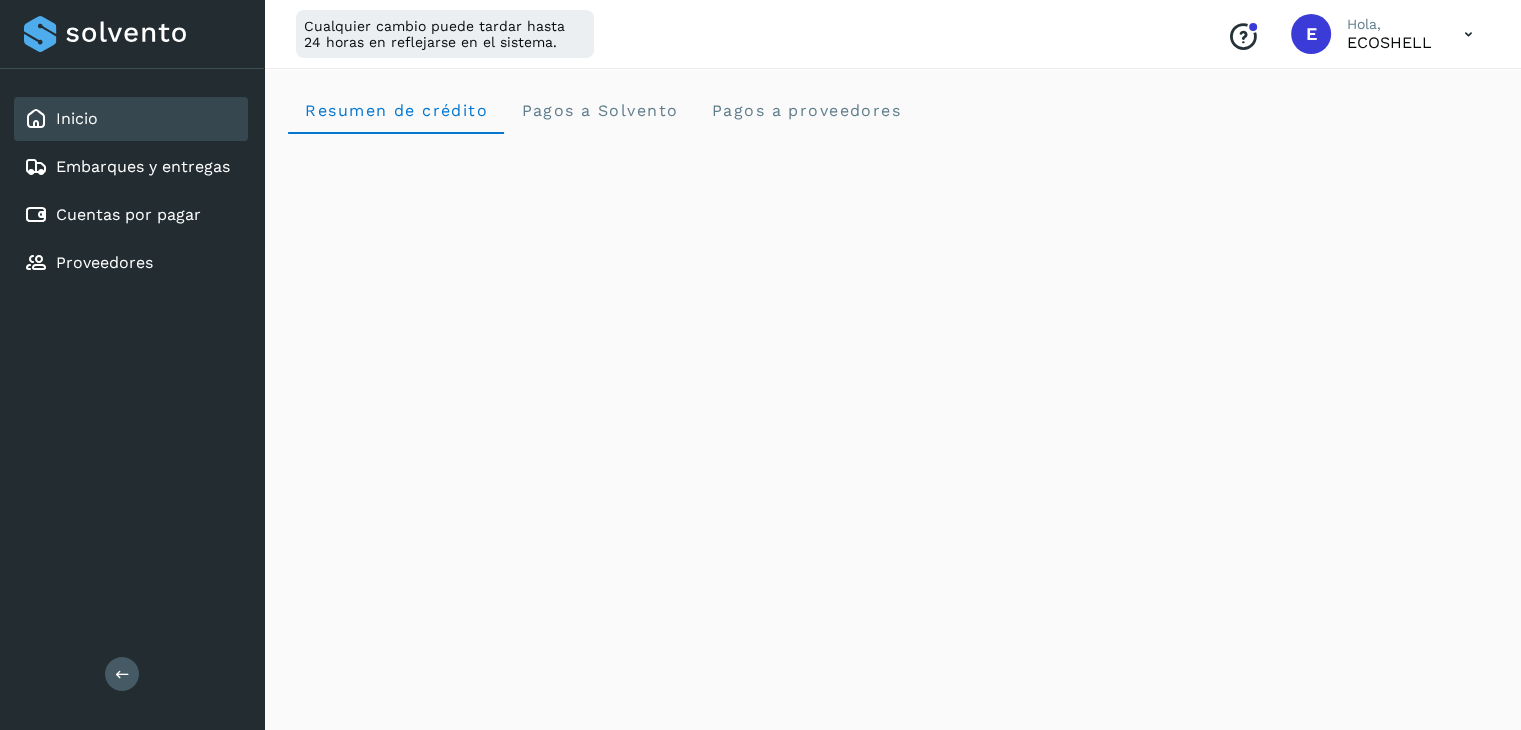 click on "Inicio" 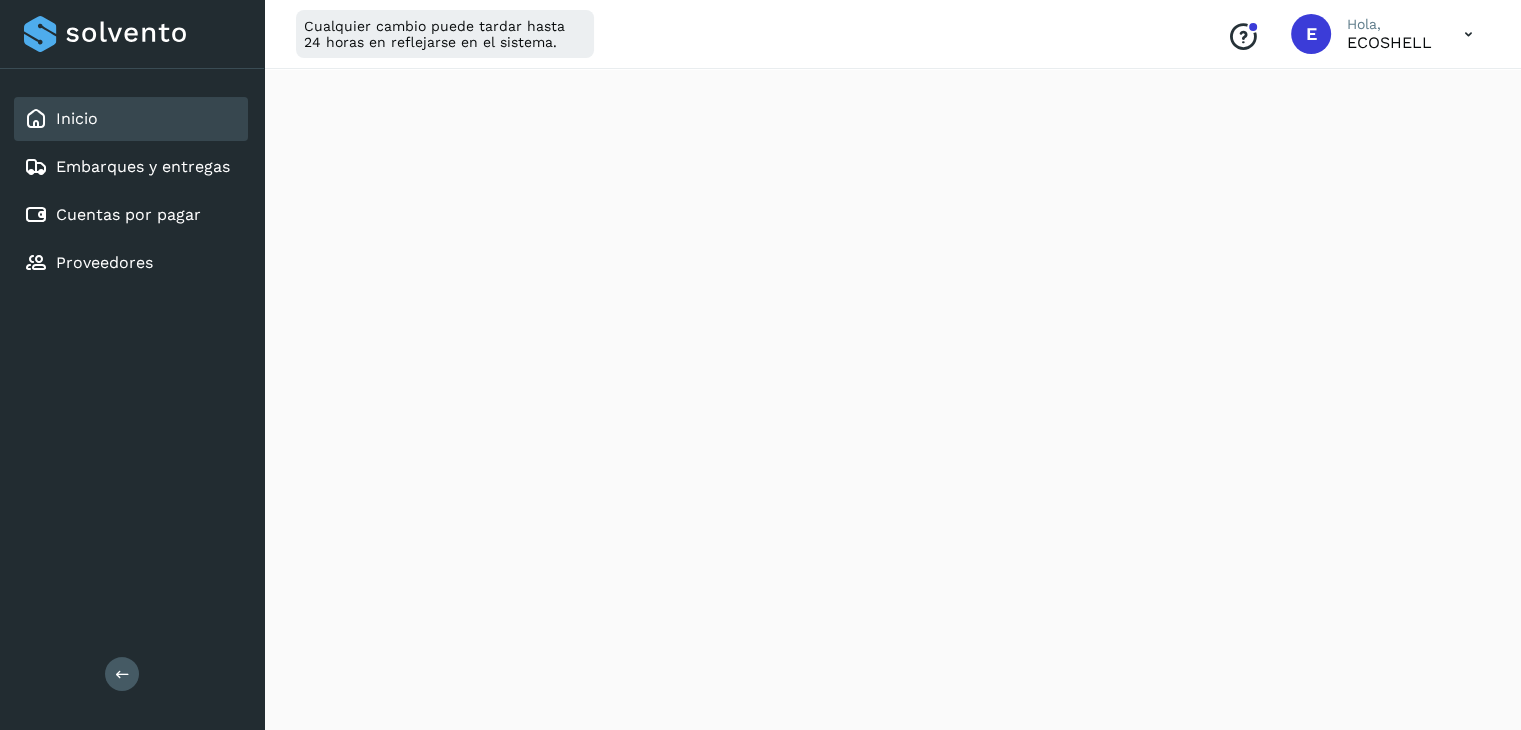 scroll, scrollTop: 0, scrollLeft: 0, axis: both 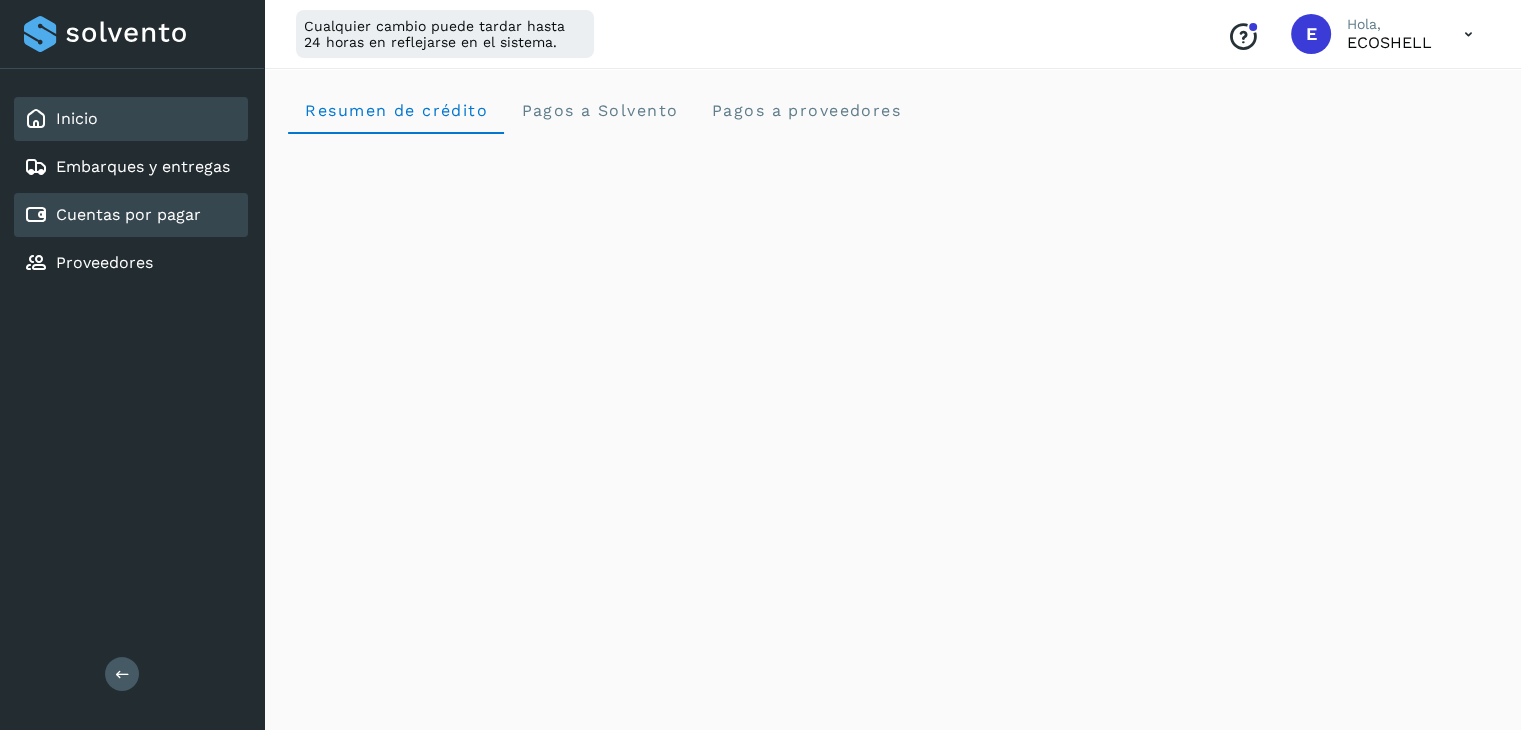 click on "Cuentas por pagar" at bounding box center [112, 215] 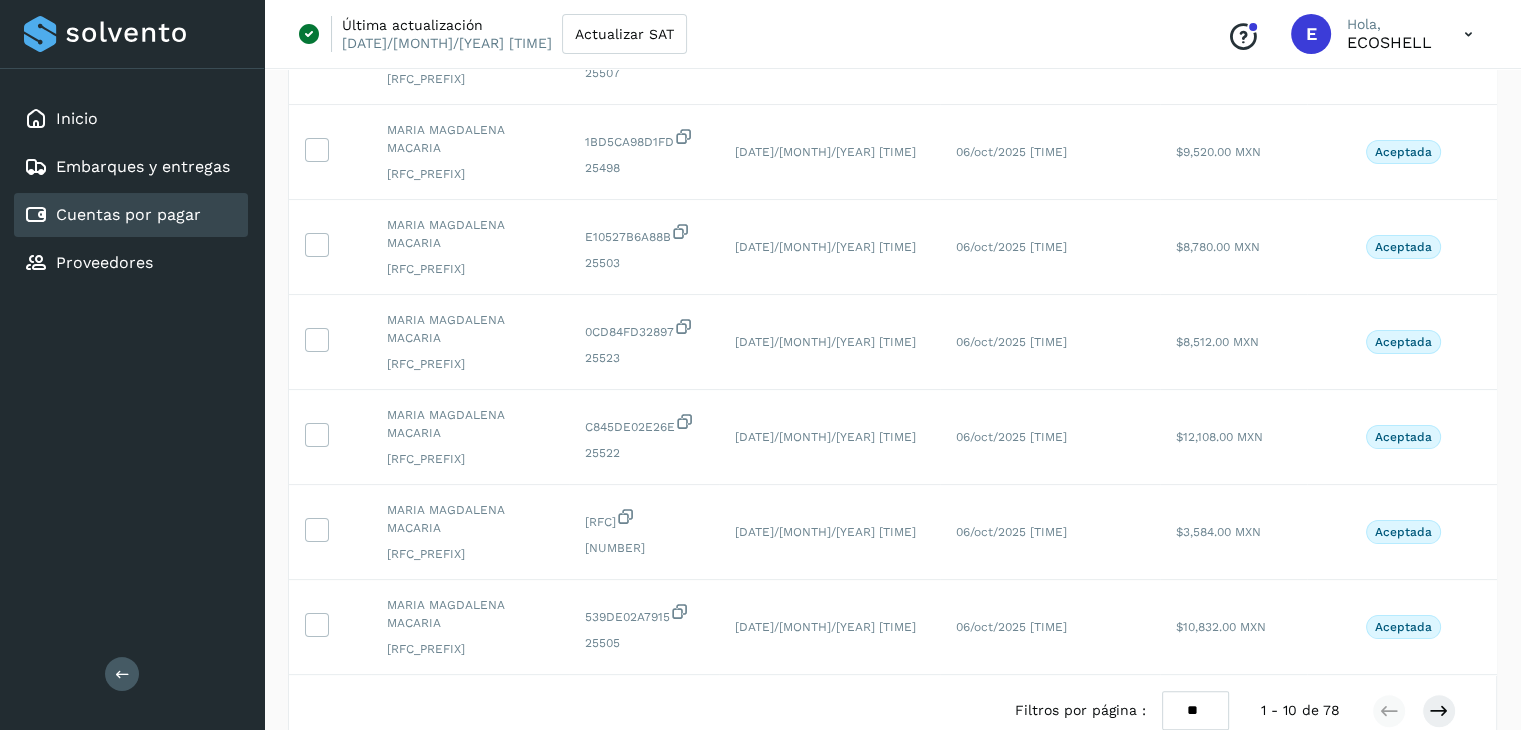 scroll, scrollTop: 656, scrollLeft: 0, axis: vertical 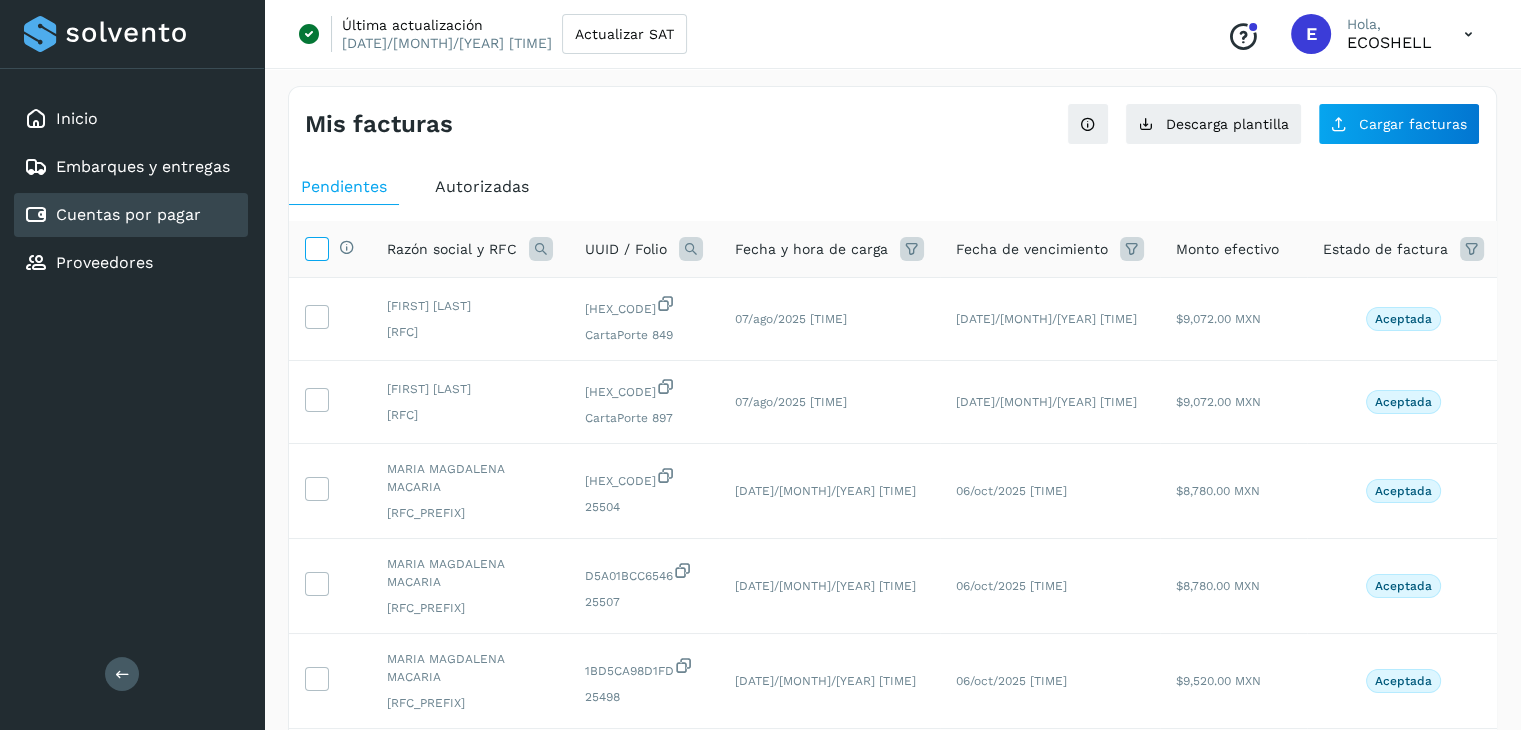 click at bounding box center (317, 249) 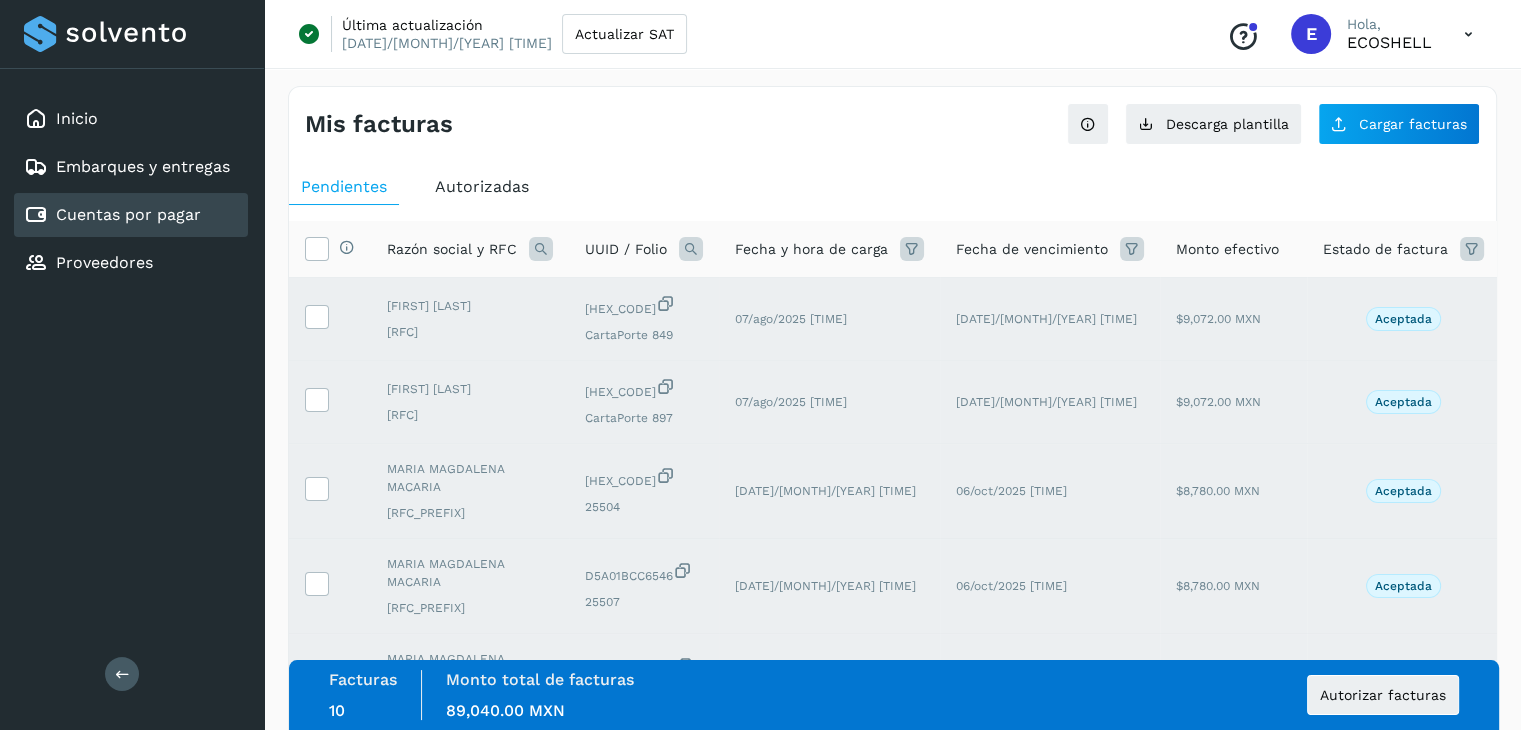 scroll, scrollTop: 656, scrollLeft: 0, axis: vertical 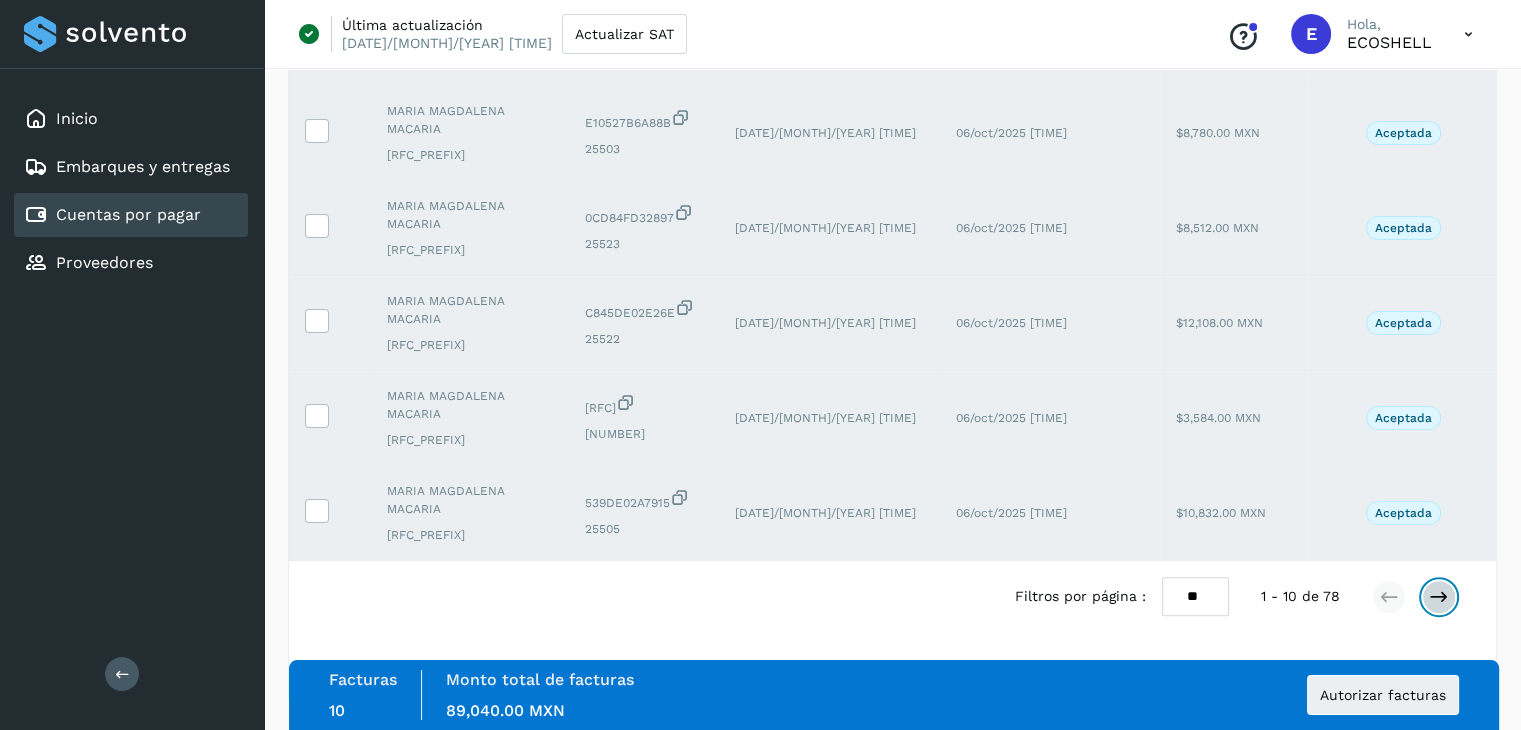 click at bounding box center (1439, 597) 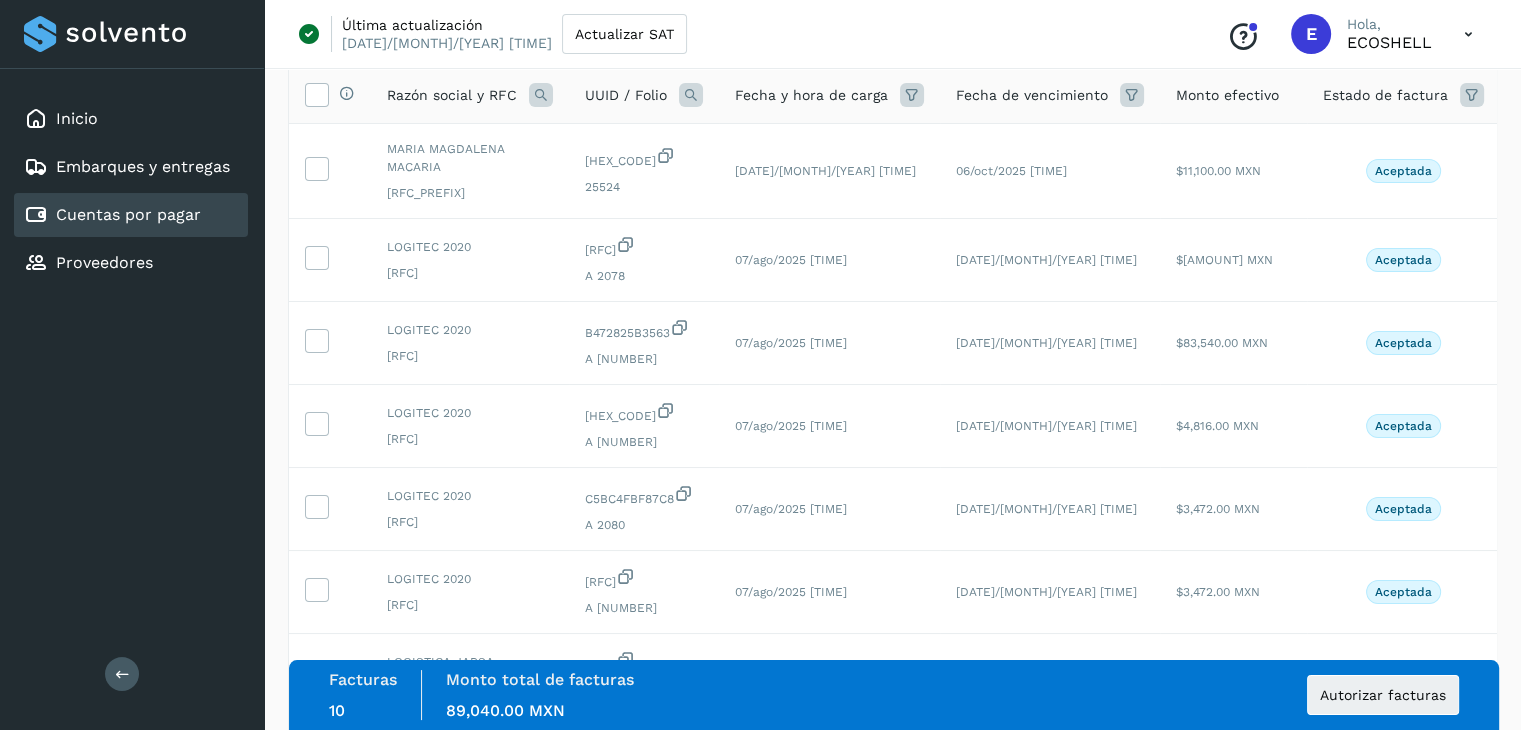 scroll, scrollTop: 575, scrollLeft: 0, axis: vertical 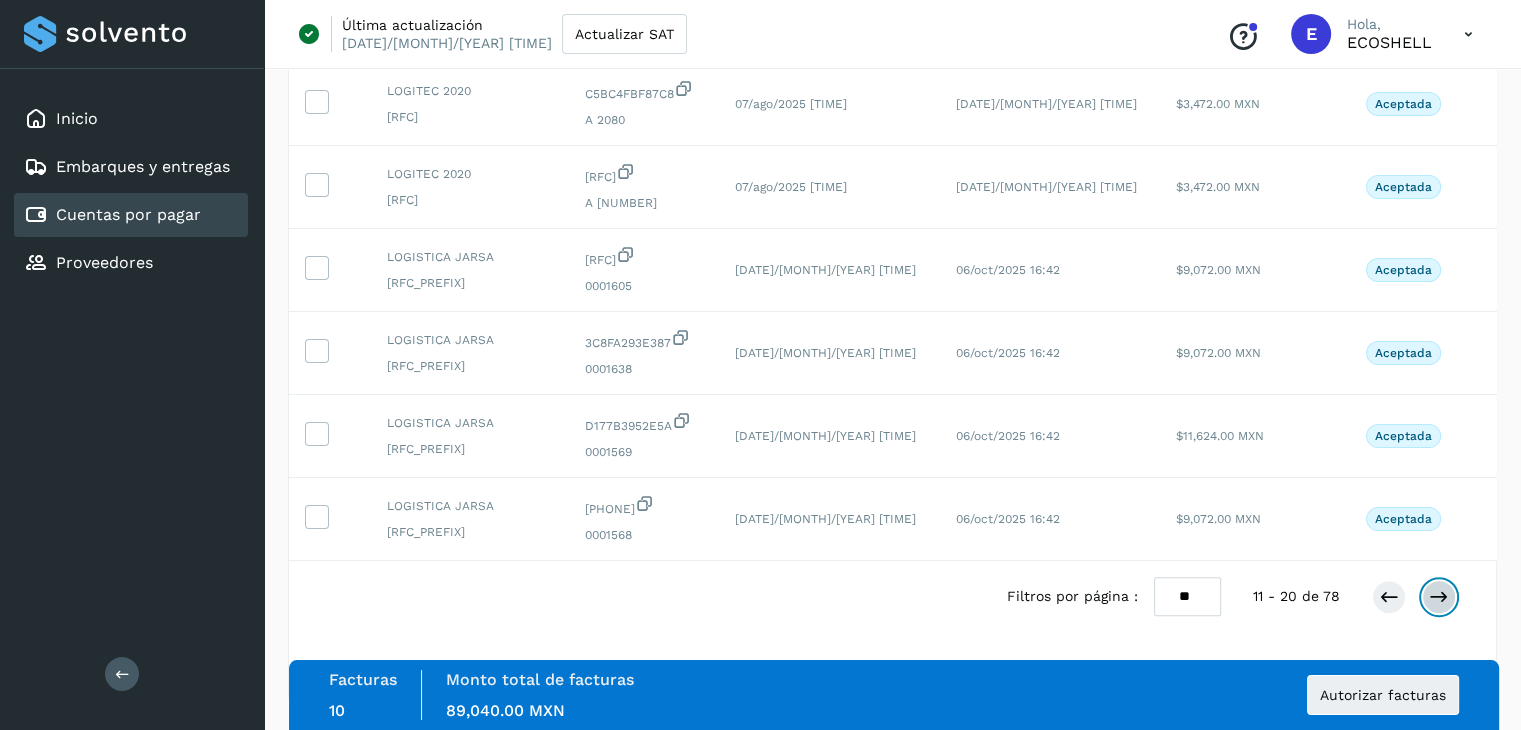 click at bounding box center (1439, 597) 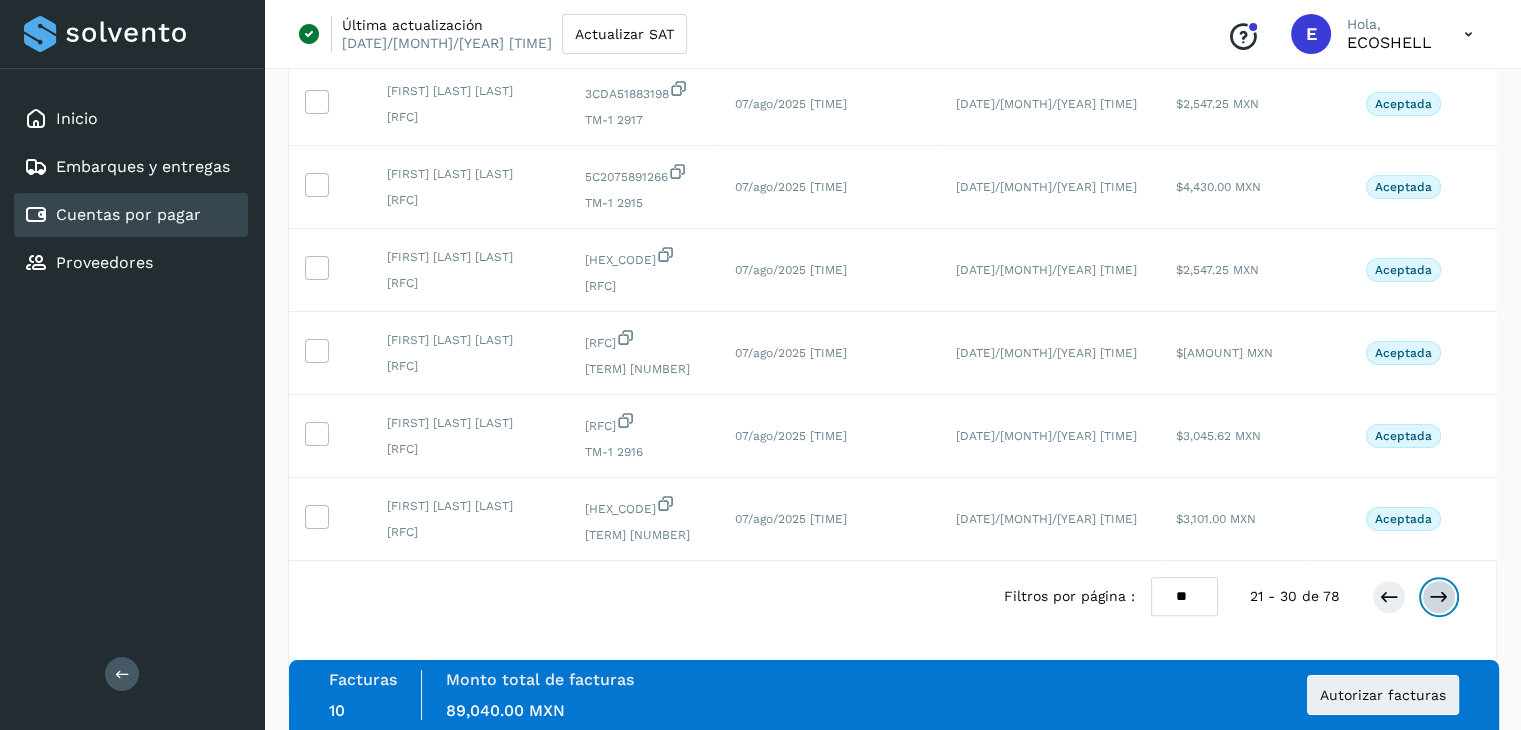 click at bounding box center [1439, 597] 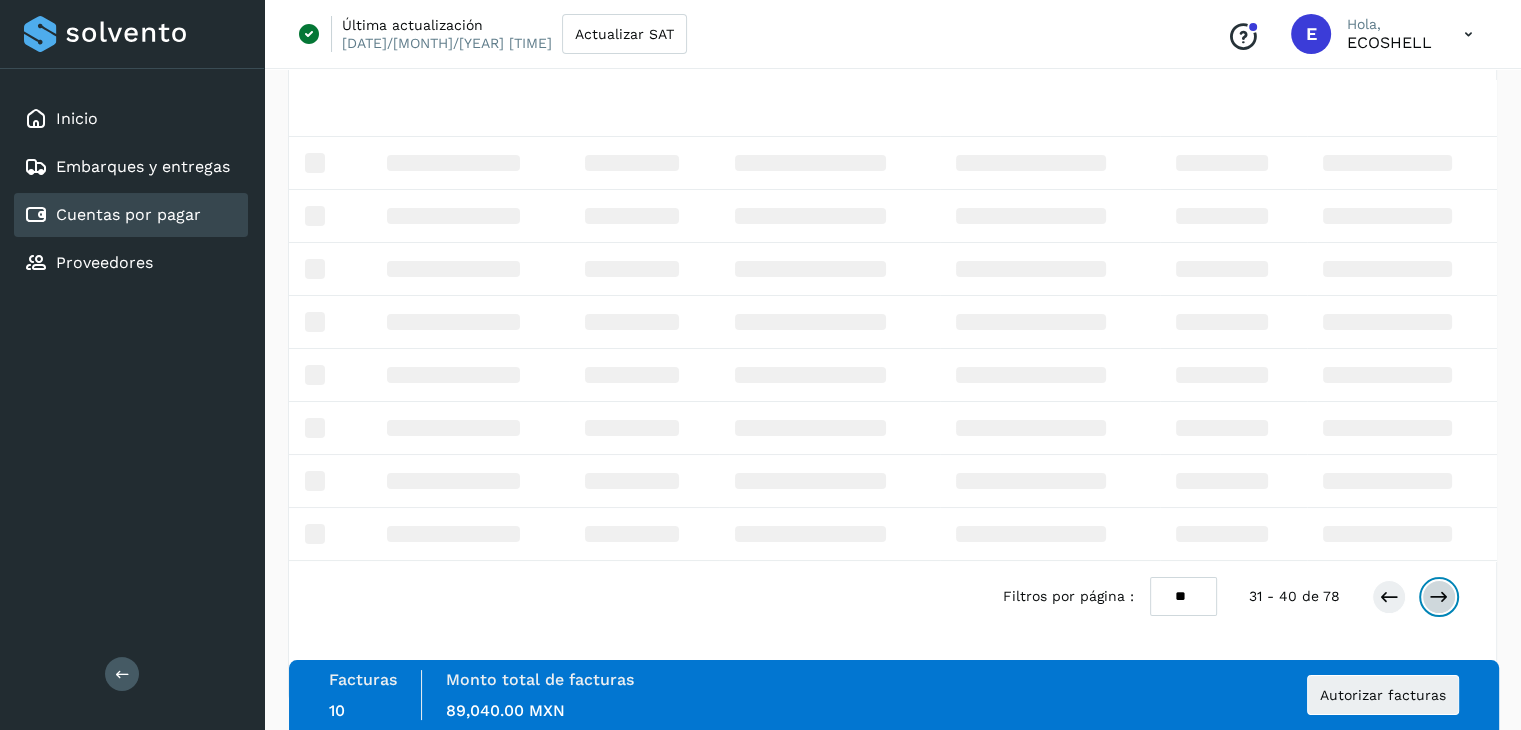 scroll, scrollTop: 633, scrollLeft: 0, axis: vertical 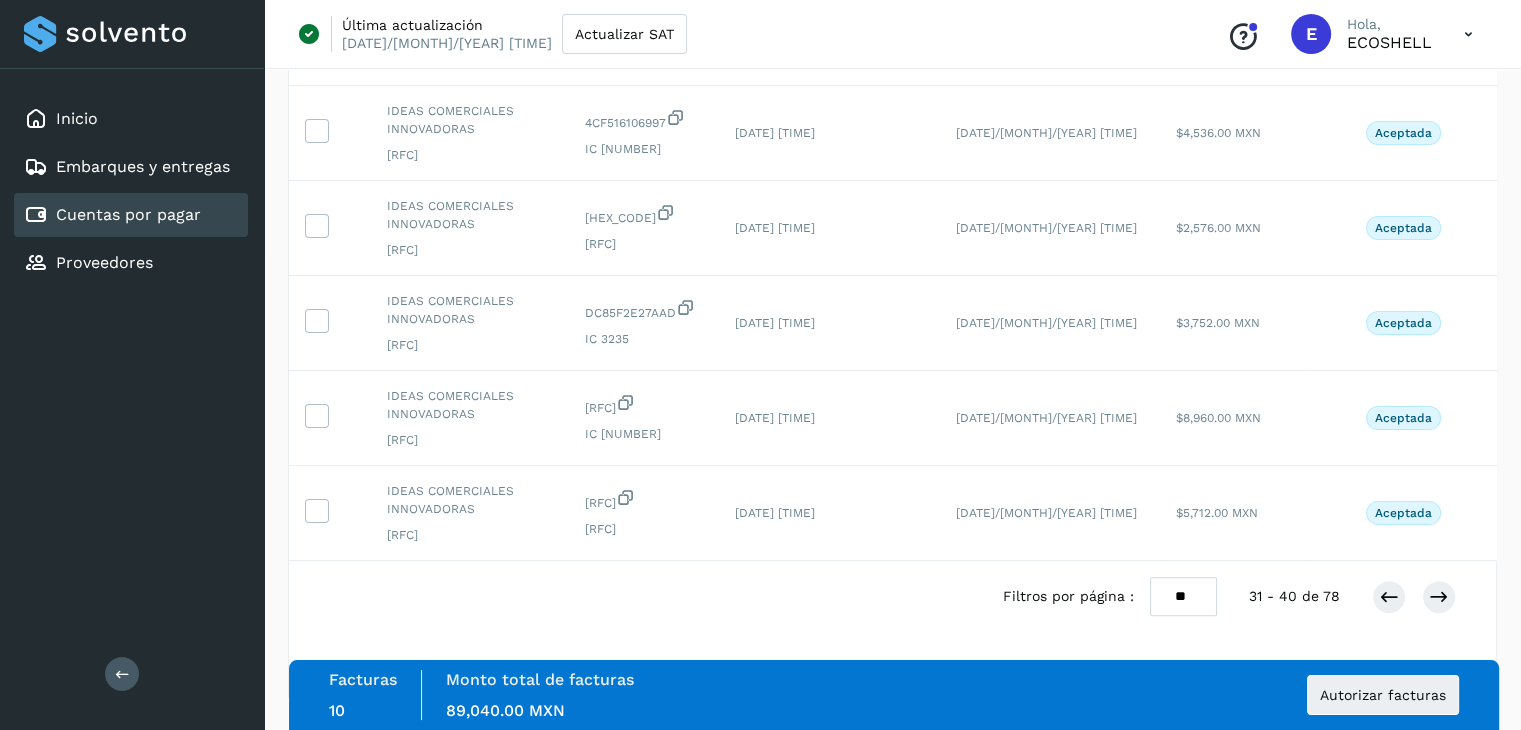 click on "** ** **" at bounding box center [1183, 596] 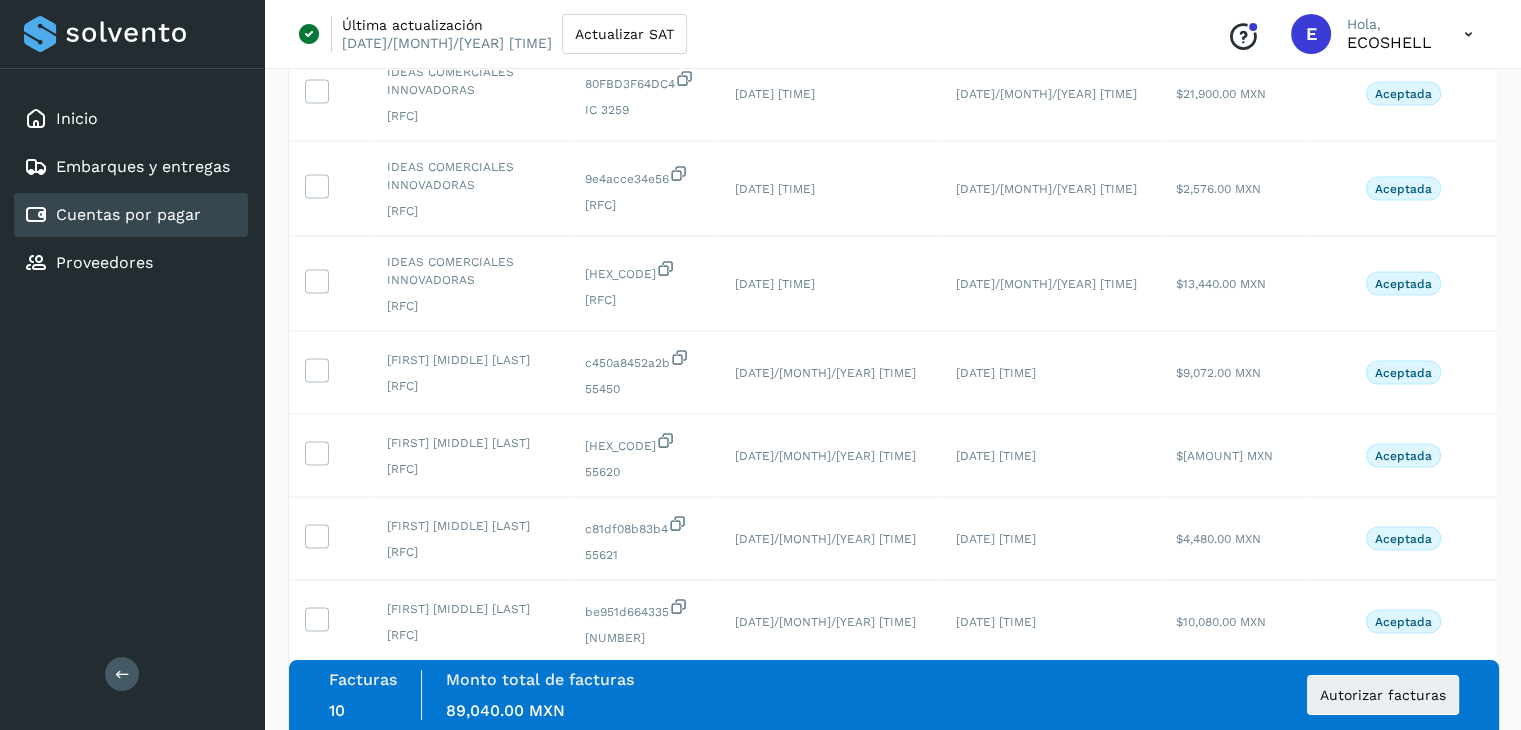 scroll, scrollTop: 4181, scrollLeft: 0, axis: vertical 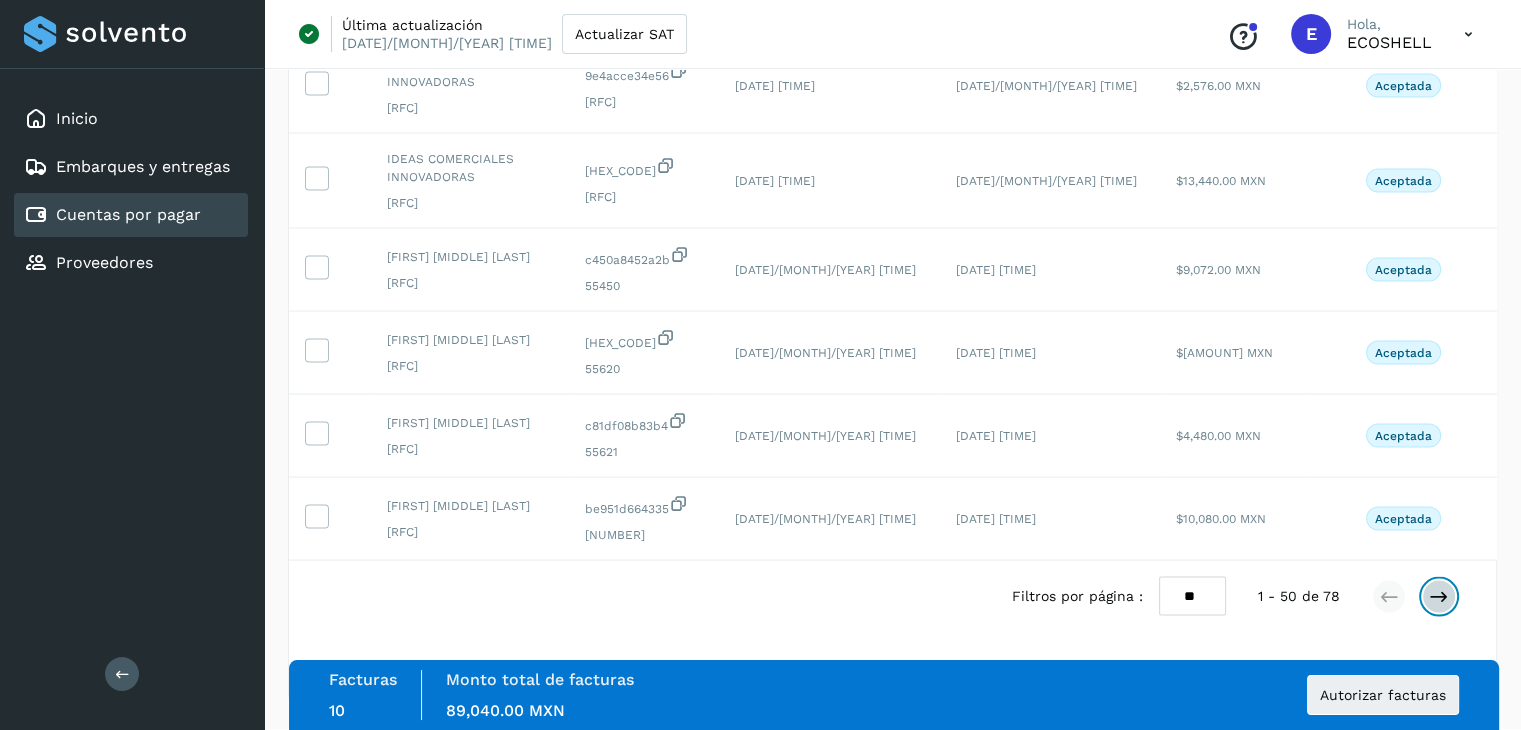click at bounding box center (1439, 597) 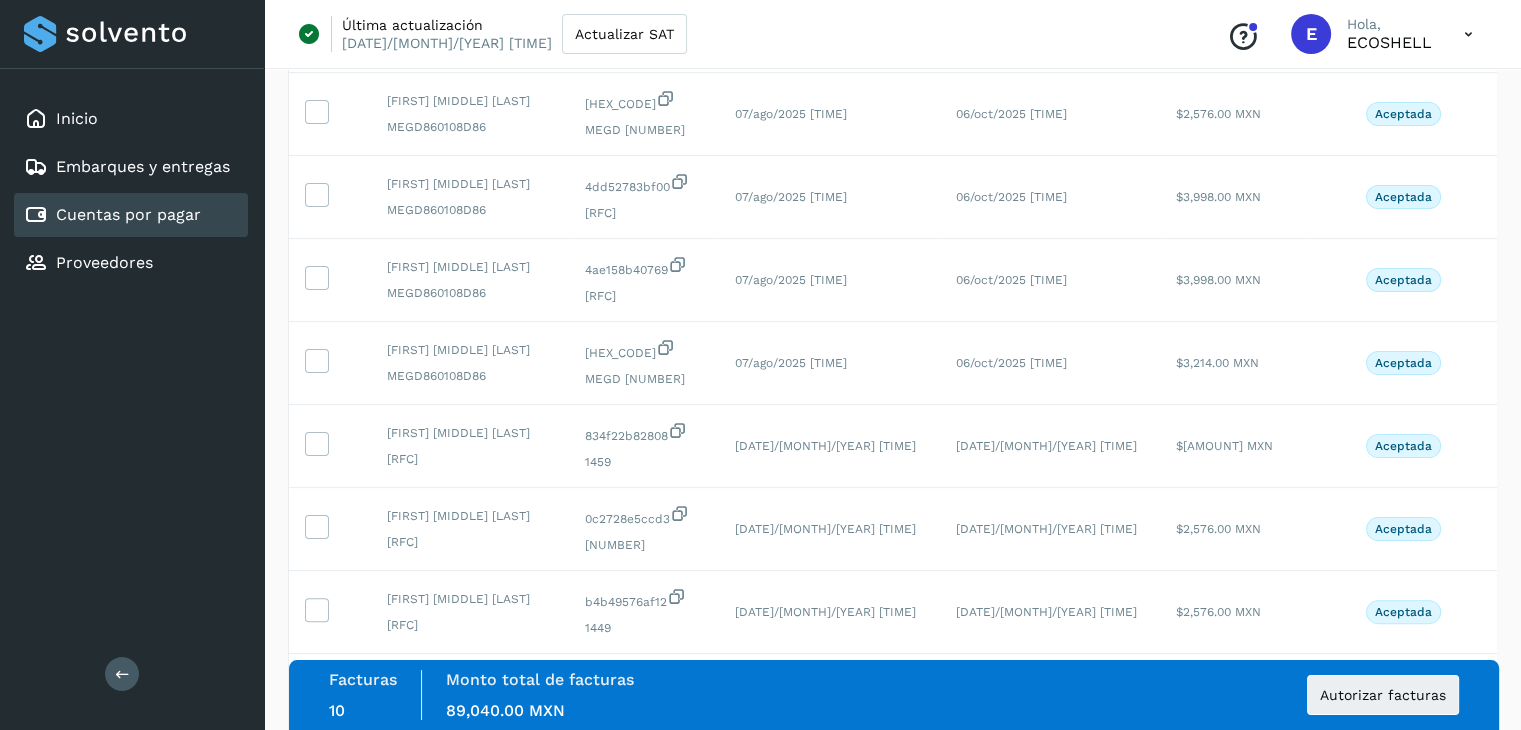scroll, scrollTop: 0, scrollLeft: 0, axis: both 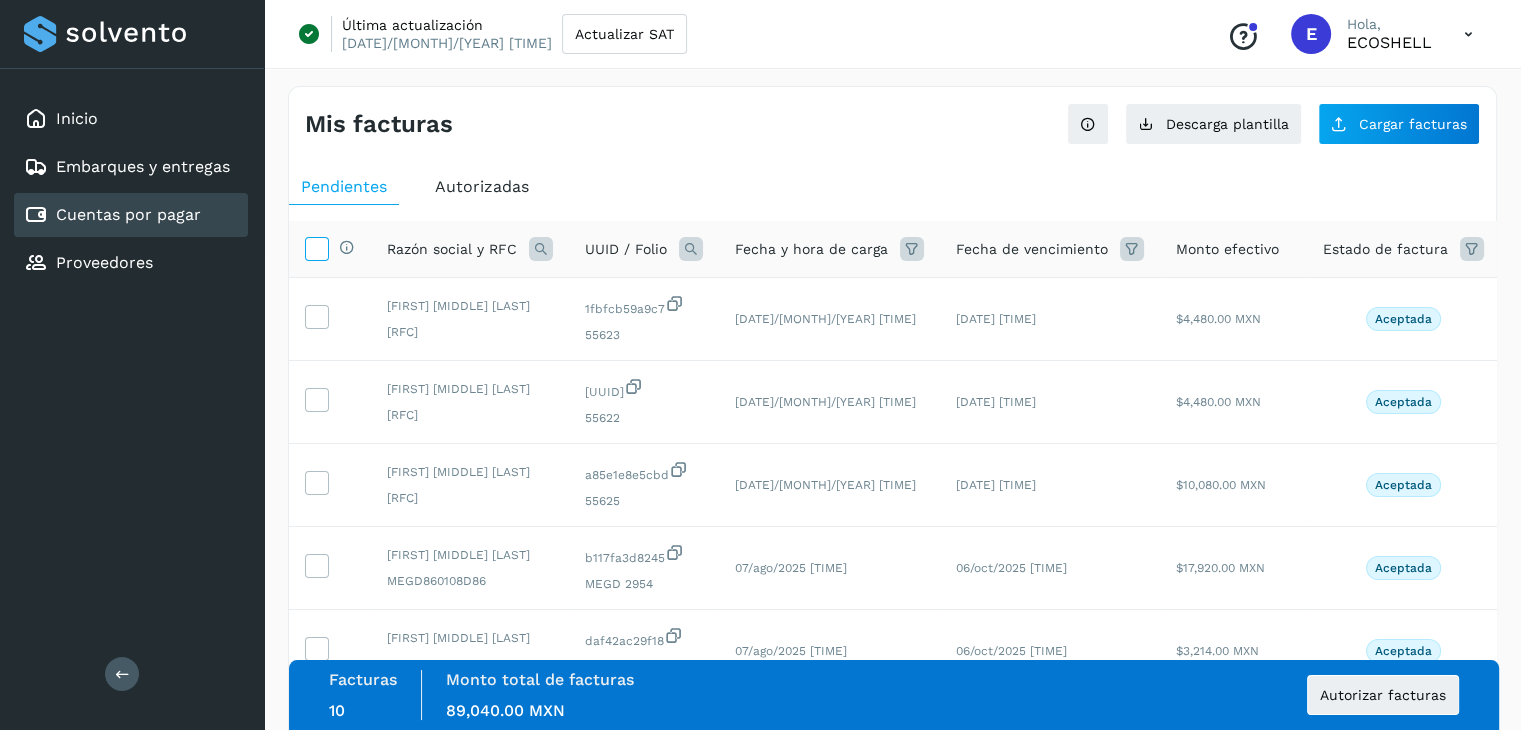 click at bounding box center (316, 247) 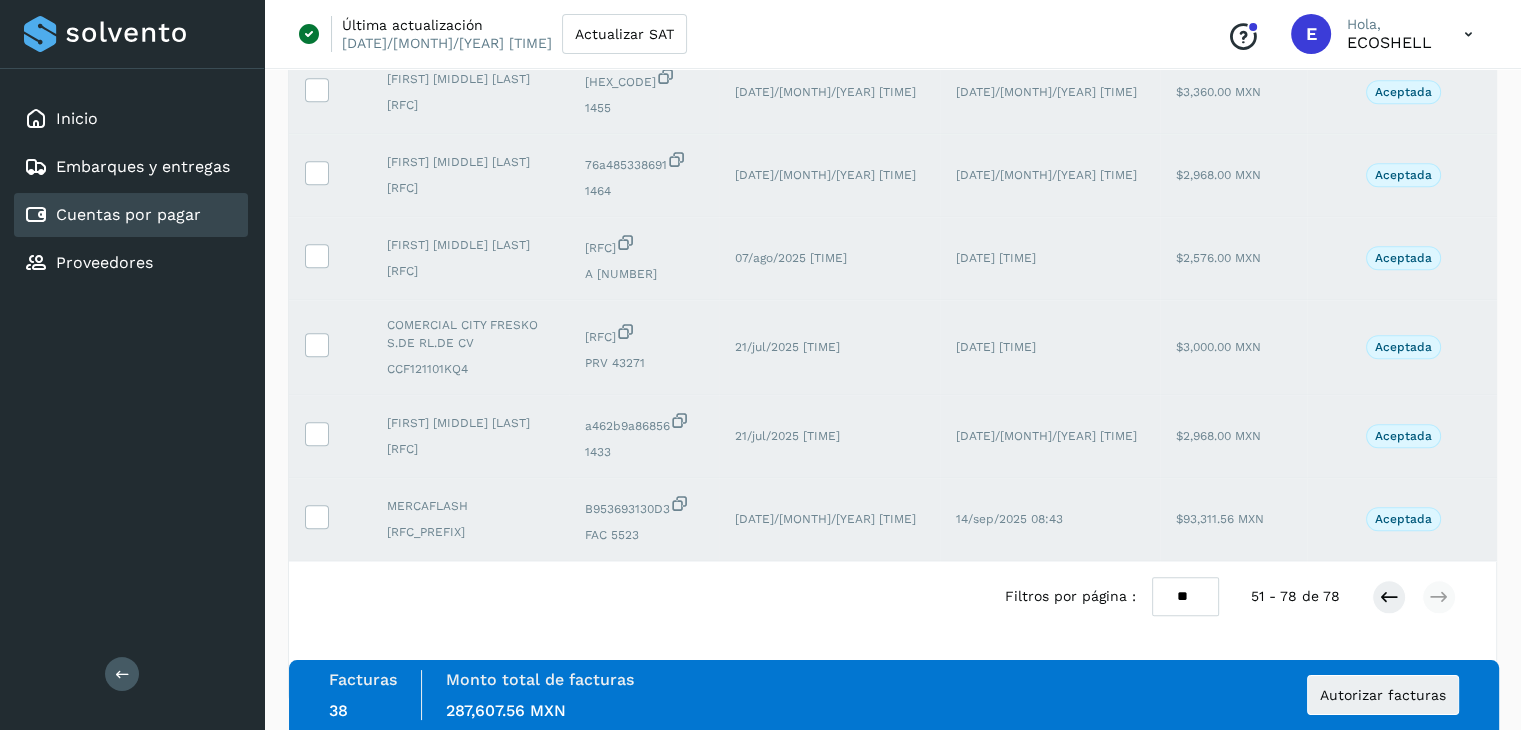 scroll, scrollTop: 2374, scrollLeft: 0, axis: vertical 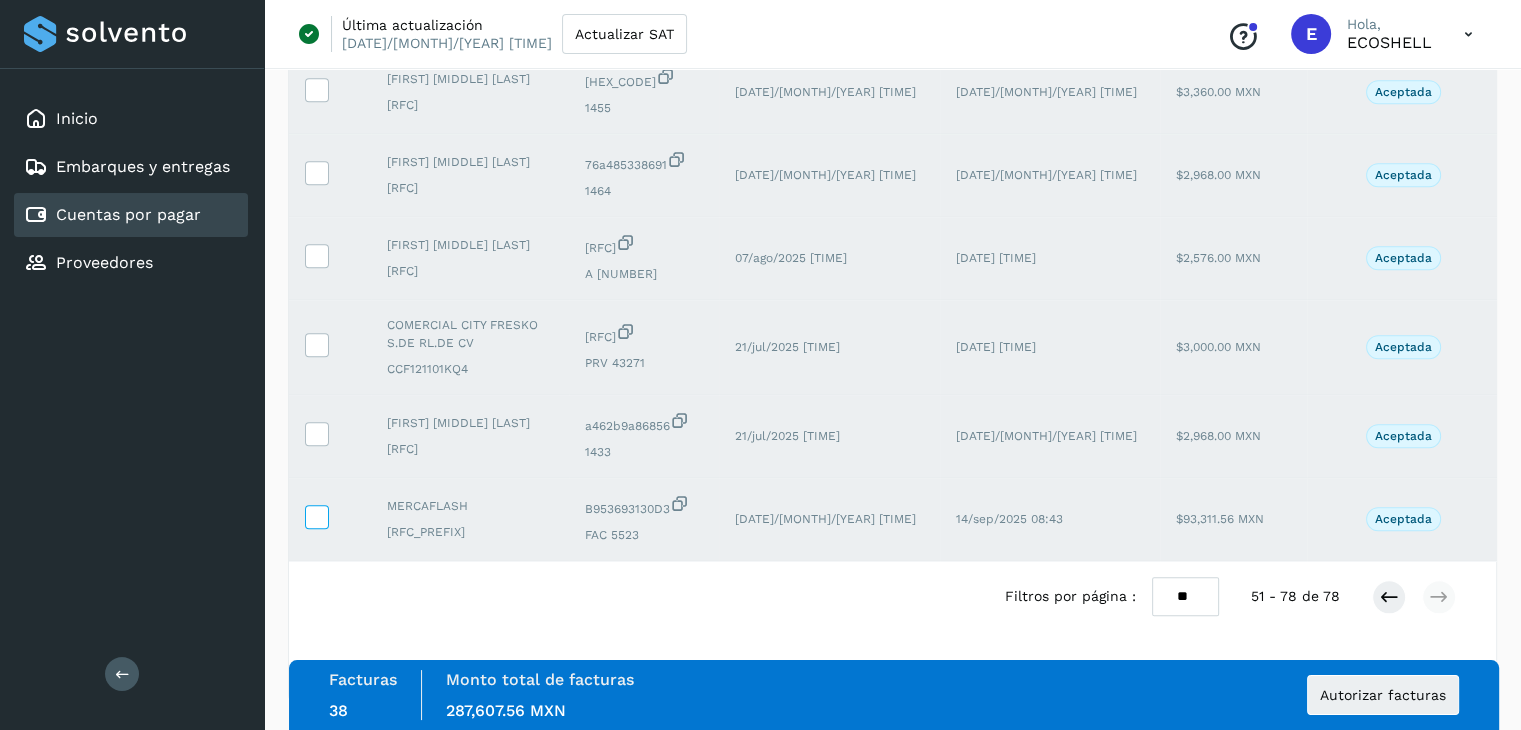 click at bounding box center [316, 515] 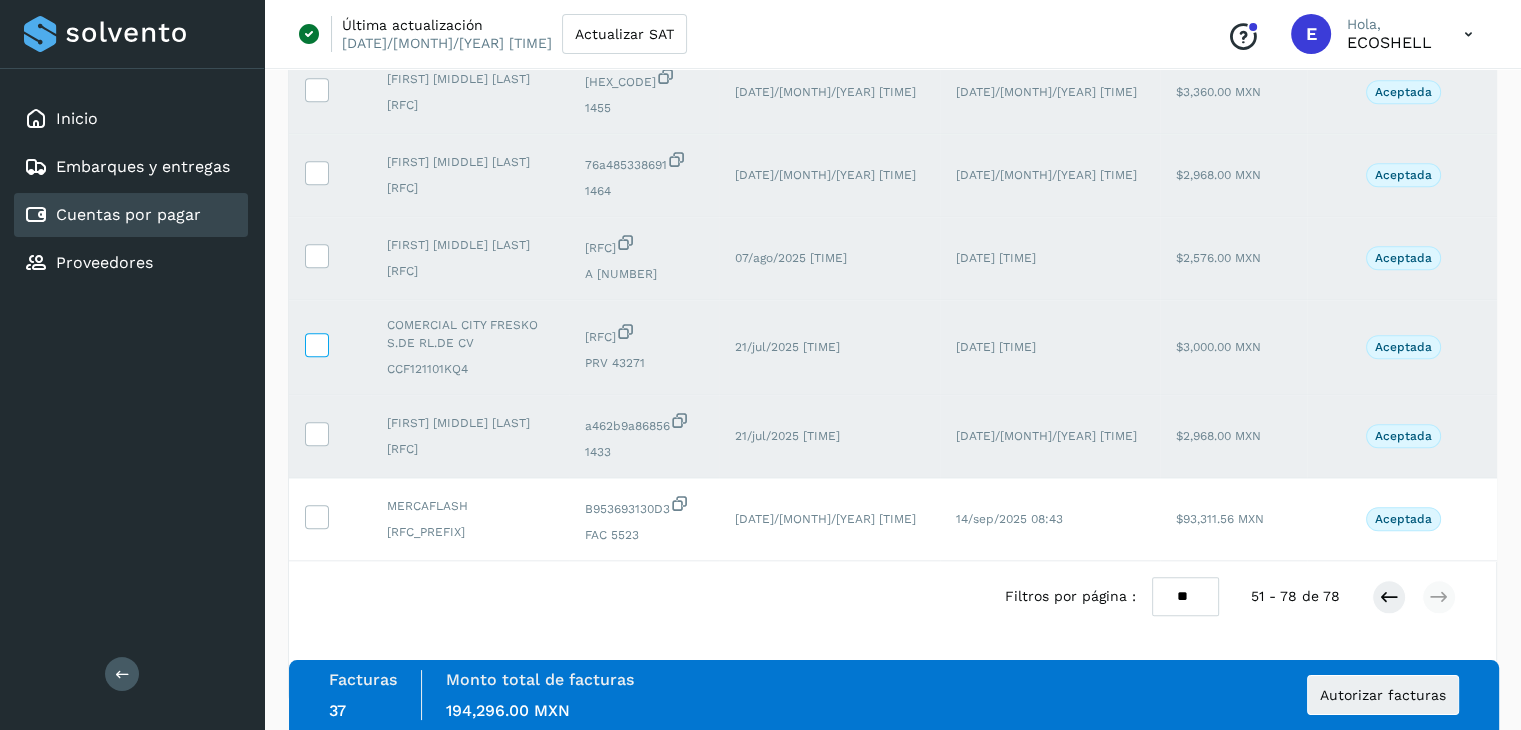 click at bounding box center (316, 343) 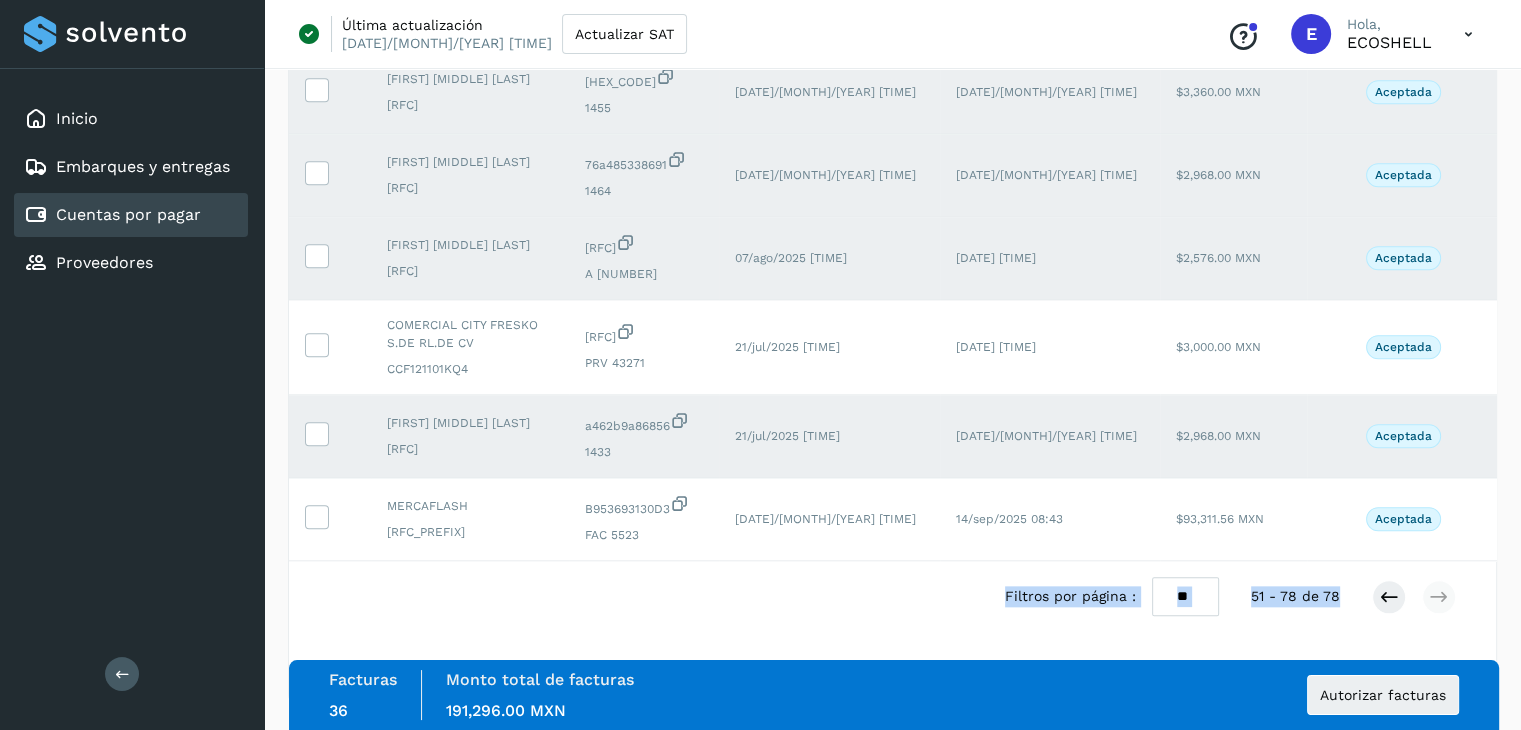 drag, startPoint x: 1514, startPoint y: 606, endPoint x: 1516, endPoint y: 533, distance: 73.02739 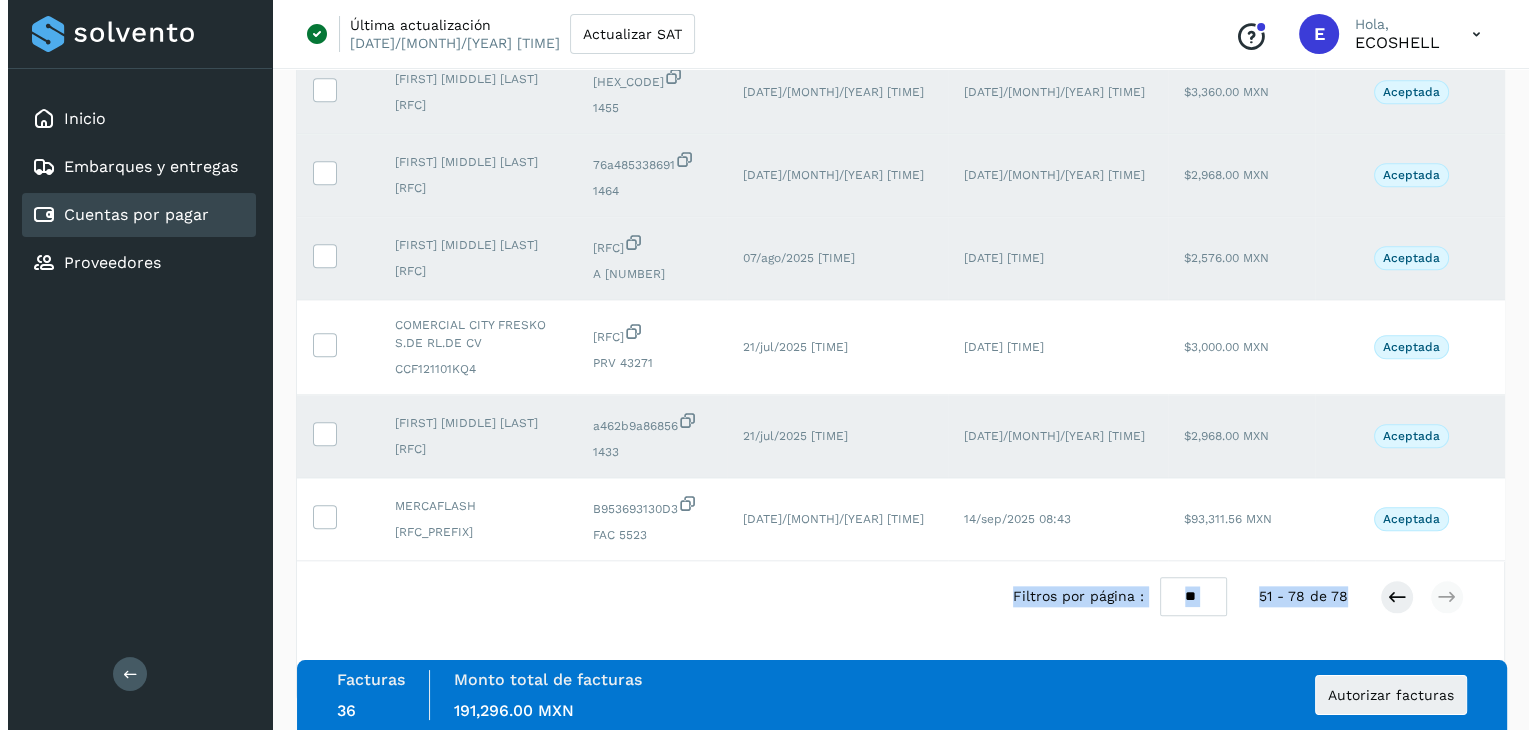scroll, scrollTop: 2374, scrollLeft: 0, axis: vertical 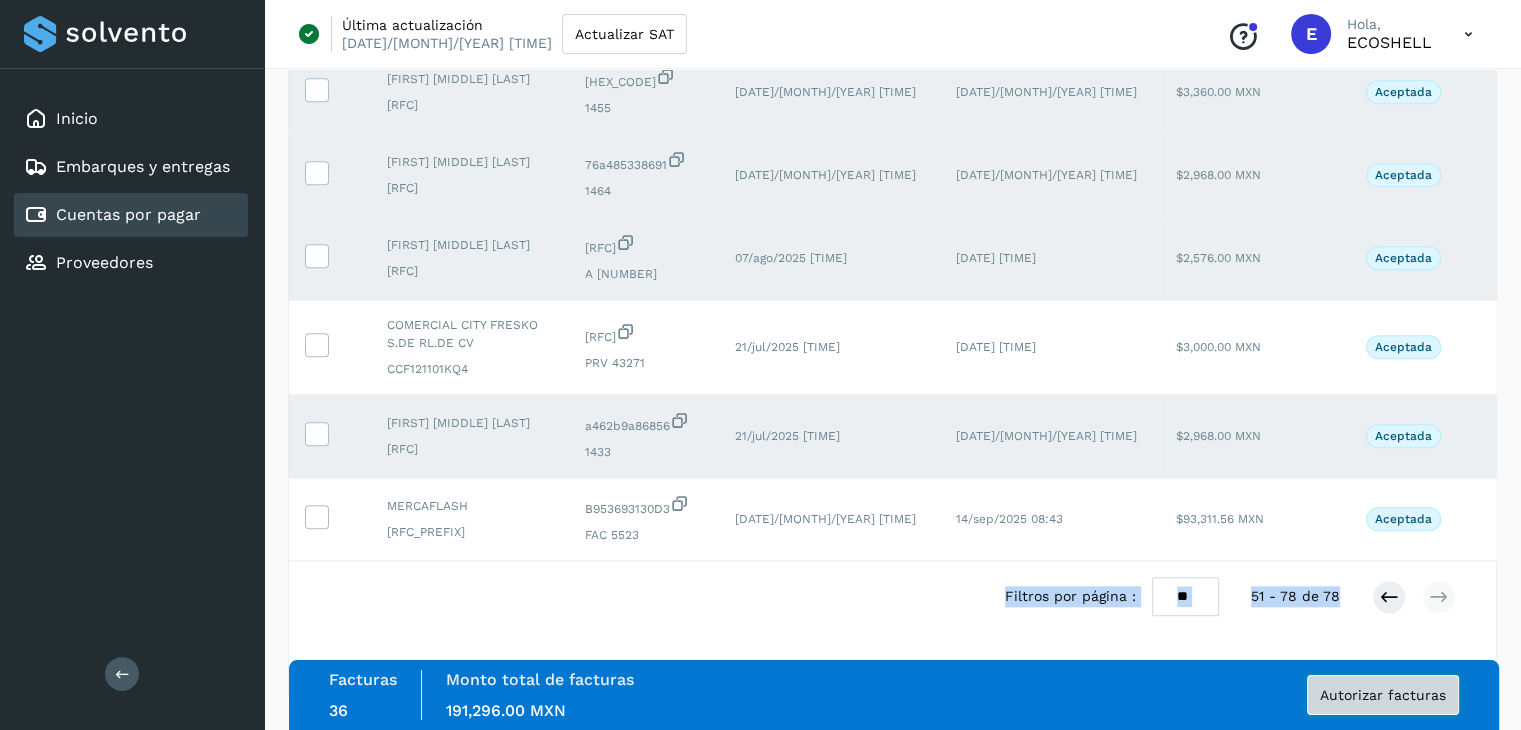 click on "Autorizar facturas" at bounding box center [1383, 695] 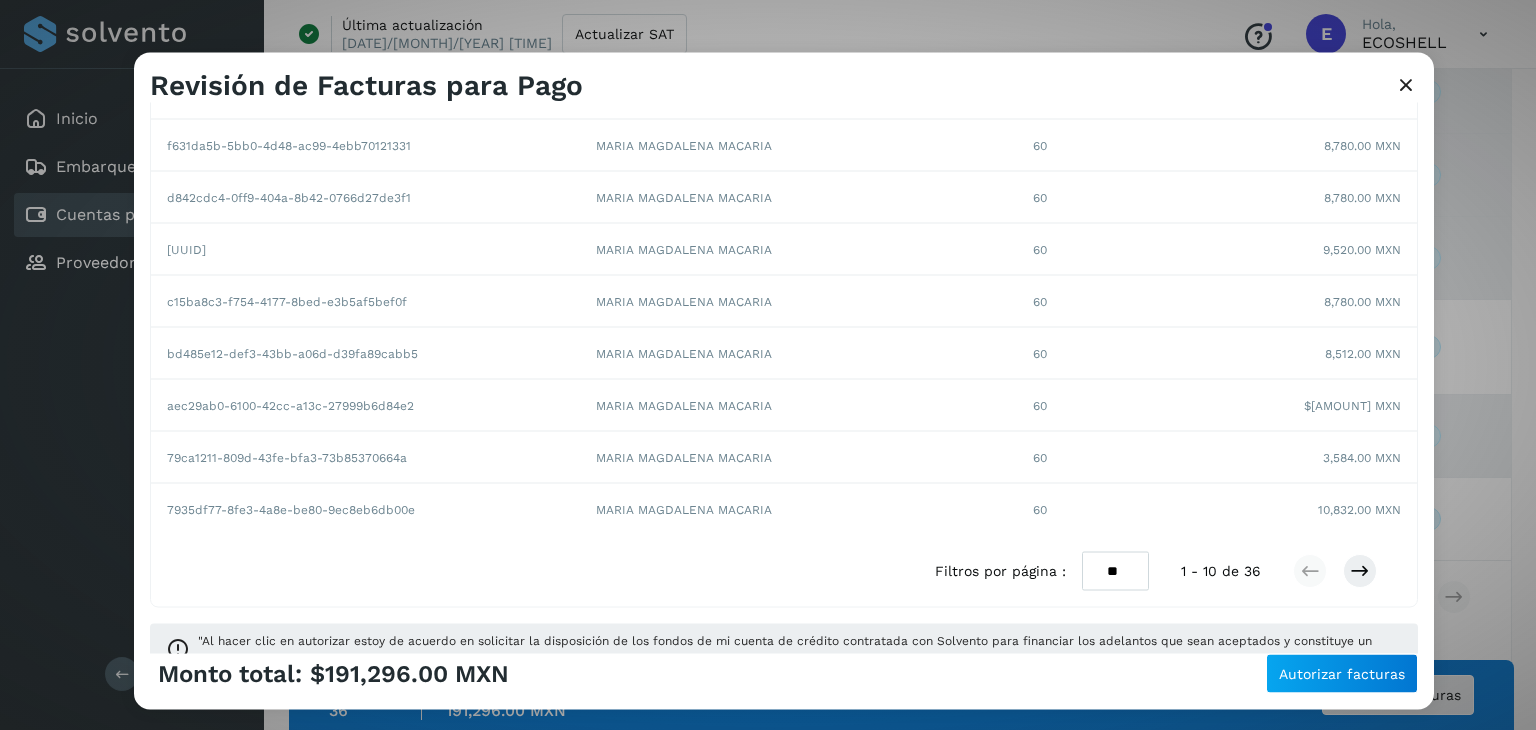 scroll, scrollTop: 357, scrollLeft: 0, axis: vertical 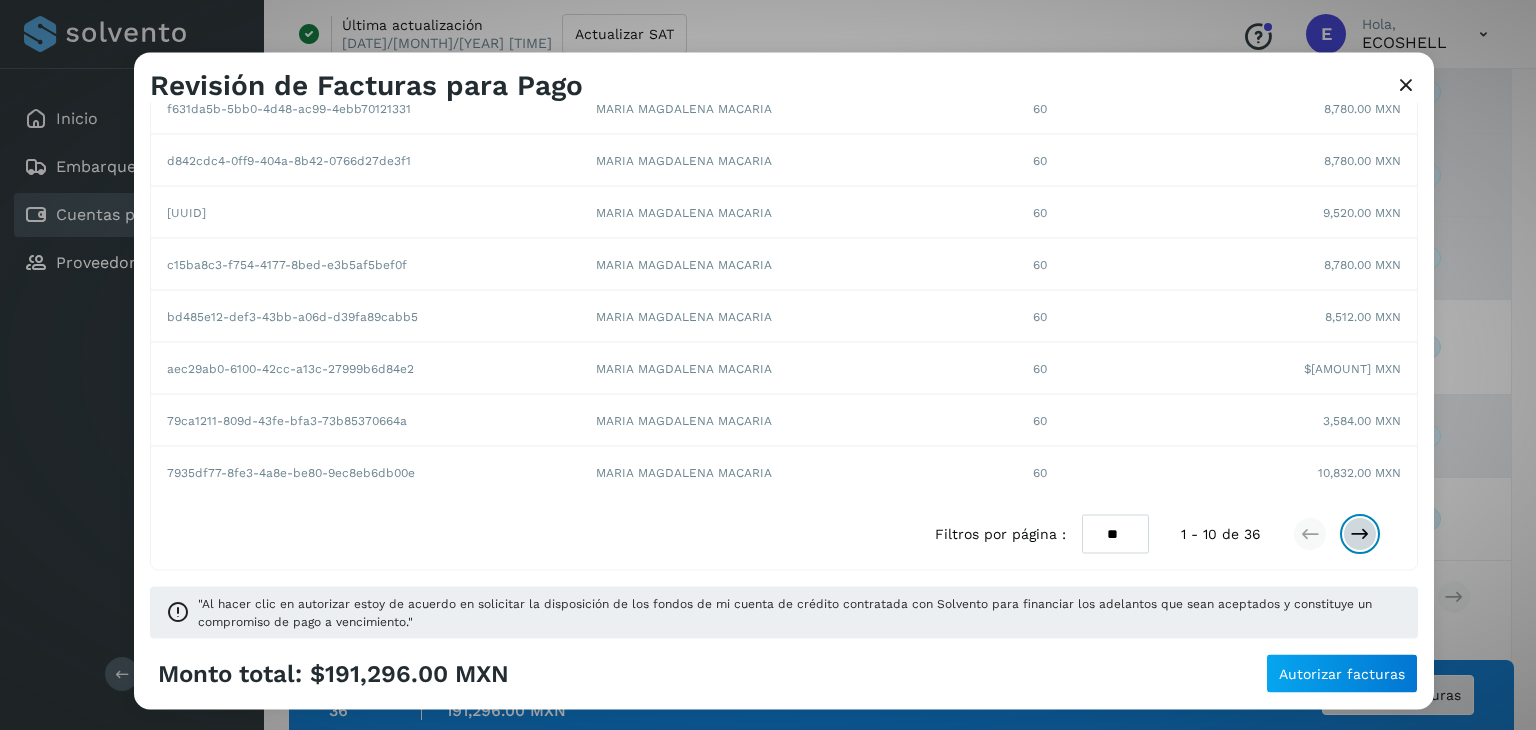 click at bounding box center (1360, 534) 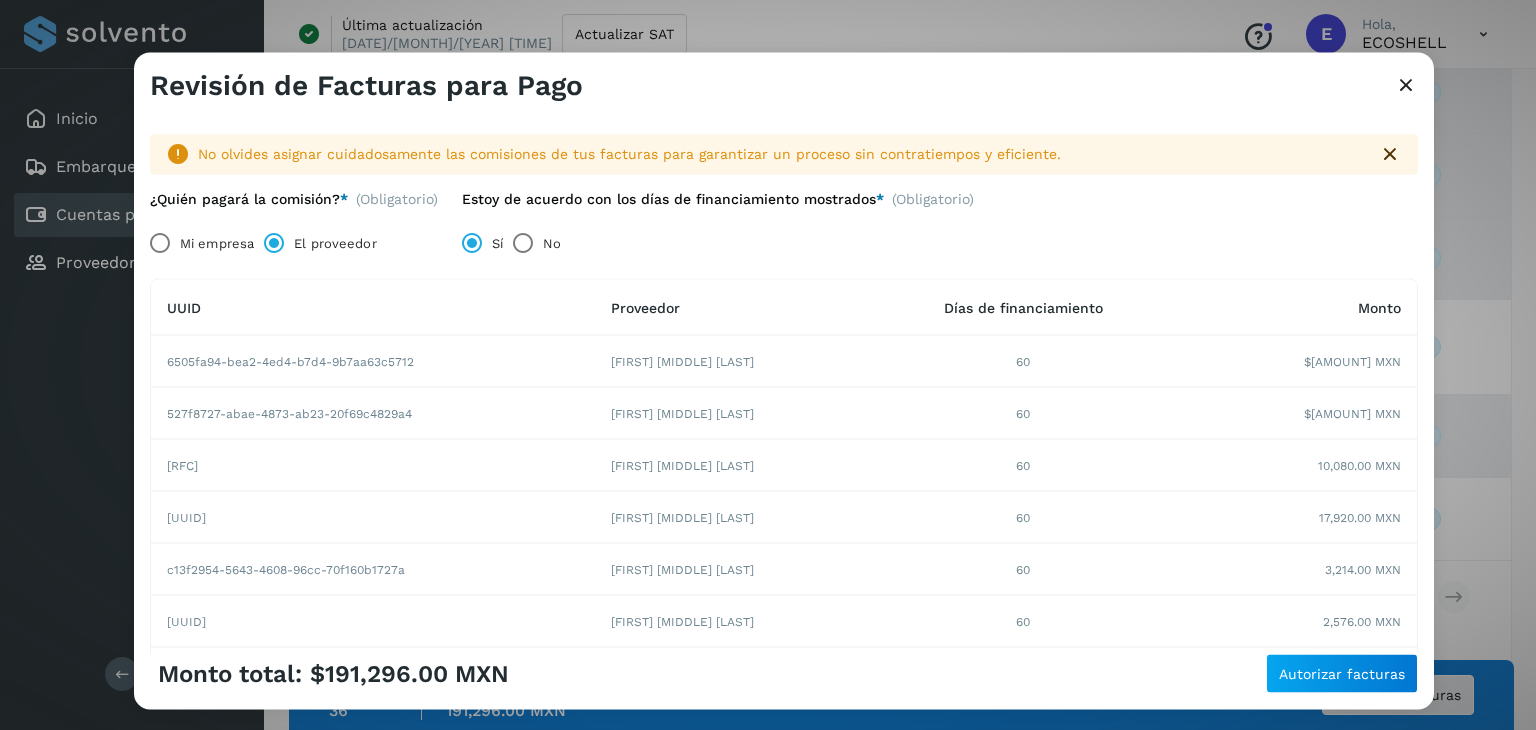 scroll, scrollTop: 357, scrollLeft: 0, axis: vertical 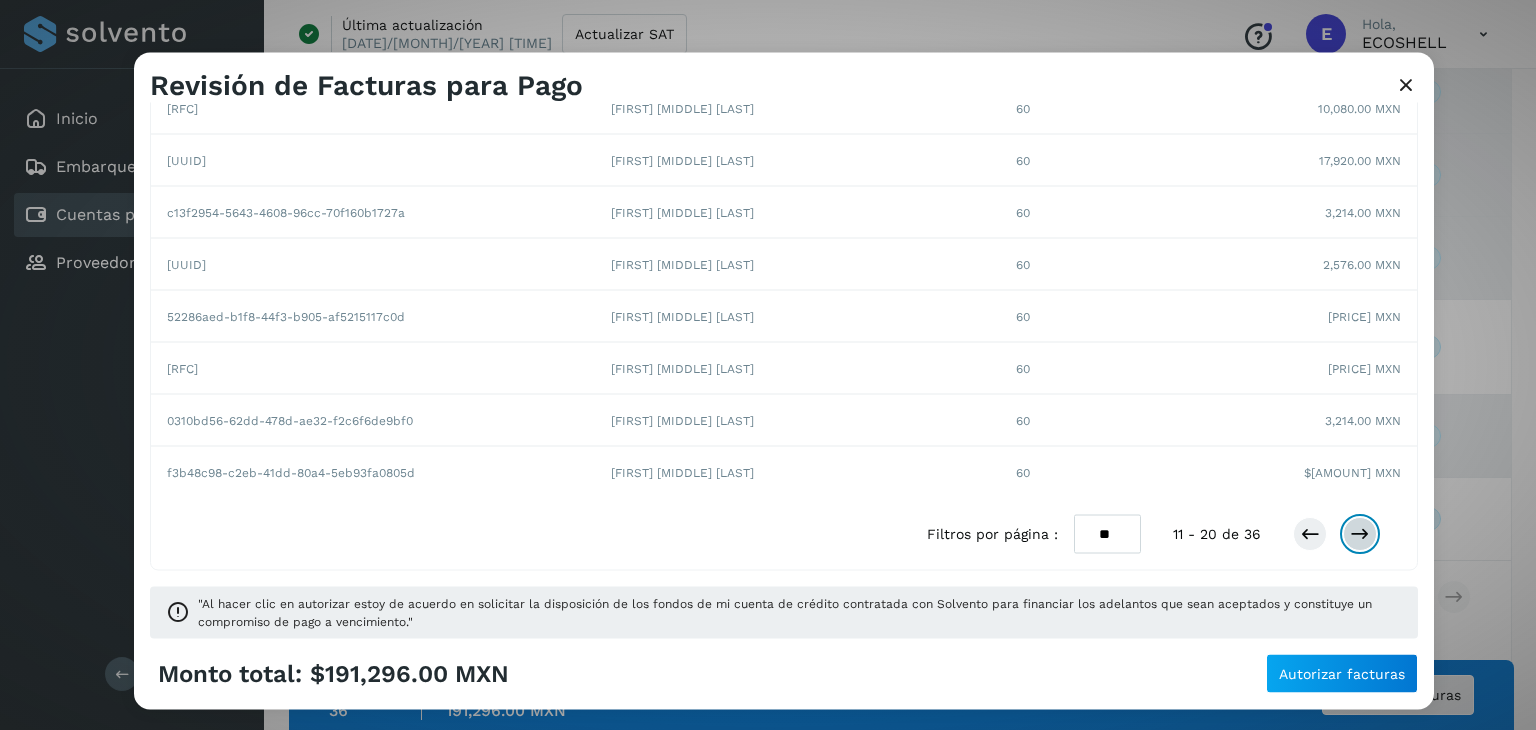 click at bounding box center [1360, 534] 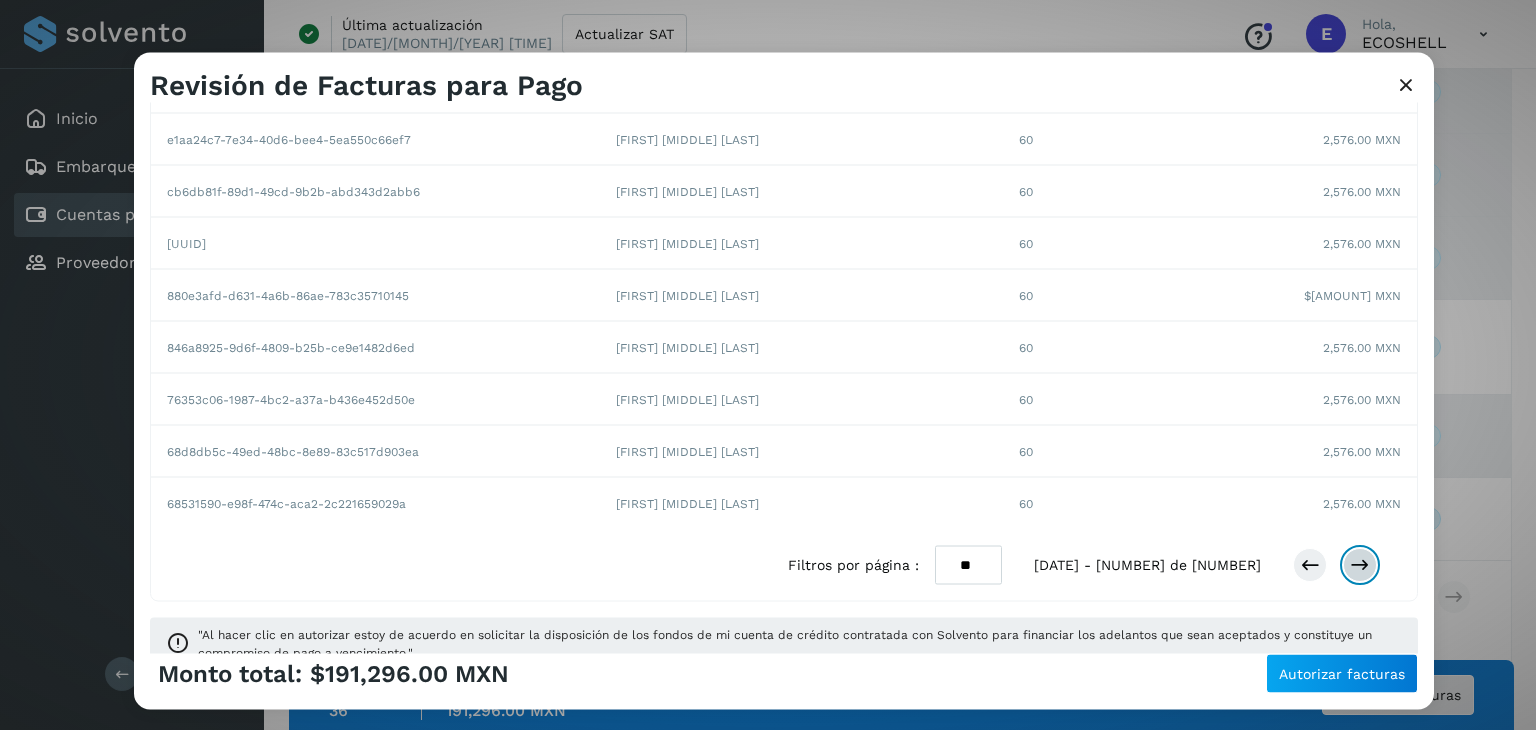 scroll, scrollTop: 357, scrollLeft: 0, axis: vertical 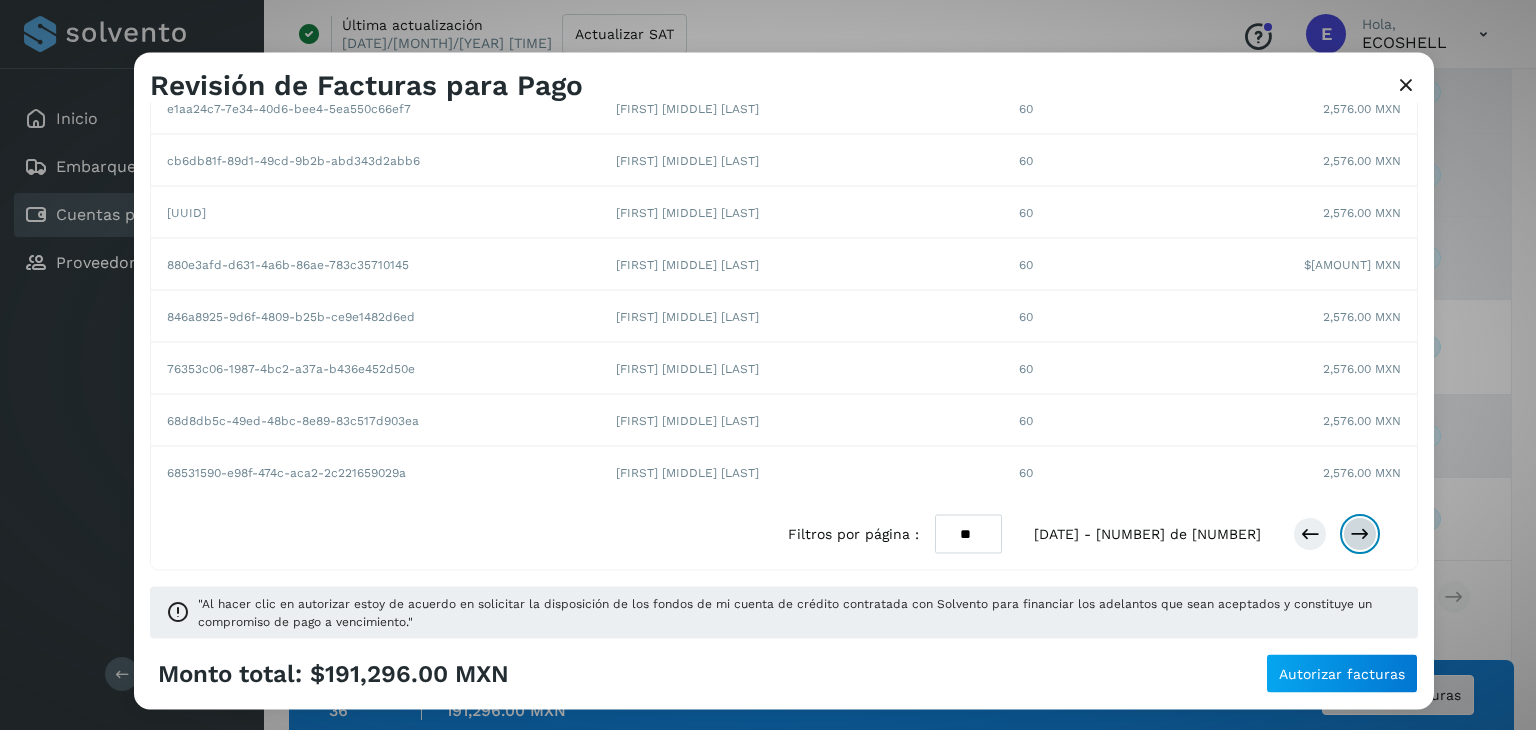 click at bounding box center (1360, 534) 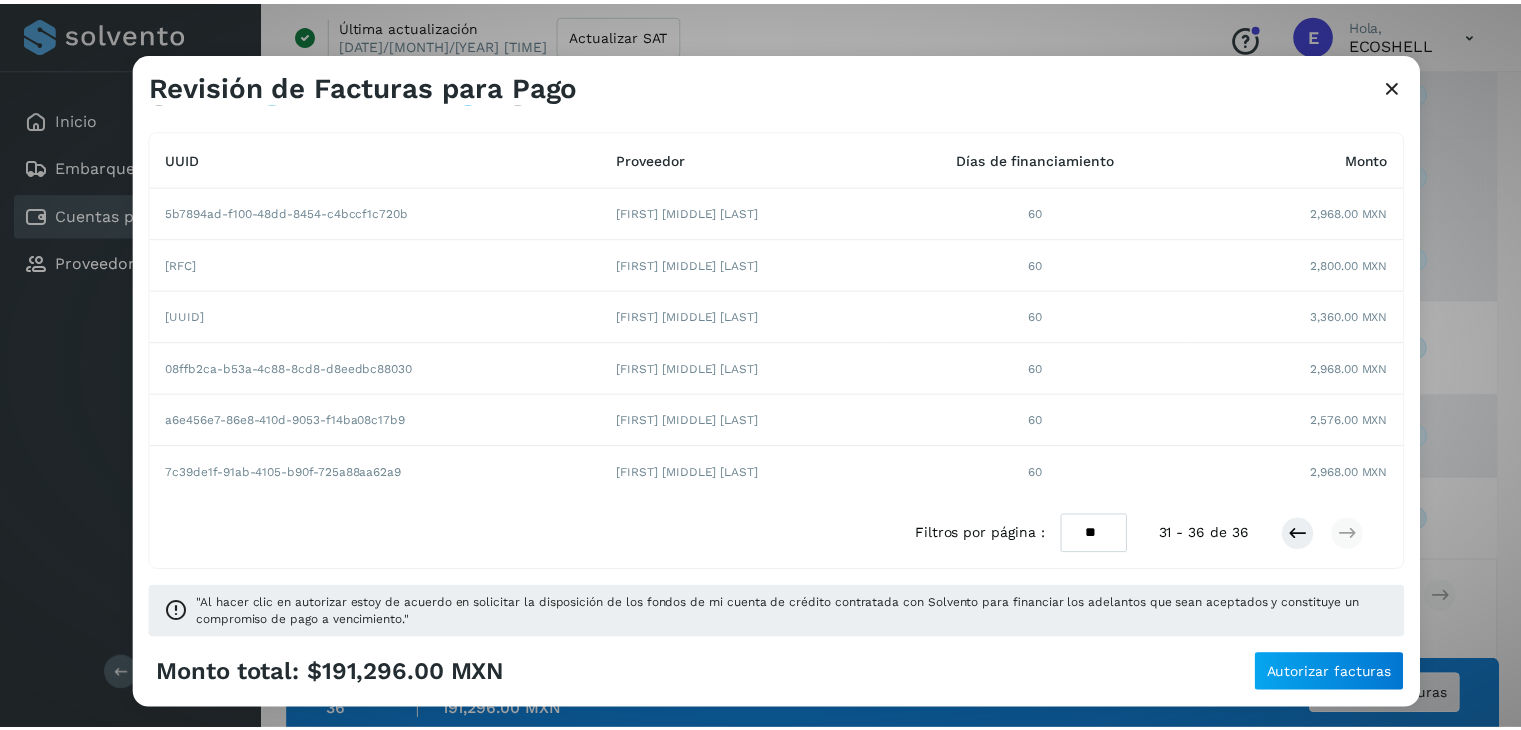 scroll, scrollTop: 0, scrollLeft: 0, axis: both 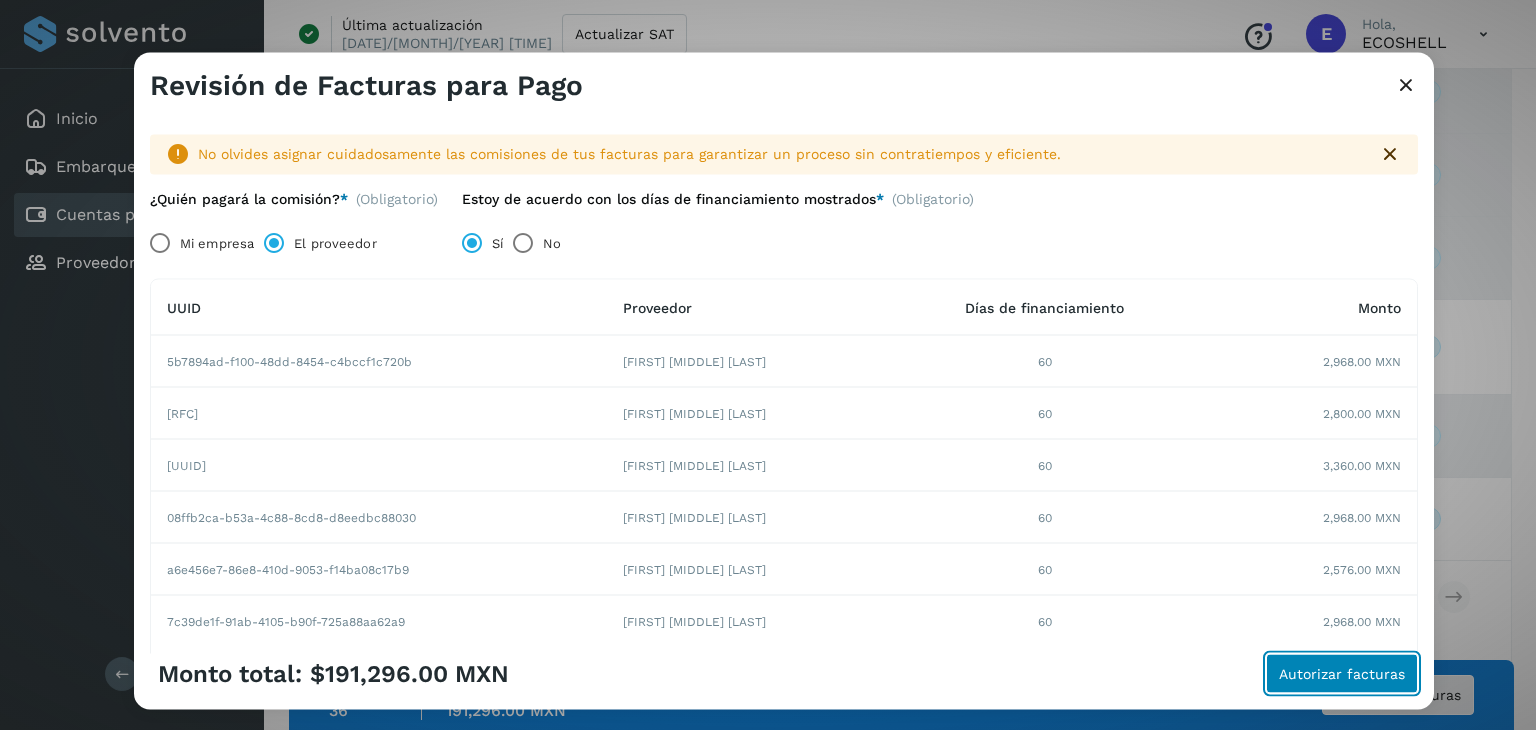 click on "Autorizar facturas" 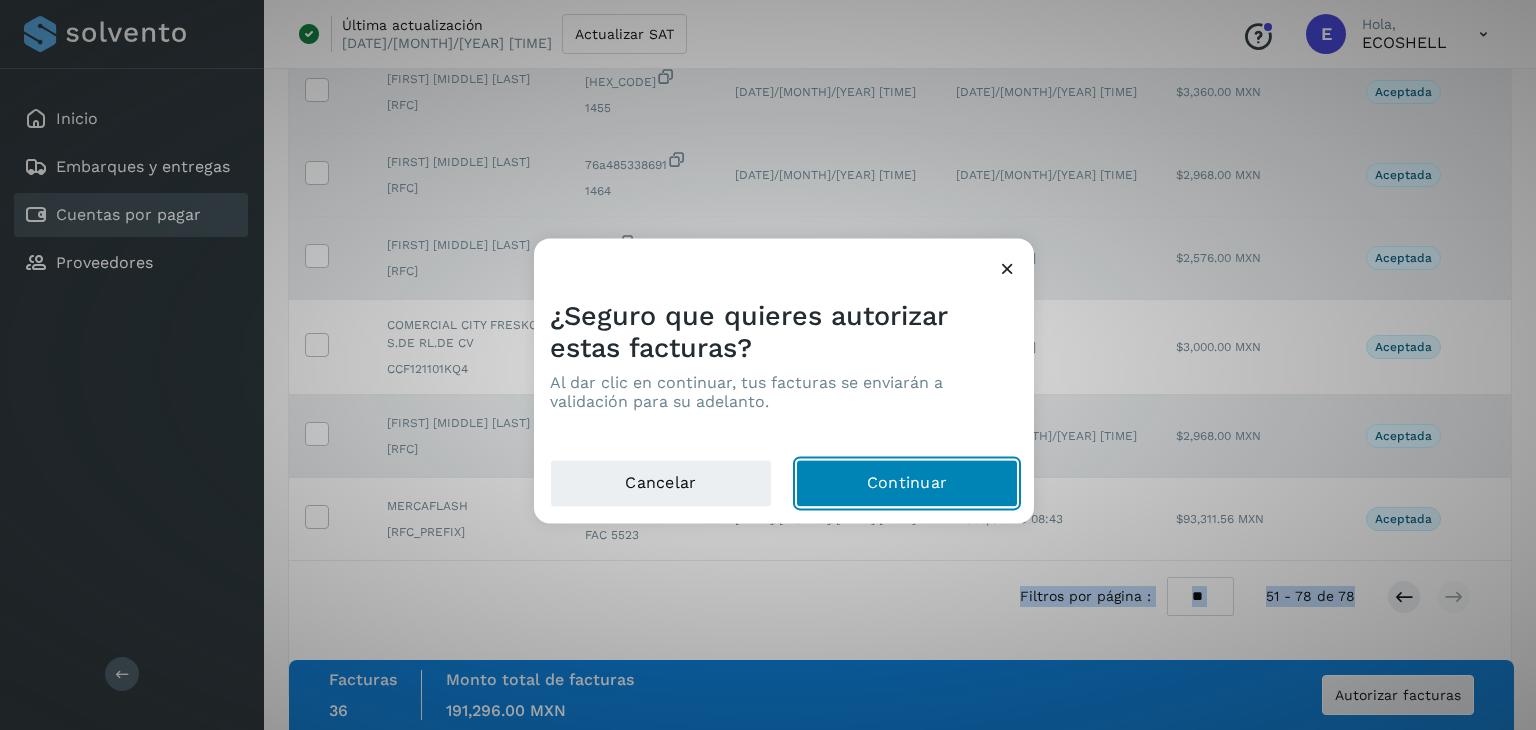 click on "Continuar" 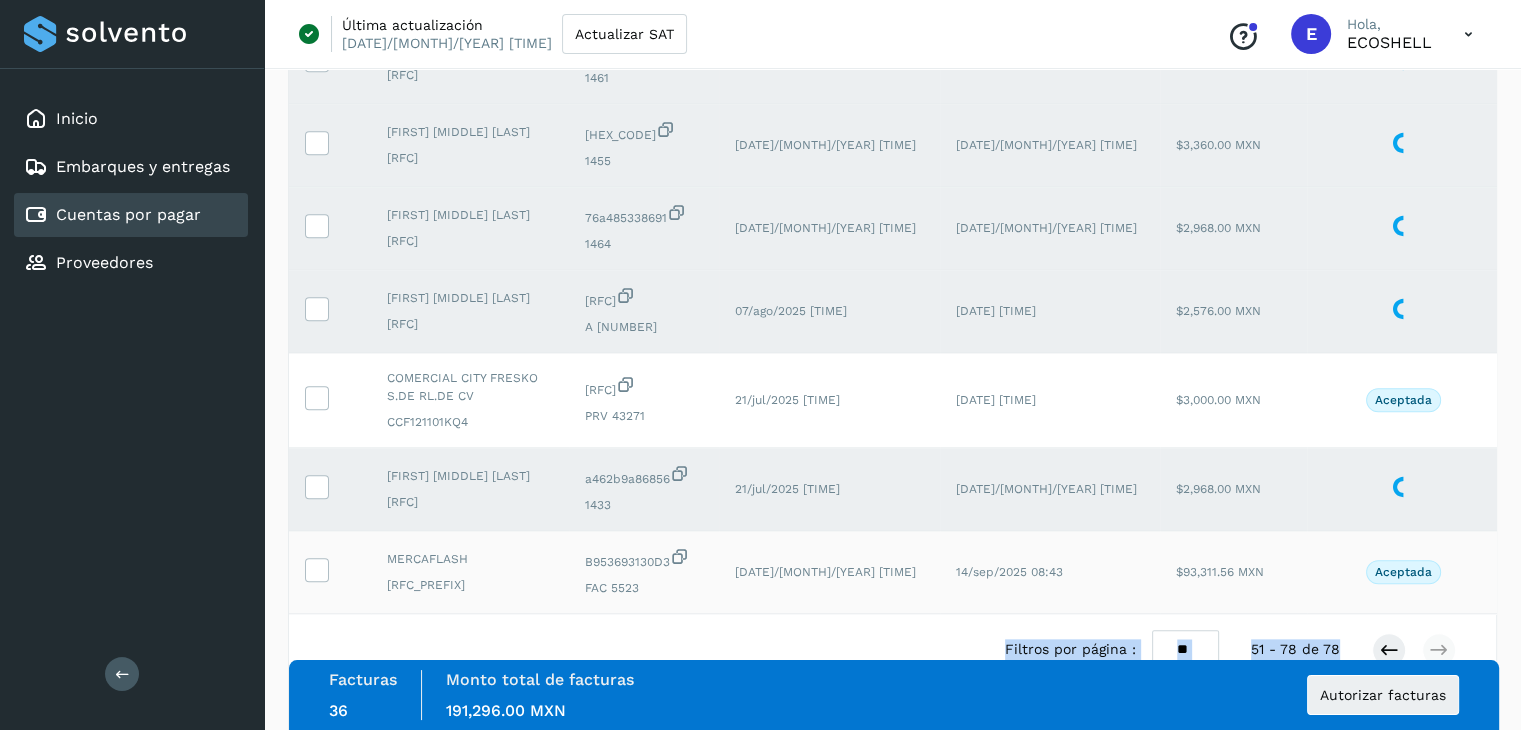 scroll, scrollTop: 2374, scrollLeft: 0, axis: vertical 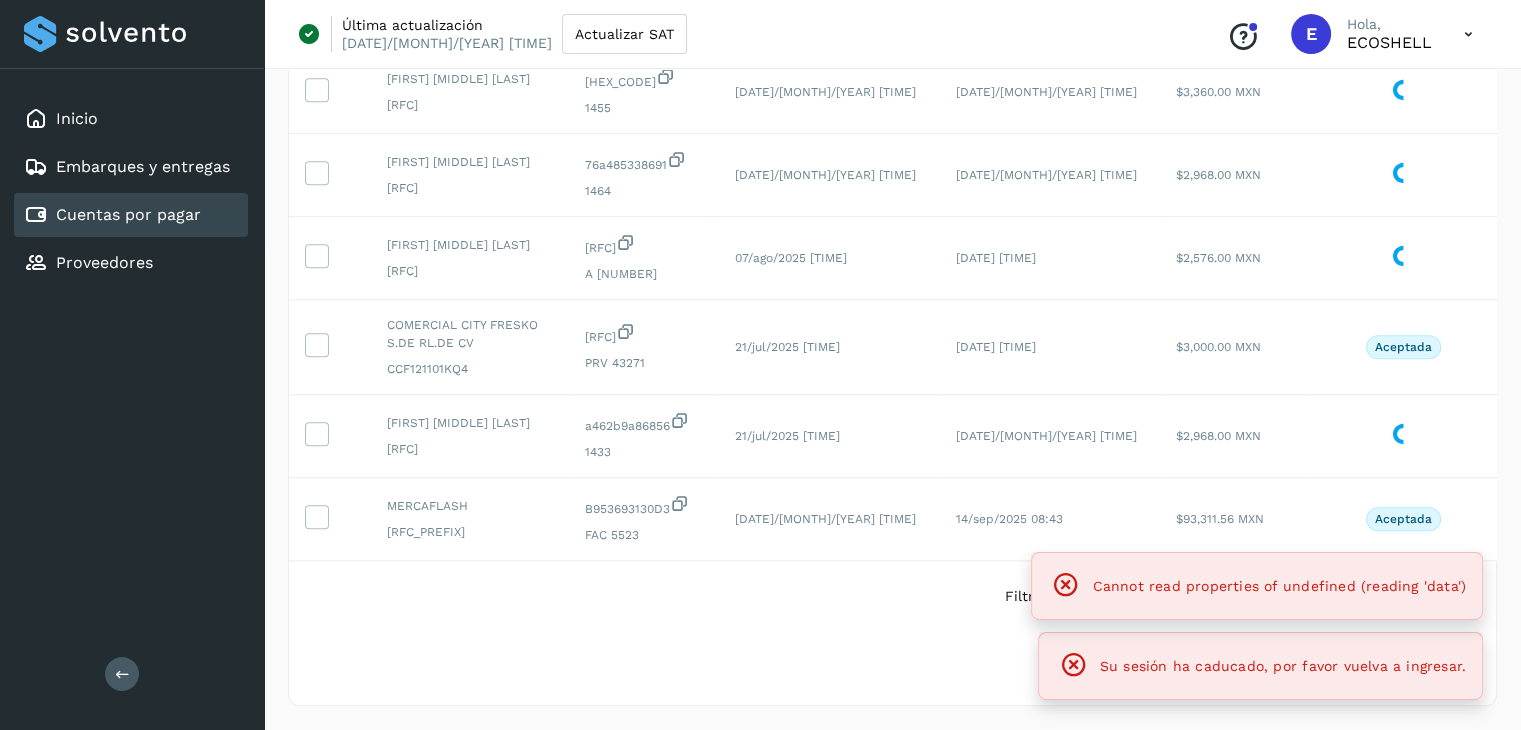 click on "Cannot read properties of undefined (reading 'data')" 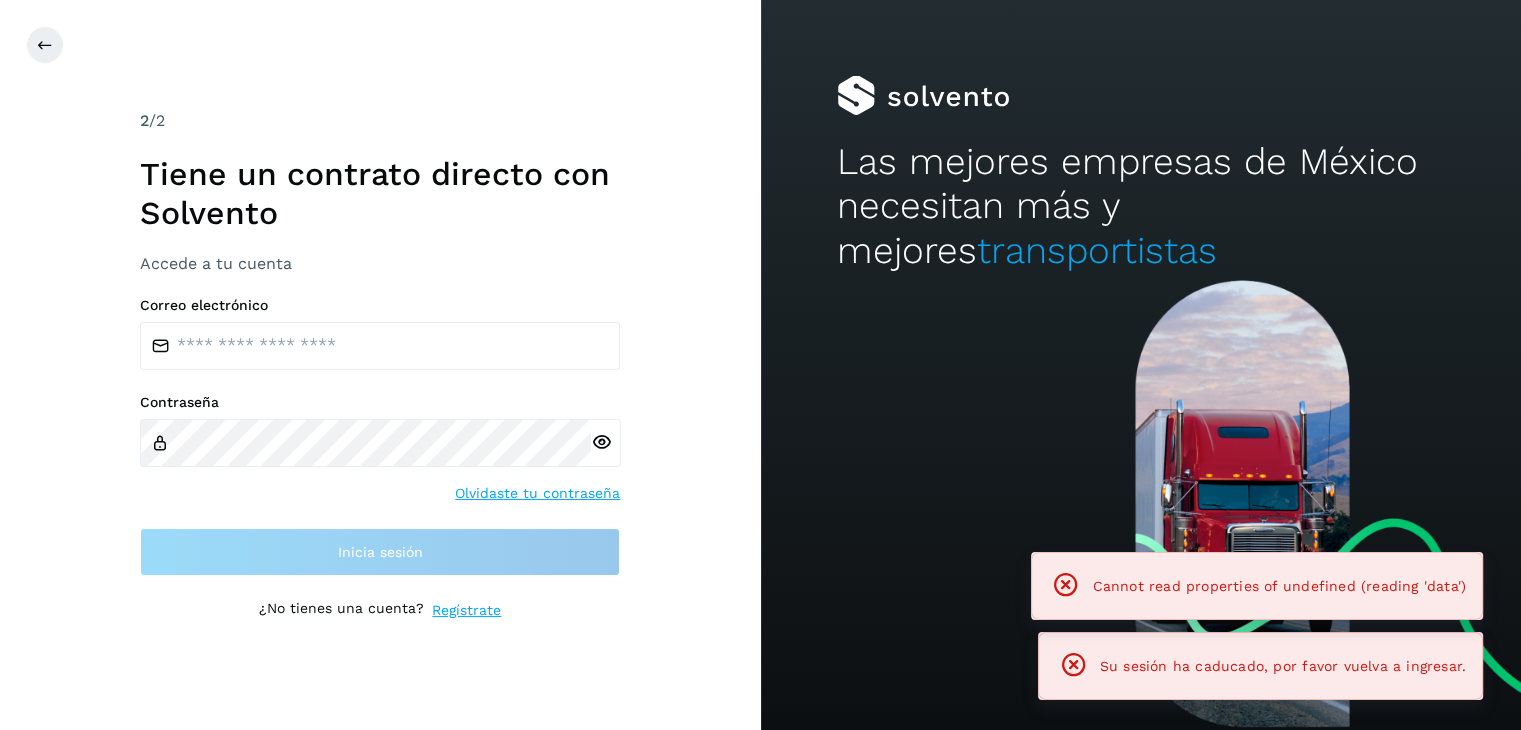 scroll, scrollTop: 0, scrollLeft: 0, axis: both 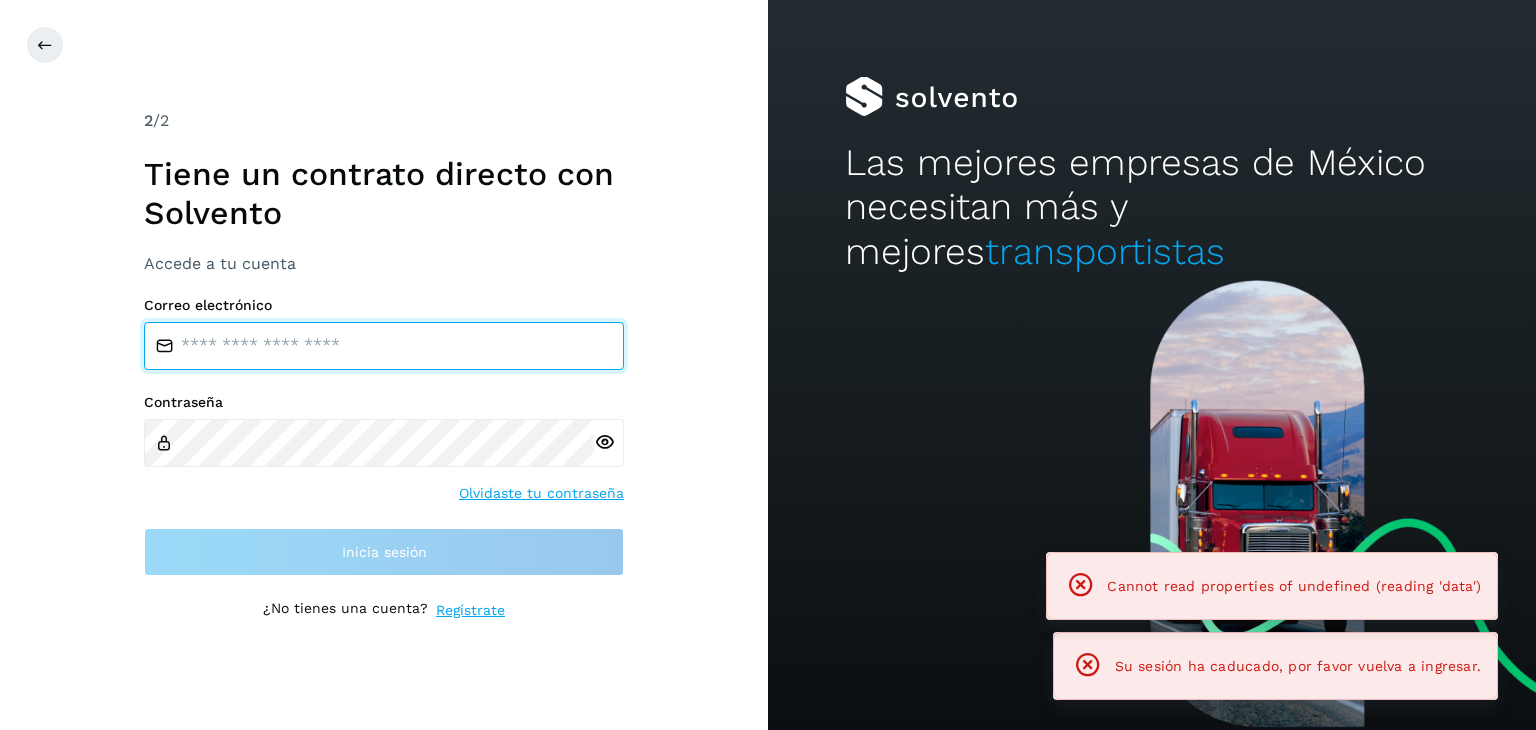 type on "**********" 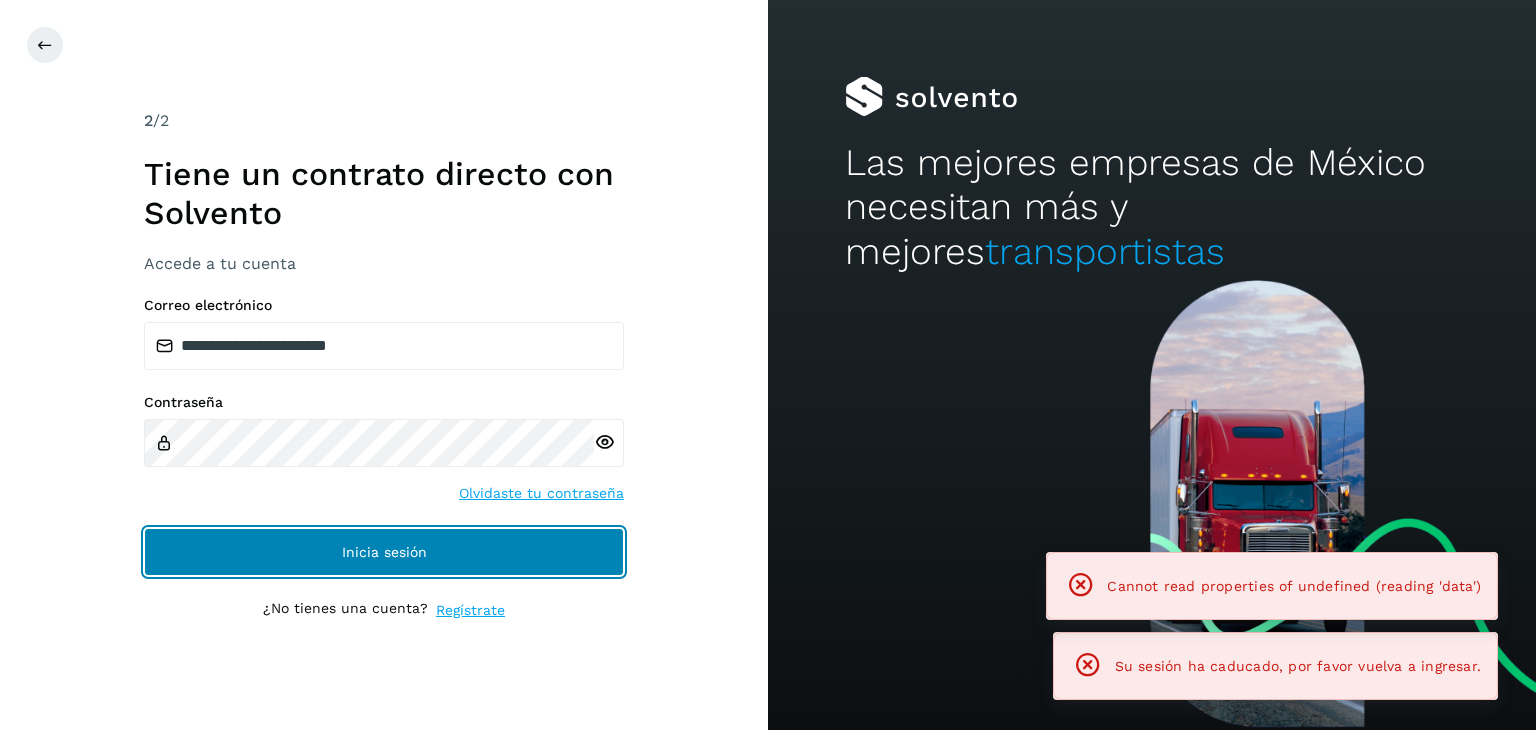 click on "Inicia sesión" at bounding box center [384, 552] 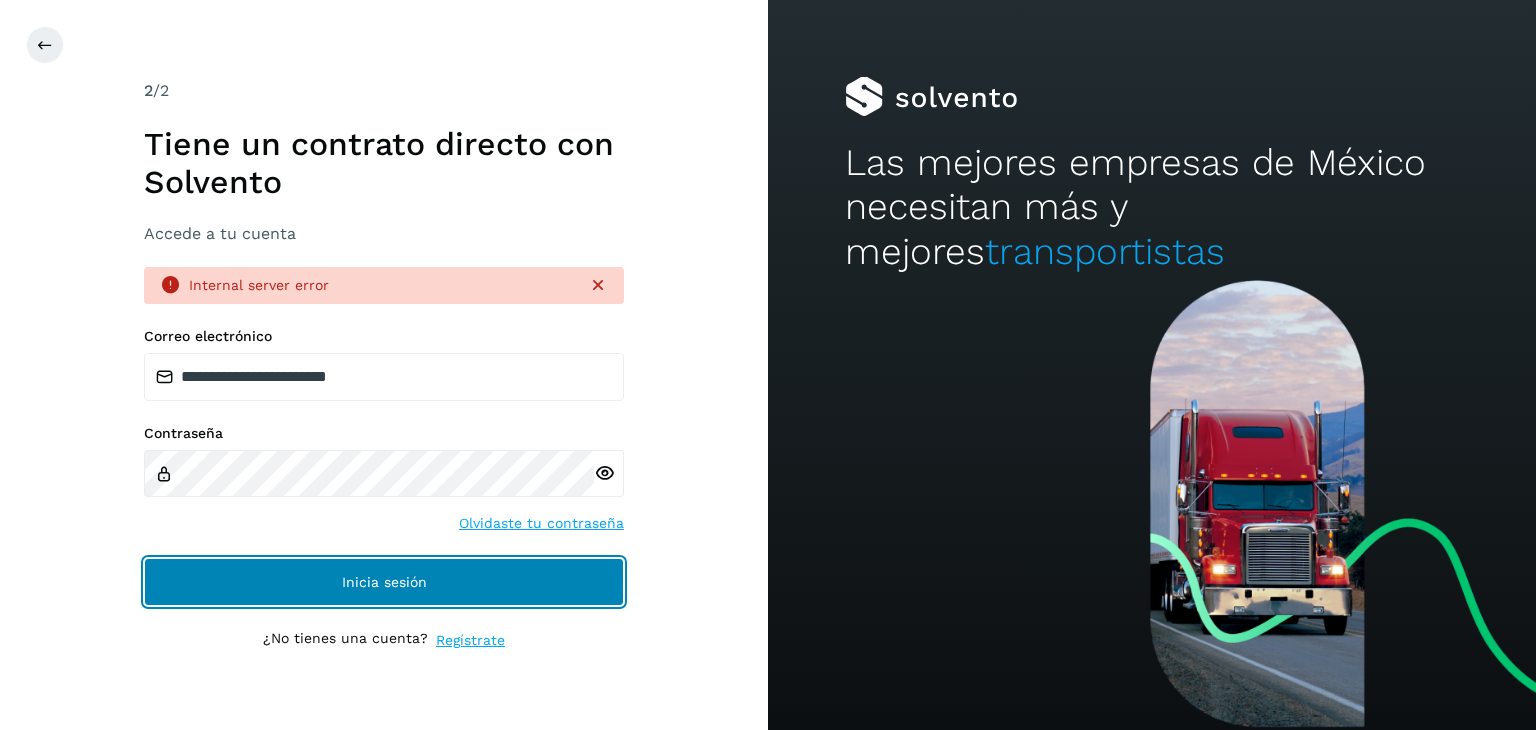 click on "Inicia sesión" at bounding box center (384, 582) 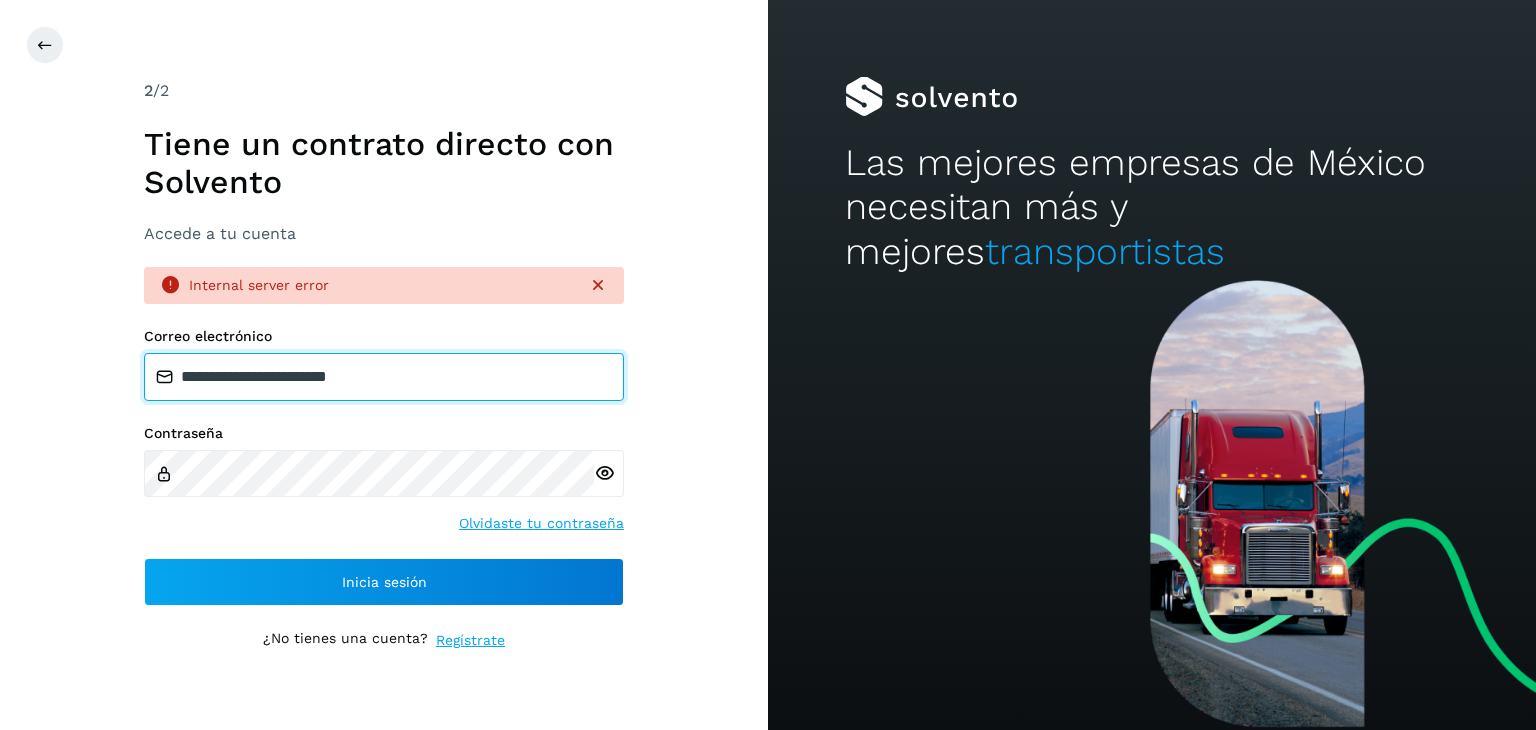 click on "**********" at bounding box center [384, 377] 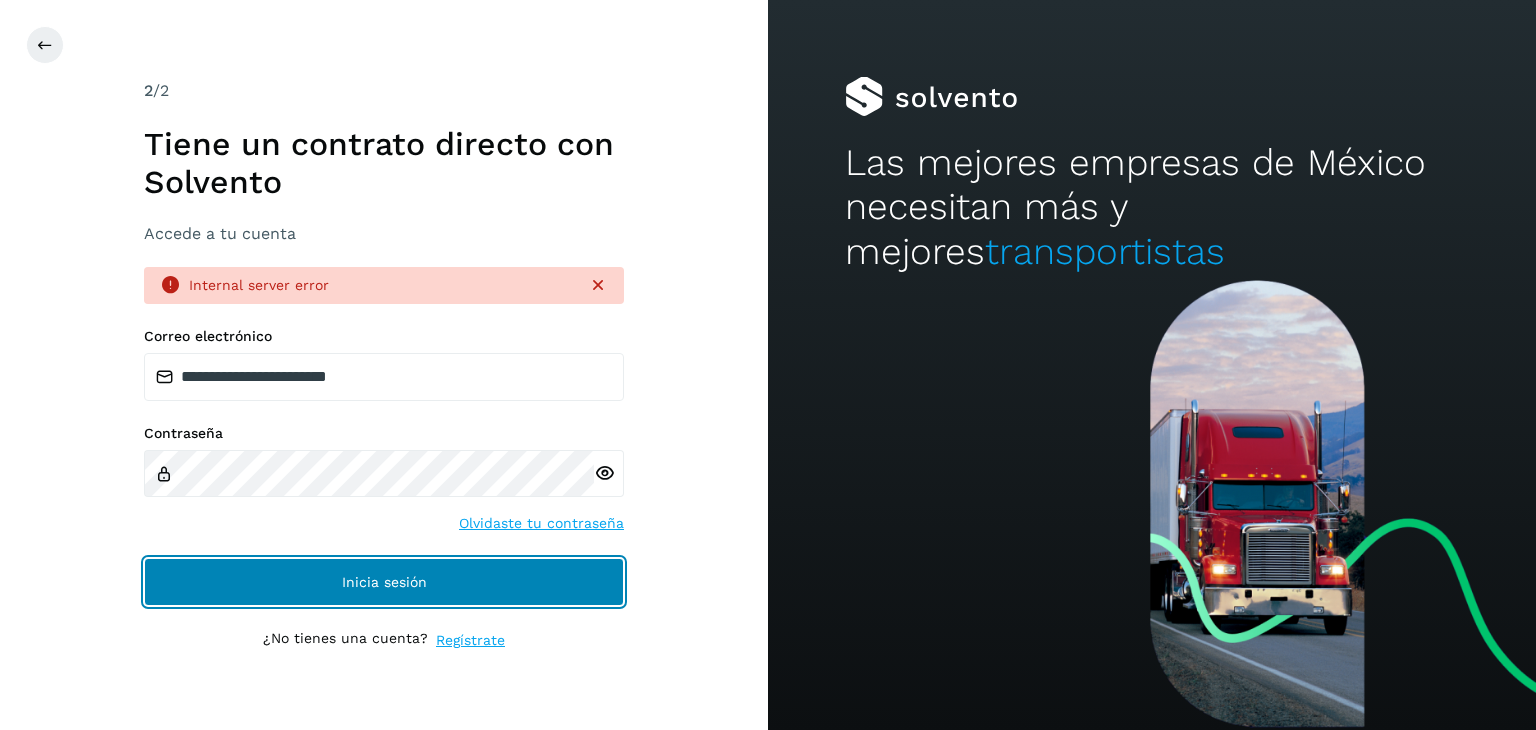 click on "Inicia sesión" at bounding box center [384, 582] 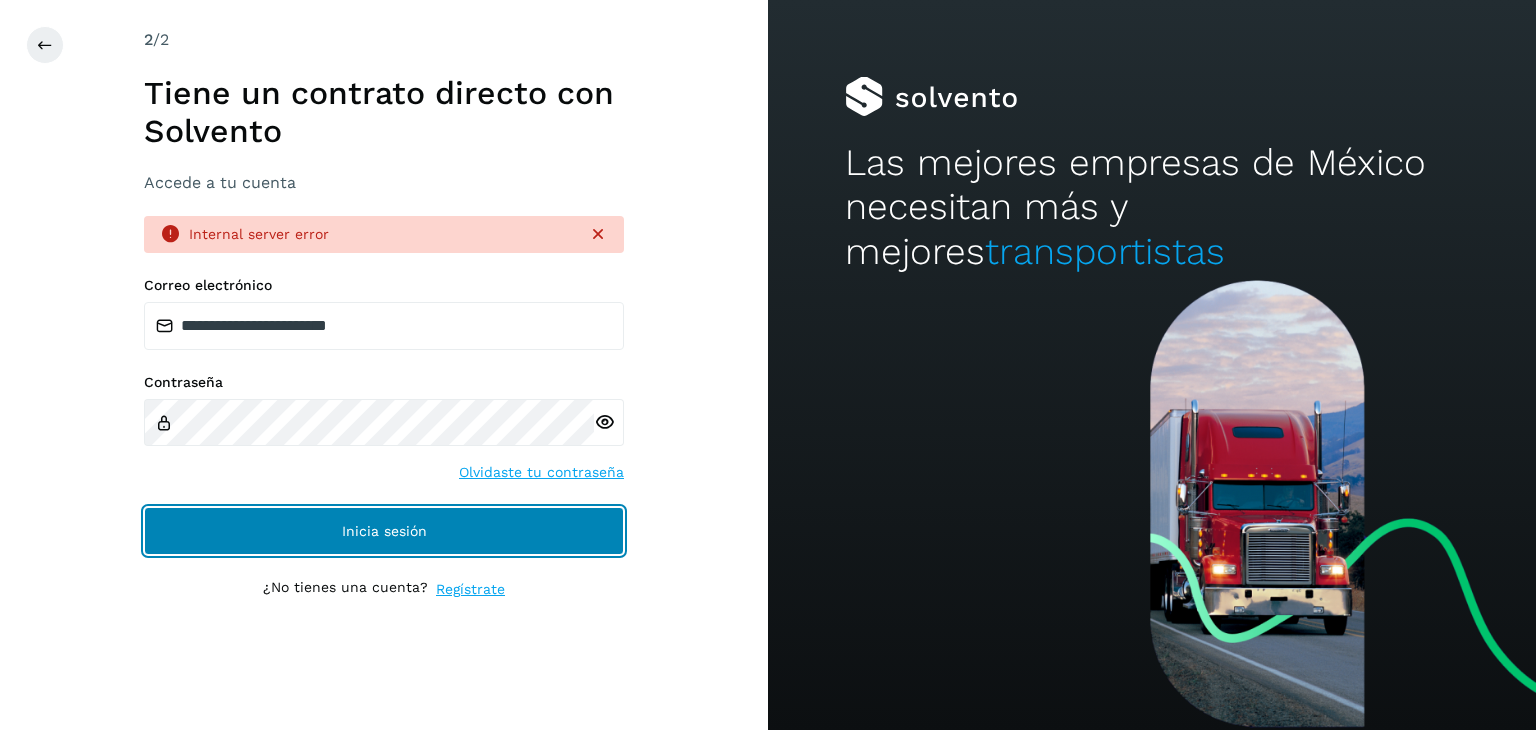 click on "Inicia sesión" at bounding box center (384, 531) 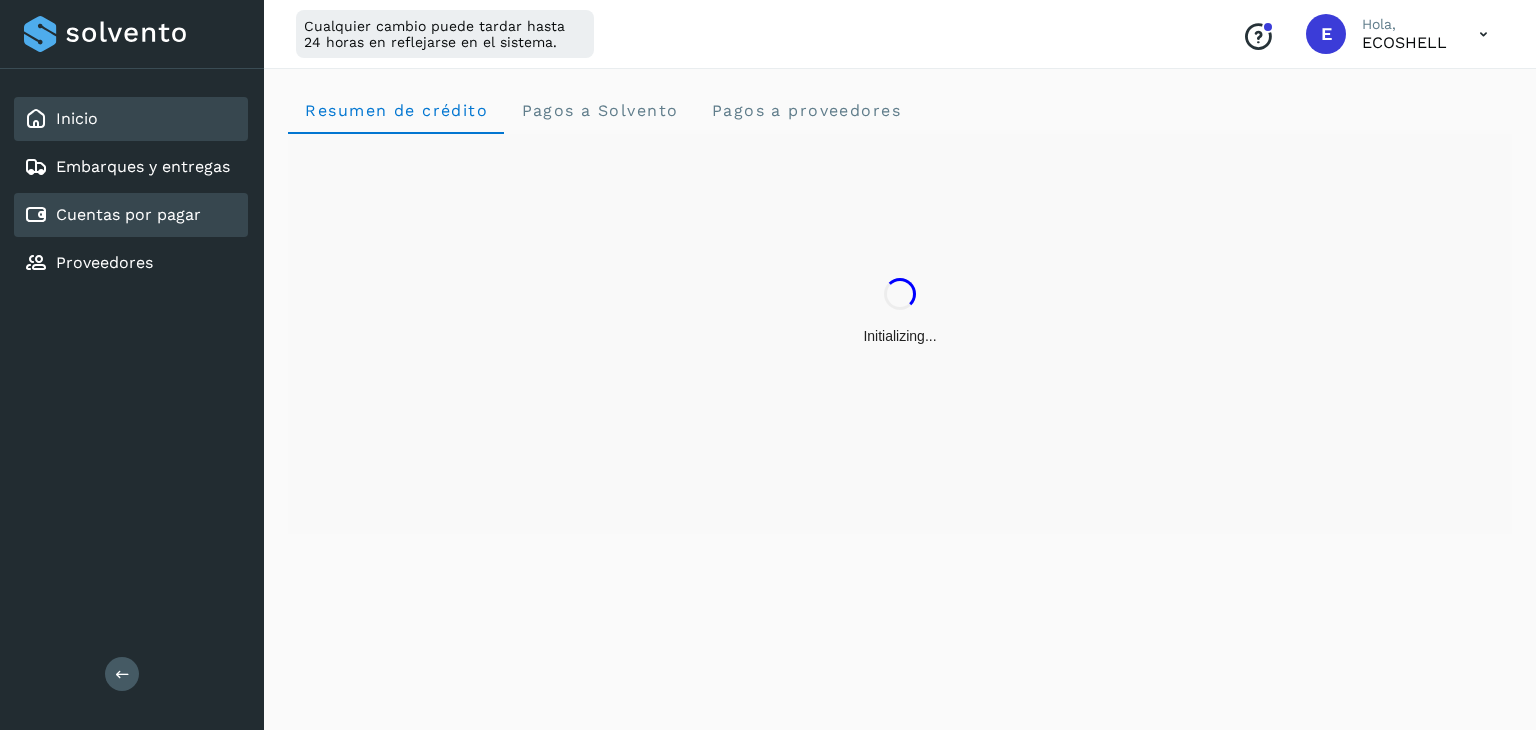 click on "Cuentas por pagar" 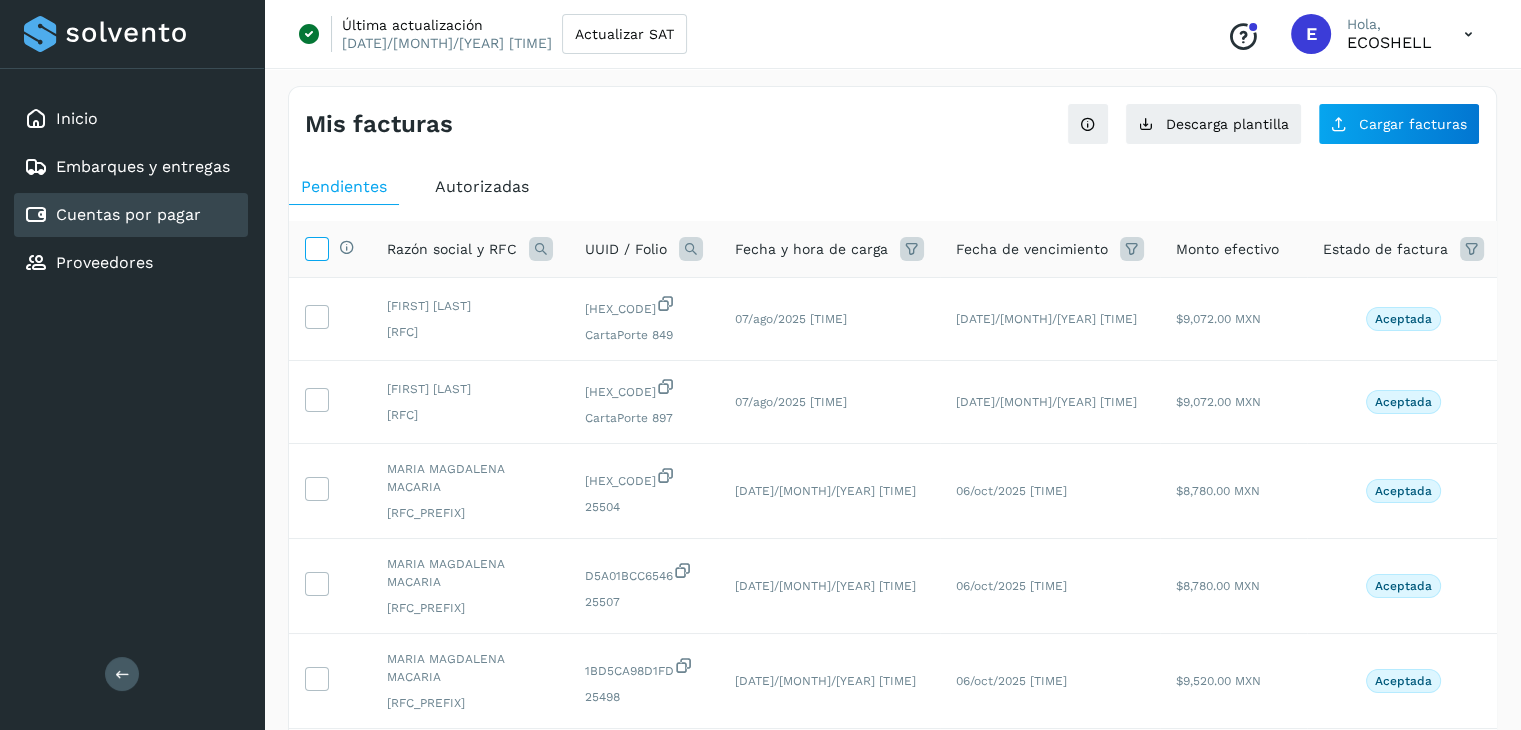 click at bounding box center (316, 247) 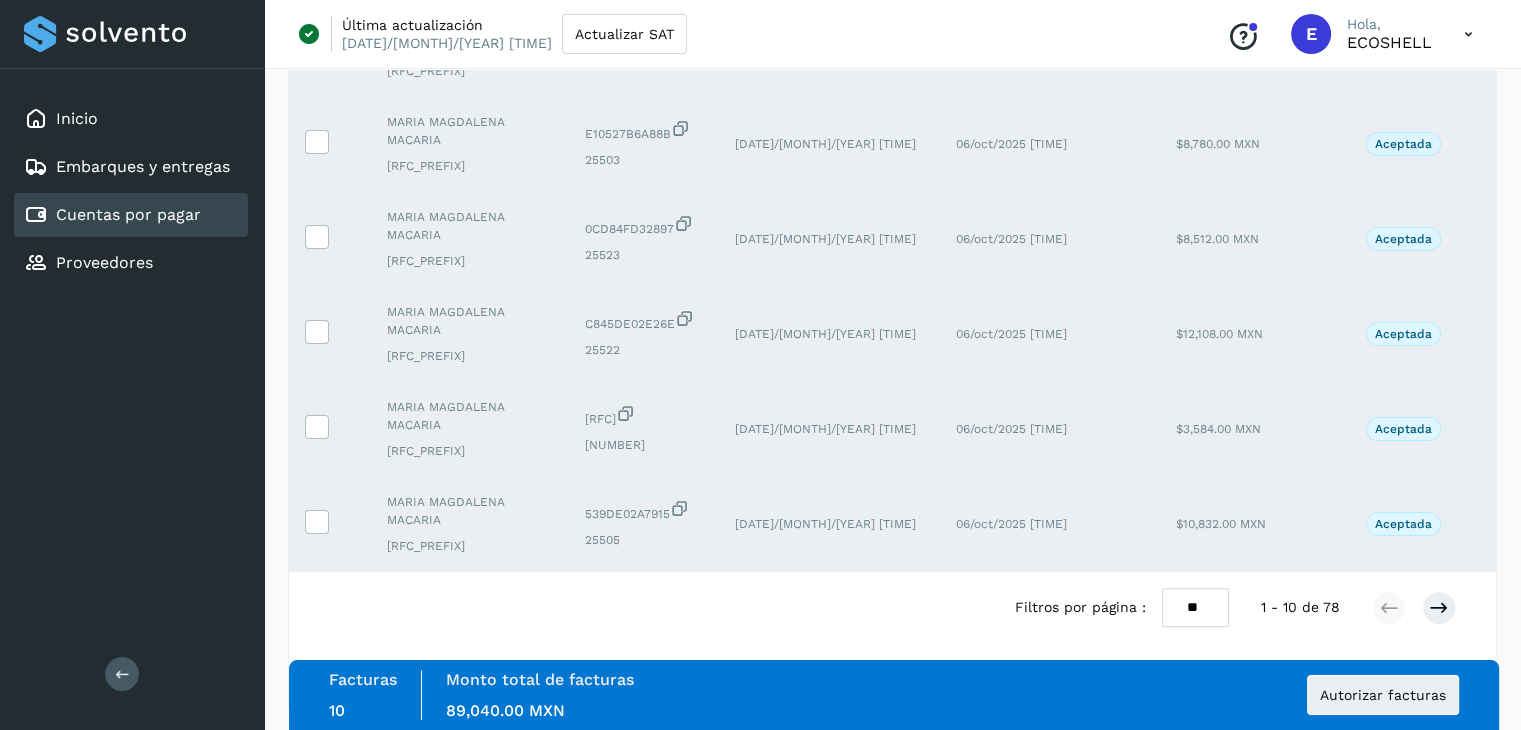 scroll, scrollTop: 656, scrollLeft: 0, axis: vertical 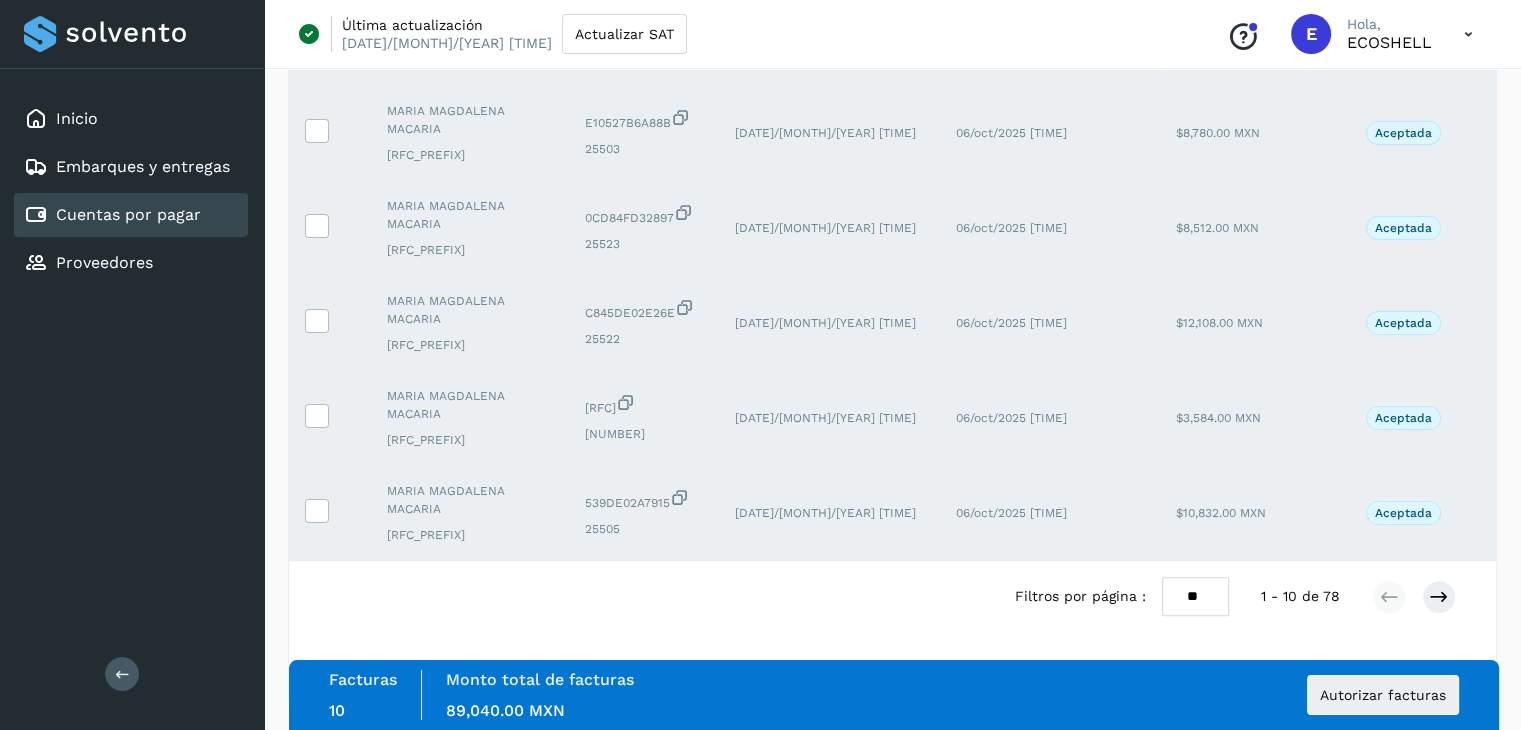 click on "** ** **" at bounding box center [1195, 596] 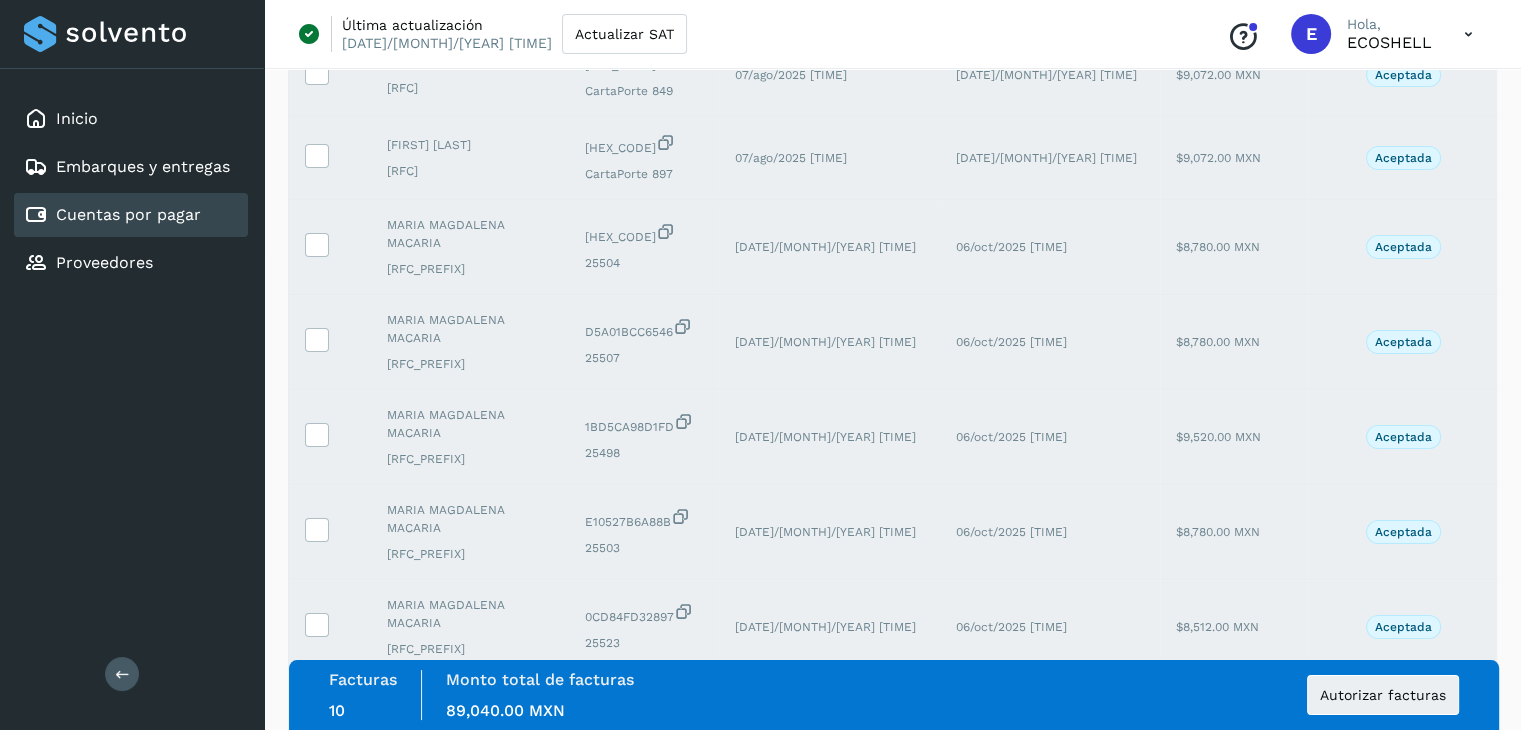scroll, scrollTop: 0, scrollLeft: 0, axis: both 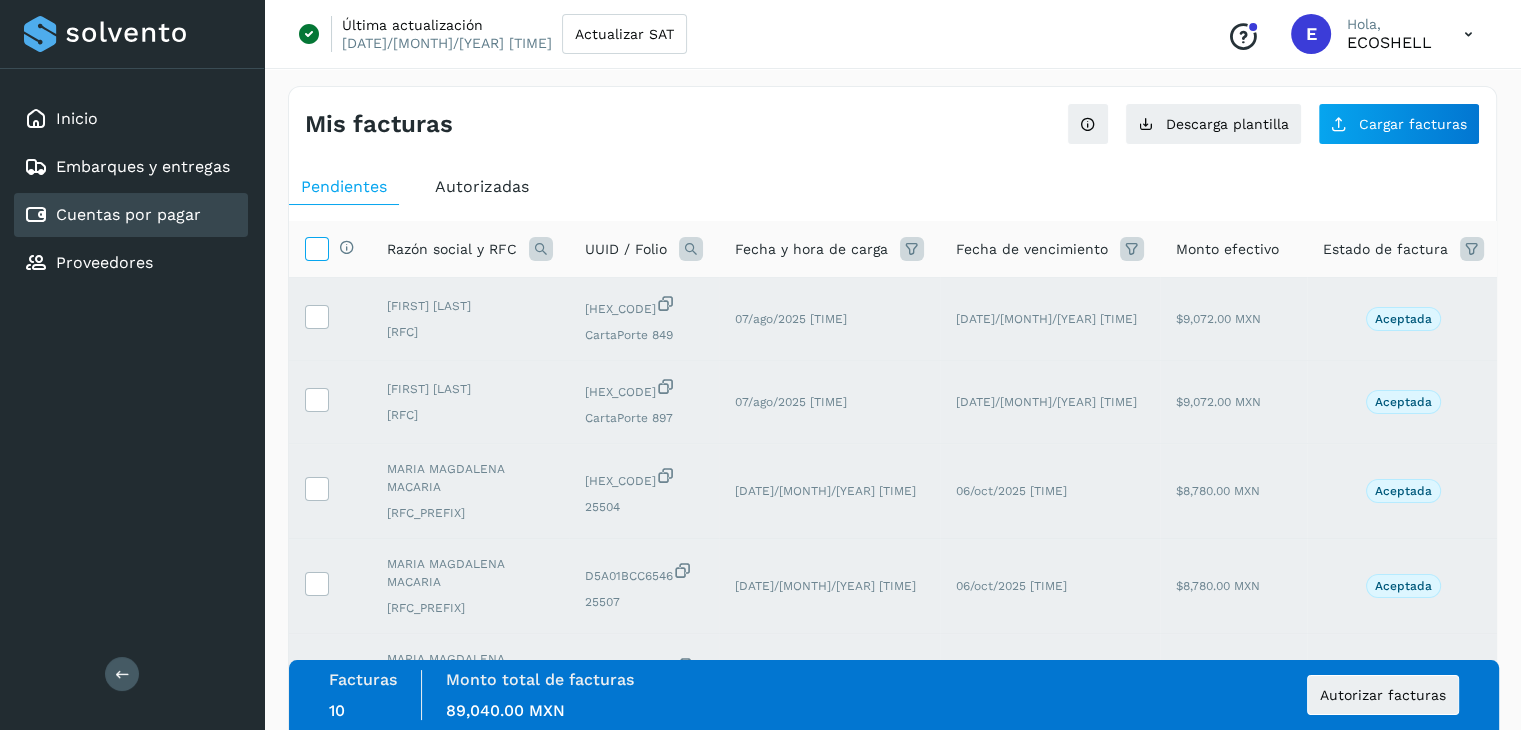 click at bounding box center [316, 247] 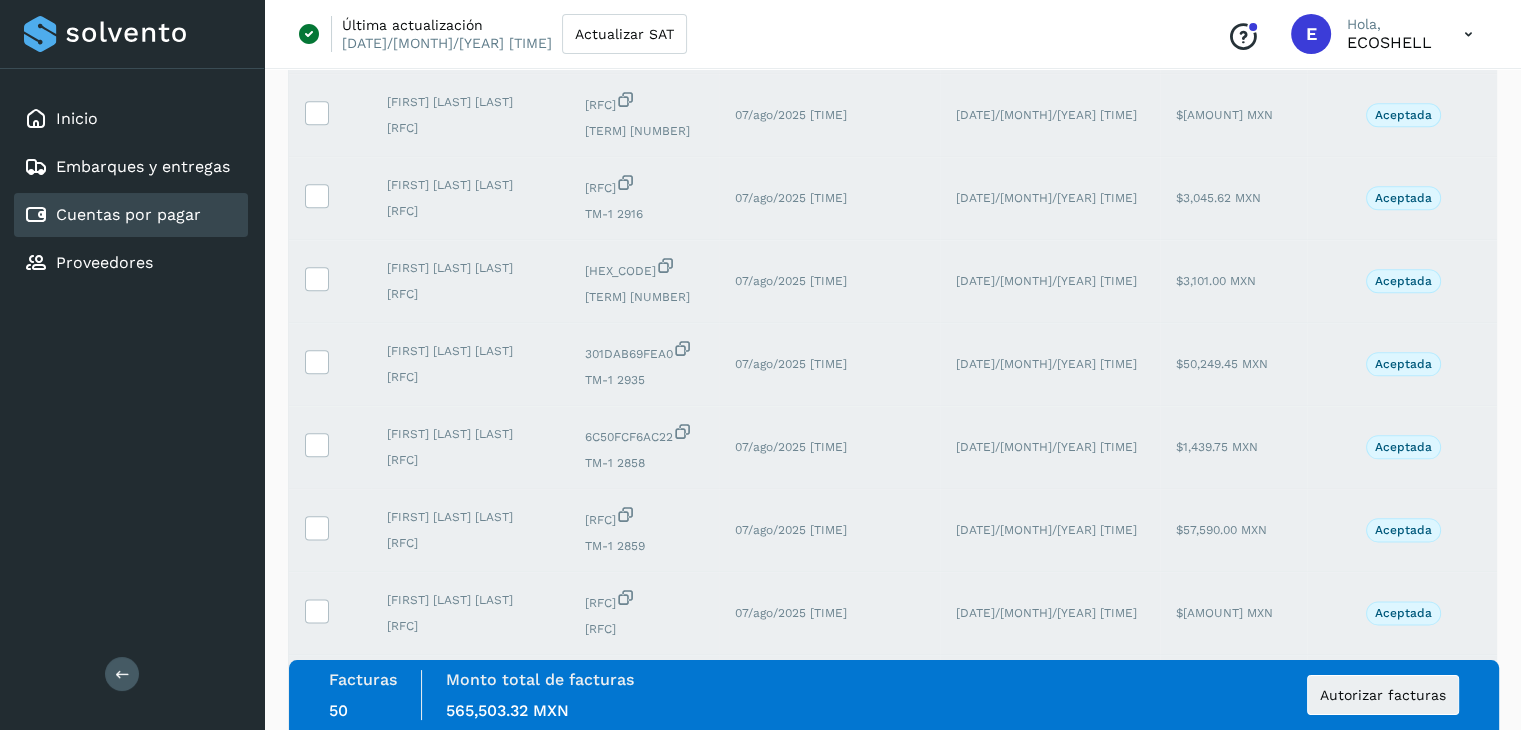 scroll, scrollTop: 3192, scrollLeft: 0, axis: vertical 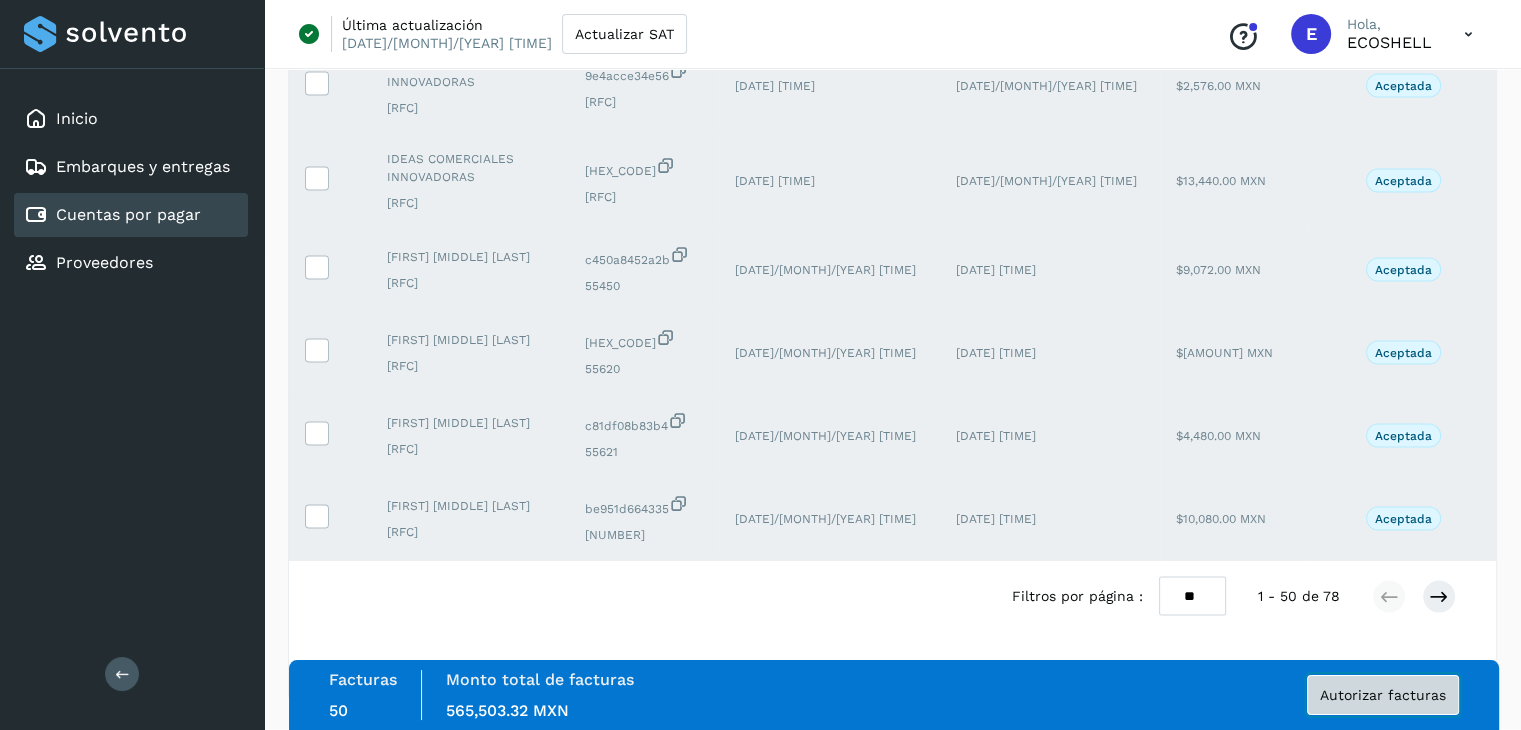 click on "Autorizar facturas" 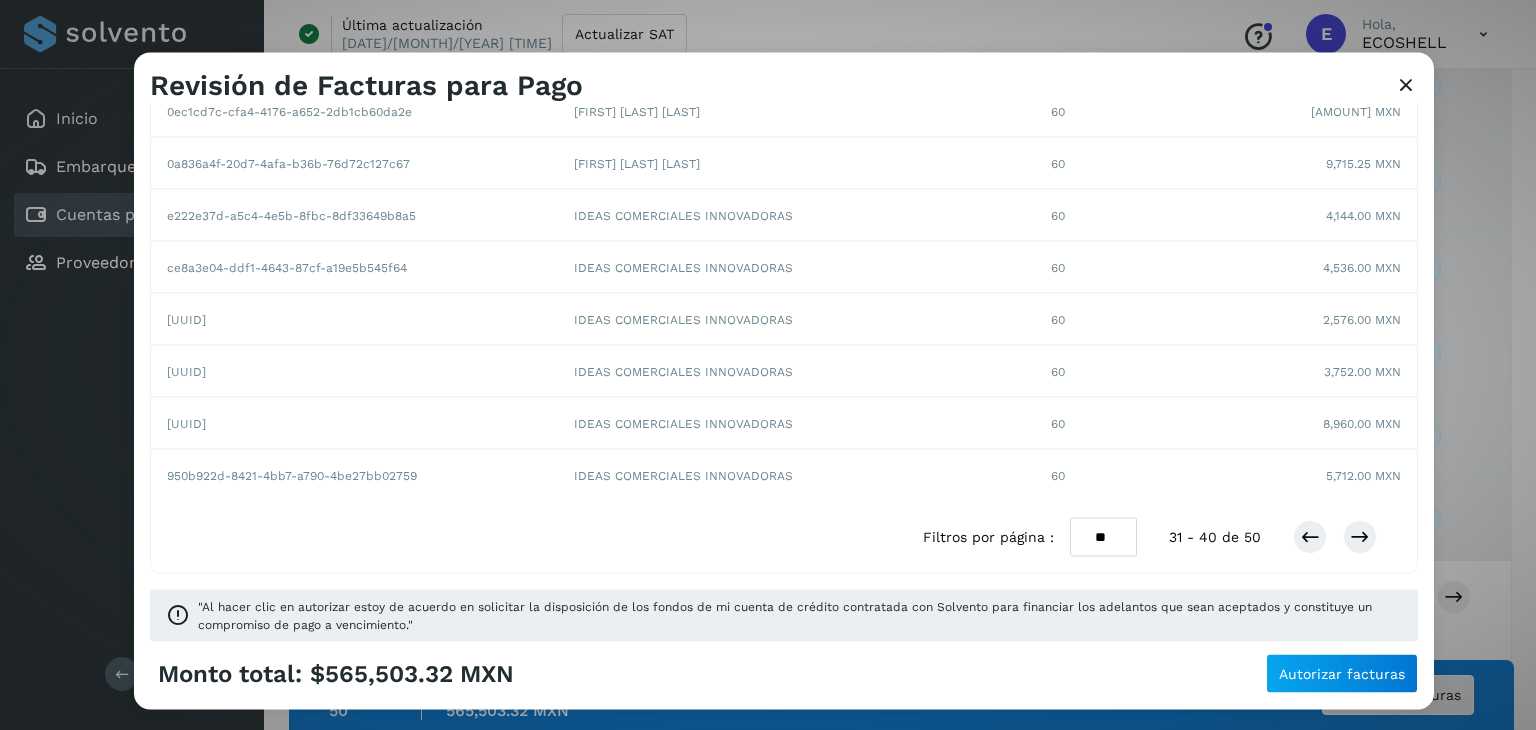 scroll, scrollTop: 357, scrollLeft: 0, axis: vertical 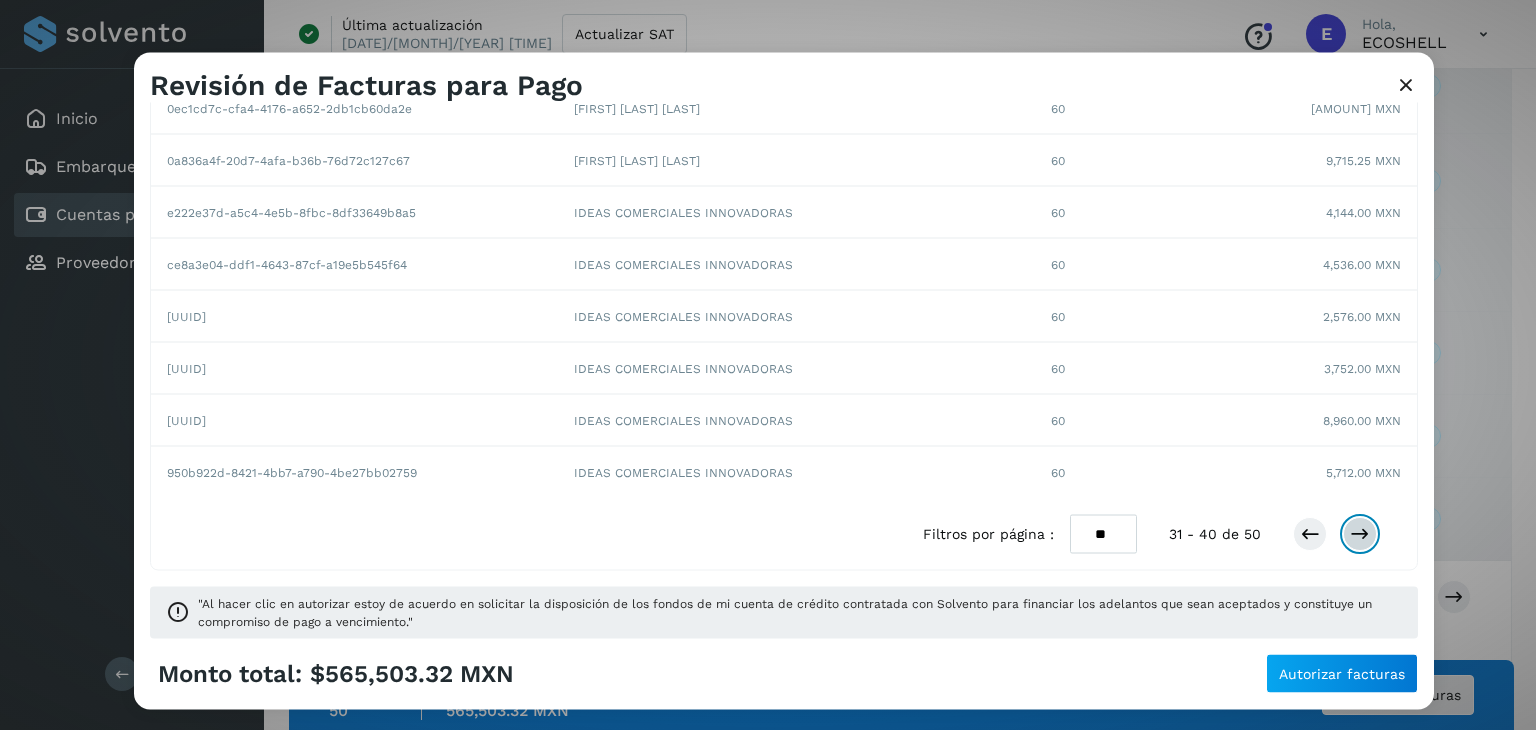 click at bounding box center [1360, 534] 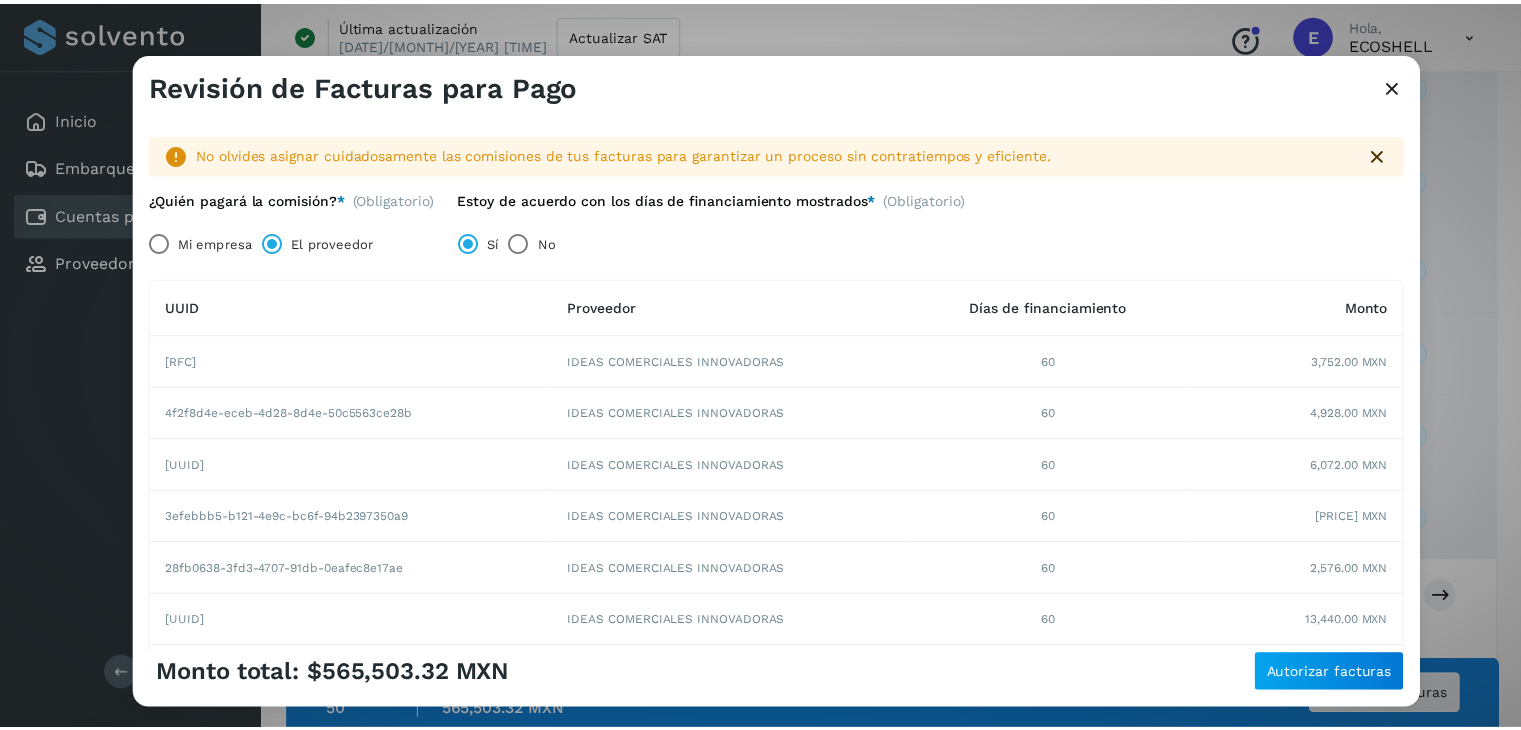scroll, scrollTop: 357, scrollLeft: 0, axis: vertical 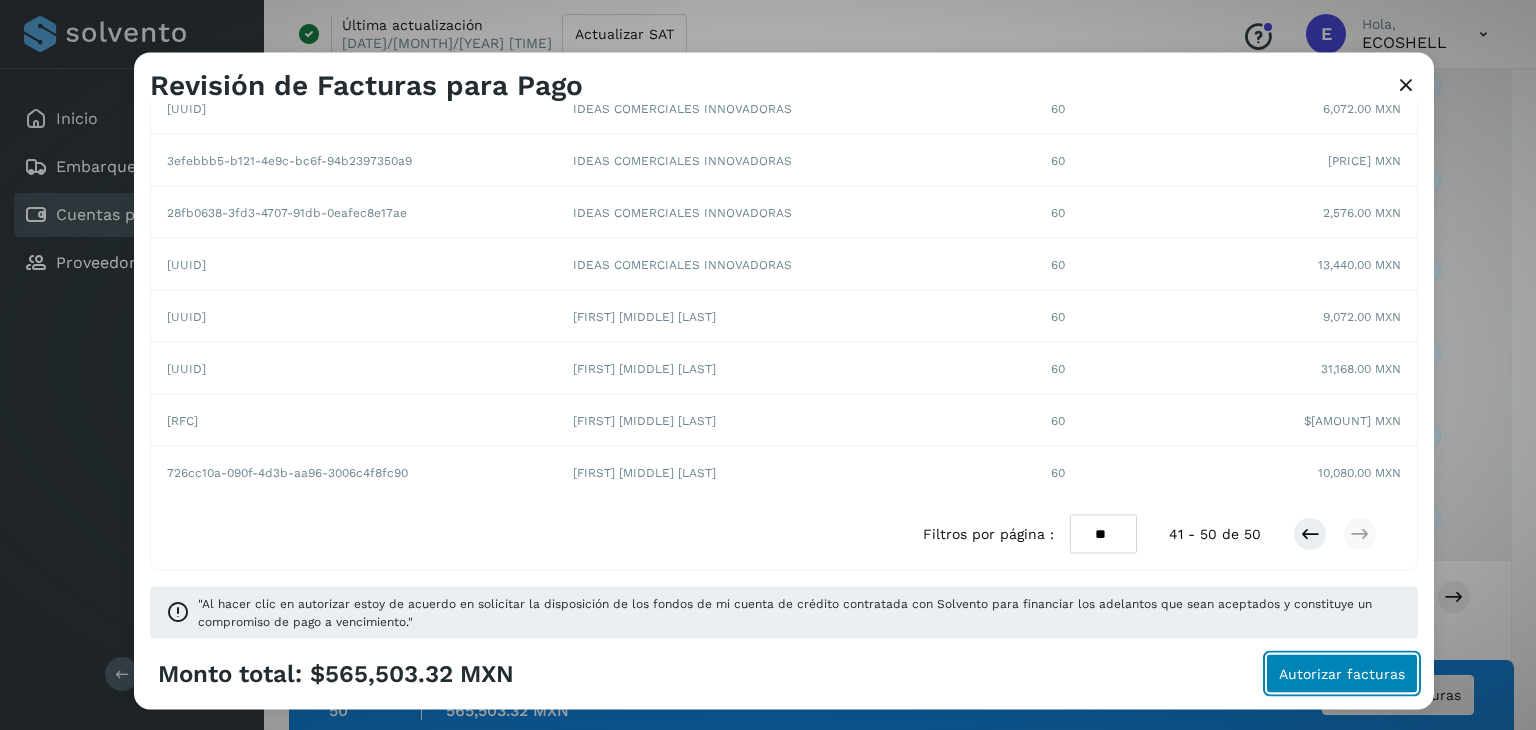 click on "Autorizar facturas" 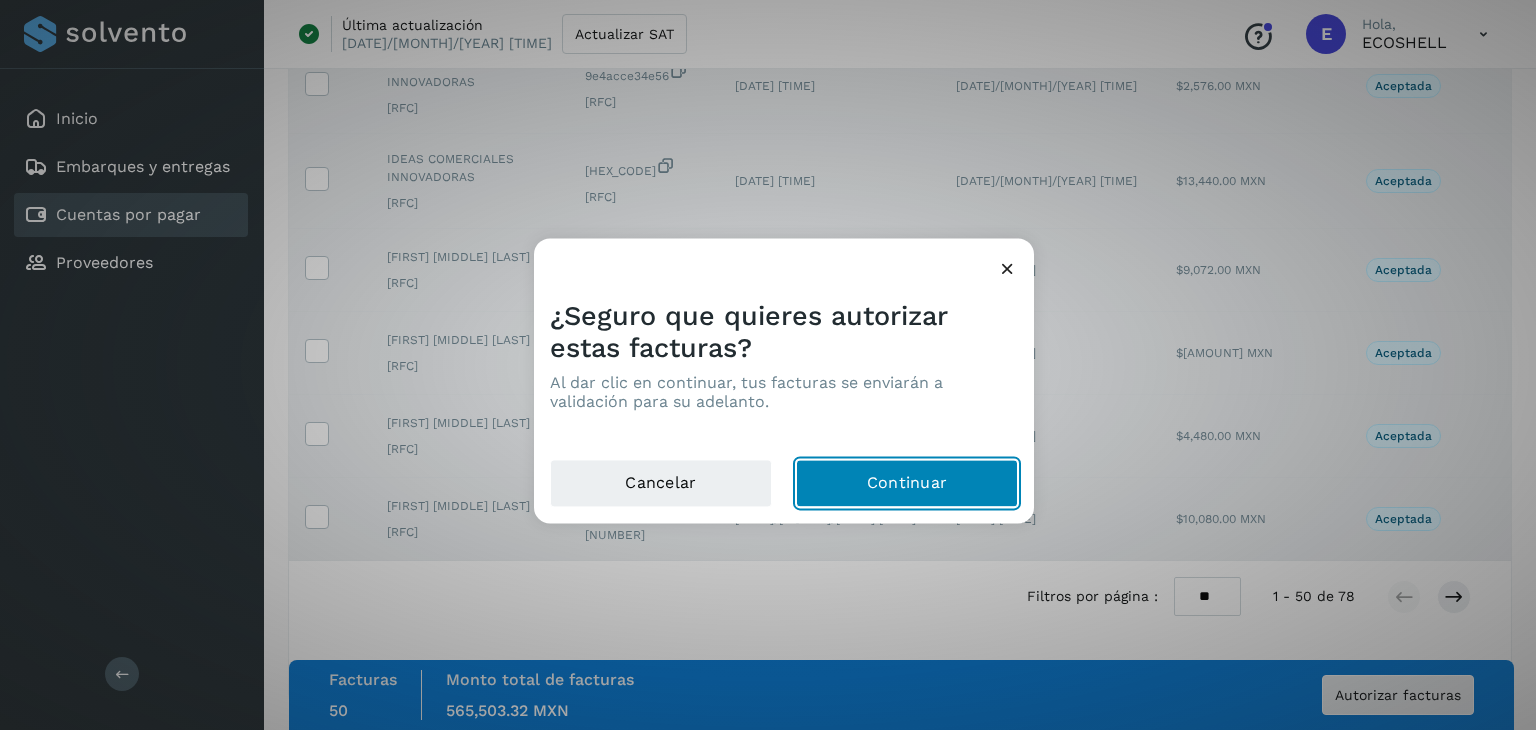 click on "Continuar" 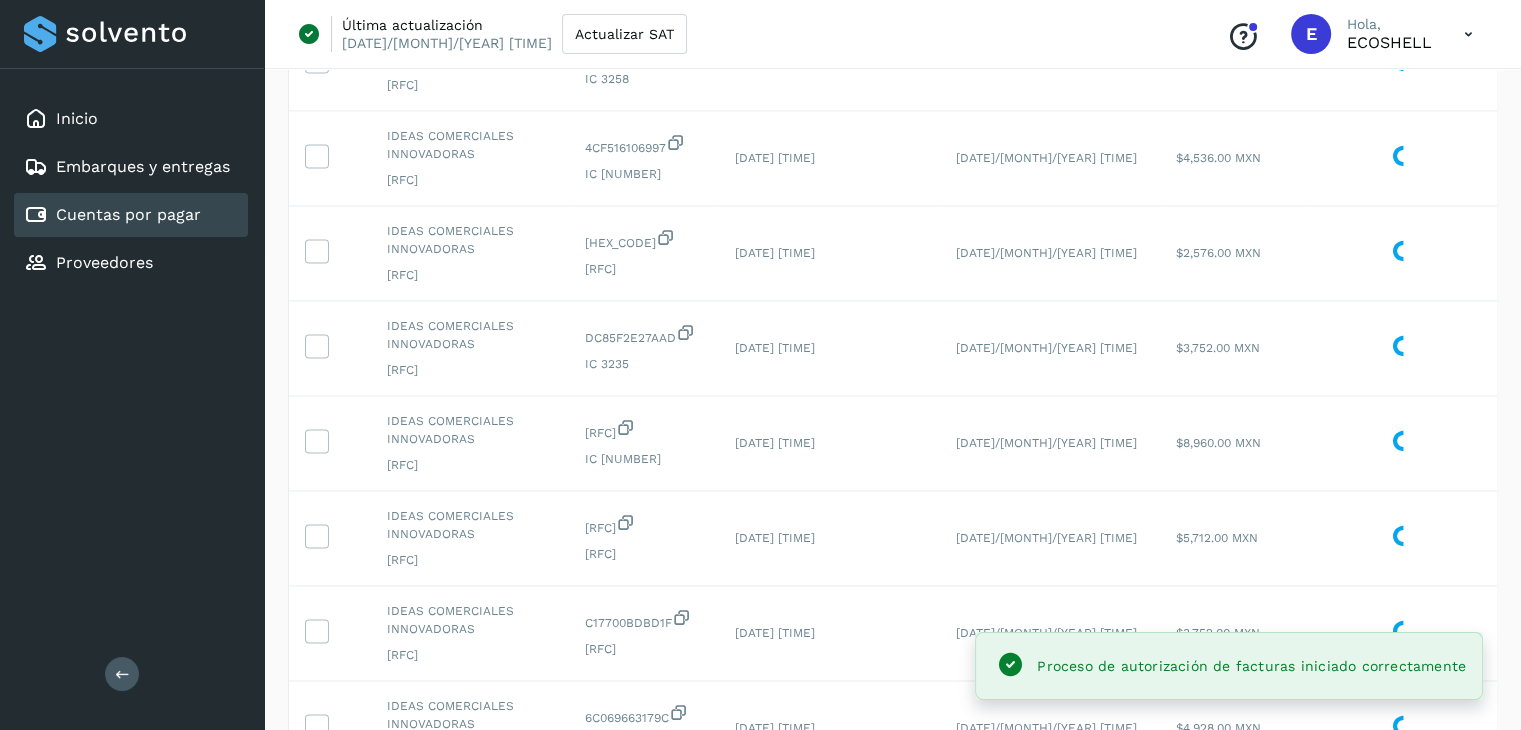 scroll, scrollTop: 4181, scrollLeft: 0, axis: vertical 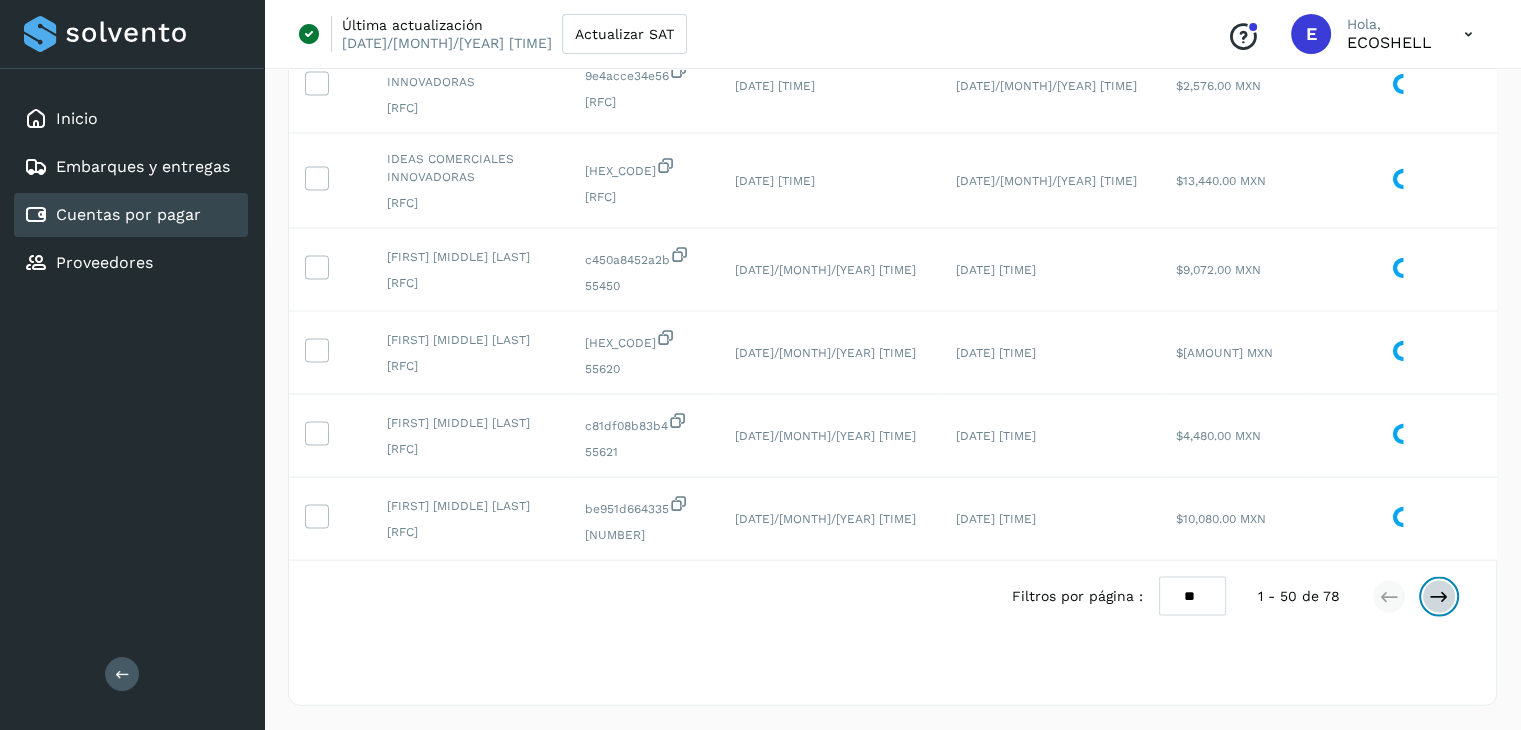 click at bounding box center (1439, 597) 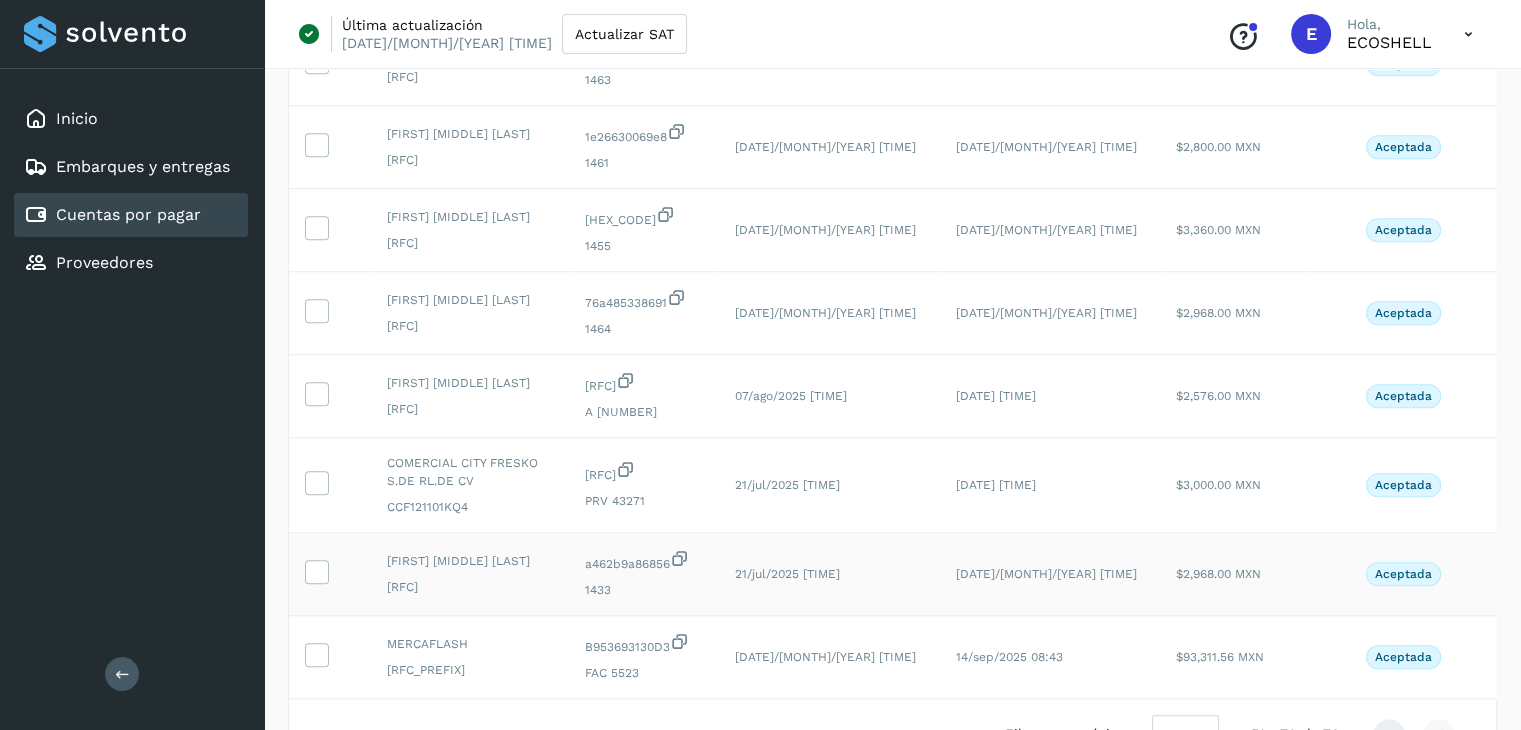 scroll, scrollTop: 2374, scrollLeft: 0, axis: vertical 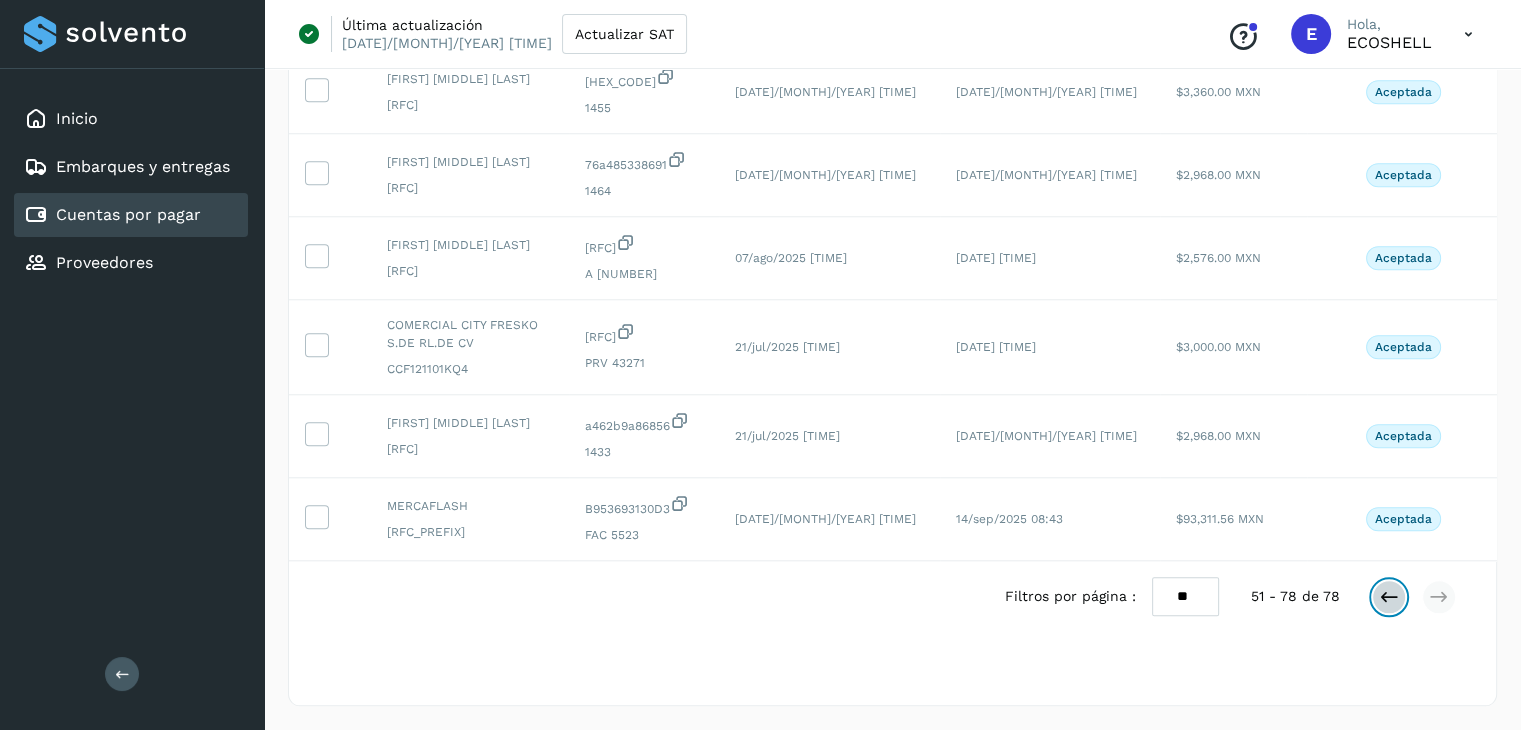 click at bounding box center [1389, 597] 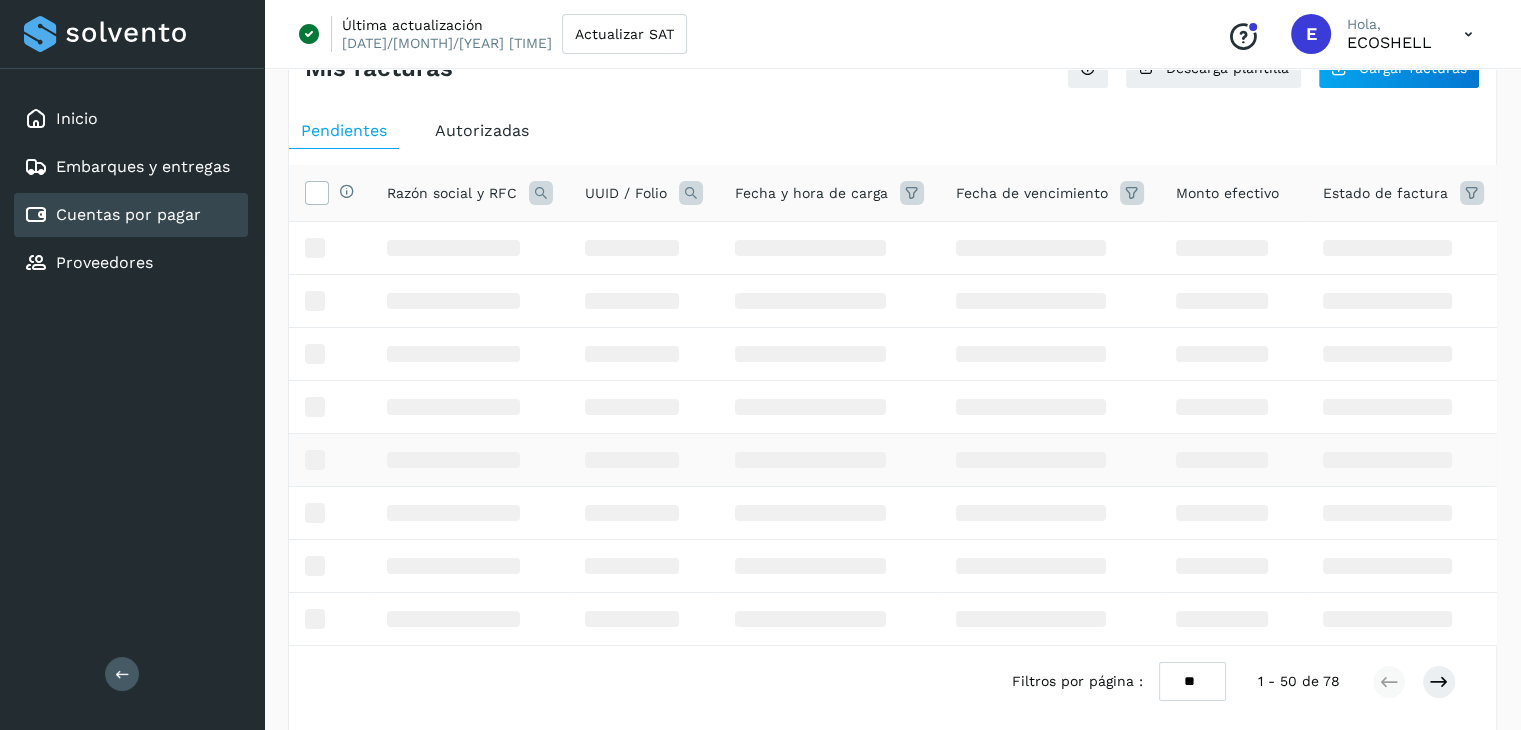 scroll, scrollTop: 0, scrollLeft: 0, axis: both 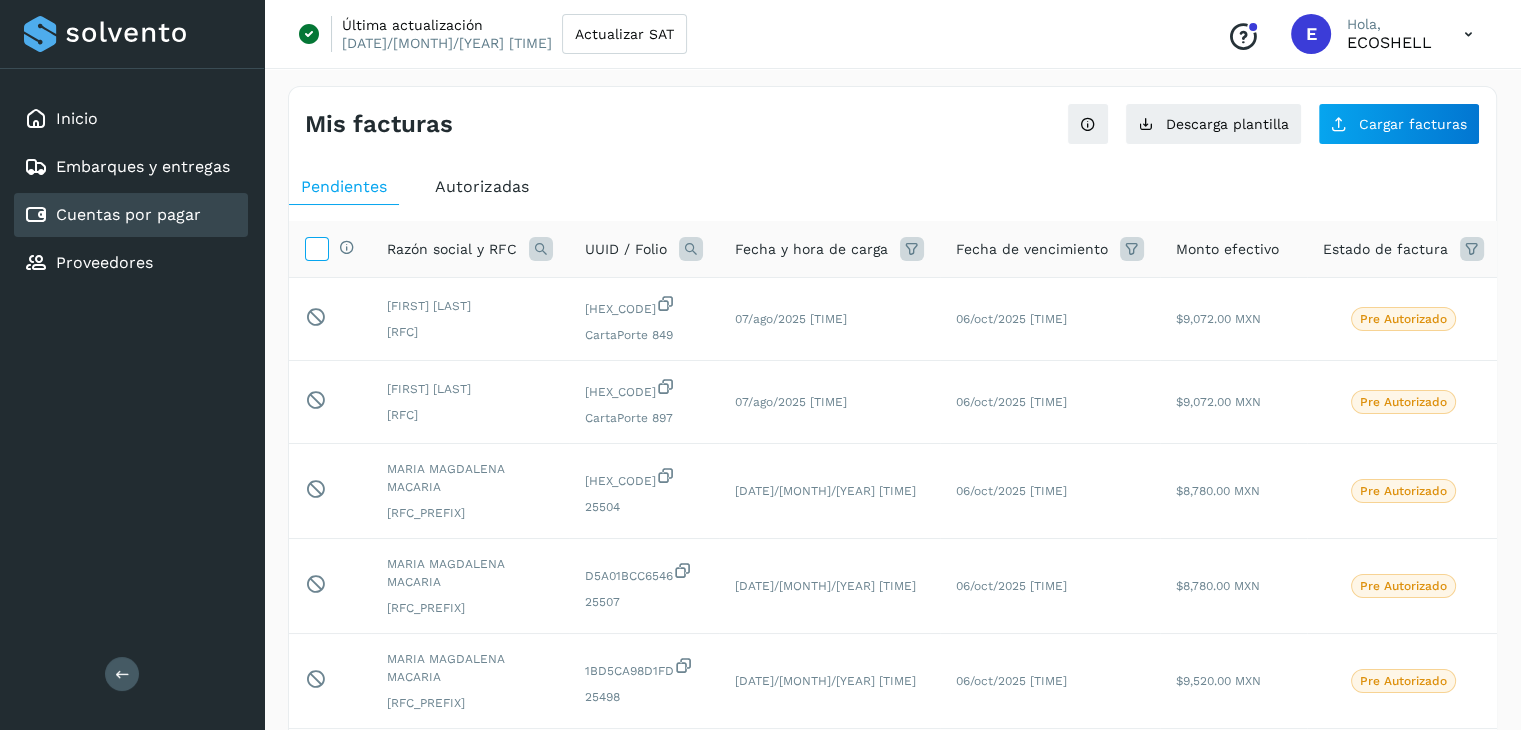 click at bounding box center [316, 247] 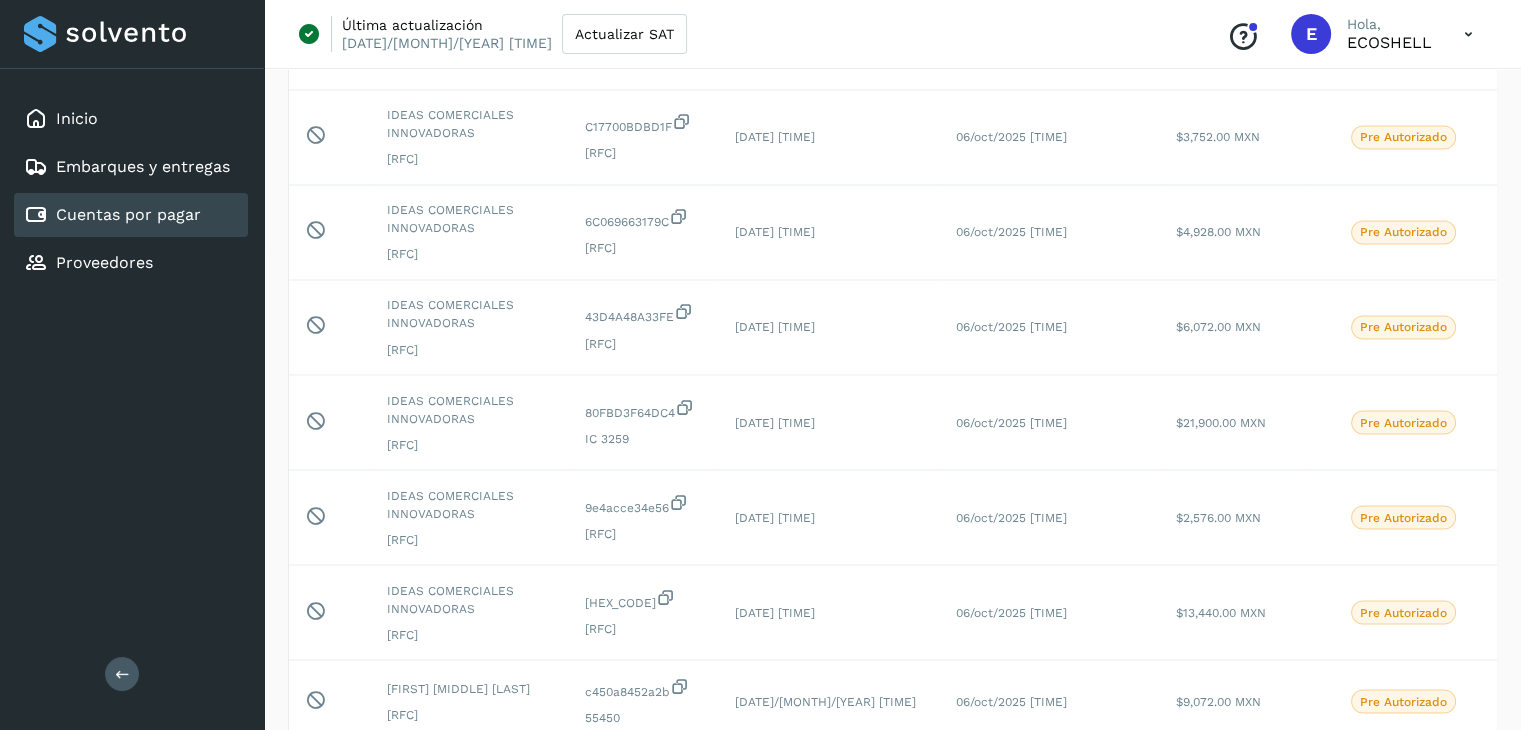 scroll, scrollTop: 4181, scrollLeft: 0, axis: vertical 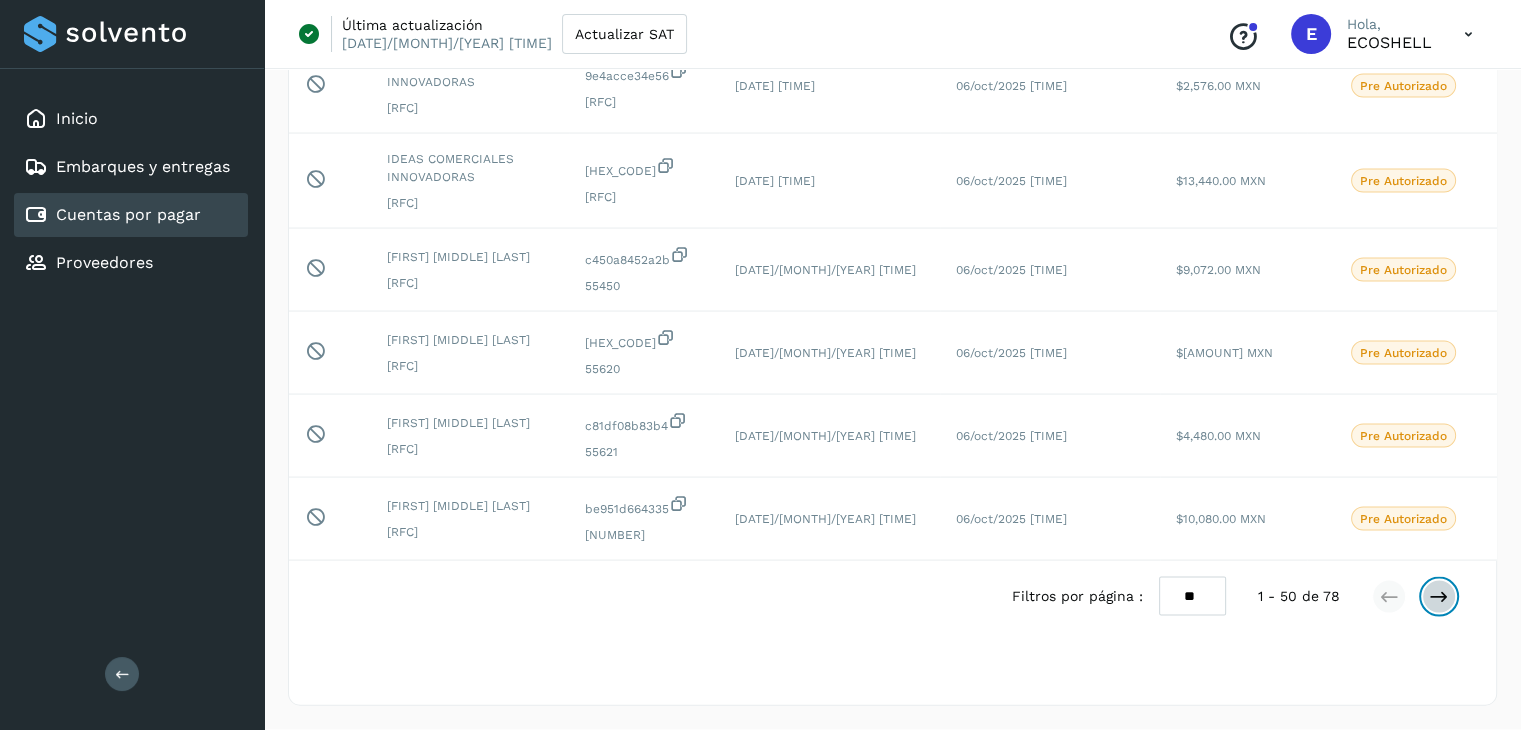 click at bounding box center [1439, 597] 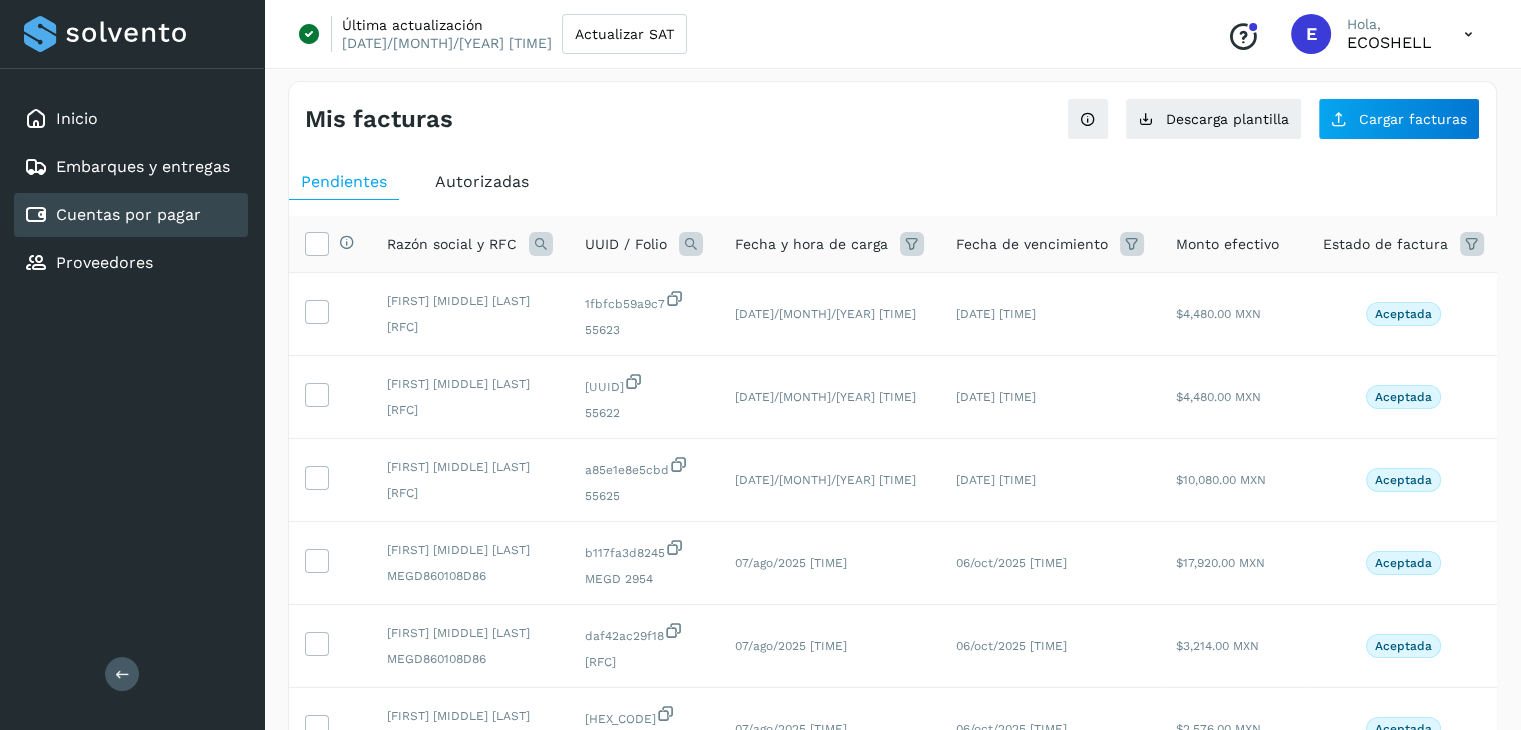 scroll, scrollTop: 0, scrollLeft: 0, axis: both 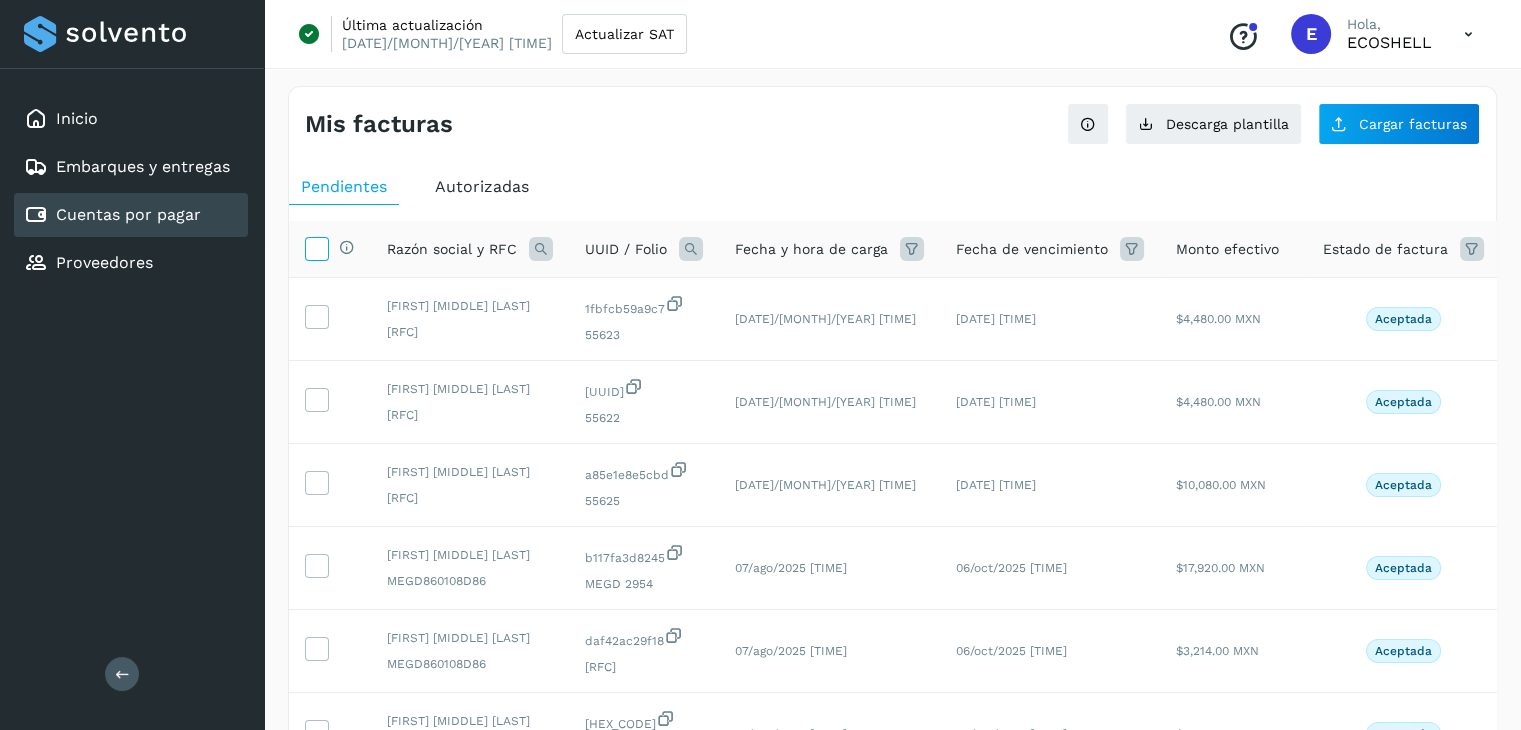 click at bounding box center [316, 247] 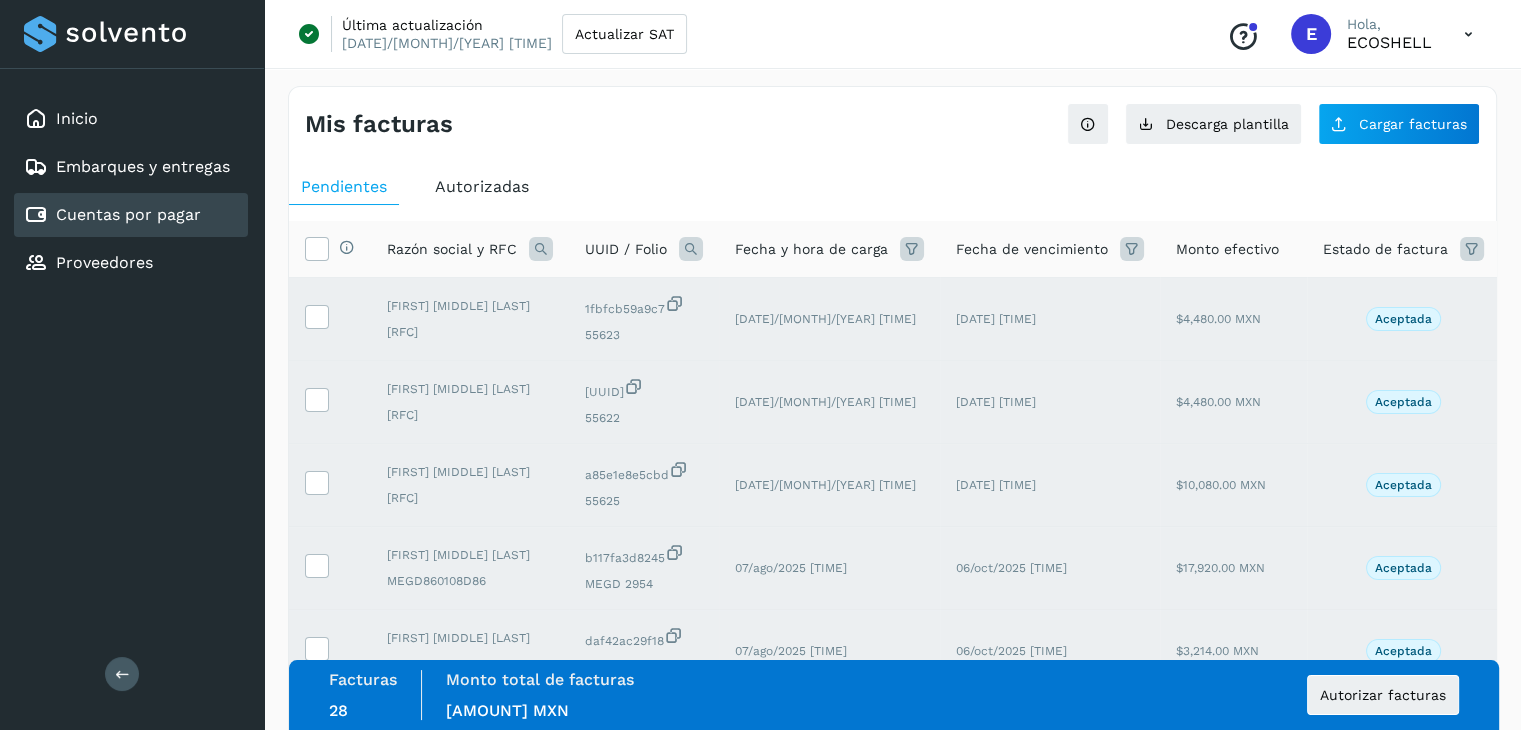 scroll, scrollTop: 638, scrollLeft: 0, axis: vertical 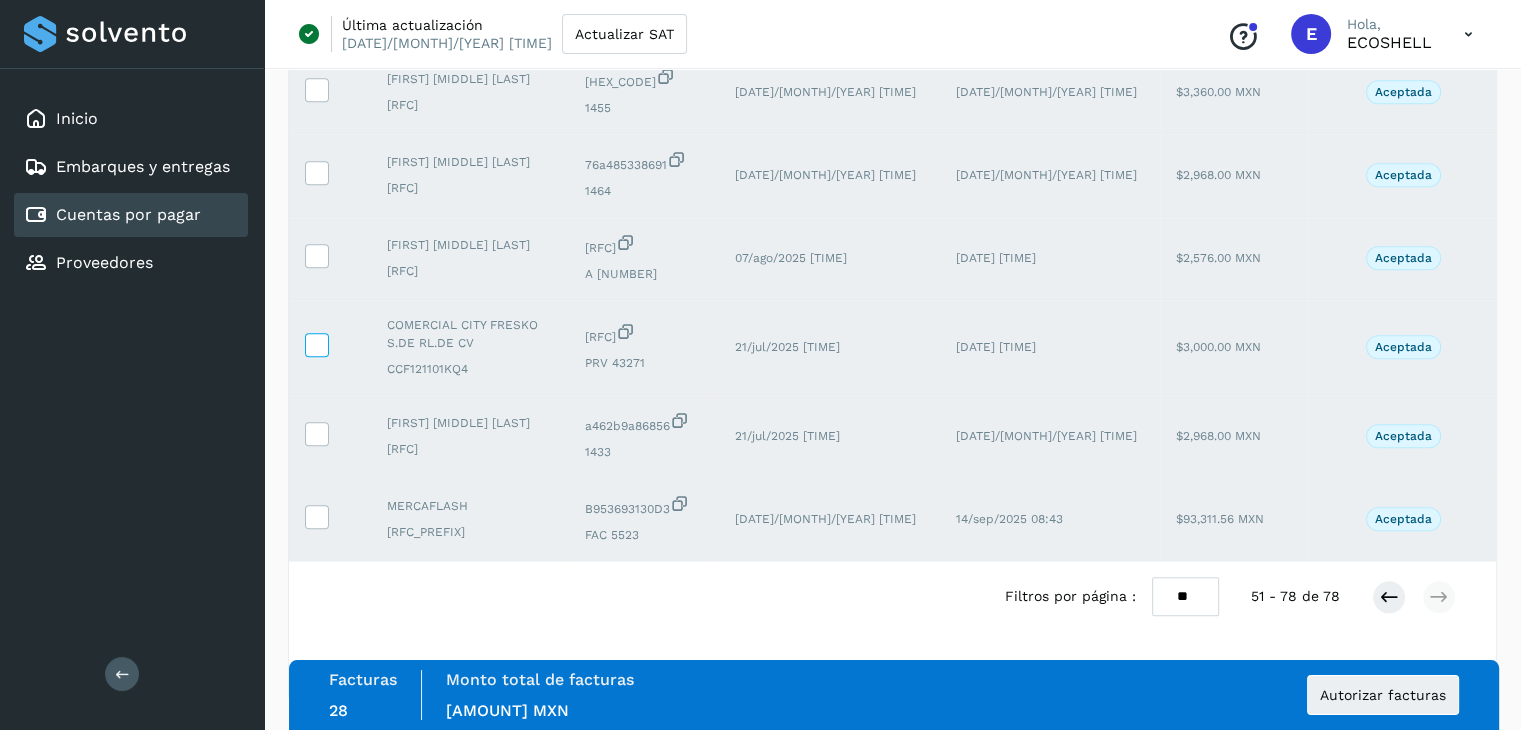 click at bounding box center (316, 343) 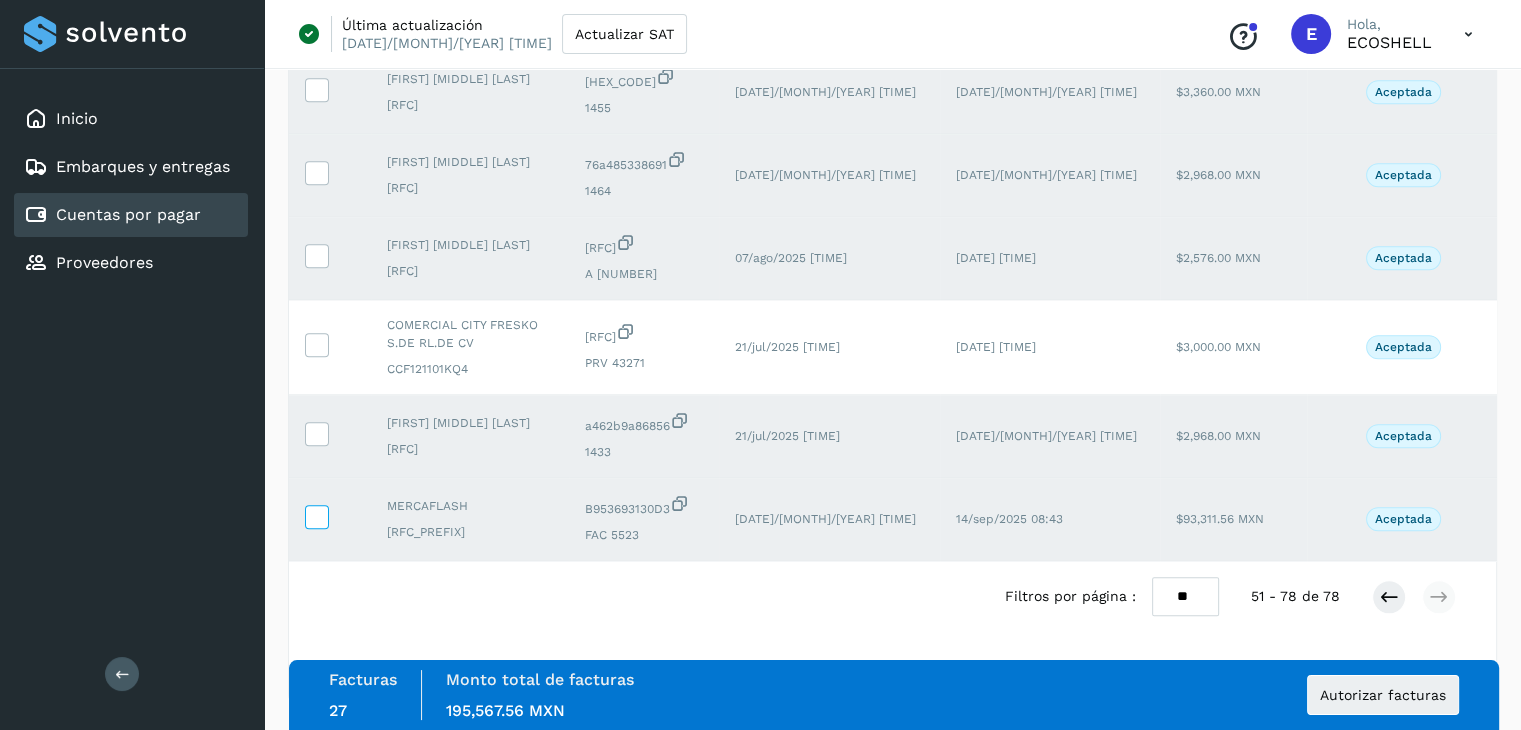 click at bounding box center (316, 515) 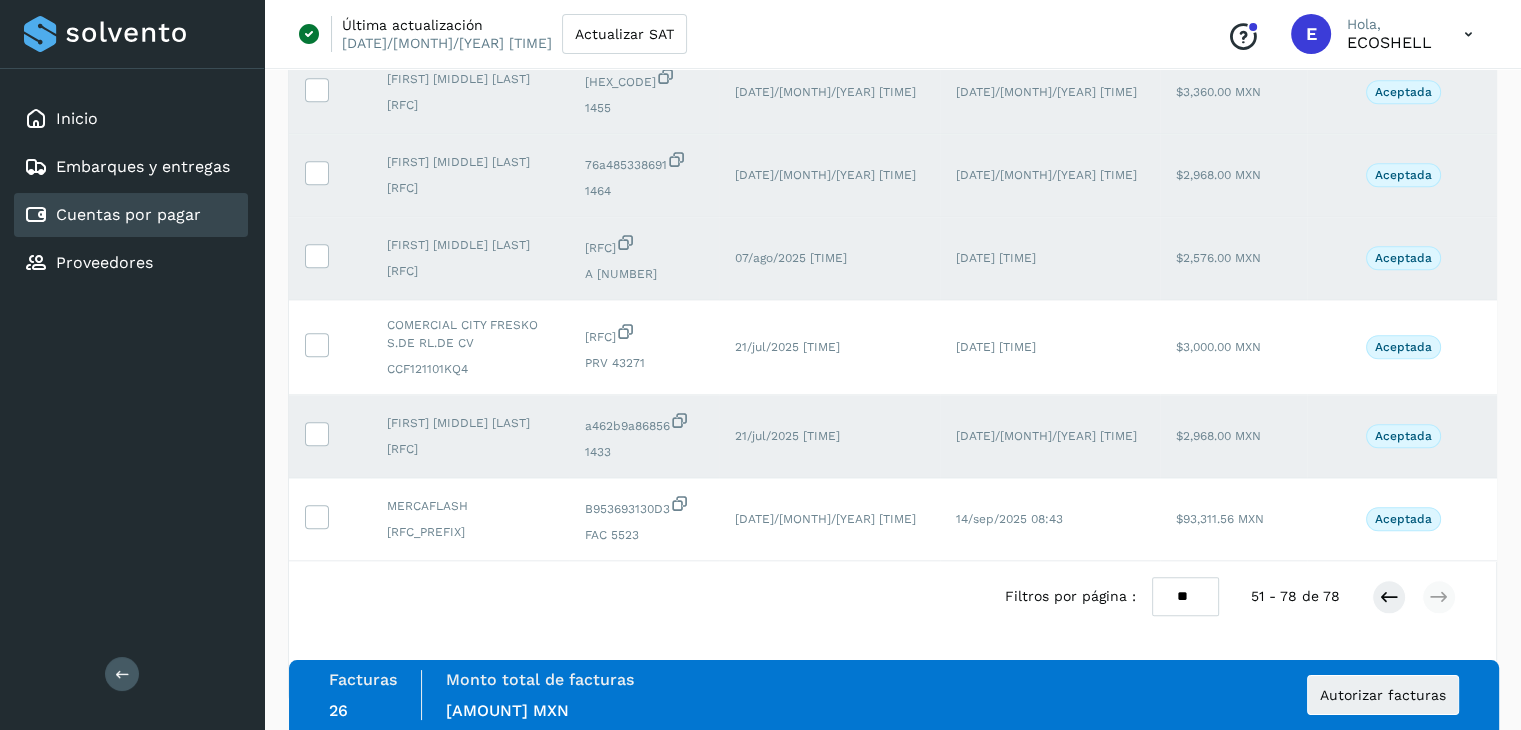 scroll, scrollTop: 2374, scrollLeft: 0, axis: vertical 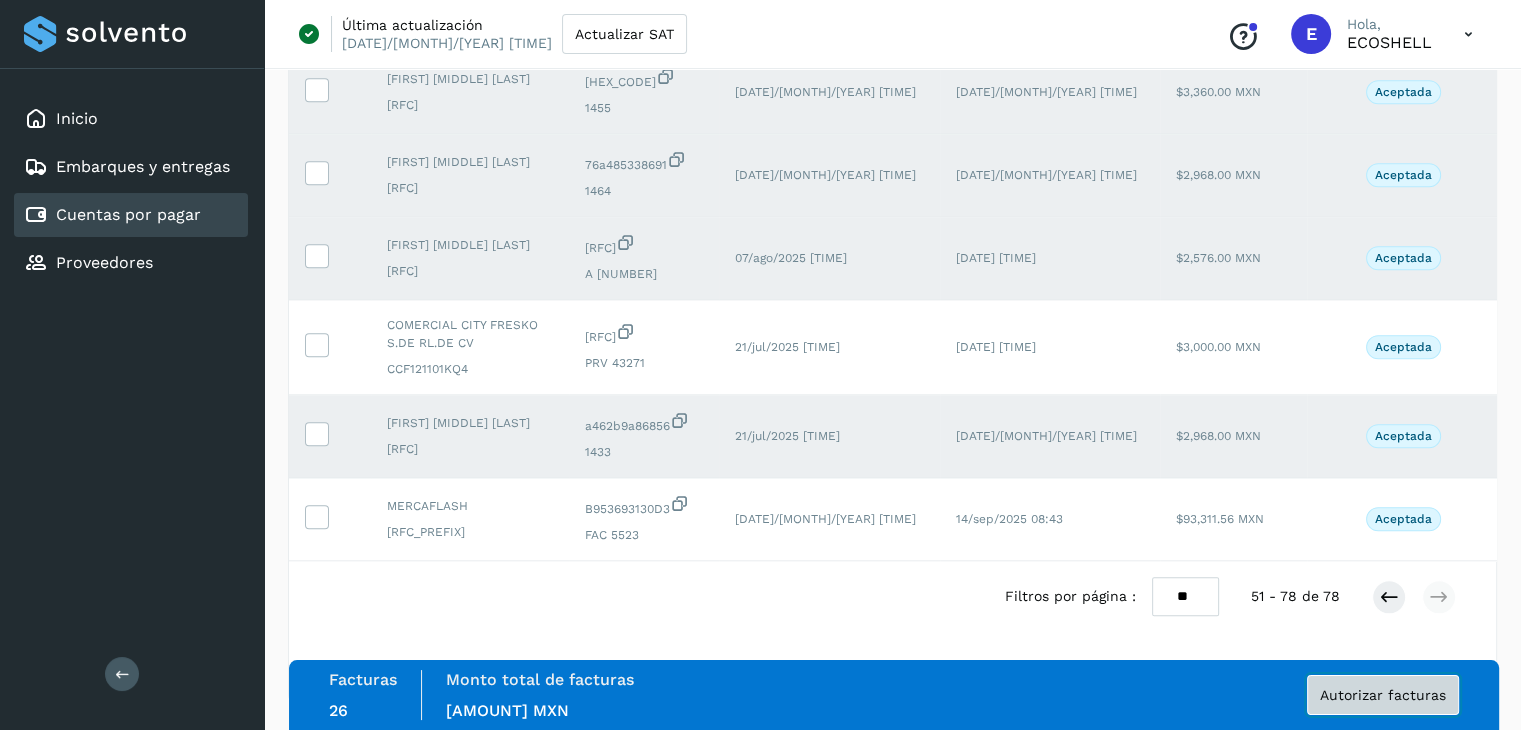click on "Autorizar facturas" 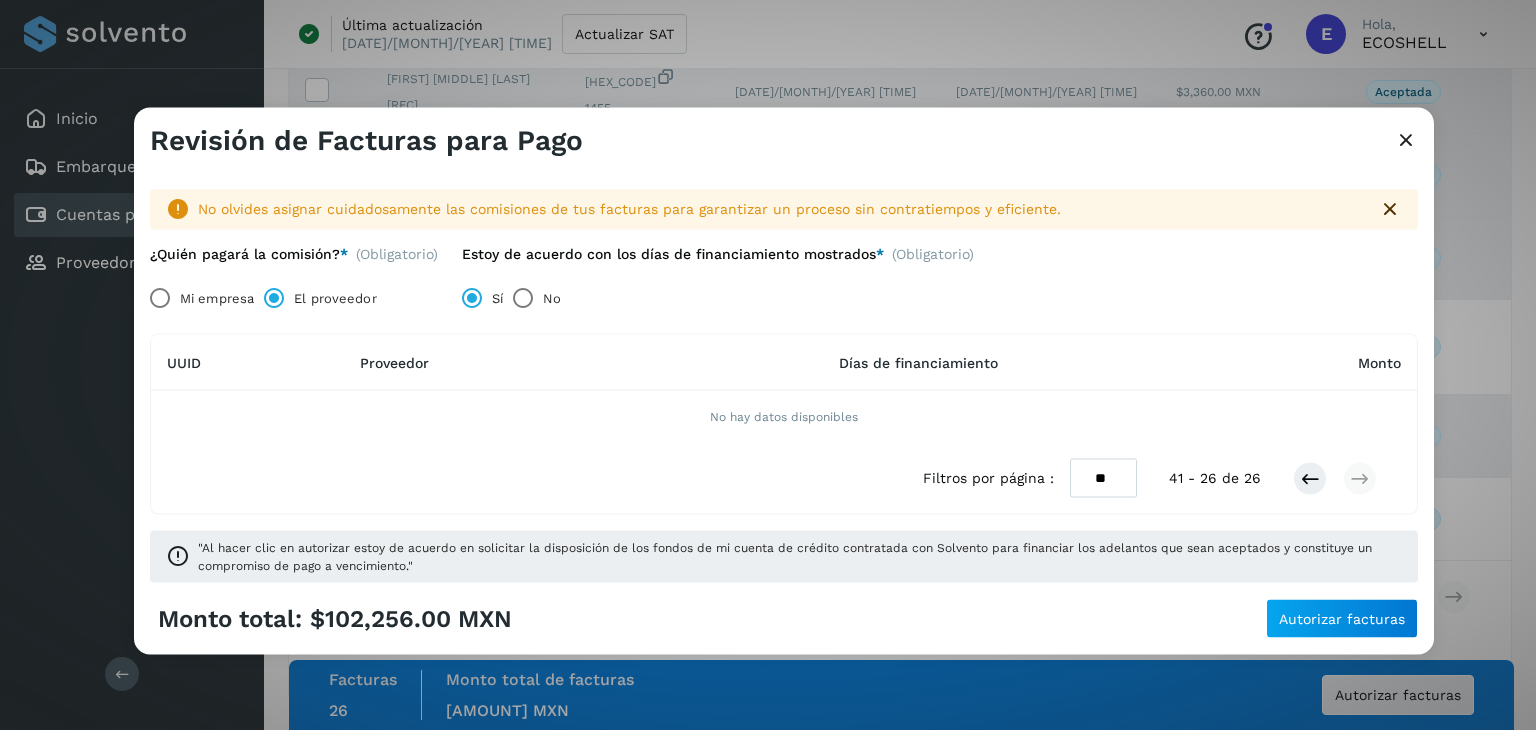 click at bounding box center (1390, 209) 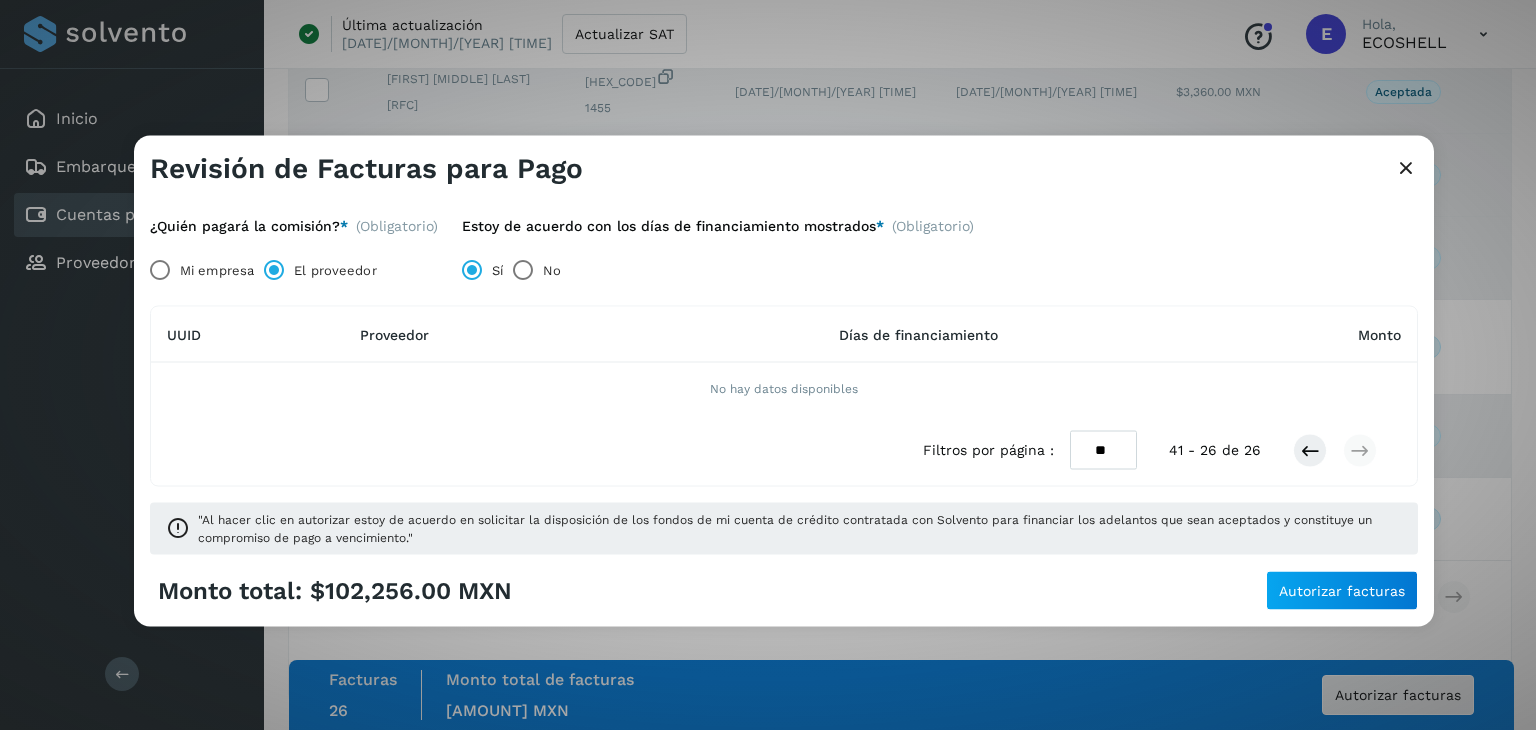click at bounding box center (1406, 169) 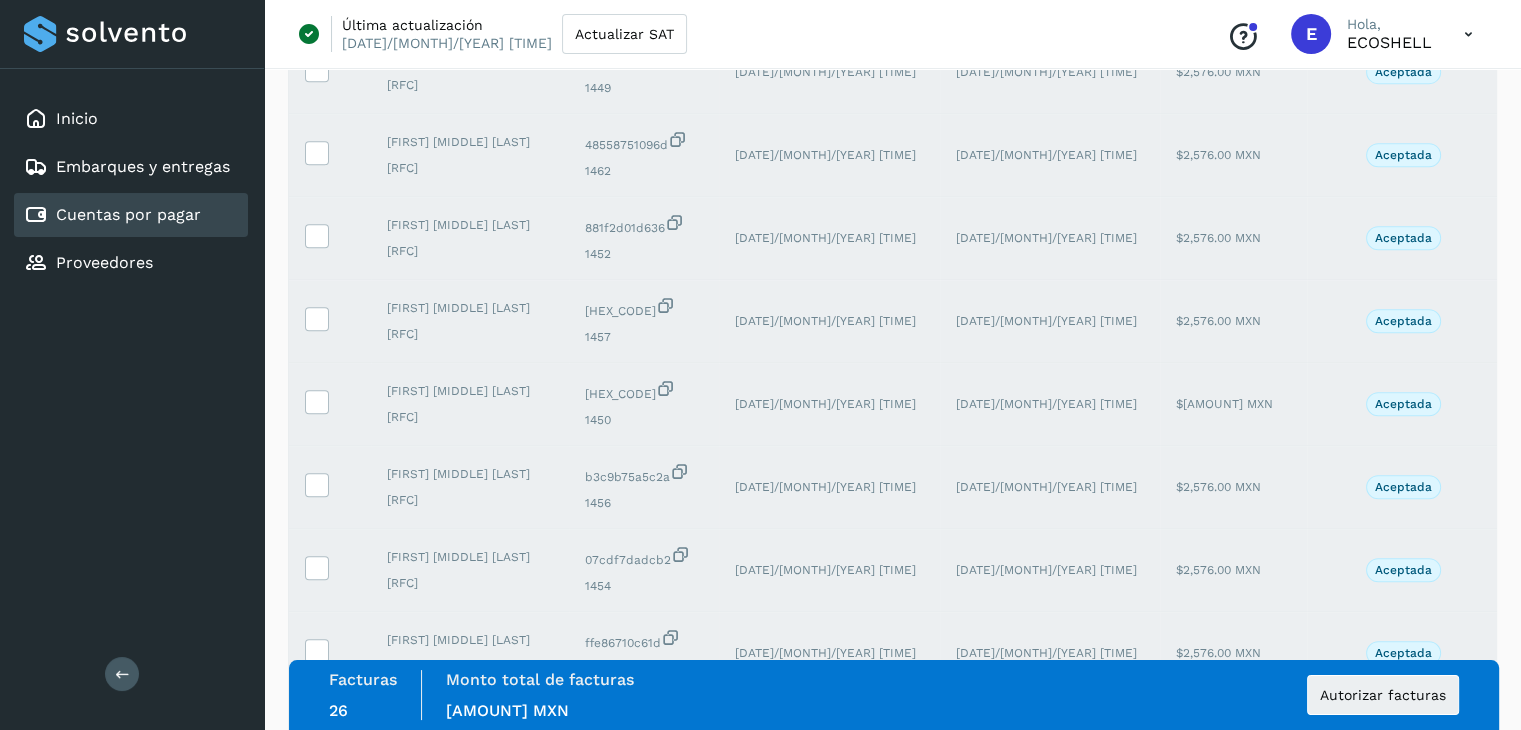 scroll, scrollTop: 0, scrollLeft: 0, axis: both 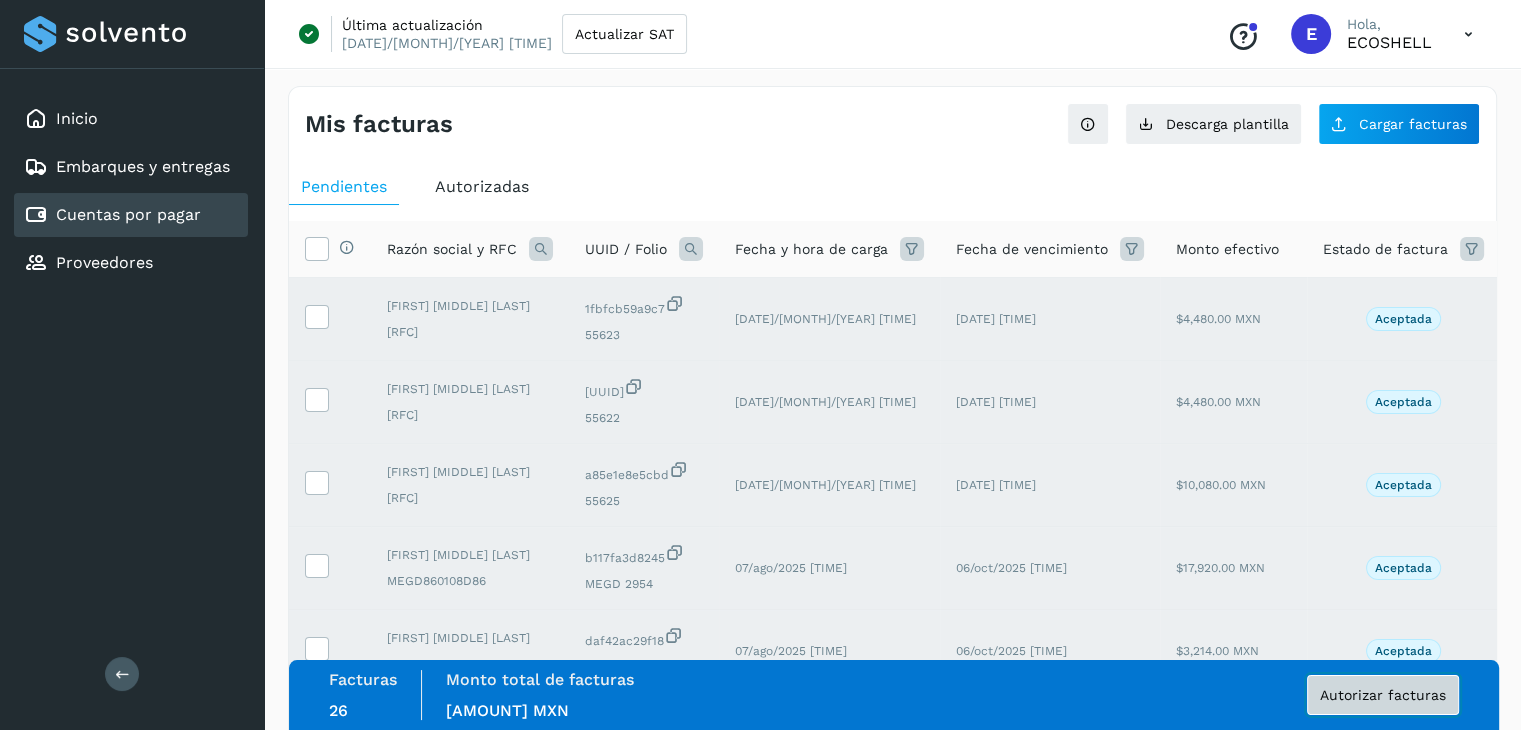 click on "Autorizar facturas" 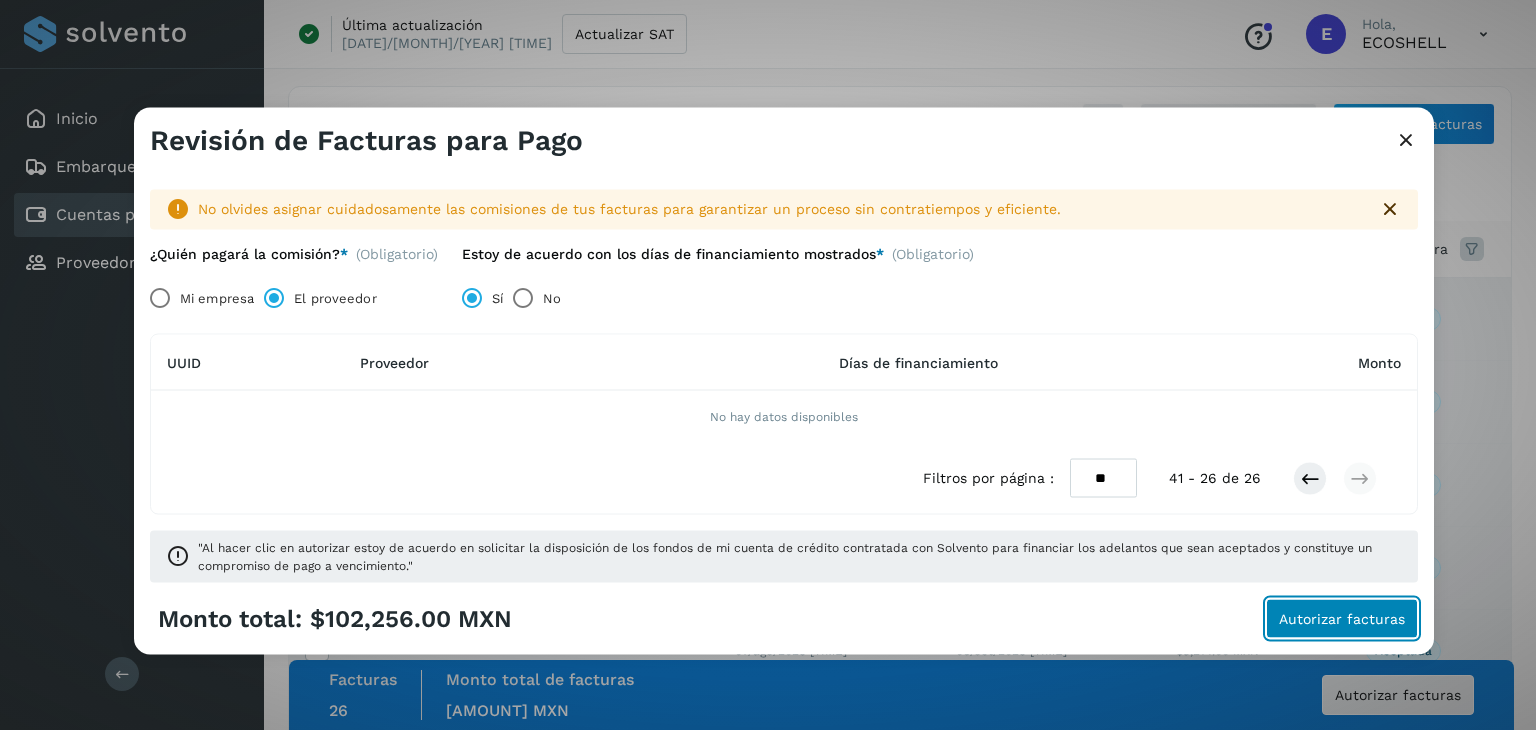 click on "Autorizar facturas" 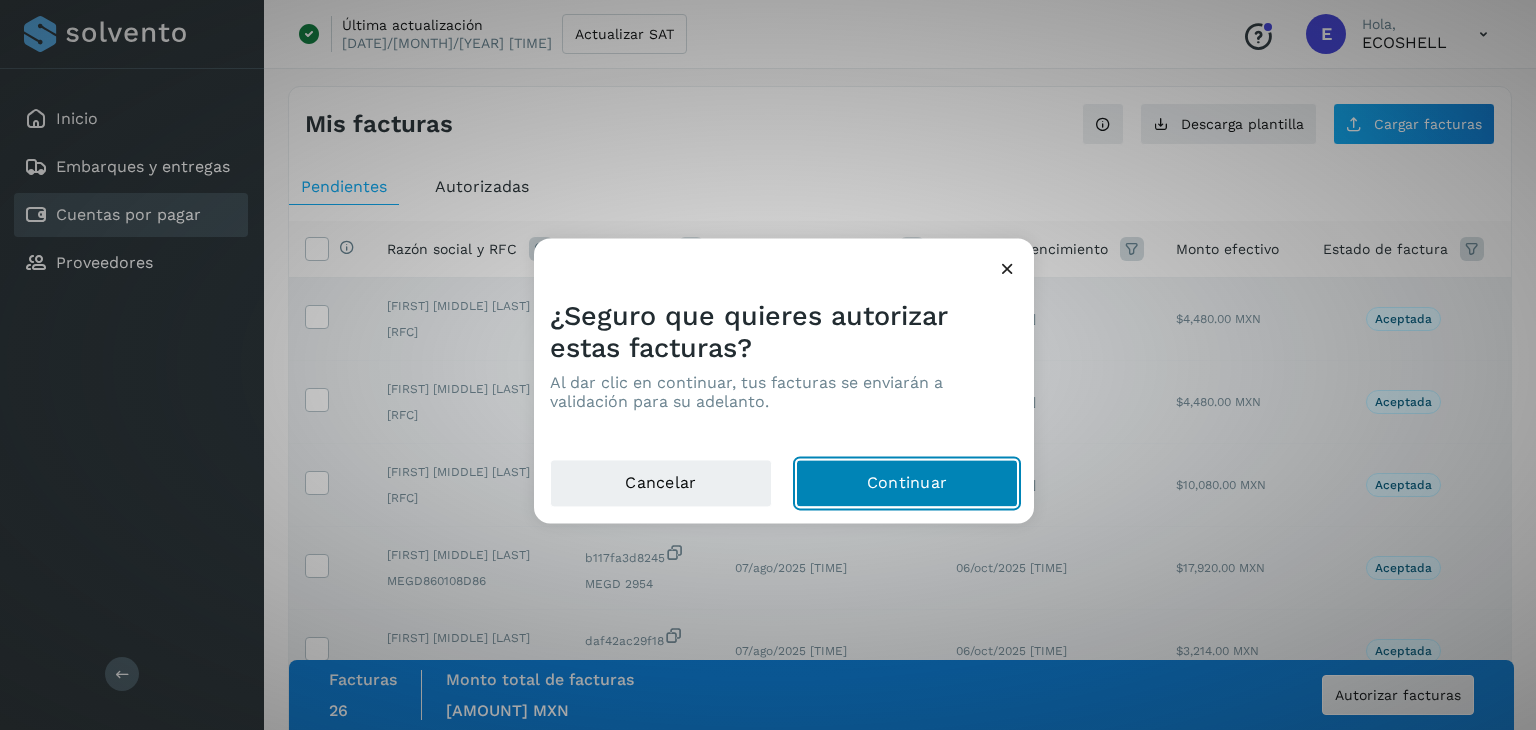 click on "Continuar" 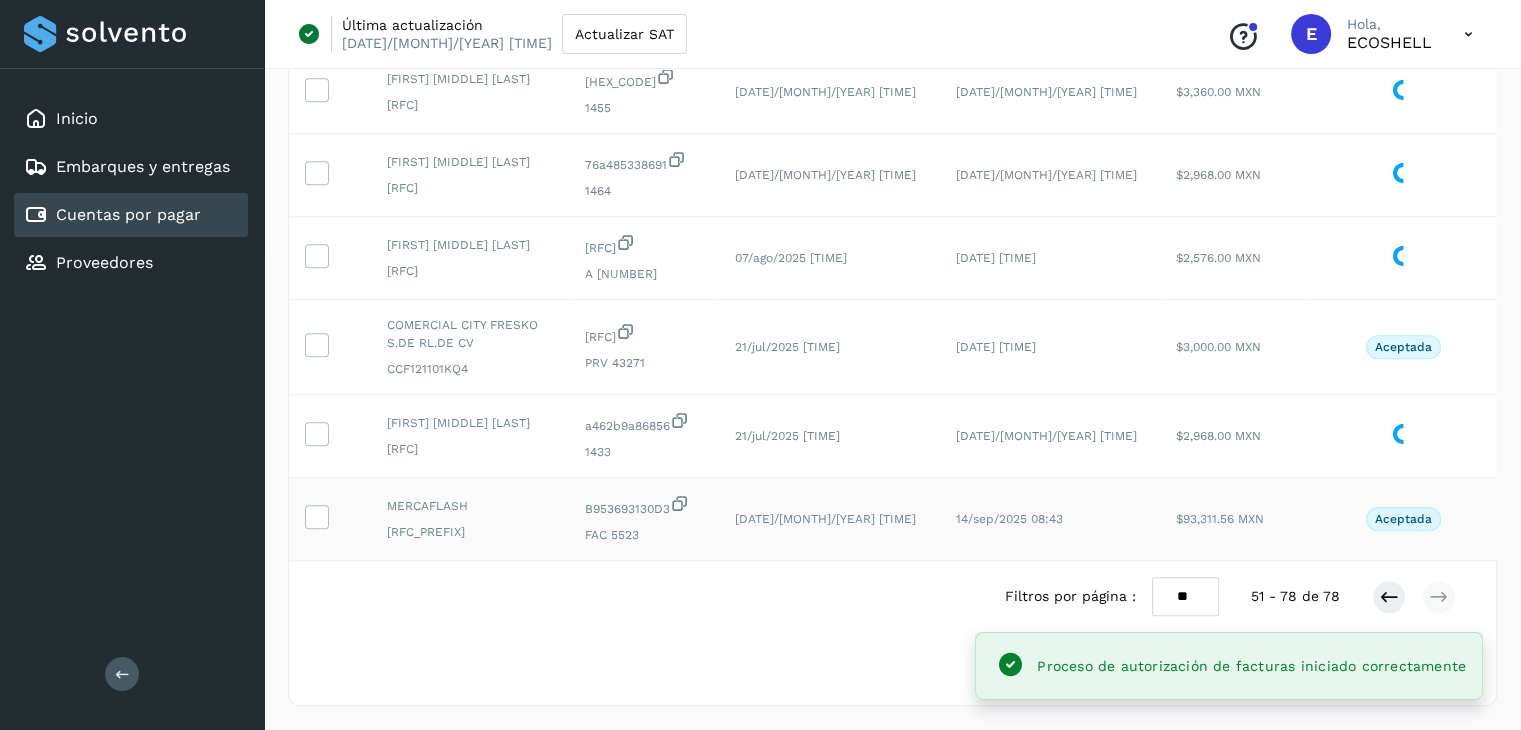scroll, scrollTop: 2374, scrollLeft: 0, axis: vertical 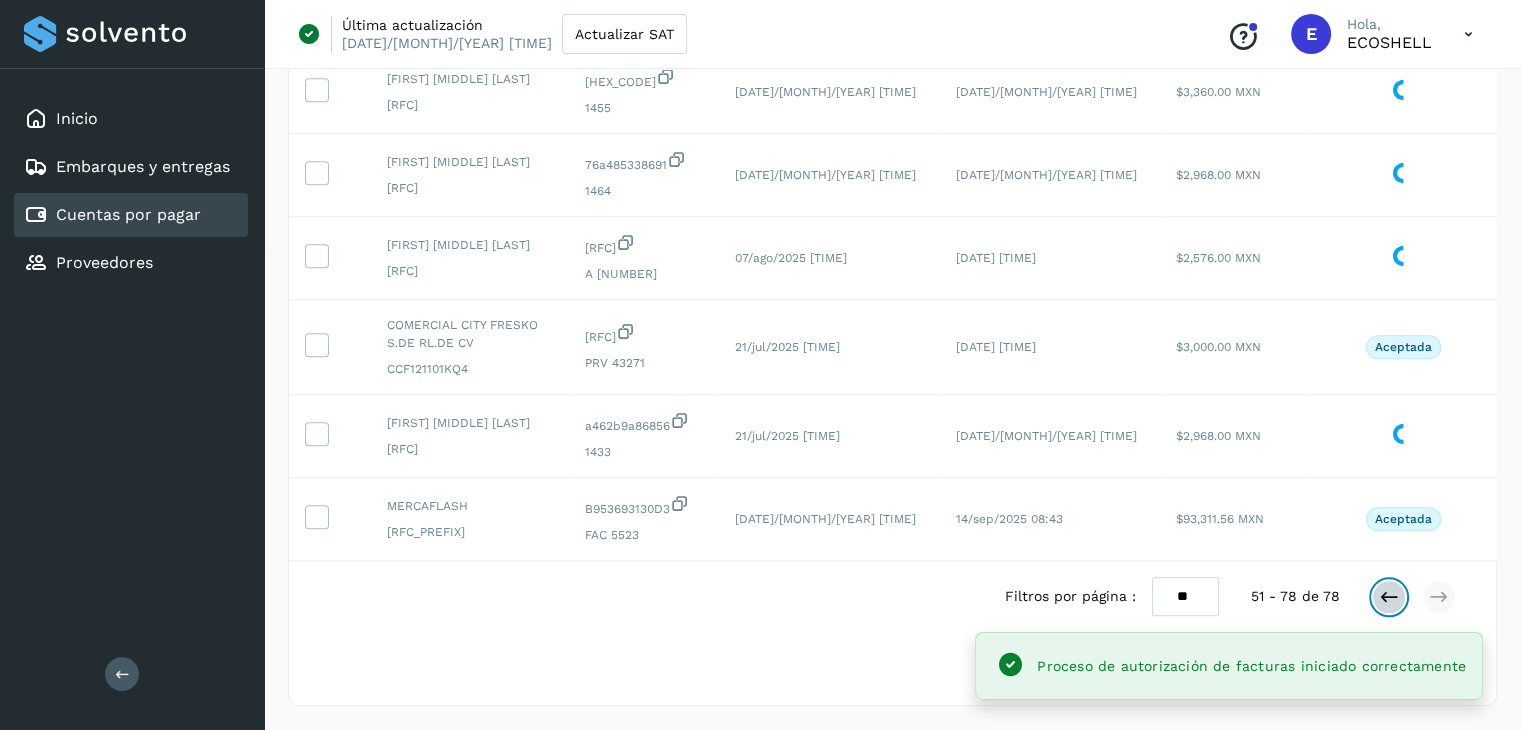 click at bounding box center (1389, 597) 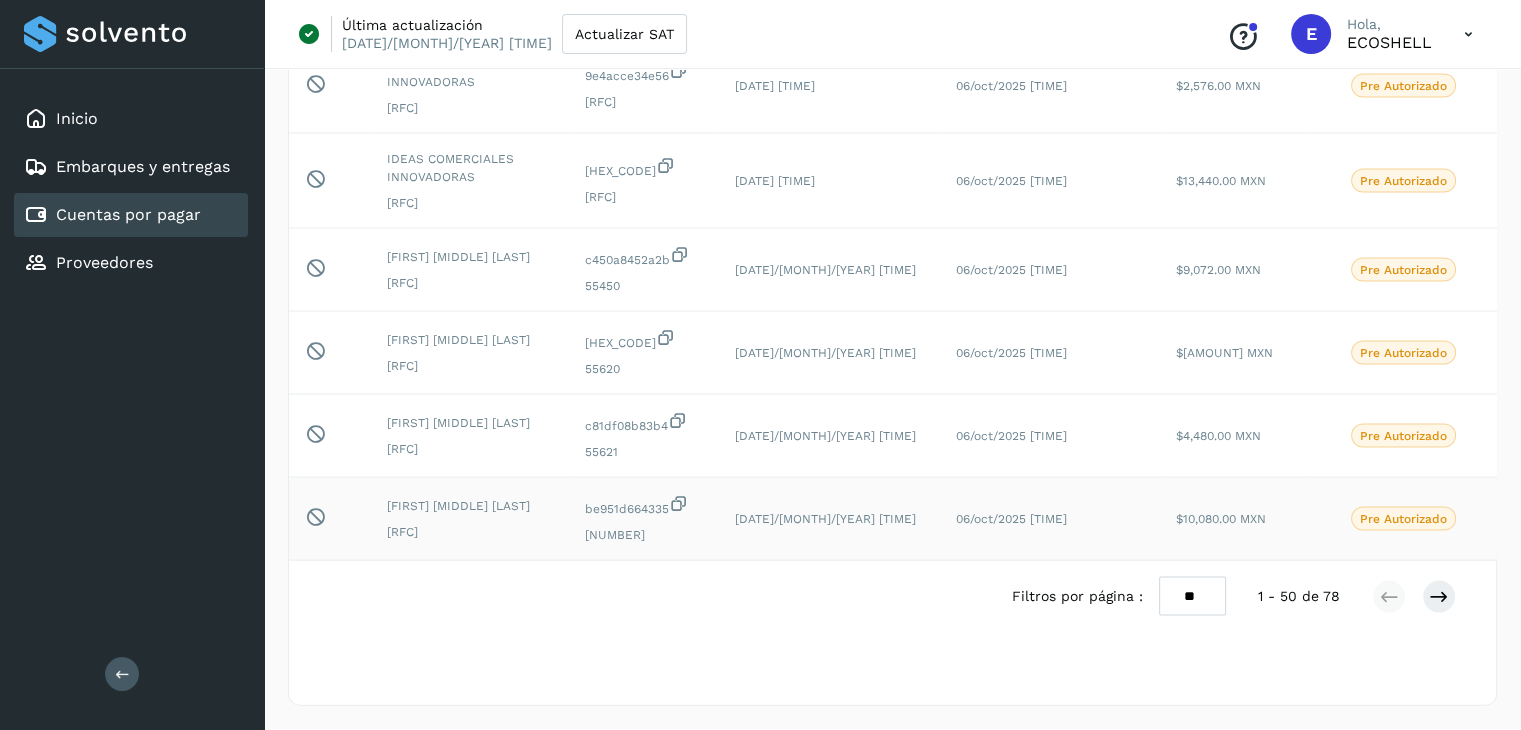 scroll, scrollTop: 4181, scrollLeft: 0, axis: vertical 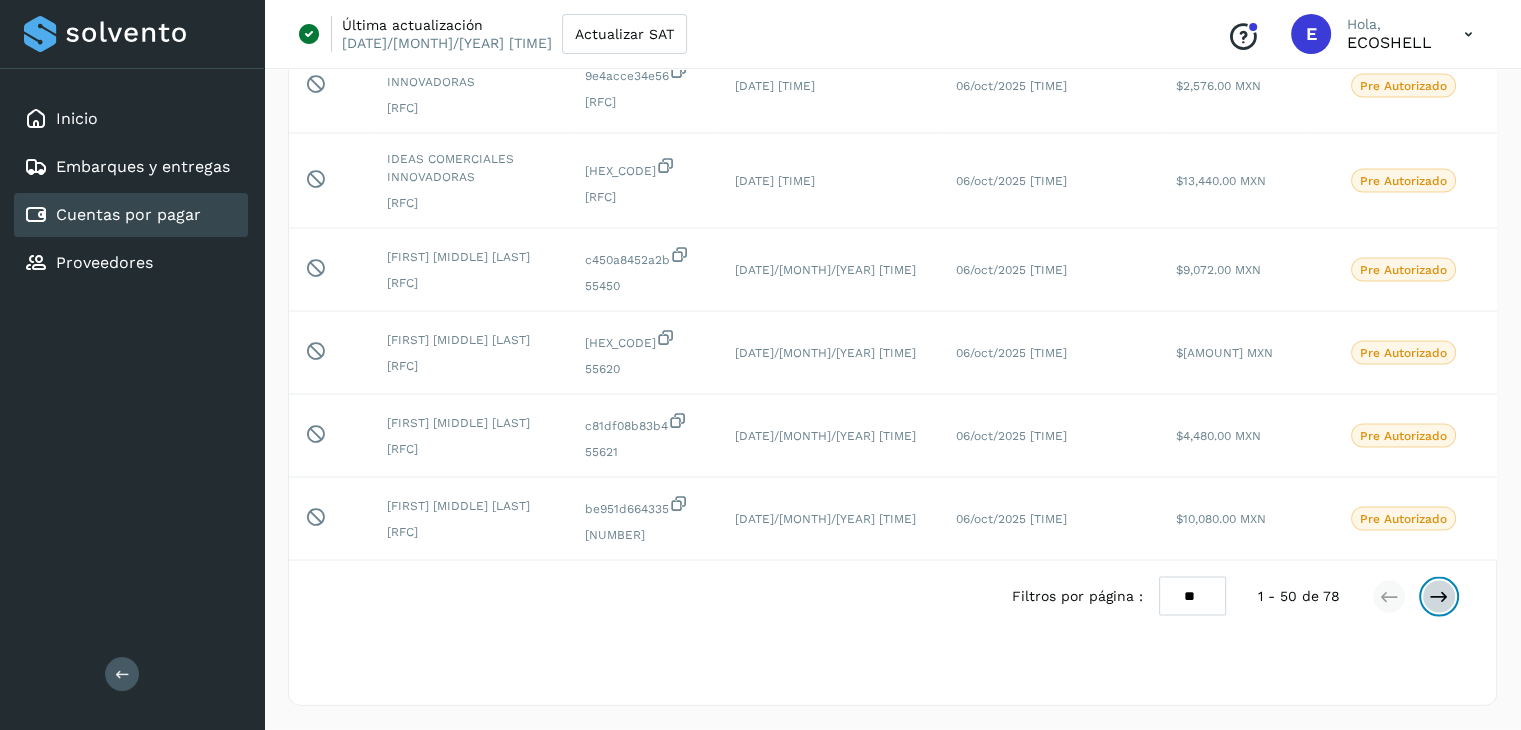 click at bounding box center (1439, 597) 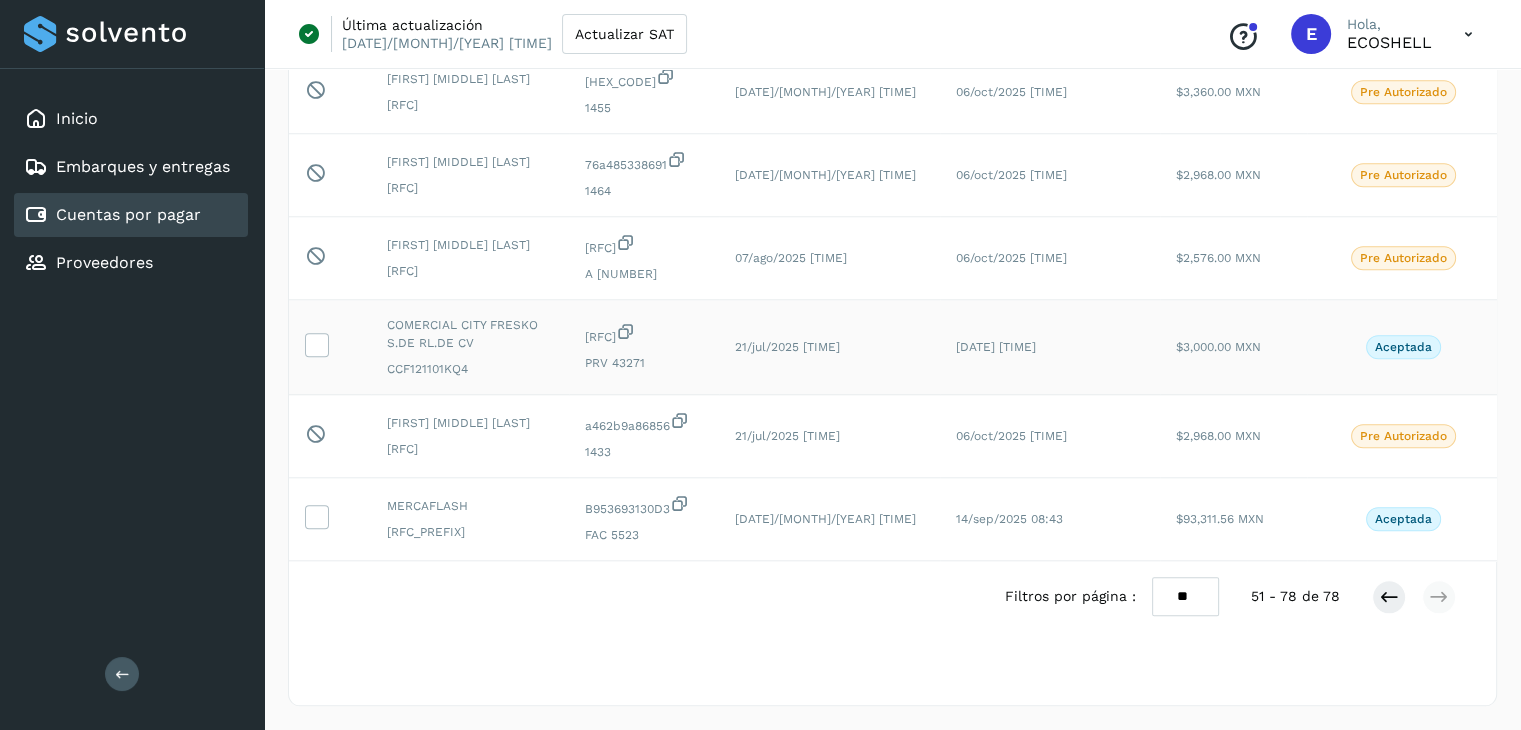 scroll, scrollTop: 2374, scrollLeft: 0, axis: vertical 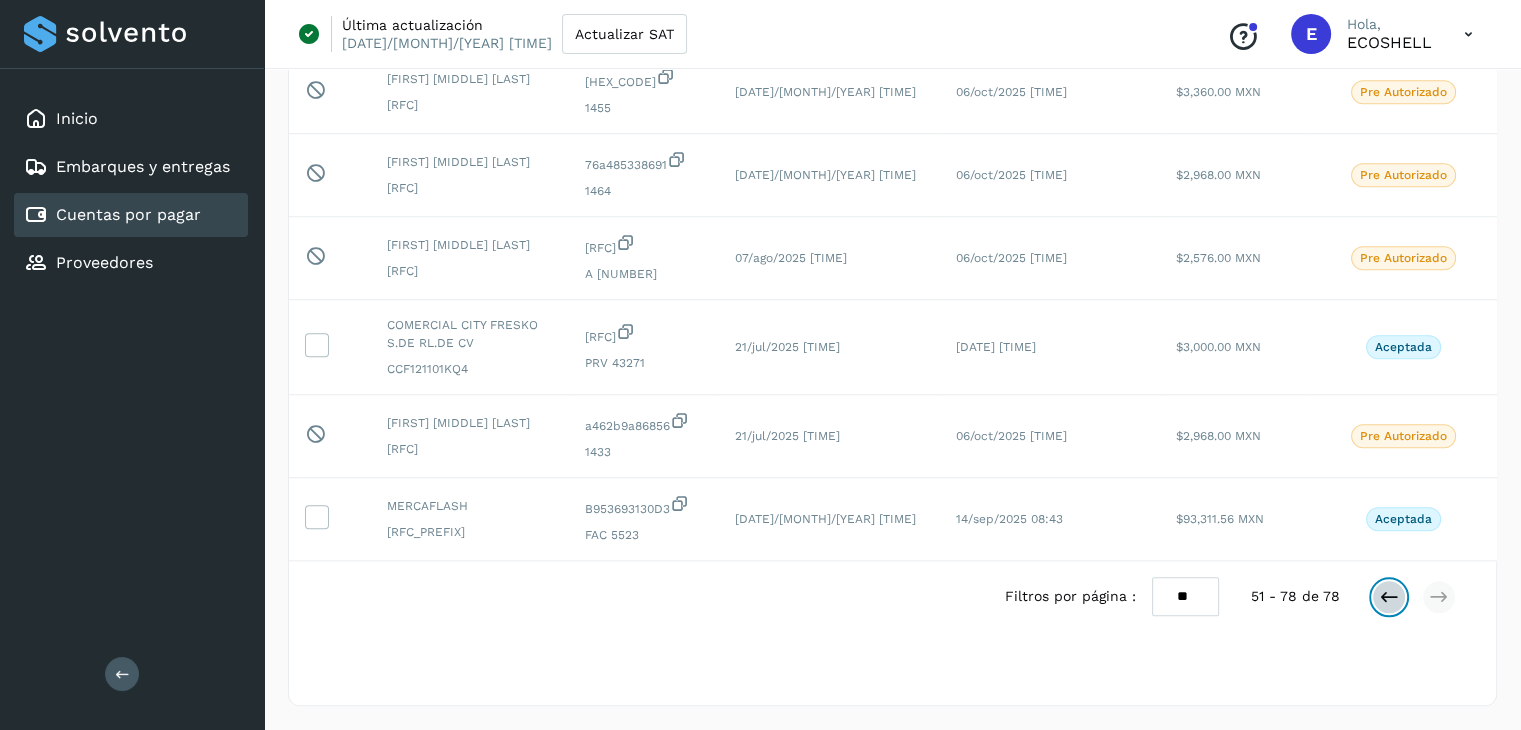 click at bounding box center (1389, 597) 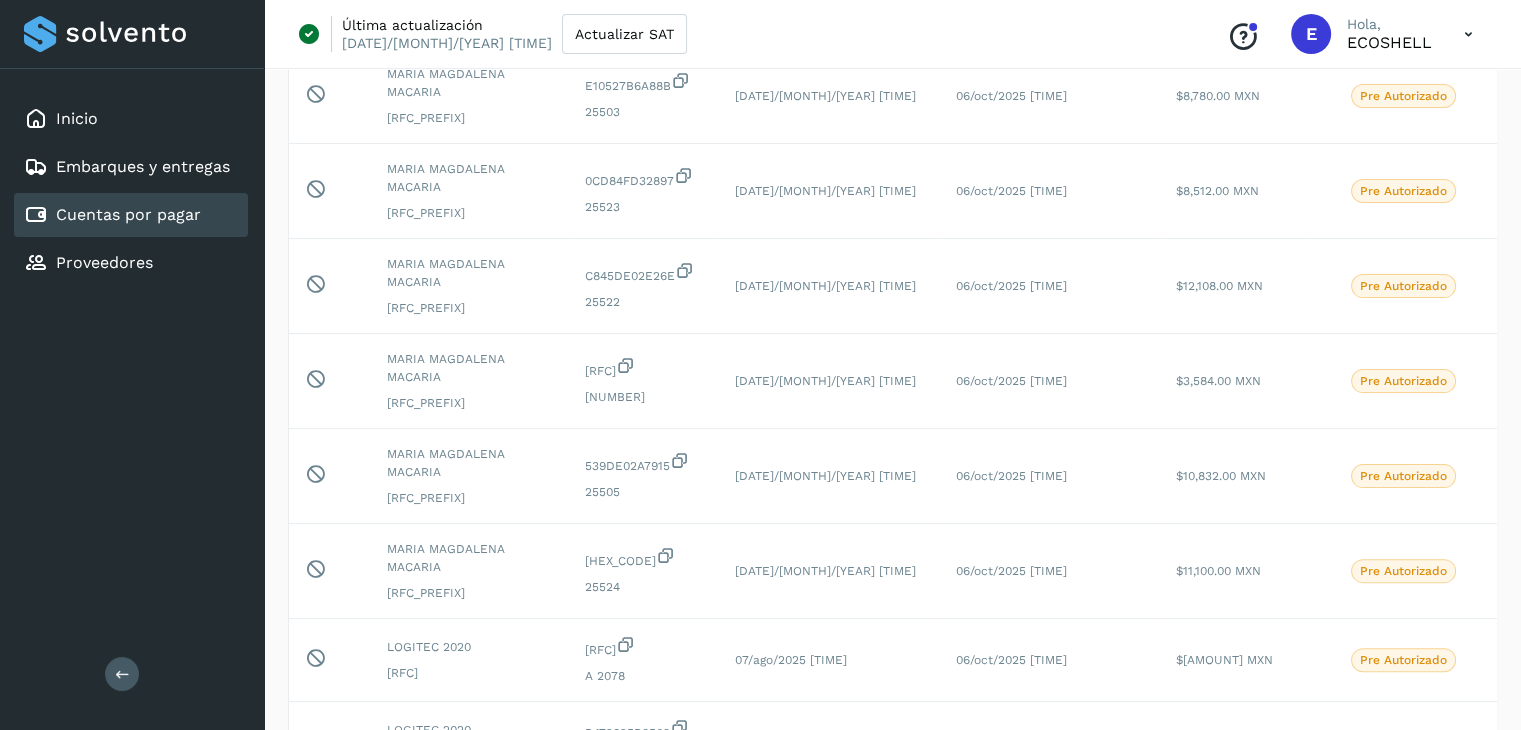 scroll, scrollTop: 0, scrollLeft: 0, axis: both 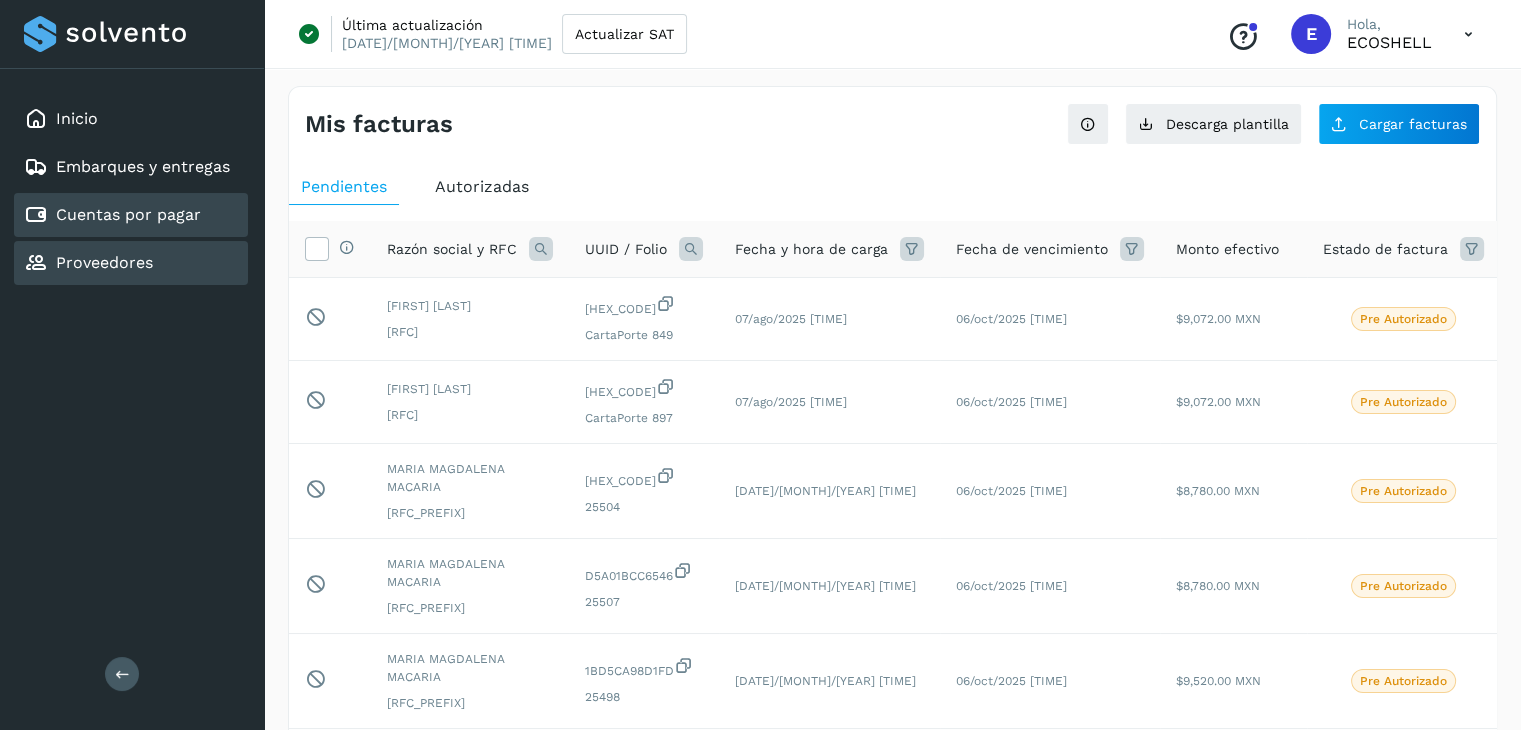 click on "Proveedores" at bounding box center [88, 263] 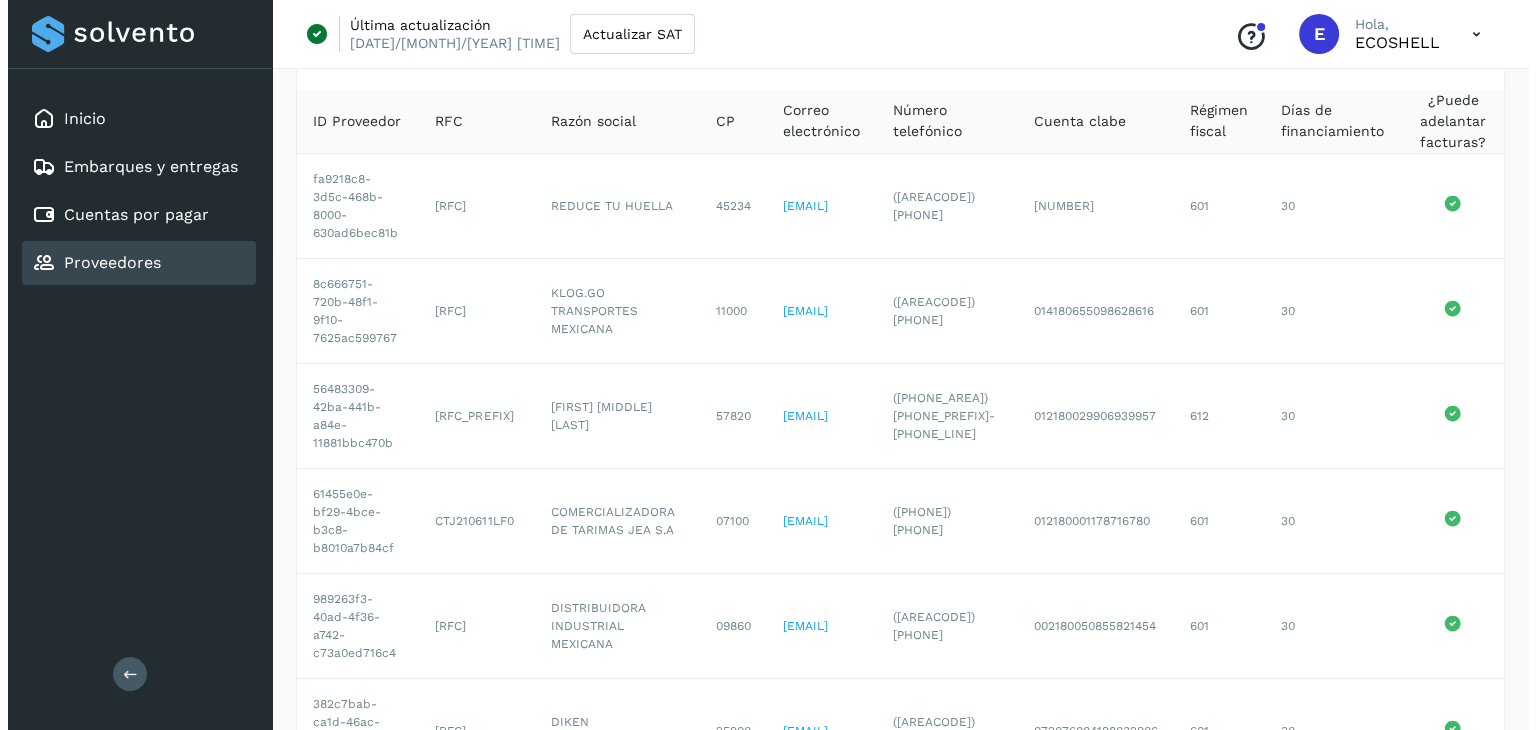 scroll, scrollTop: 0, scrollLeft: 0, axis: both 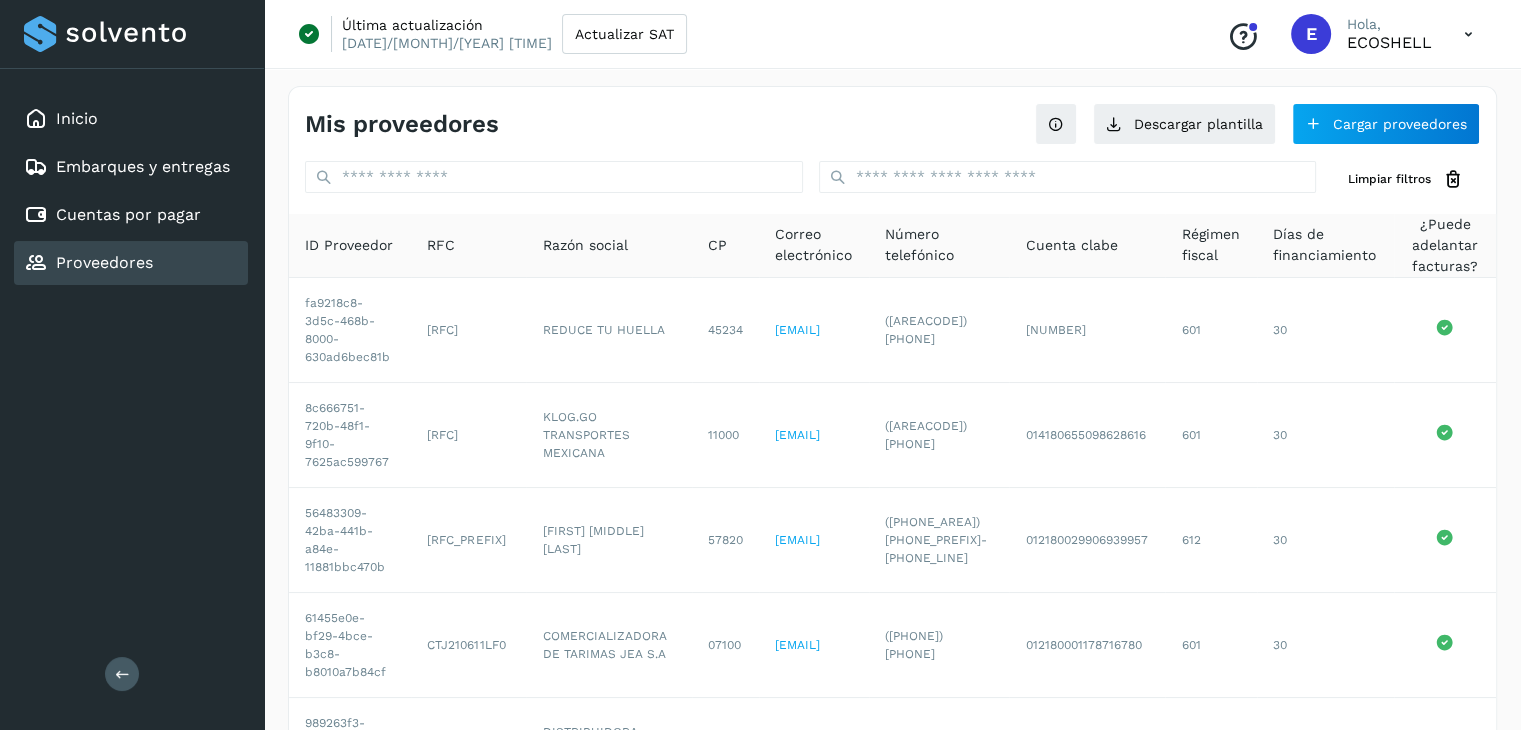 click at bounding box center [1468, 34] 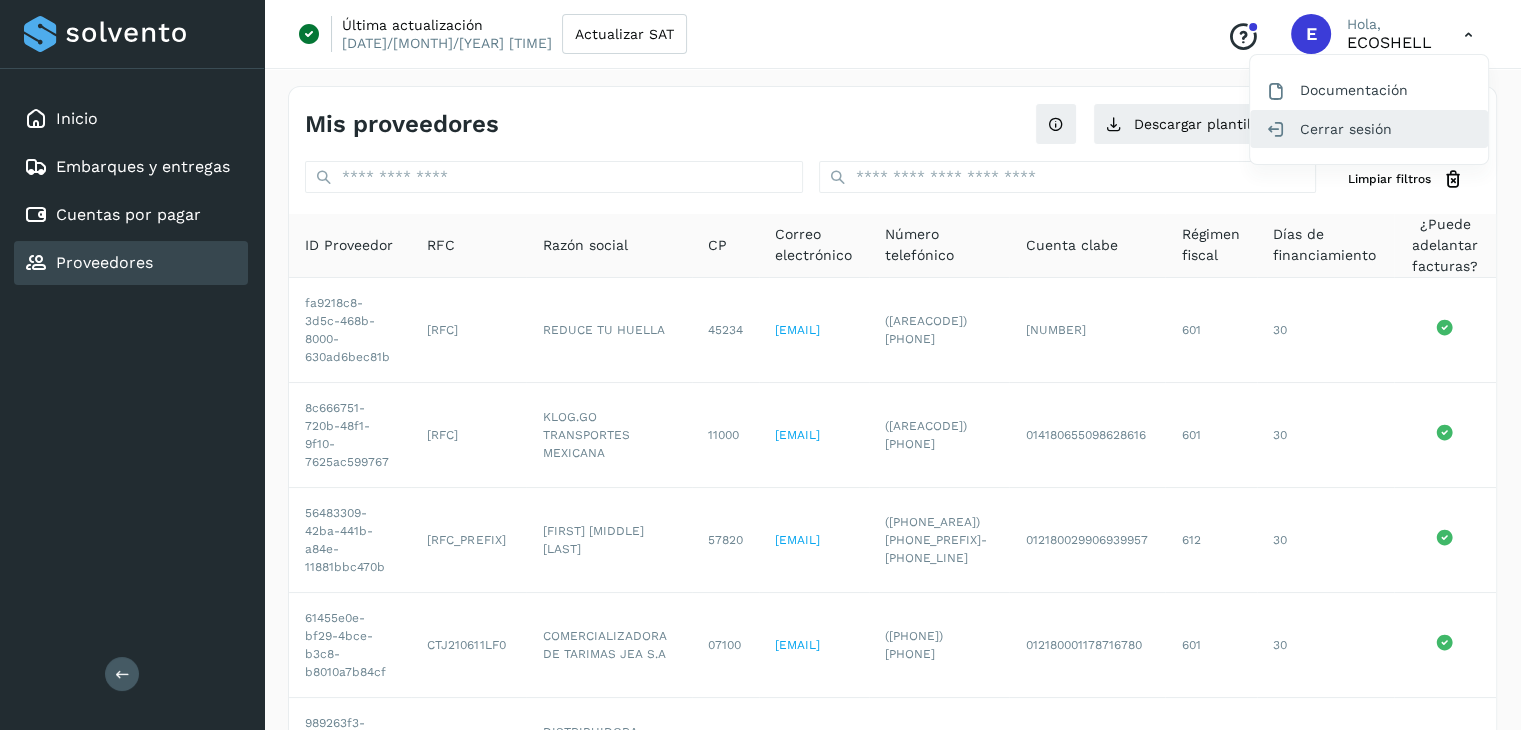 click on "Cerrar sesión" 